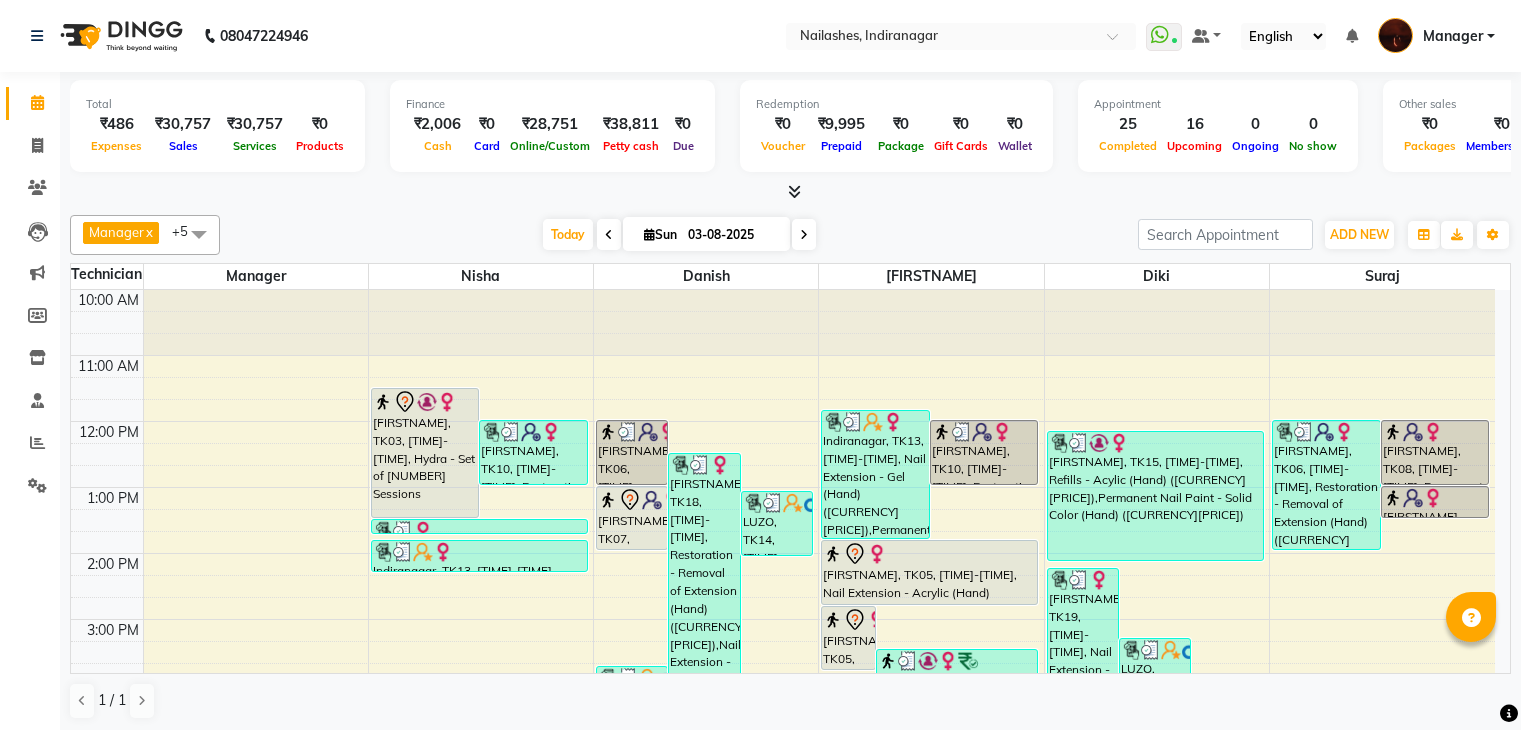 scroll, scrollTop: 0, scrollLeft: 0, axis: both 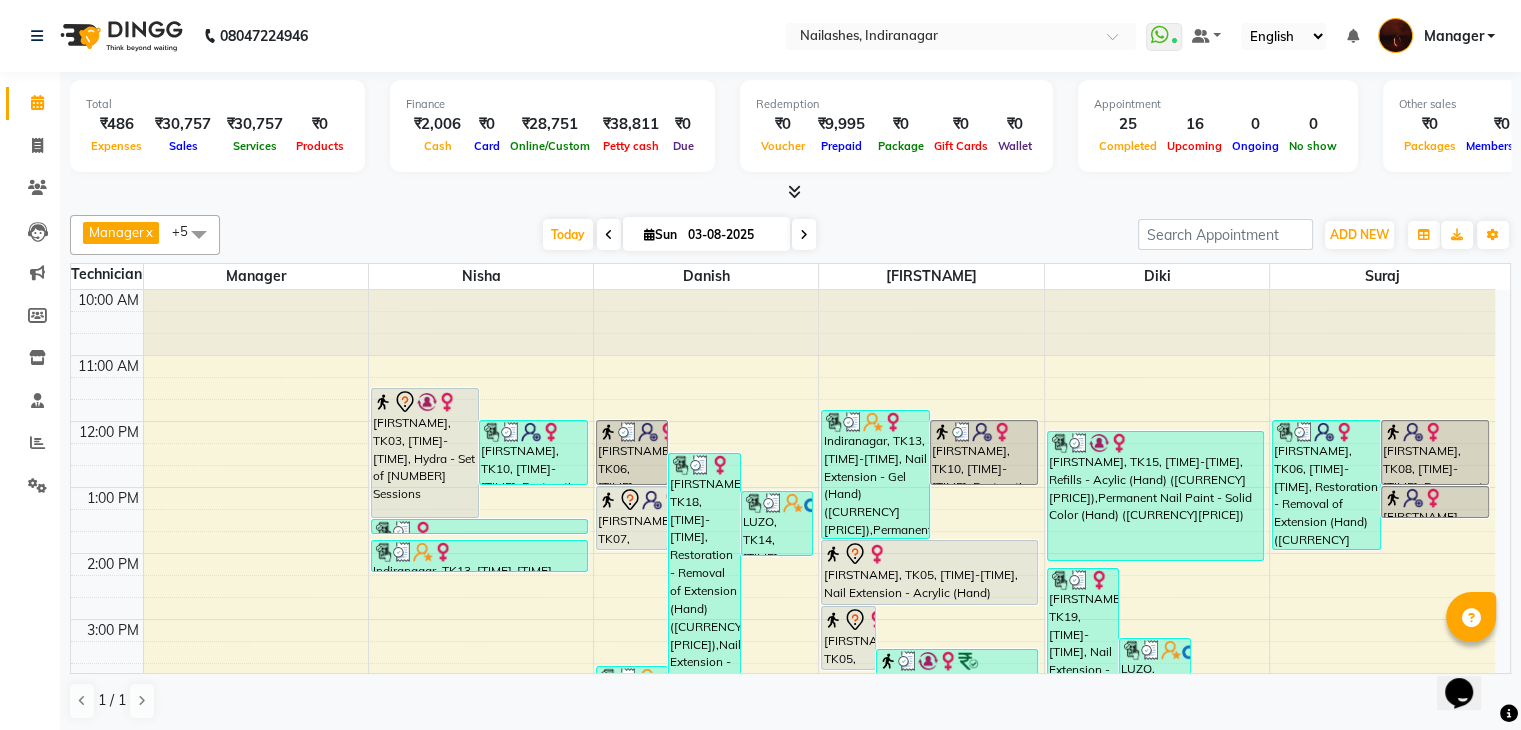 click at bounding box center (804, 235) 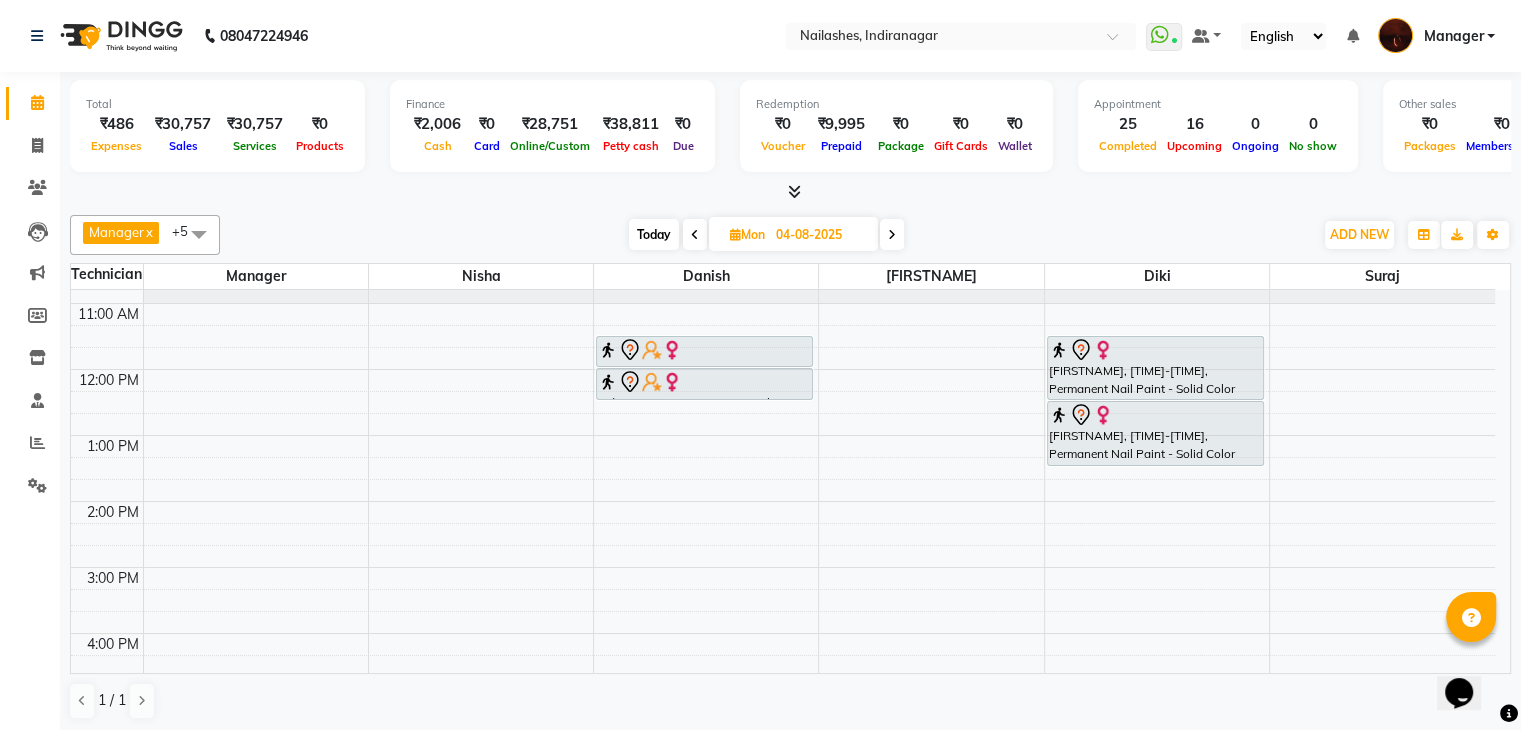 scroll, scrollTop: 0, scrollLeft: 0, axis: both 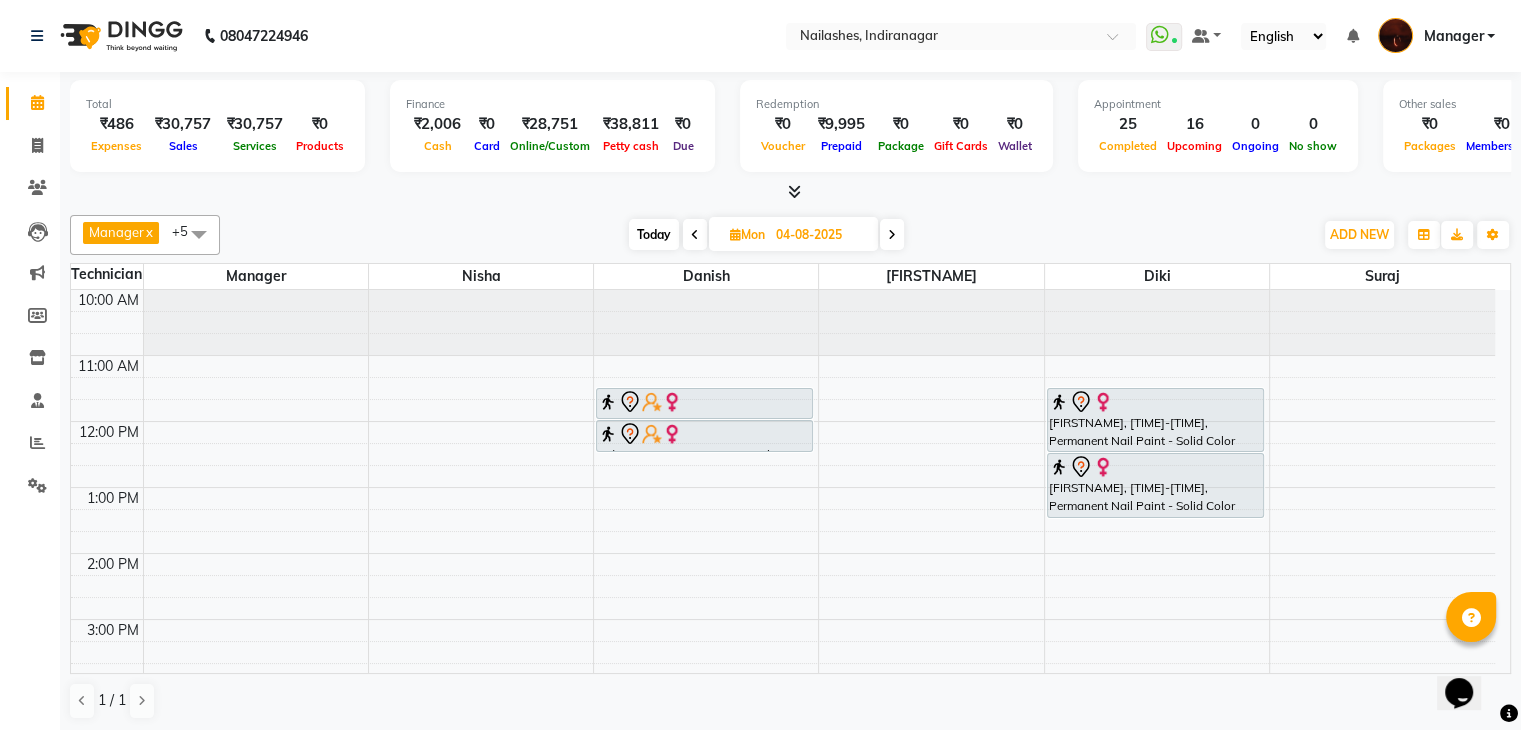 click on "Today" at bounding box center [654, 234] 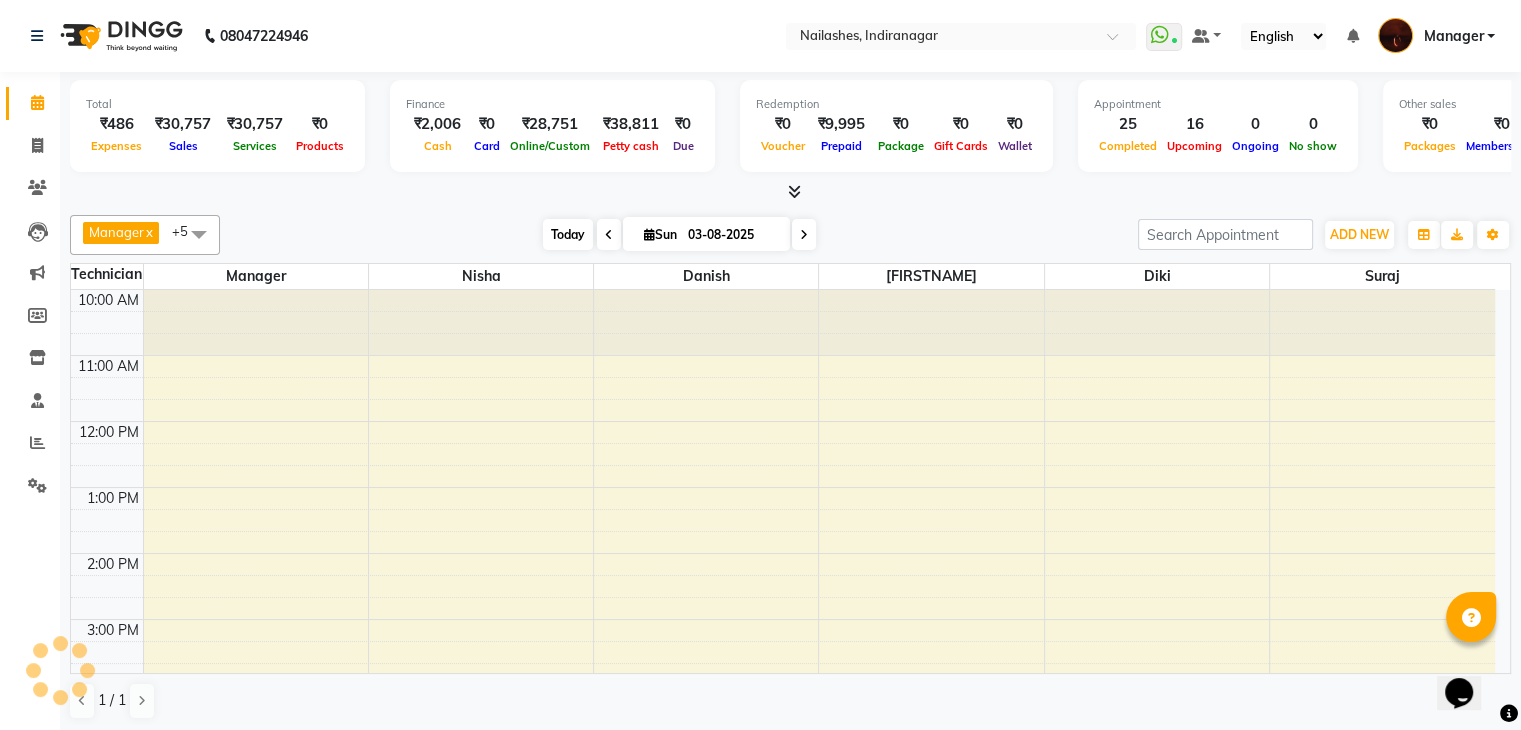 scroll, scrollTop: 466, scrollLeft: 0, axis: vertical 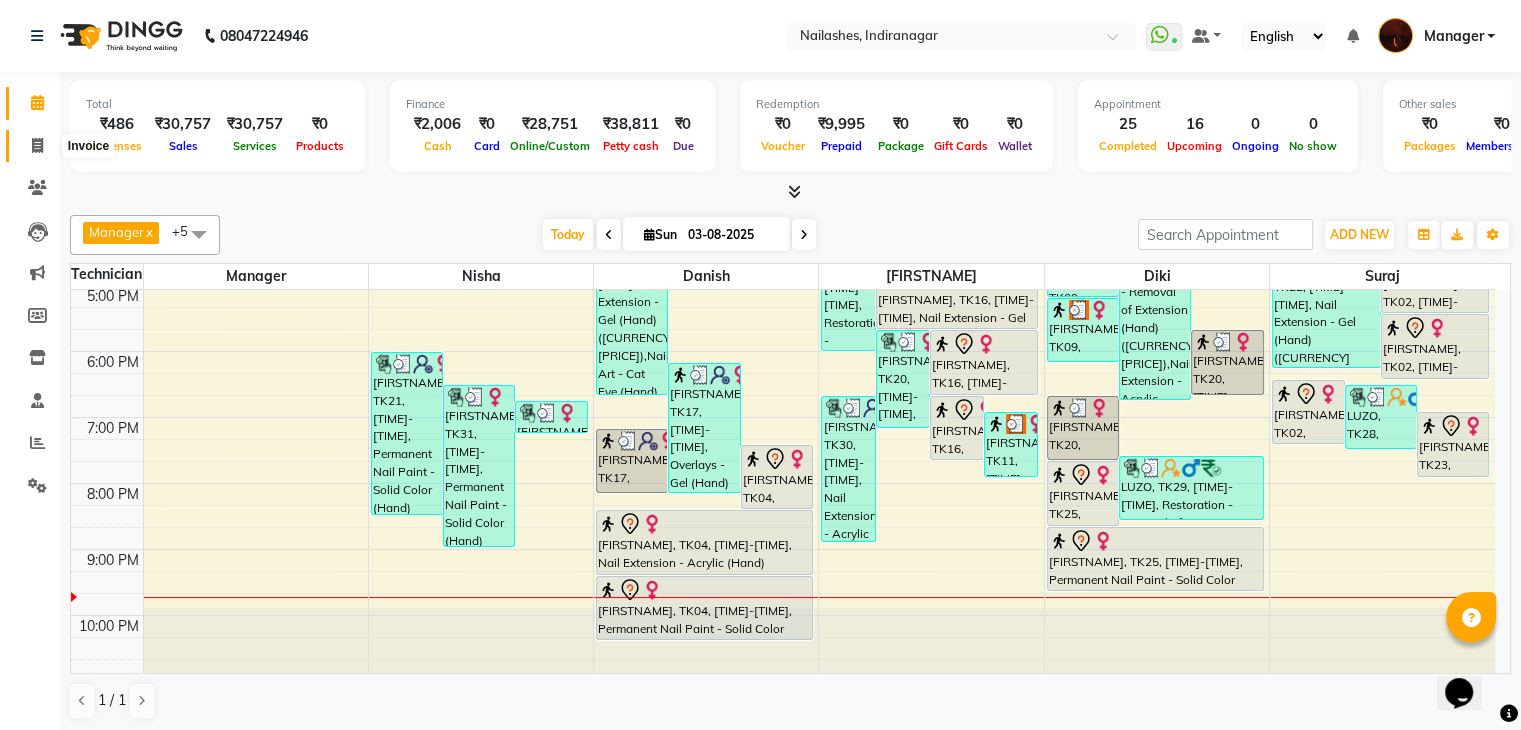 click 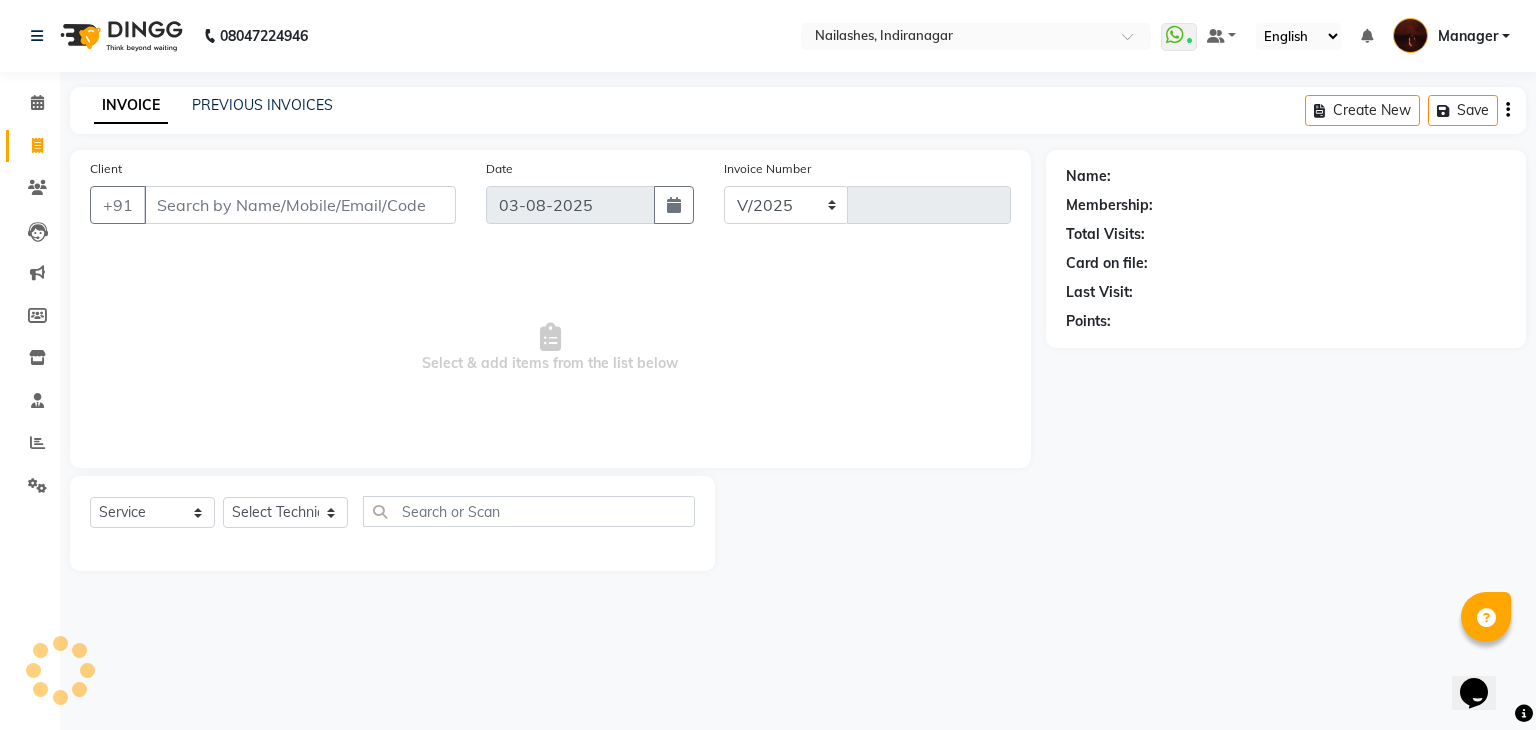 select on "4063" 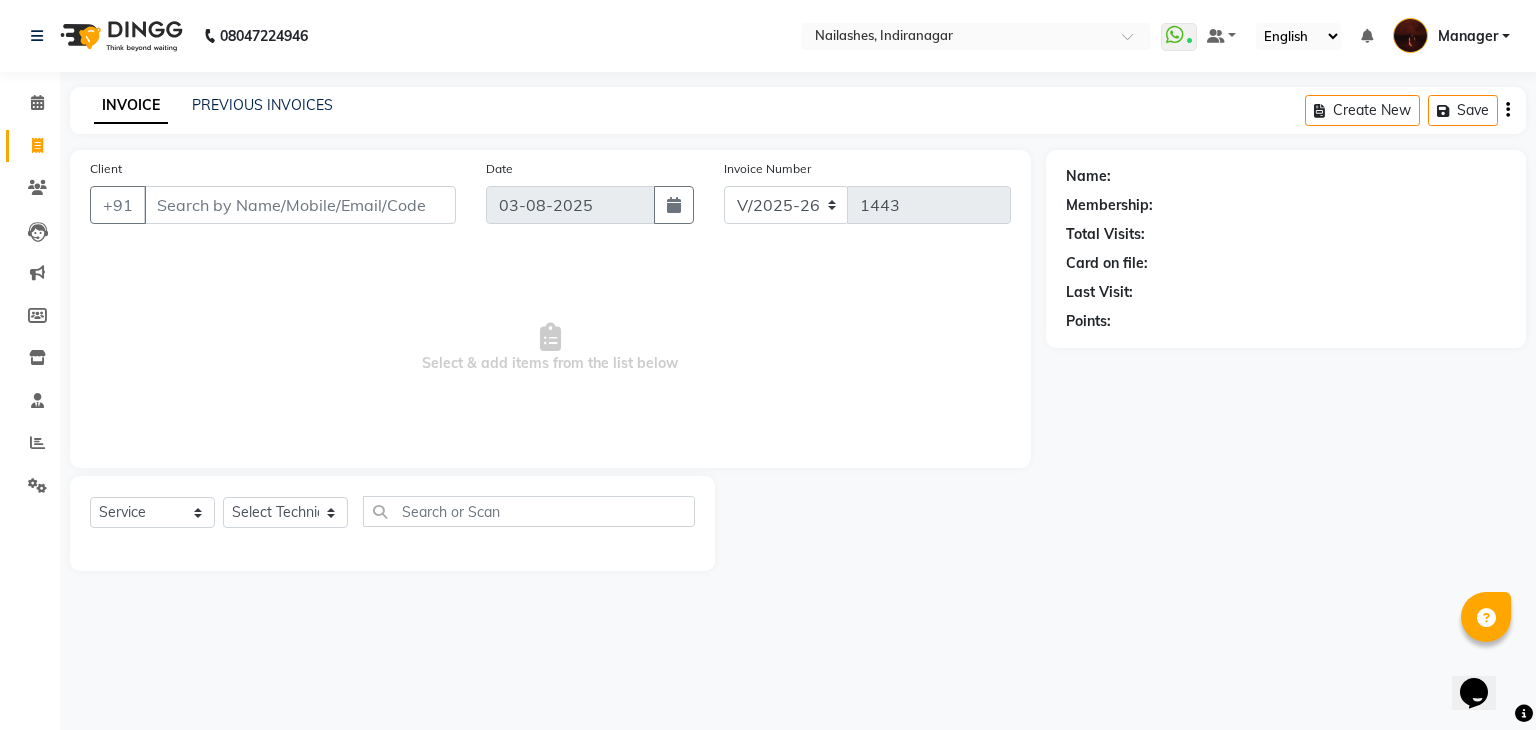 click on "Client +91" 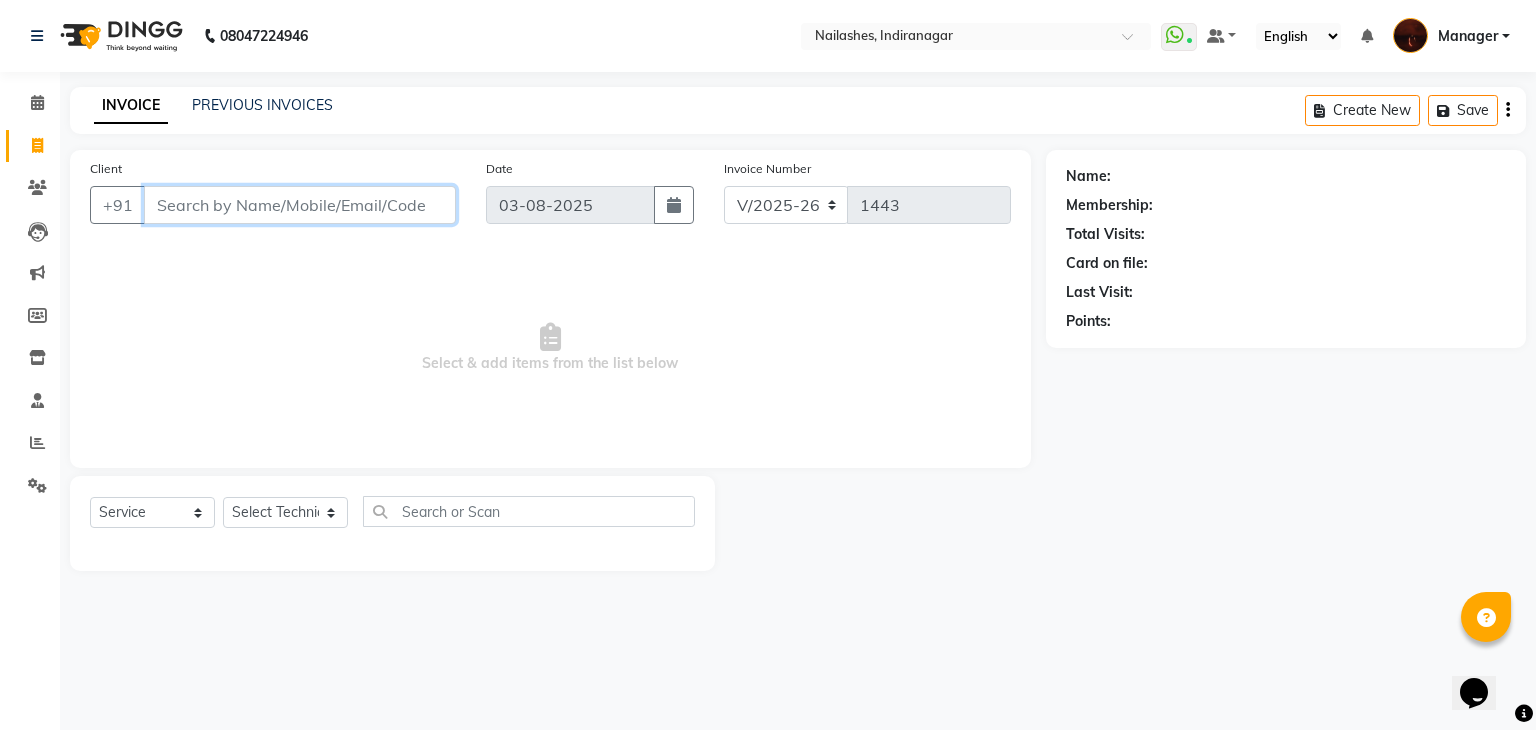 click on "Client" at bounding box center [300, 205] 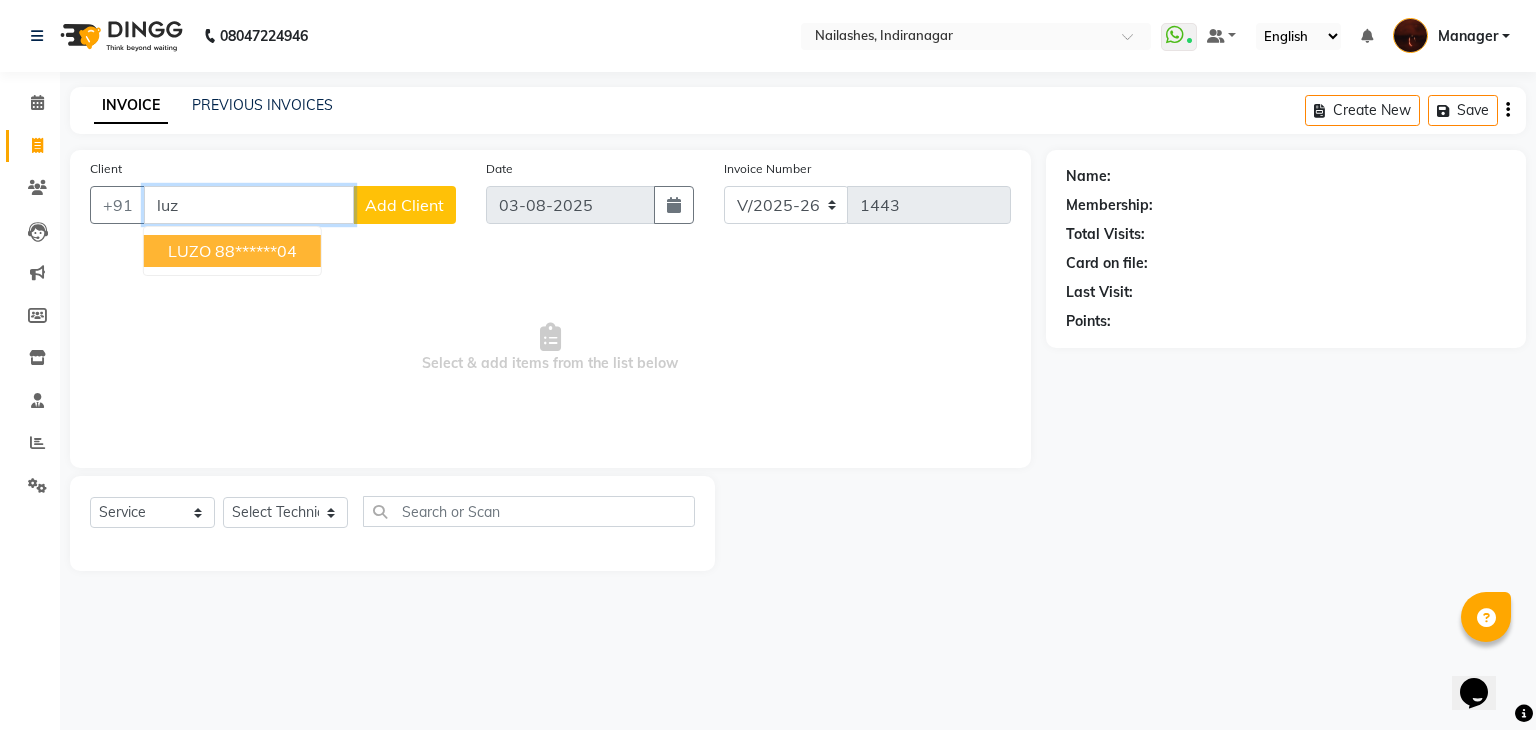 click on "88******04" at bounding box center (256, 251) 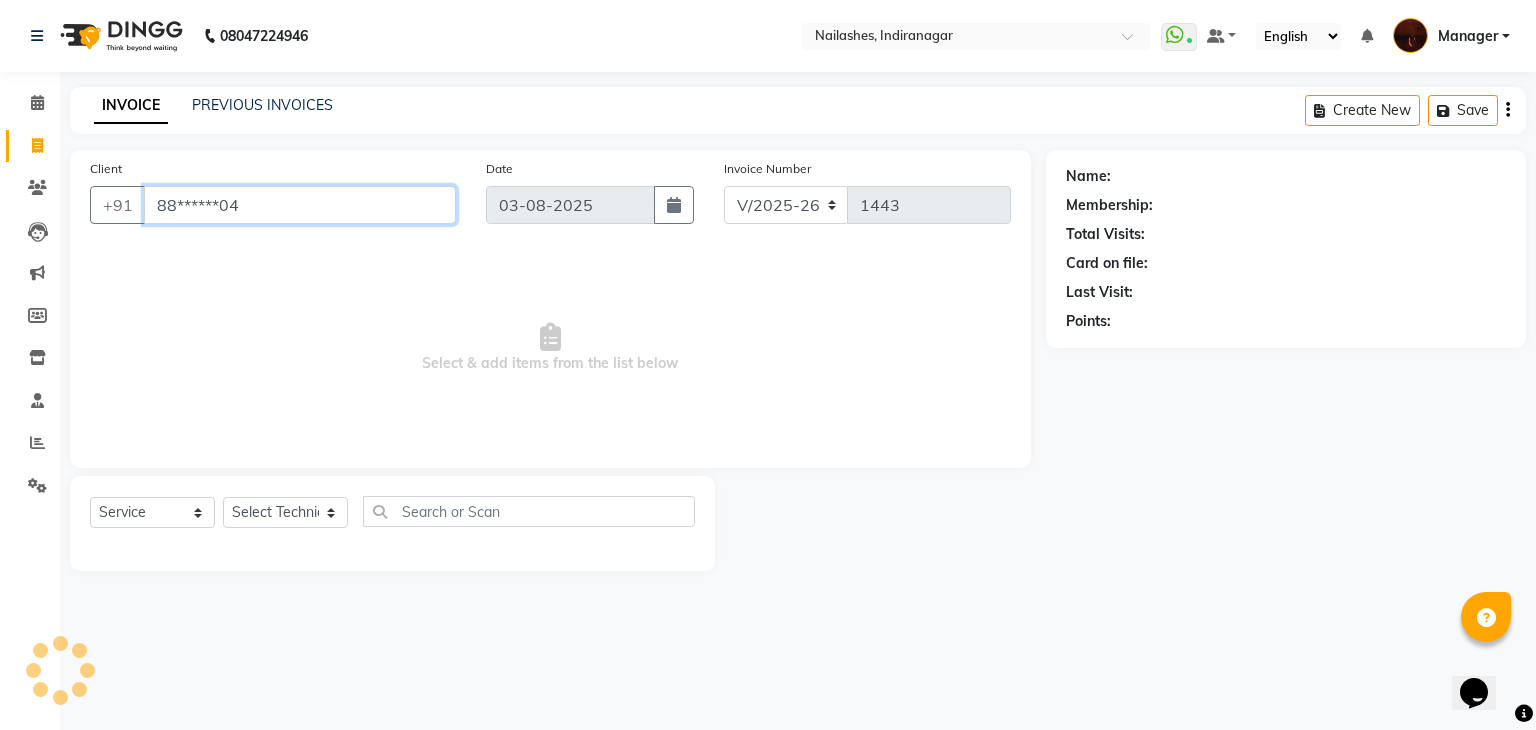 type on "88******04" 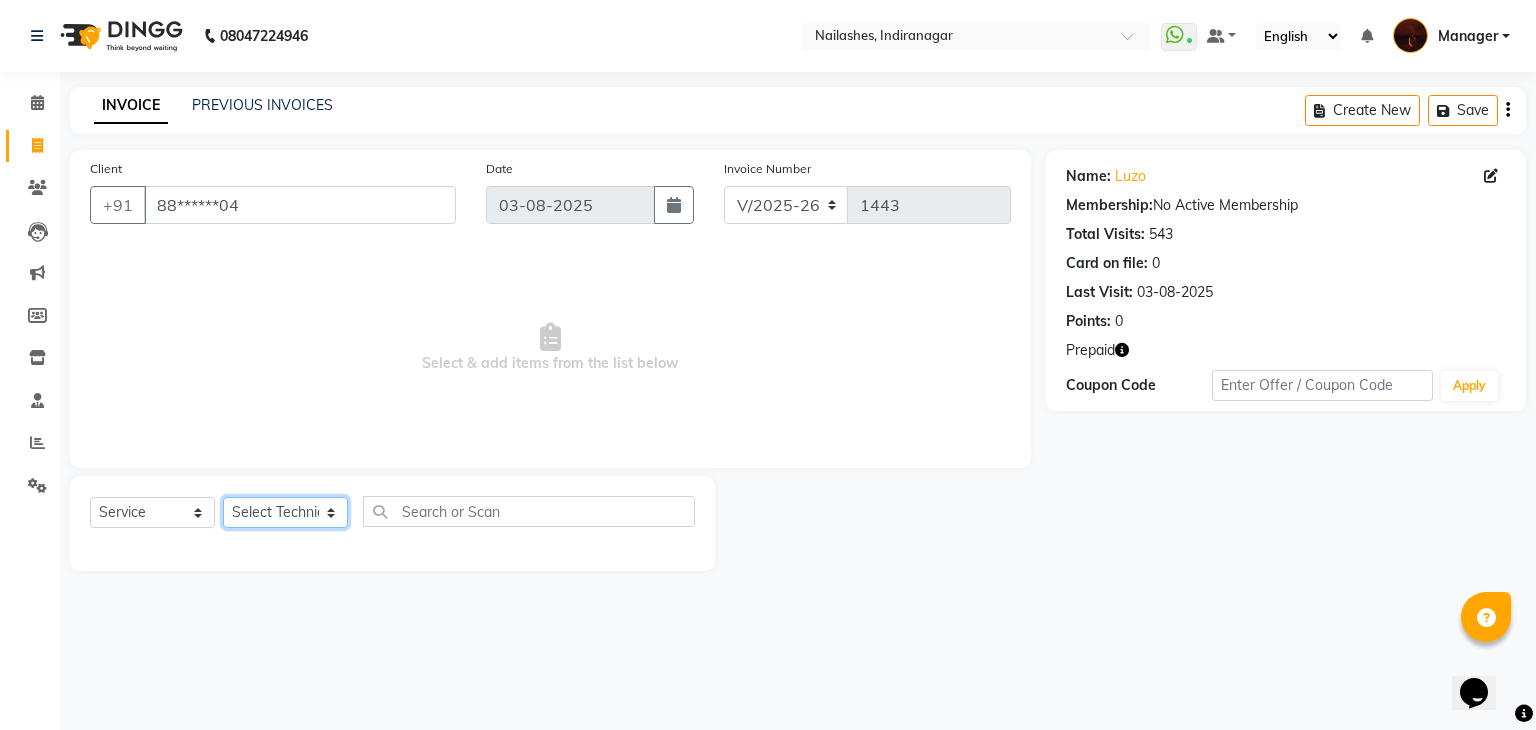 click on "Select Technician [FIRSTNAME] [FIRSTNAME] [FIRSTNAME] [FIRSTNAME] [FIRSTNAME] [FIRSTNAME] [FIRSTNAME] [FIRSTNAME] [FIRSTNAME] [FIRSTNAME] [FIRSTNAME] [FIRSTNAME] [FIRSTNAME] [FIRSTNAME] [FIRSTNAME] [FIRSTNAME] [FIRSTNAME]" 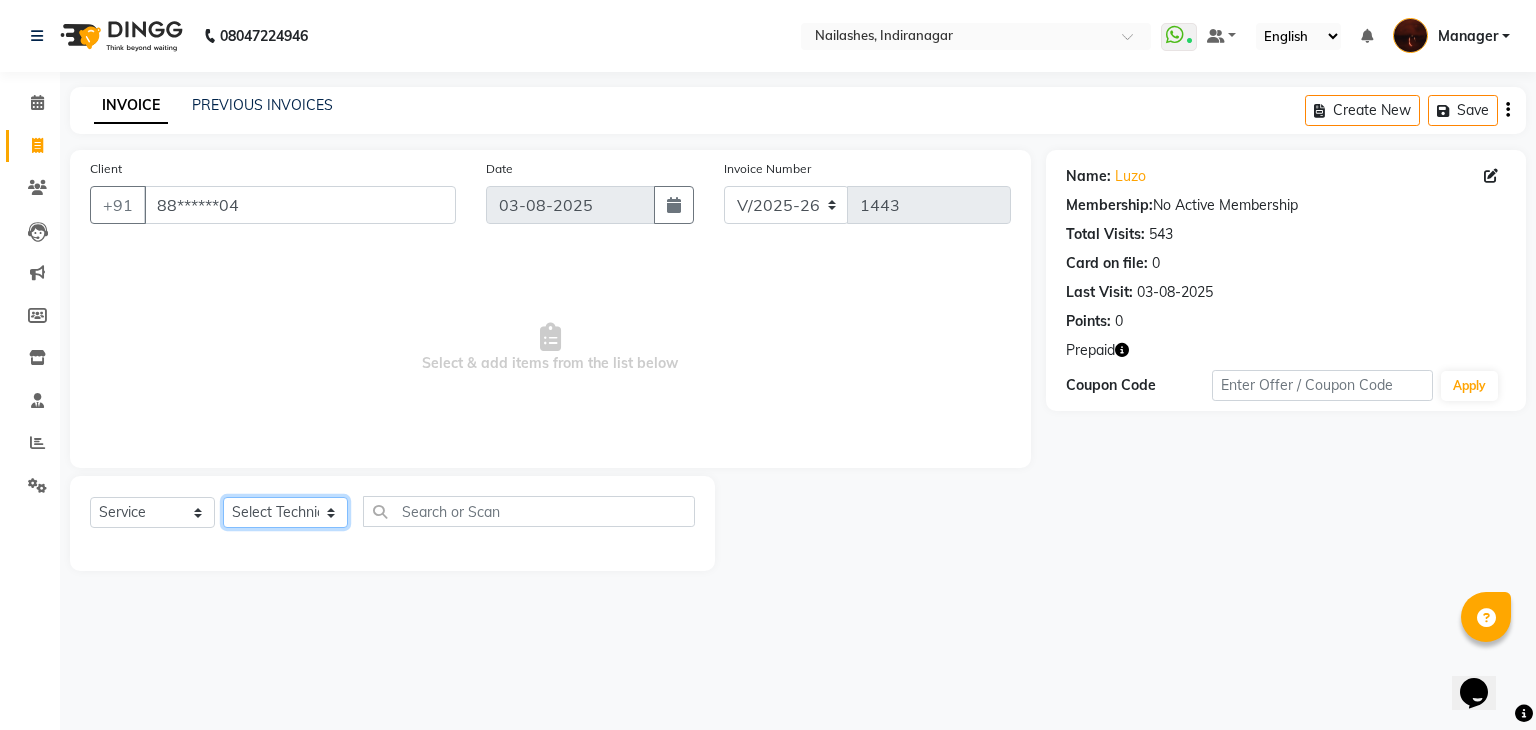select on "68684" 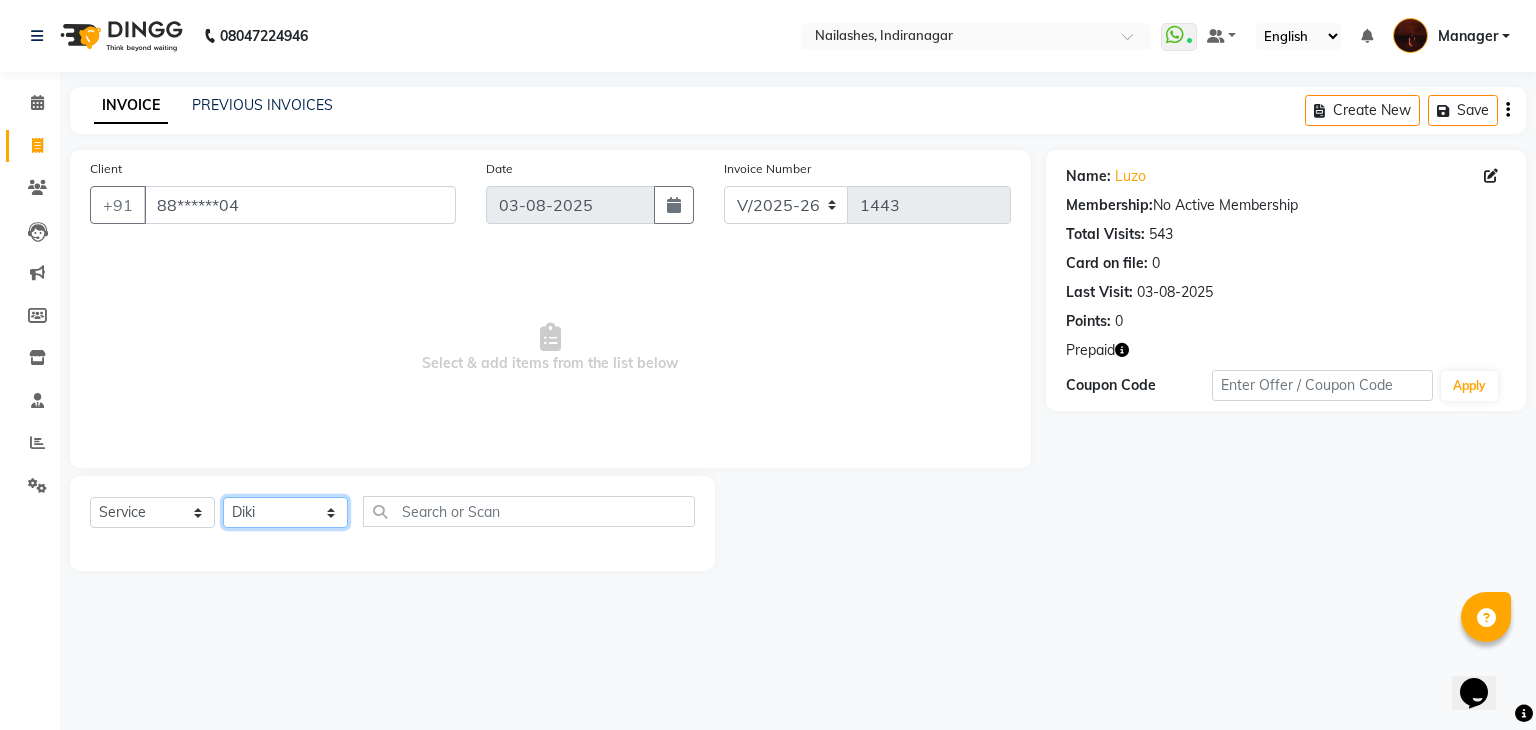 click on "Select Technician [FIRSTNAME] [FIRSTNAME] [FIRSTNAME] [FIRSTNAME] [FIRSTNAME] [FIRSTNAME] [FIRSTNAME] [FIRSTNAME] [FIRSTNAME] [FIRSTNAME] [FIRSTNAME] [FIRSTNAME] [FIRSTNAME] [FIRSTNAME] [FIRSTNAME] [FIRSTNAME] [FIRSTNAME]" 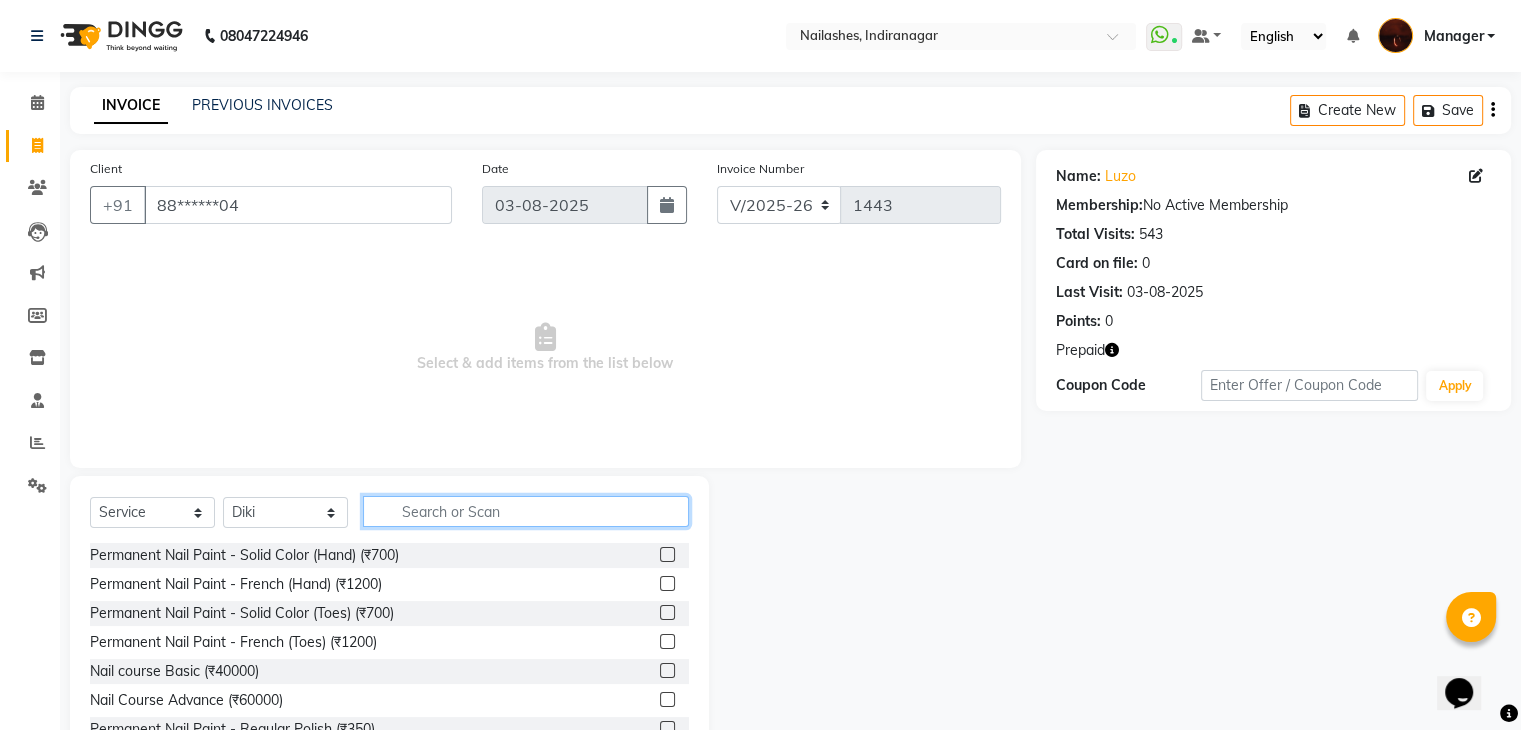 click 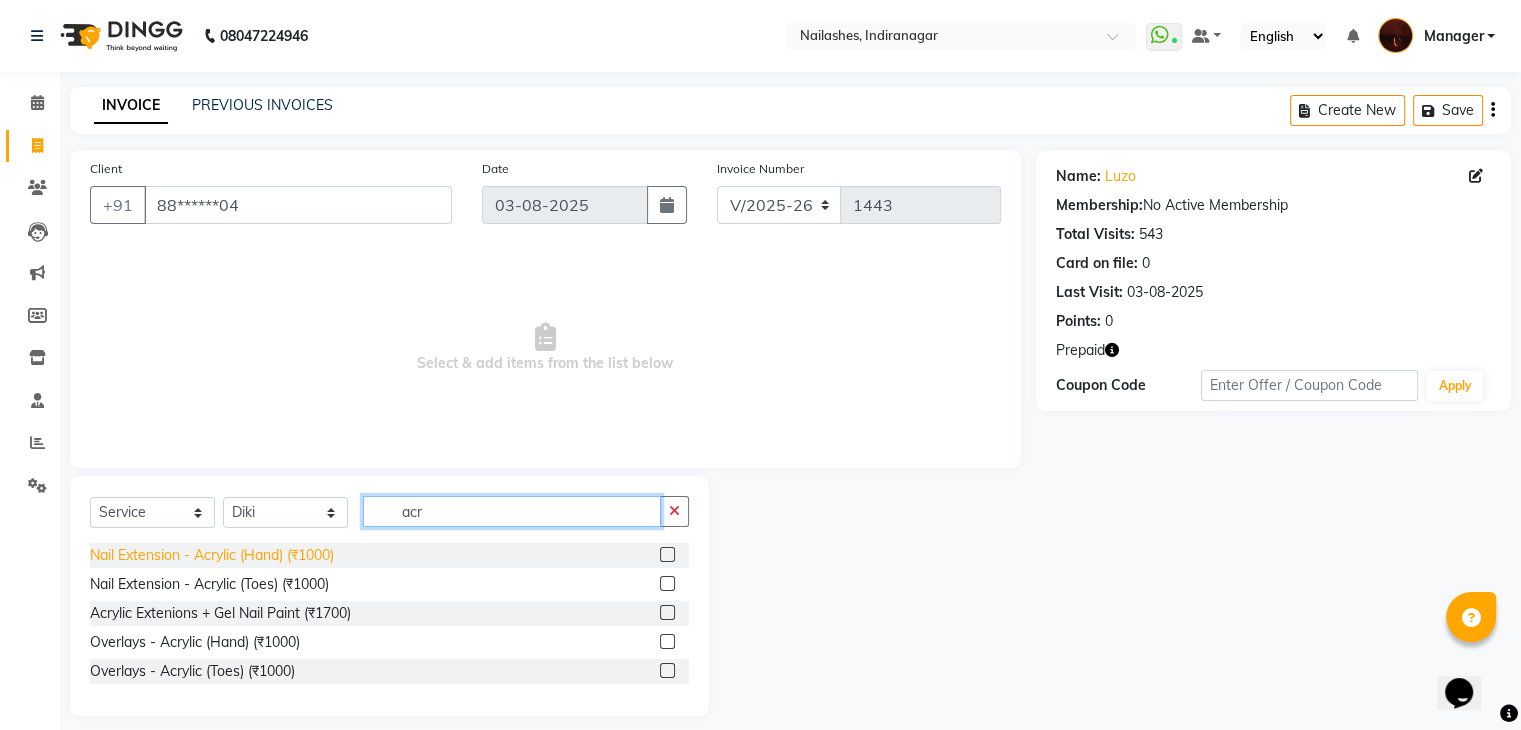 type on "acr" 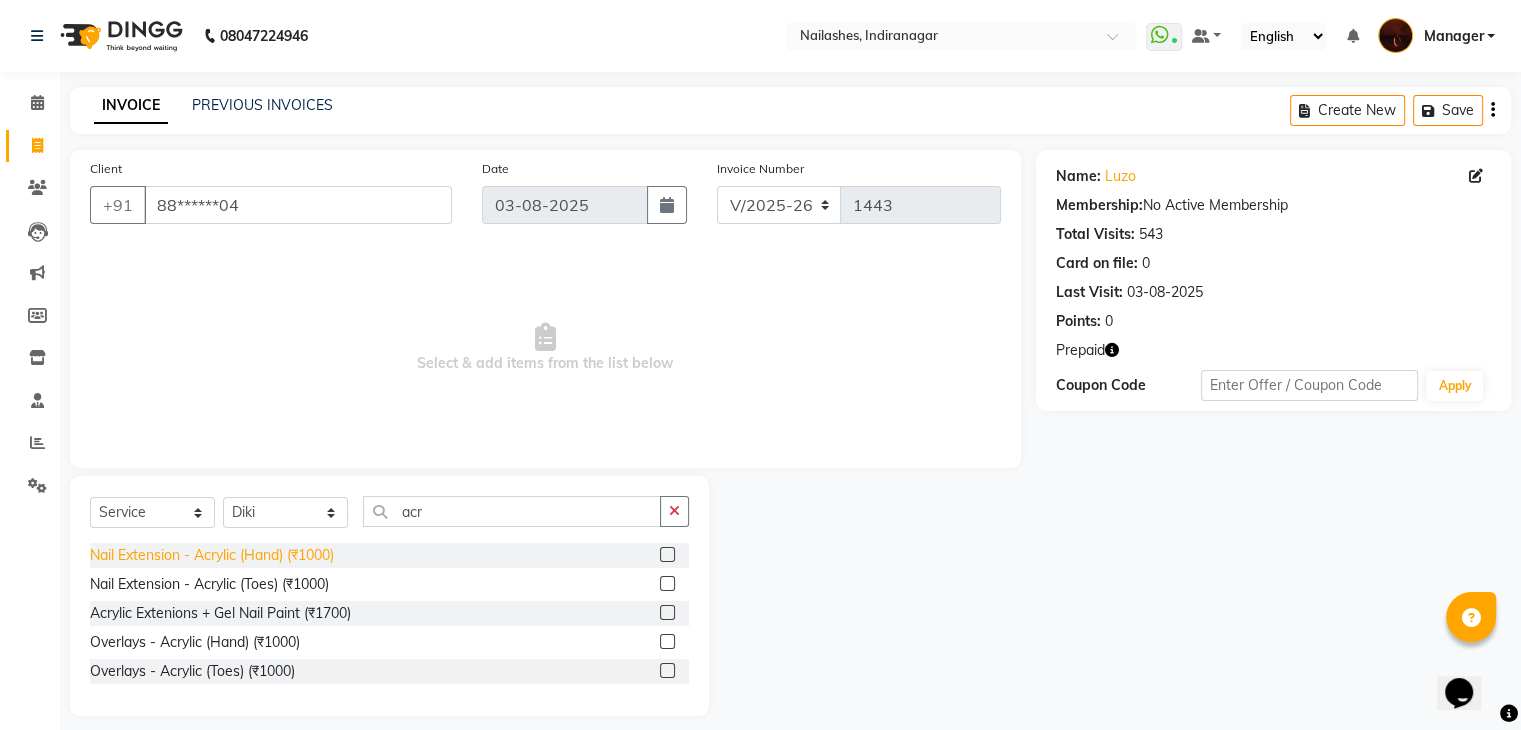 click on "Nail Extension - Acrylic (Hand) (₹1000)" 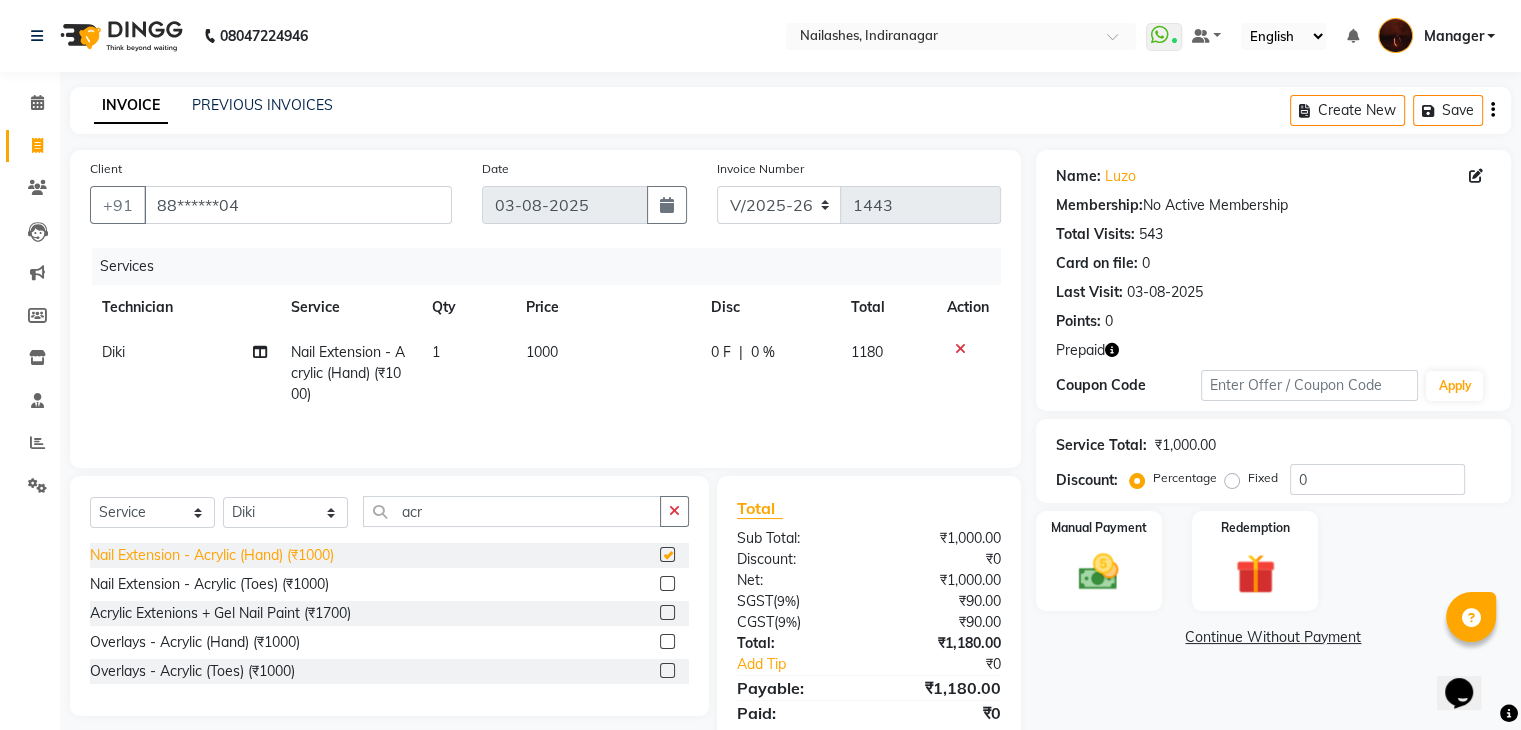 checkbox on "false" 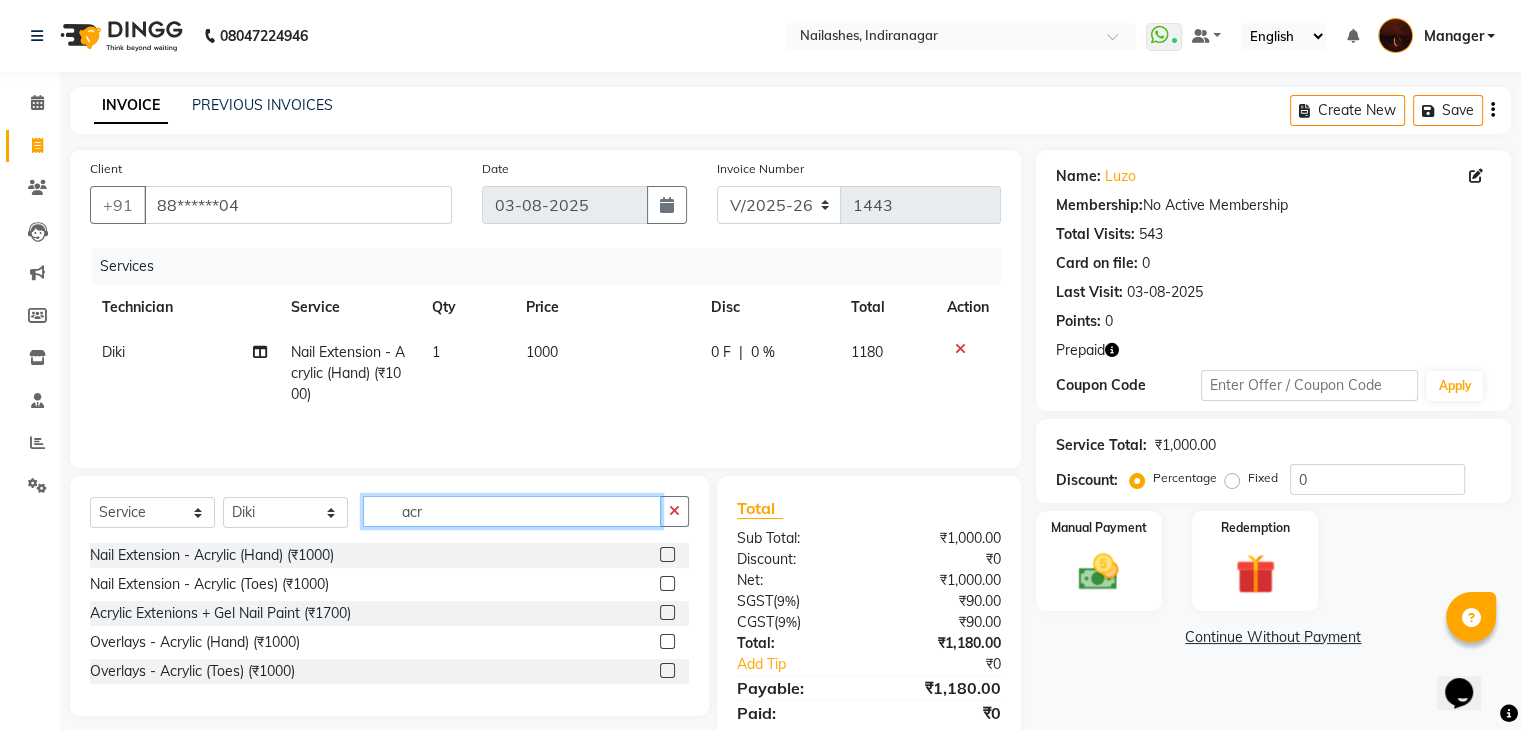 click on "acr" 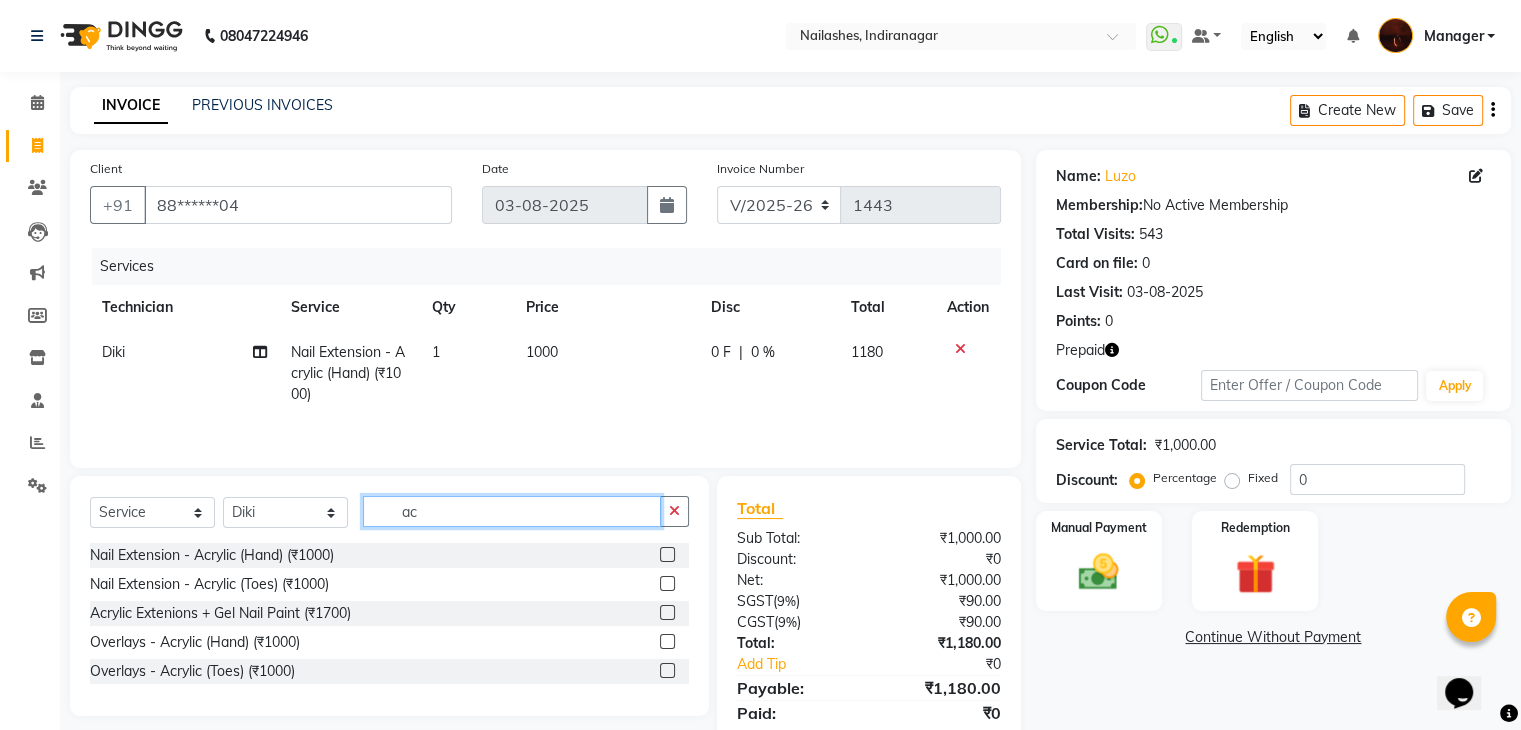 type on "a" 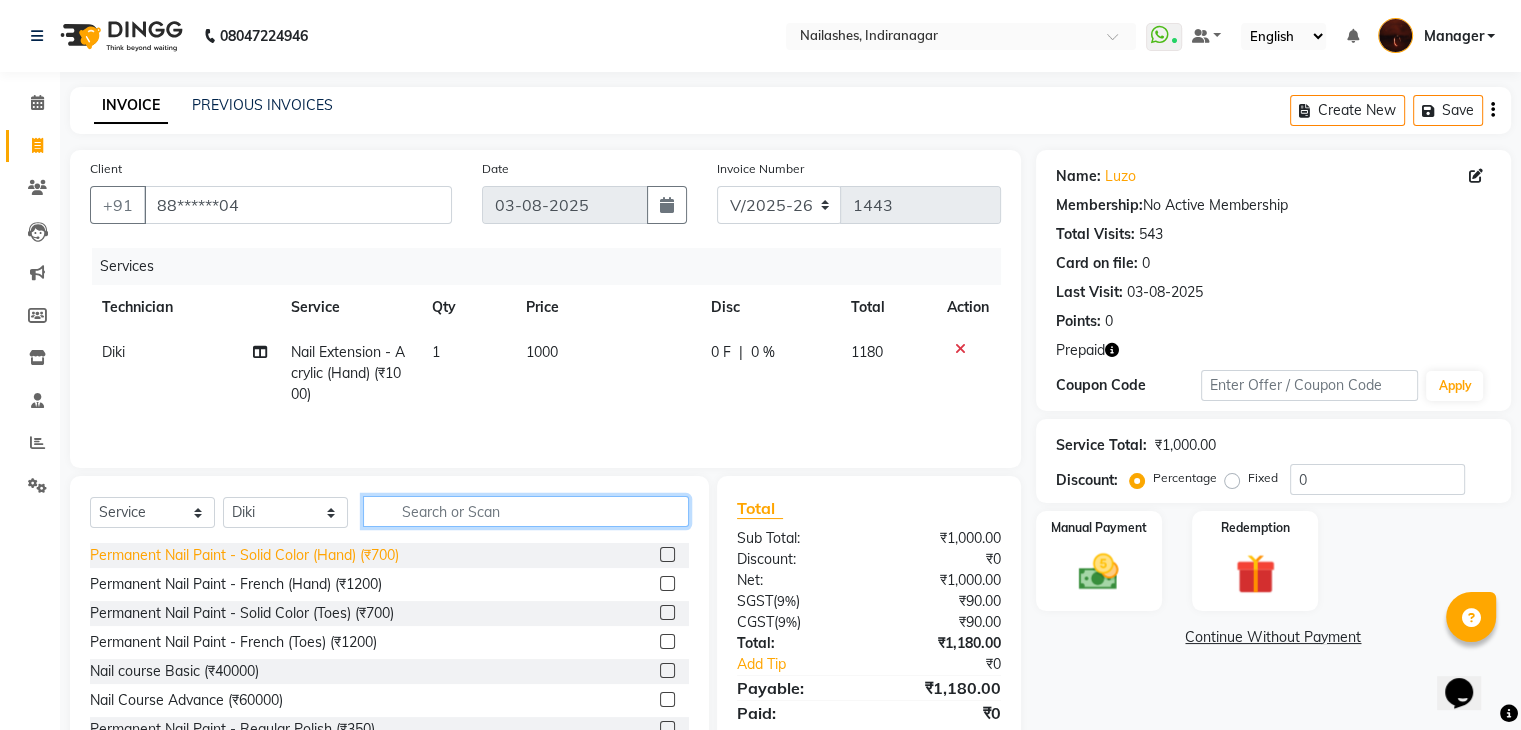 type 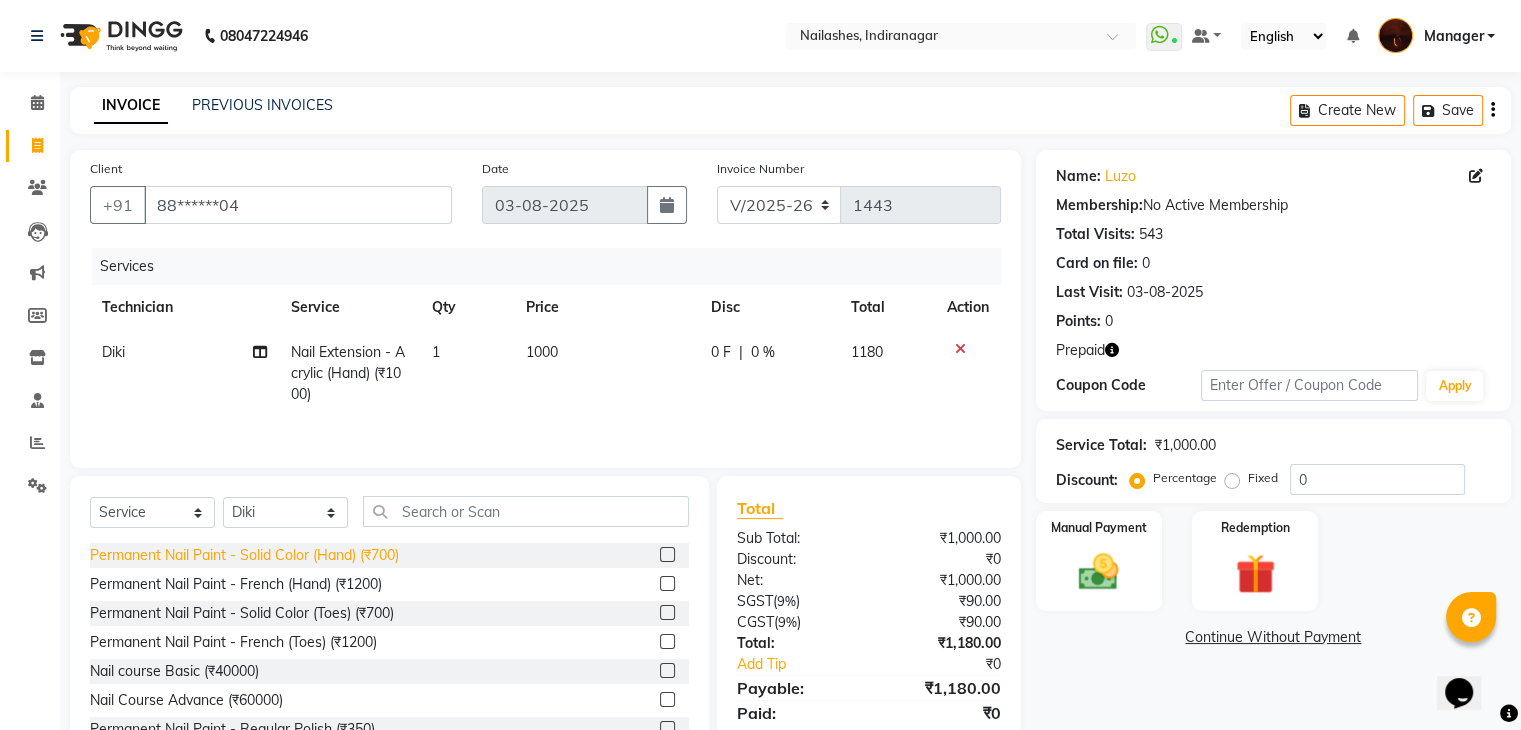 click on "Permanent Nail Paint - Solid Color (Hand) (₹700)" 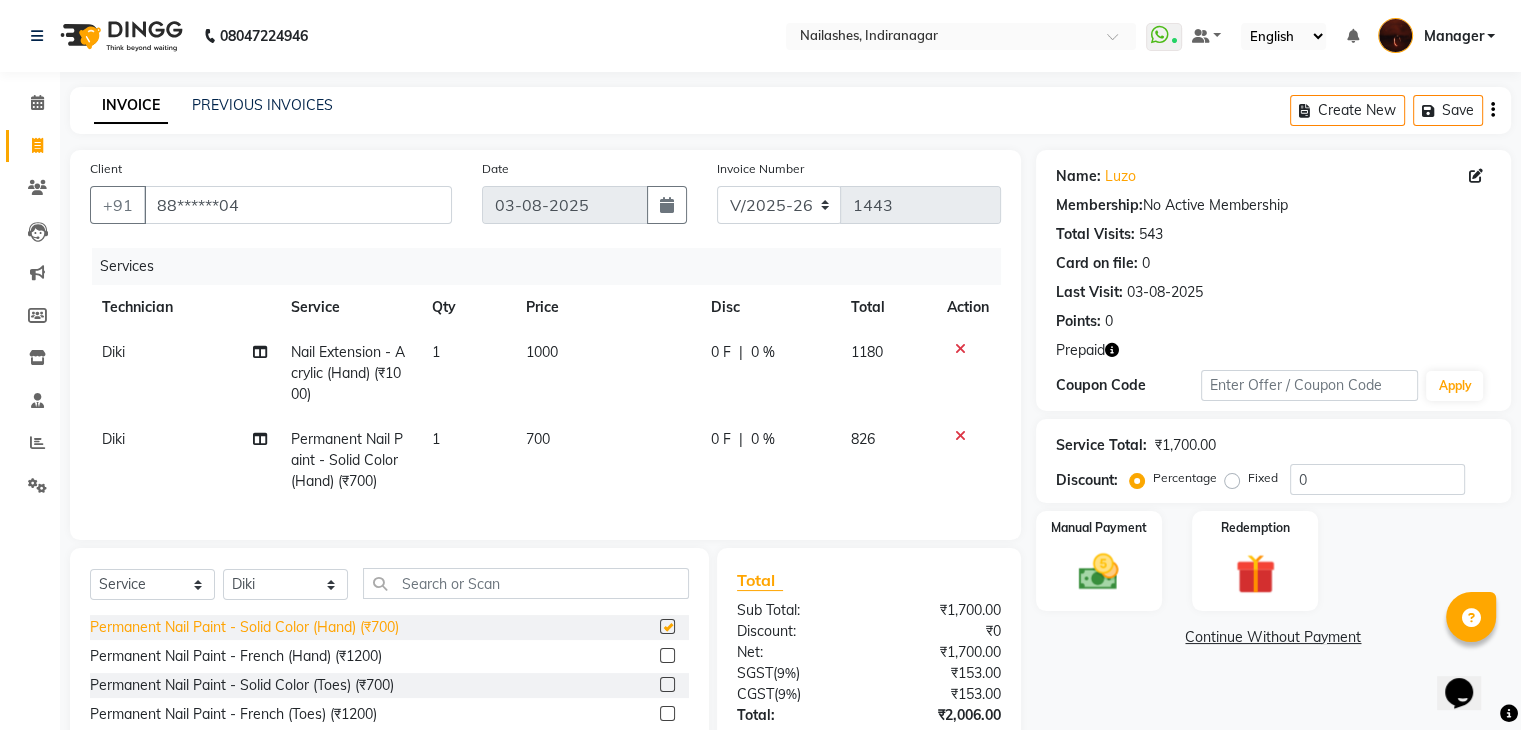checkbox on "false" 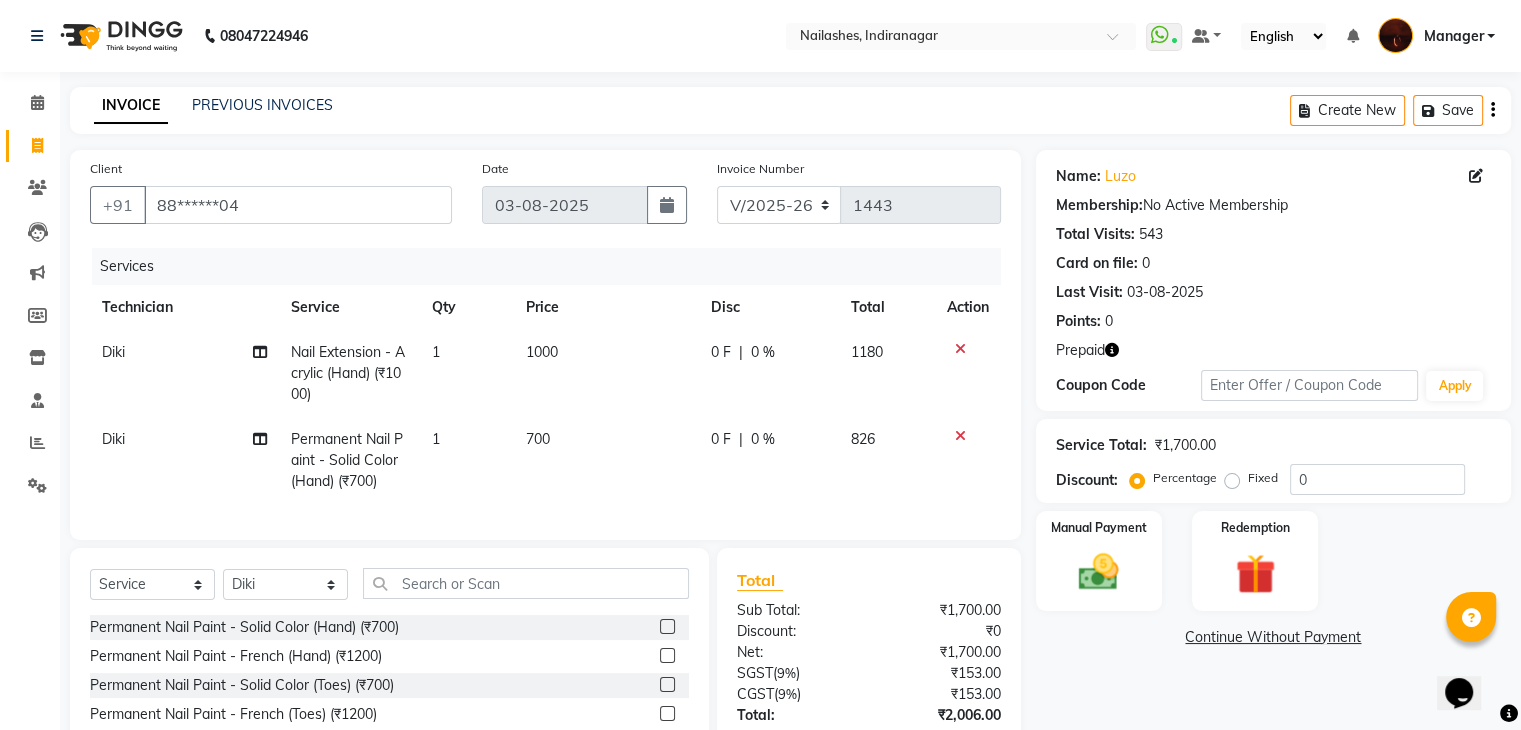 scroll, scrollTop: 159, scrollLeft: 0, axis: vertical 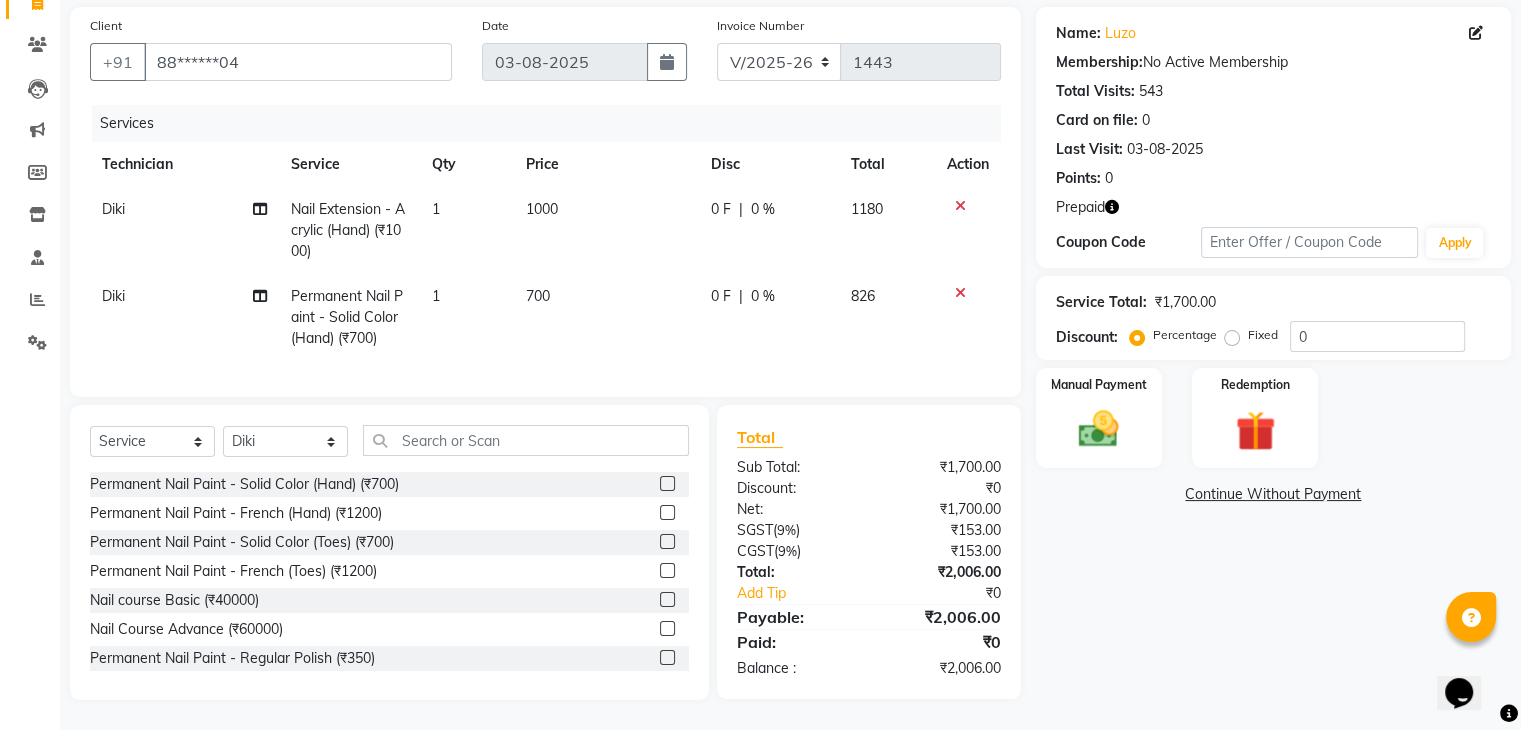 click on "Name: [NAME] Membership:  No Active Membership  Total Visits:  [NUMBER] Card on file:  [NUMBER] Last Visit:   [DATE] Points:   [NUMBER]  Prepaid Coupon Code Apply Service Total:  [CURRENCY][PRICE]  Discount:  Percentage   Fixed  [NUMBER] Manual Payment Redemption  Continue Without Payment" 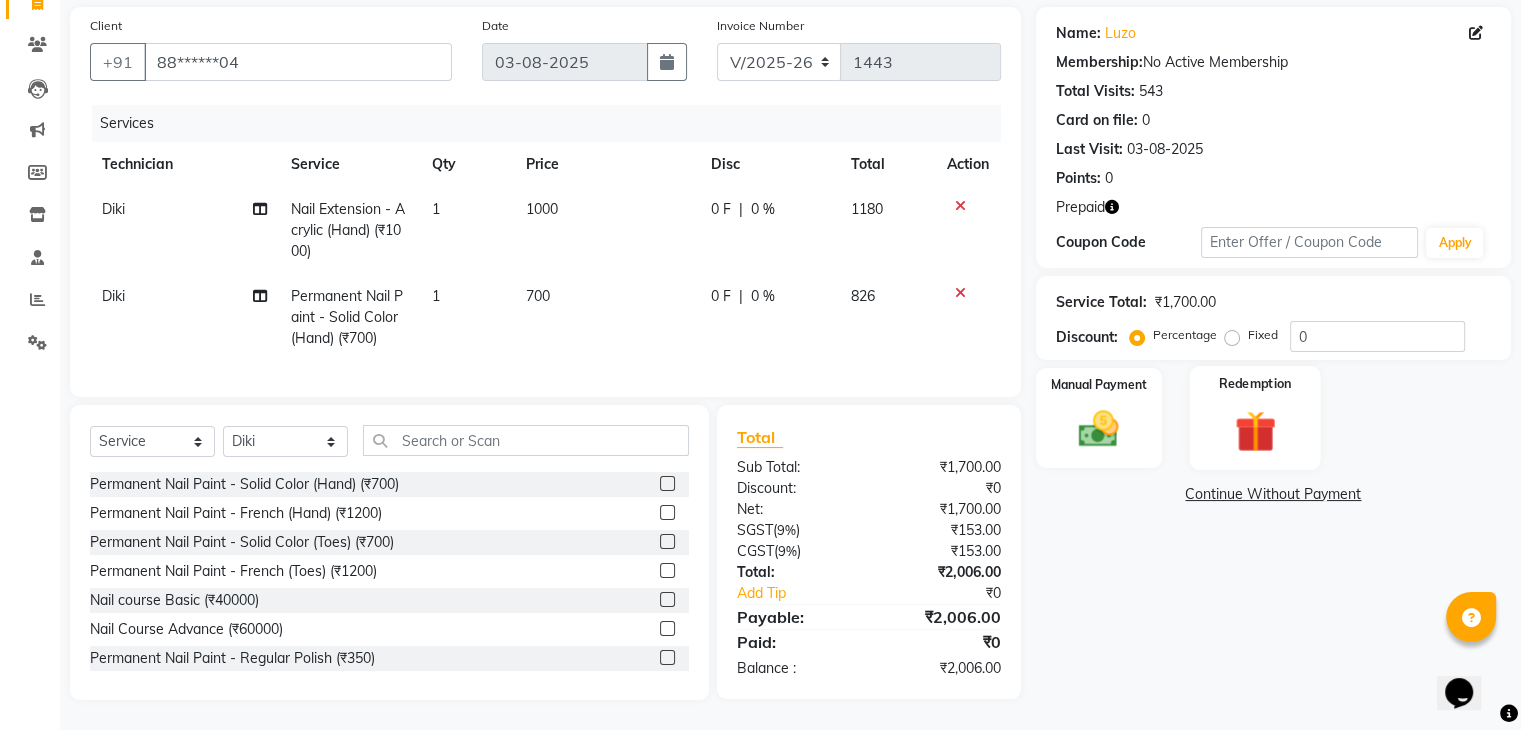 click 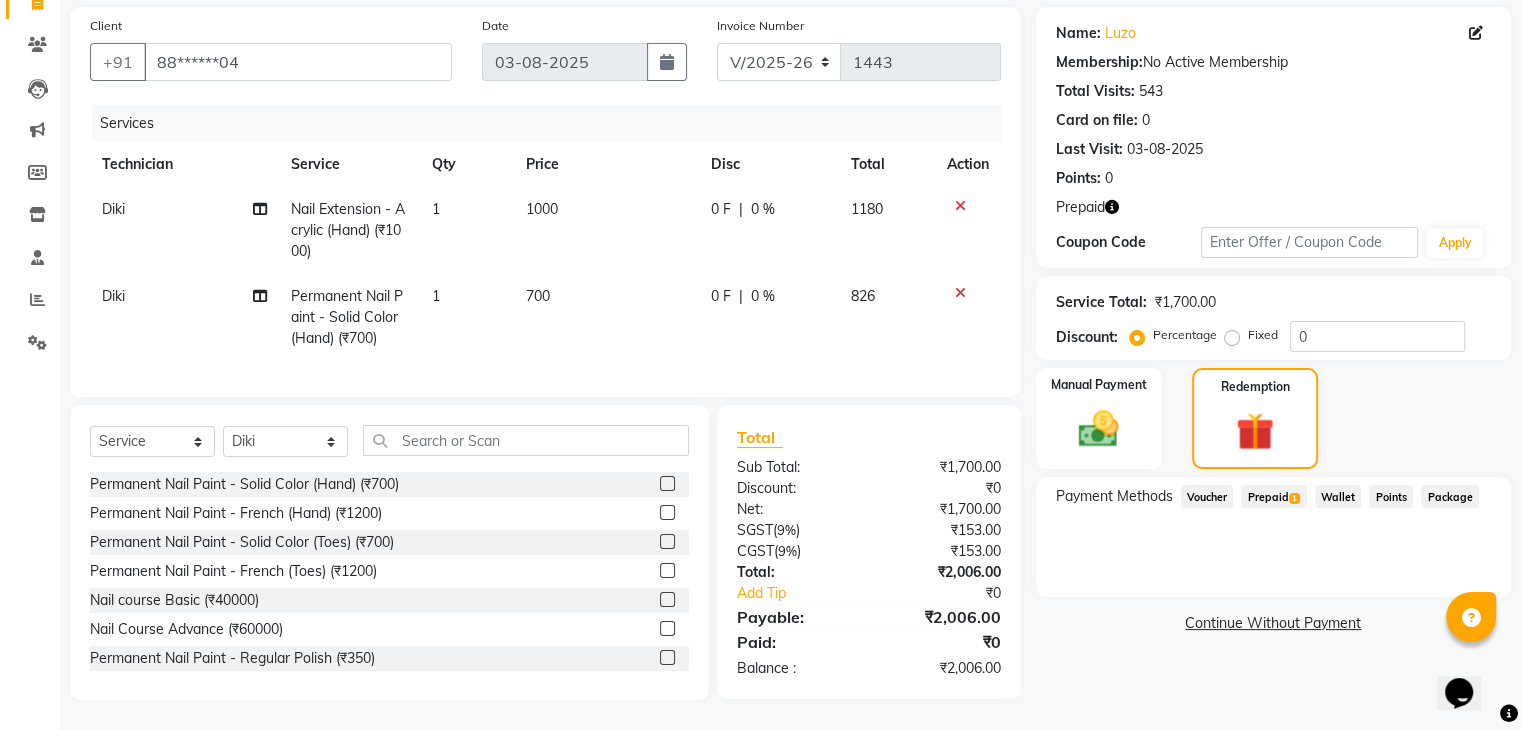 click on "Prepaid  1" 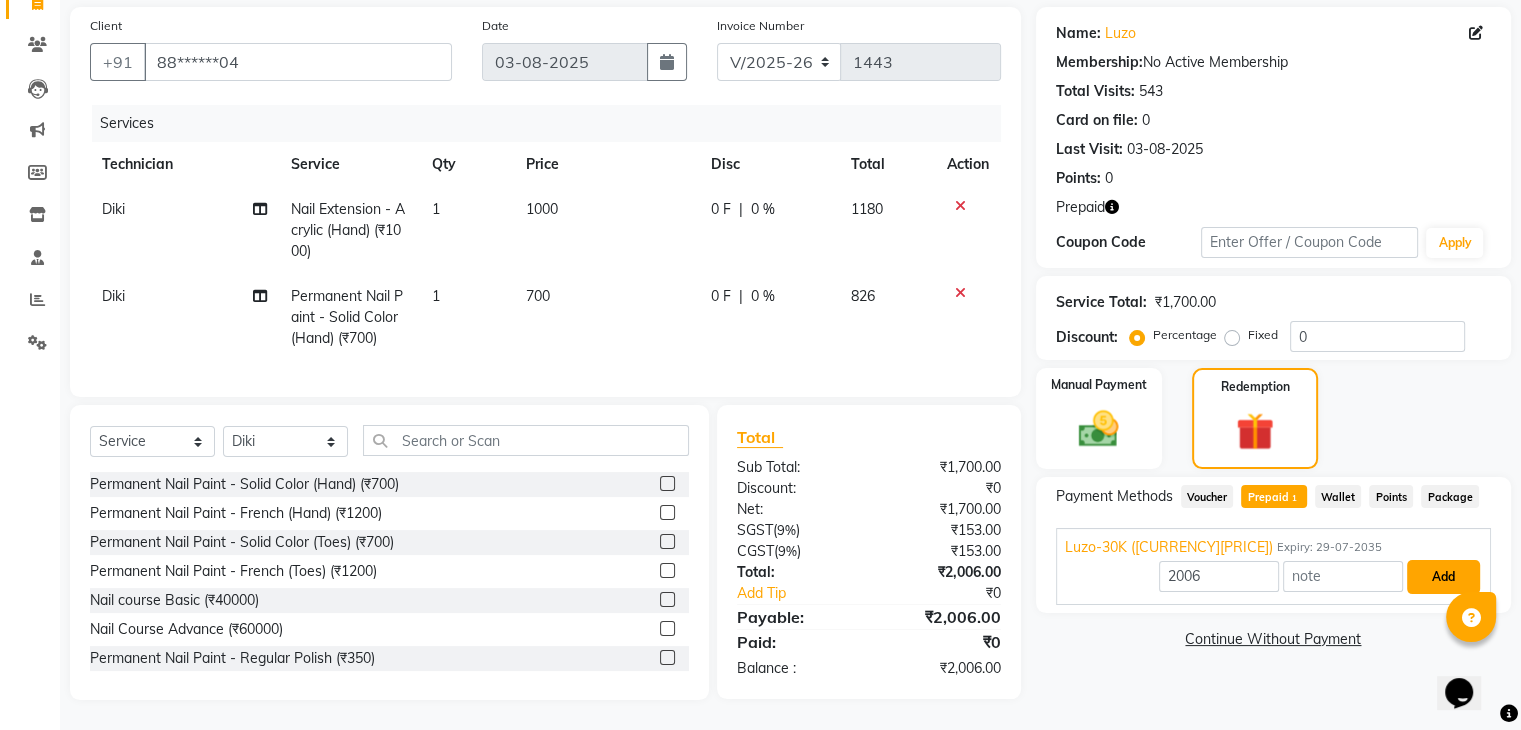 click on "Add" at bounding box center (1443, 577) 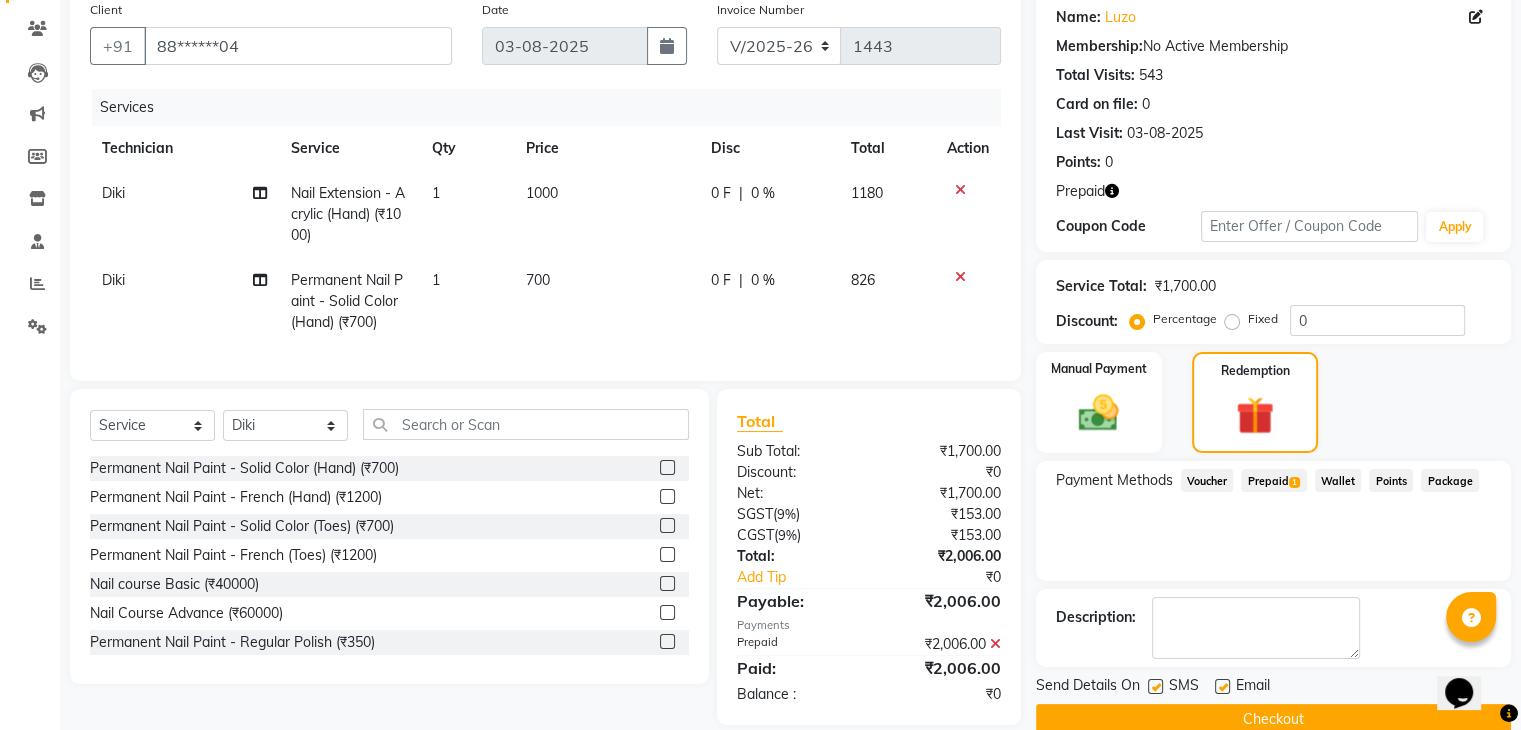 scroll, scrollTop: 200, scrollLeft: 0, axis: vertical 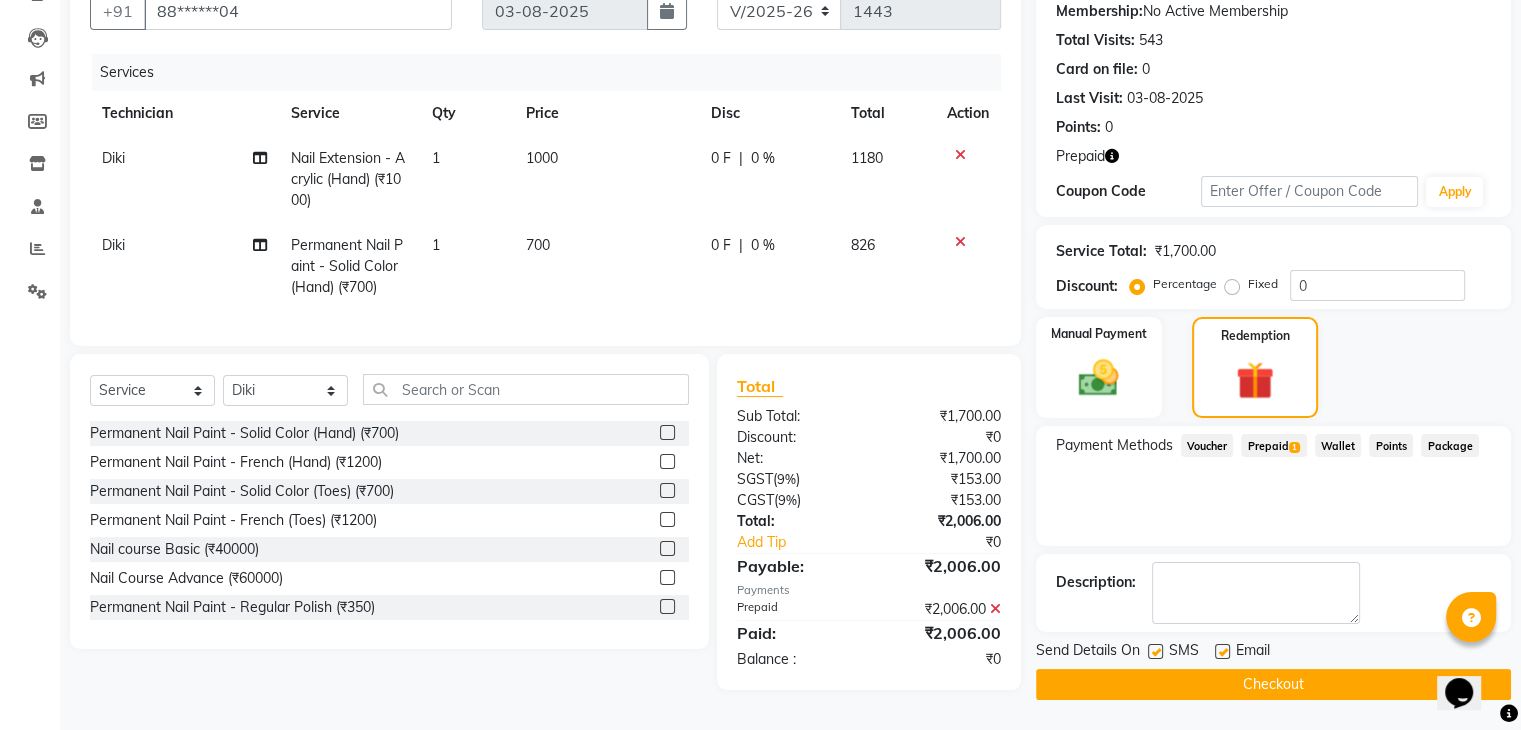 click on "Checkout" 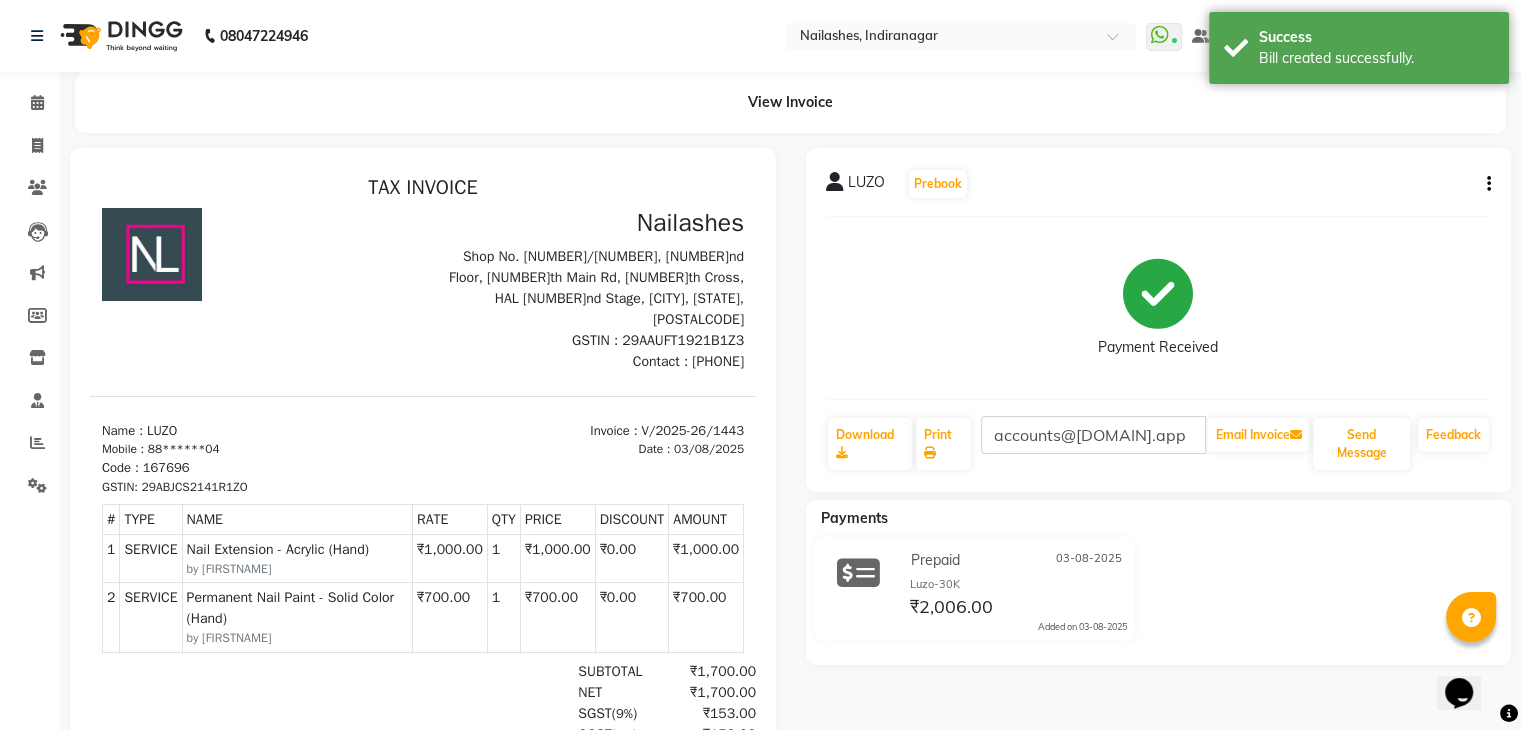 scroll, scrollTop: 0, scrollLeft: 0, axis: both 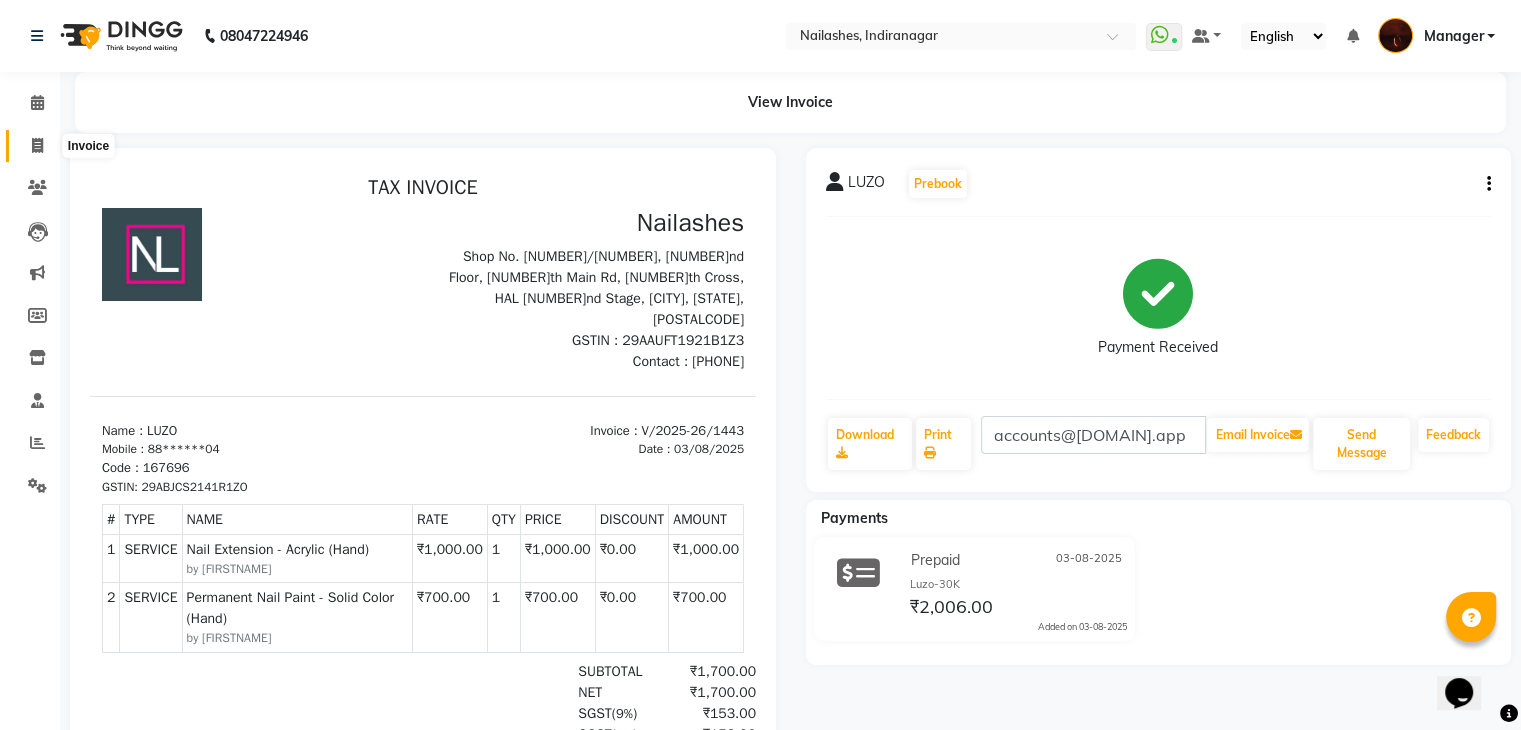 click 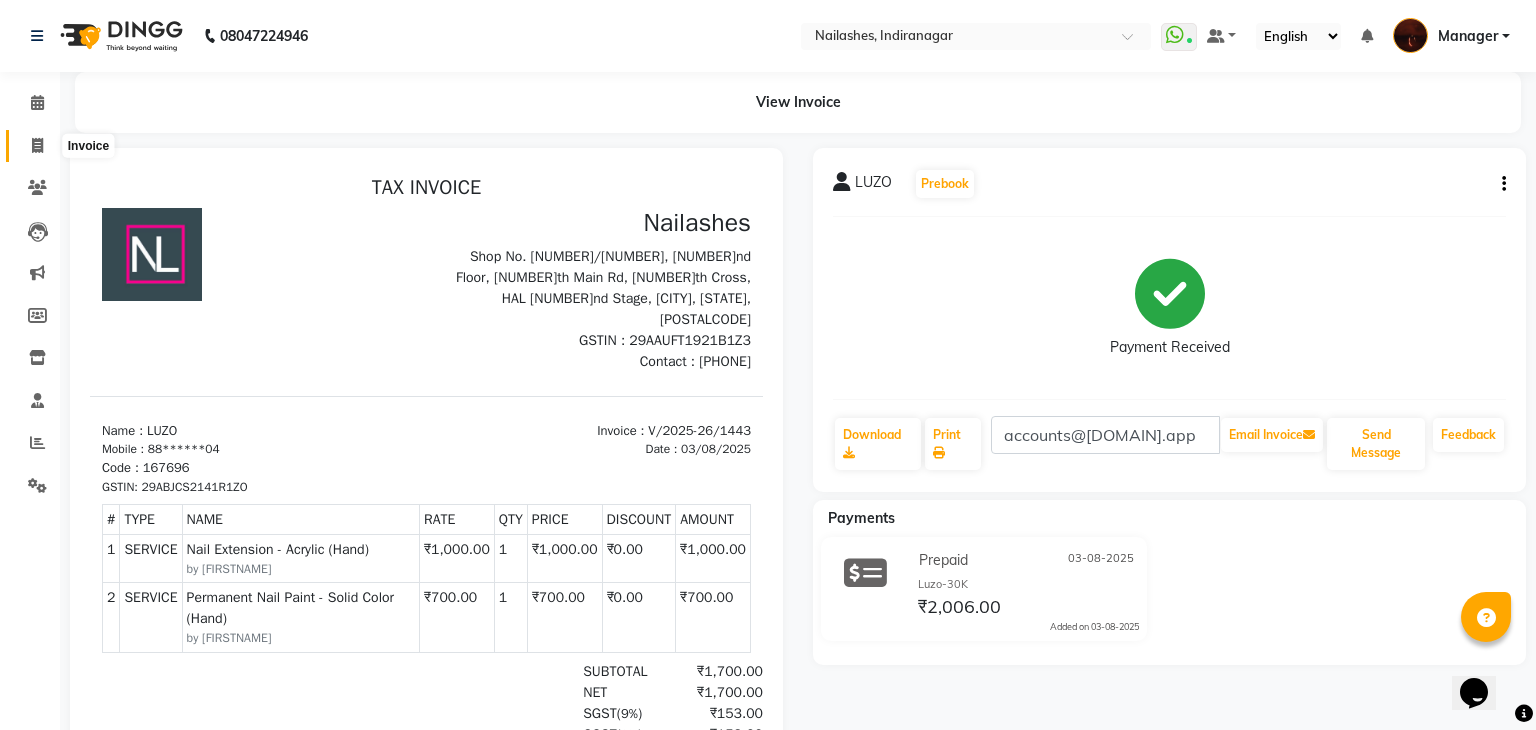 select on "service" 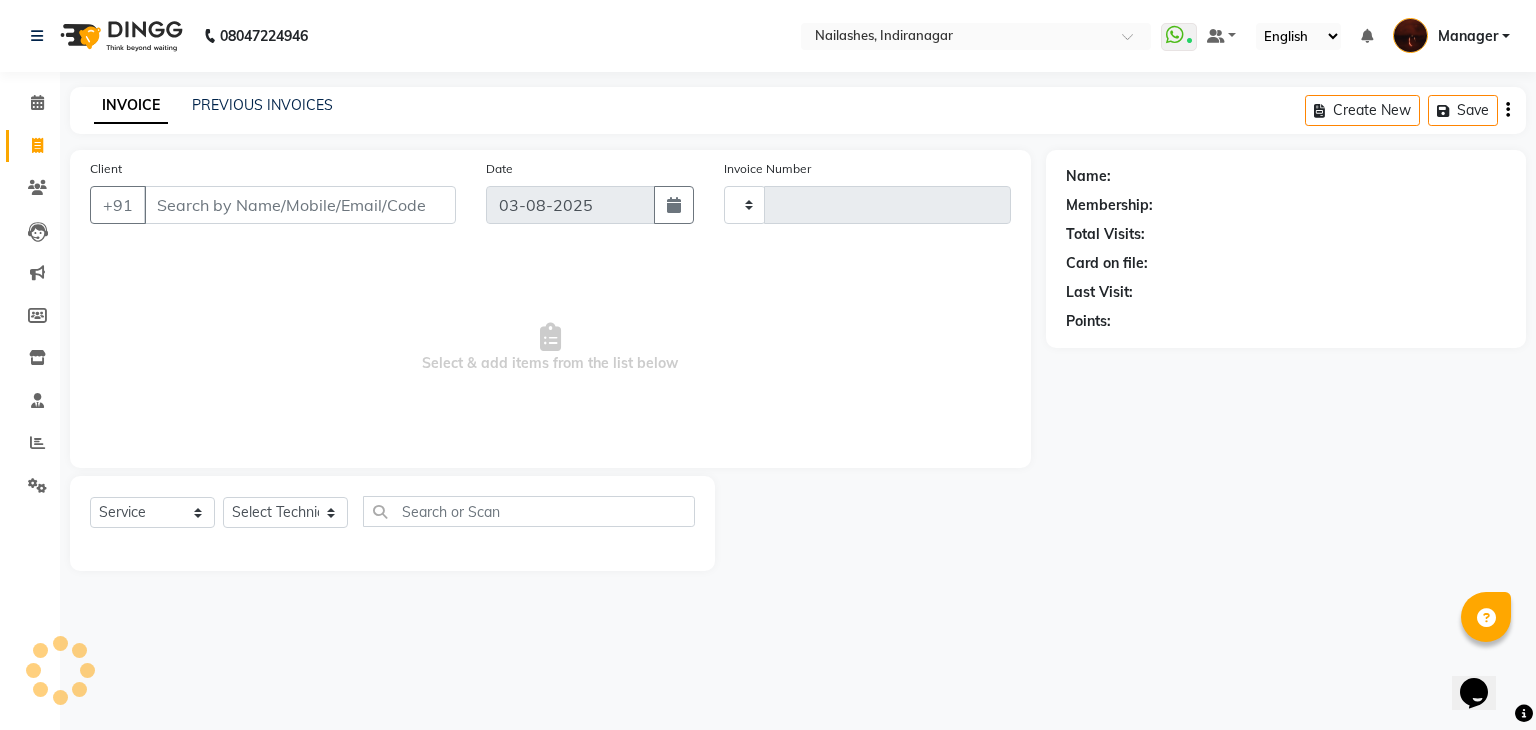type on "1445" 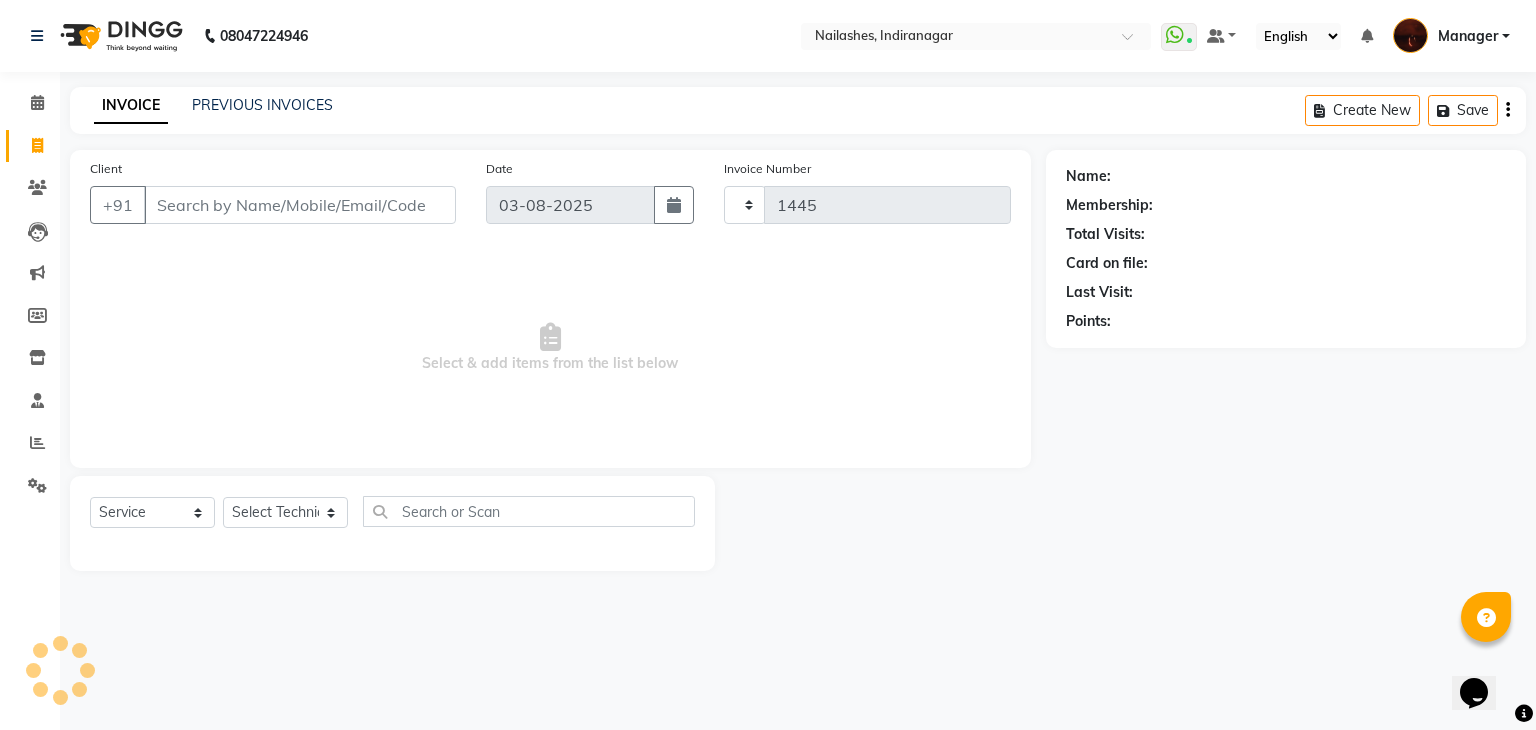 select on "4063" 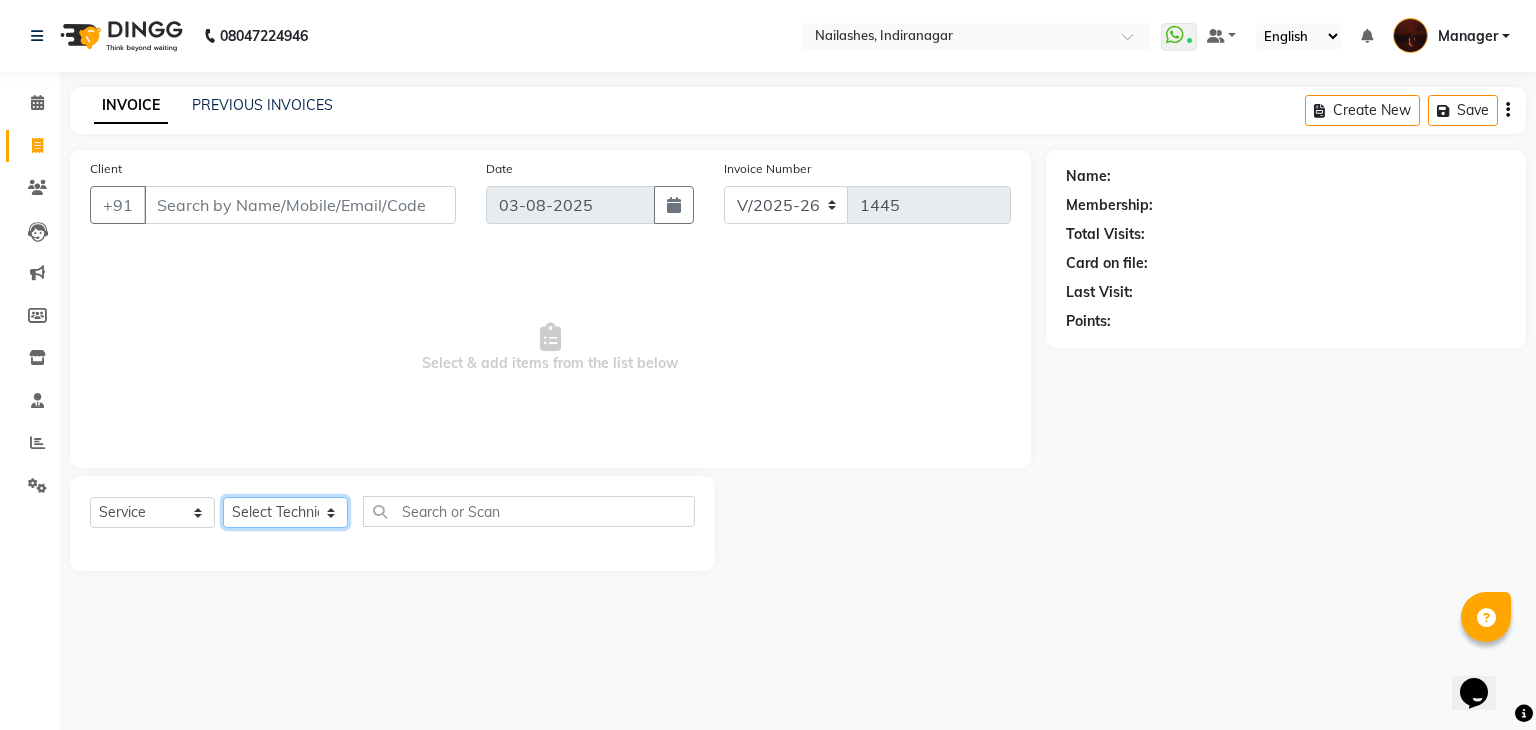 click on "Select Technician [FIRSTNAME] [FIRSTNAME] [FIRSTNAME] [FIRSTNAME] [FIRSTNAME] [FIRSTNAME] [FIRSTNAME] [FIRSTNAME] [FIRSTNAME] [FIRSTNAME] [FIRSTNAME] [FIRSTNAME] [FIRSTNAME] [FIRSTNAME] [FIRSTNAME] [FIRSTNAME] [FIRSTNAME]" 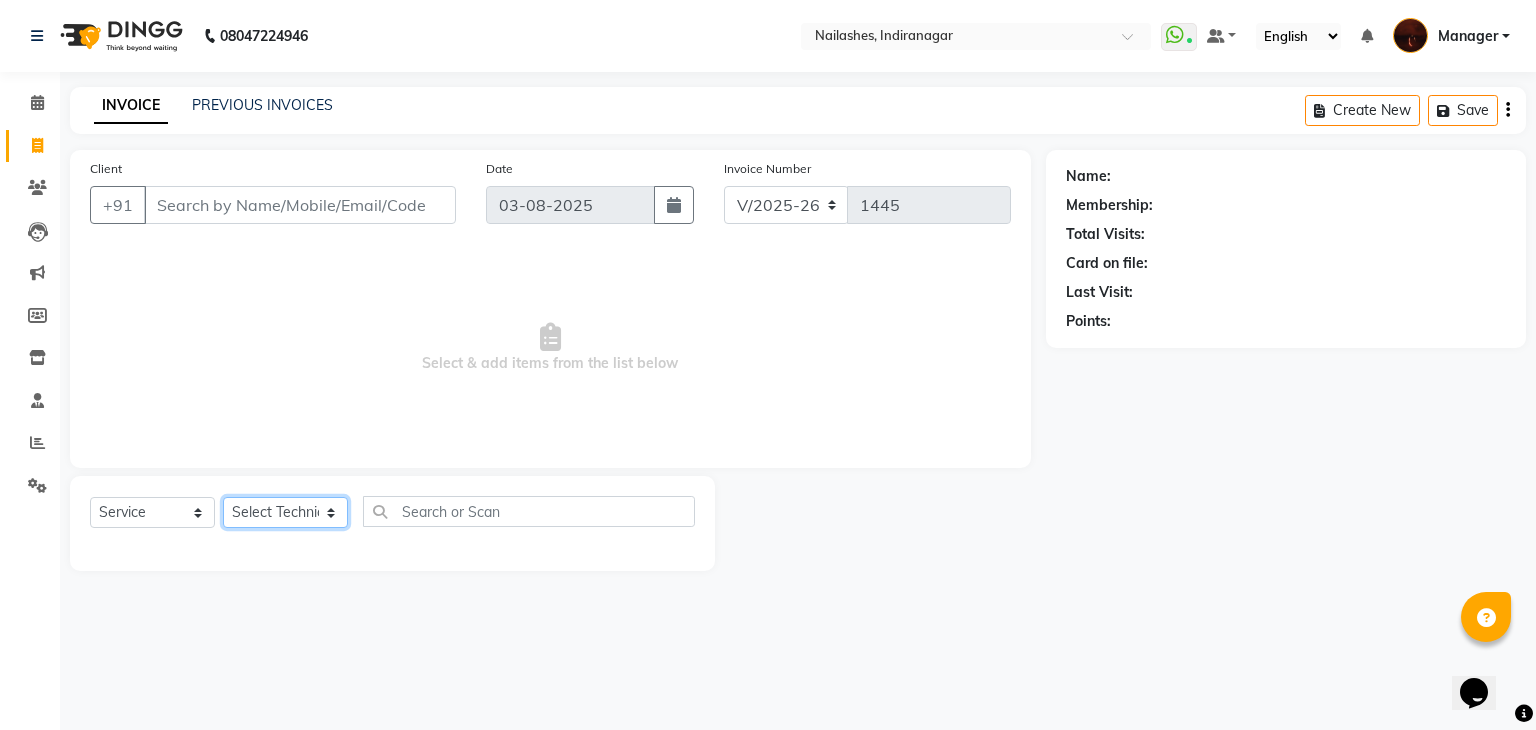 select on "68684" 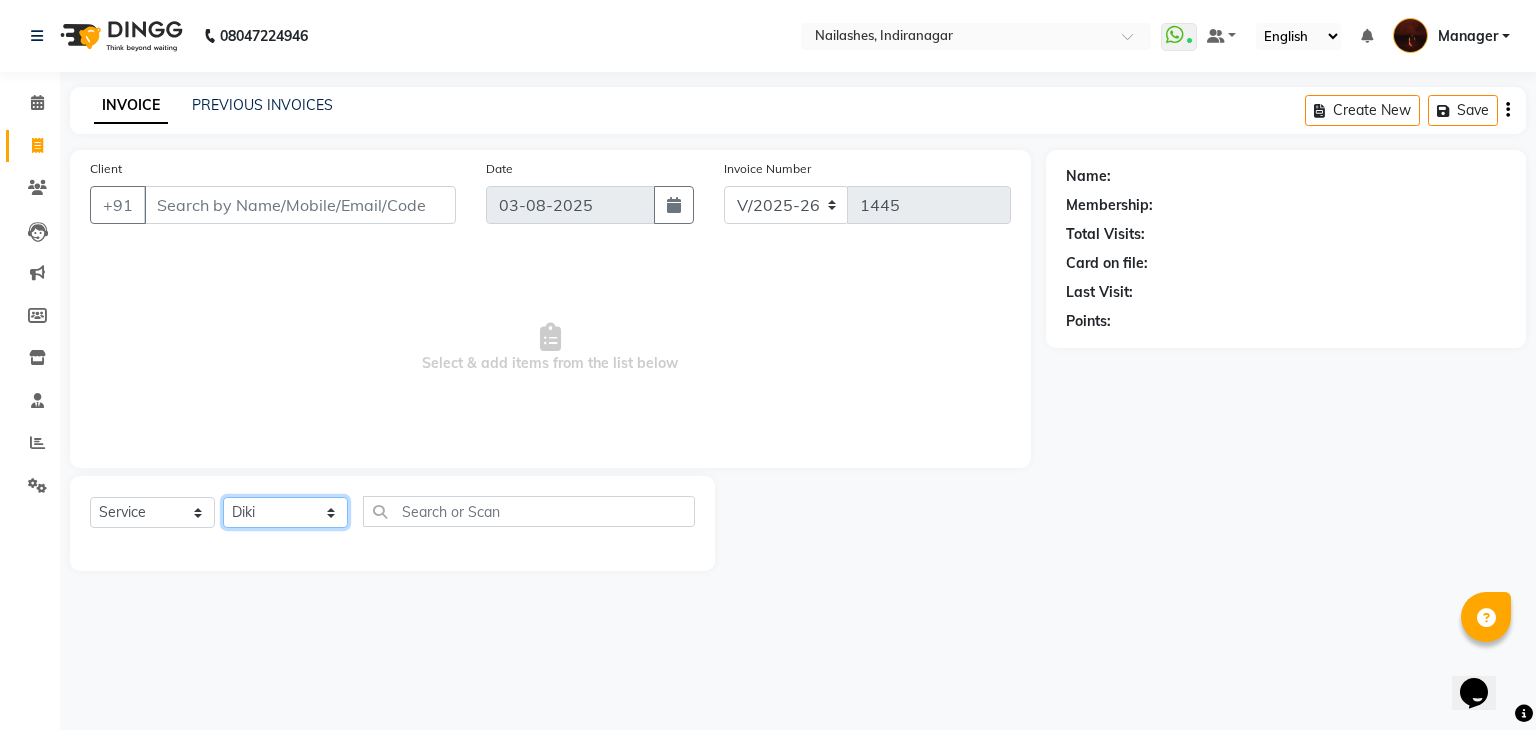 click on "Select Technician [FIRSTNAME] [FIRSTNAME] [FIRSTNAME] [FIRSTNAME] [FIRSTNAME] [FIRSTNAME] [FIRSTNAME] [FIRSTNAME] [FIRSTNAME] [FIRSTNAME] [FIRSTNAME] [FIRSTNAME] [FIRSTNAME] [FIRSTNAME] [FIRSTNAME] [FIRSTNAME] [FIRSTNAME]" 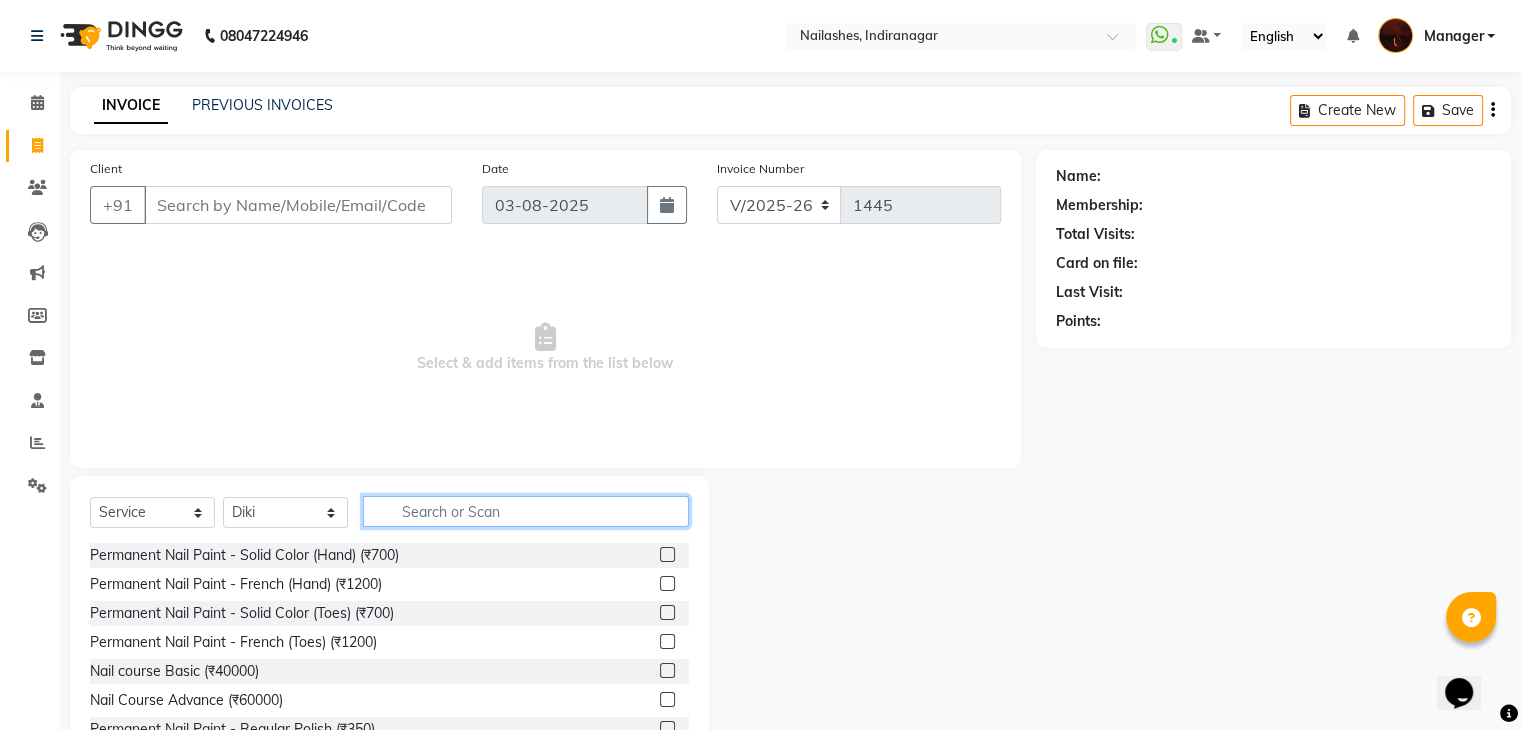 click 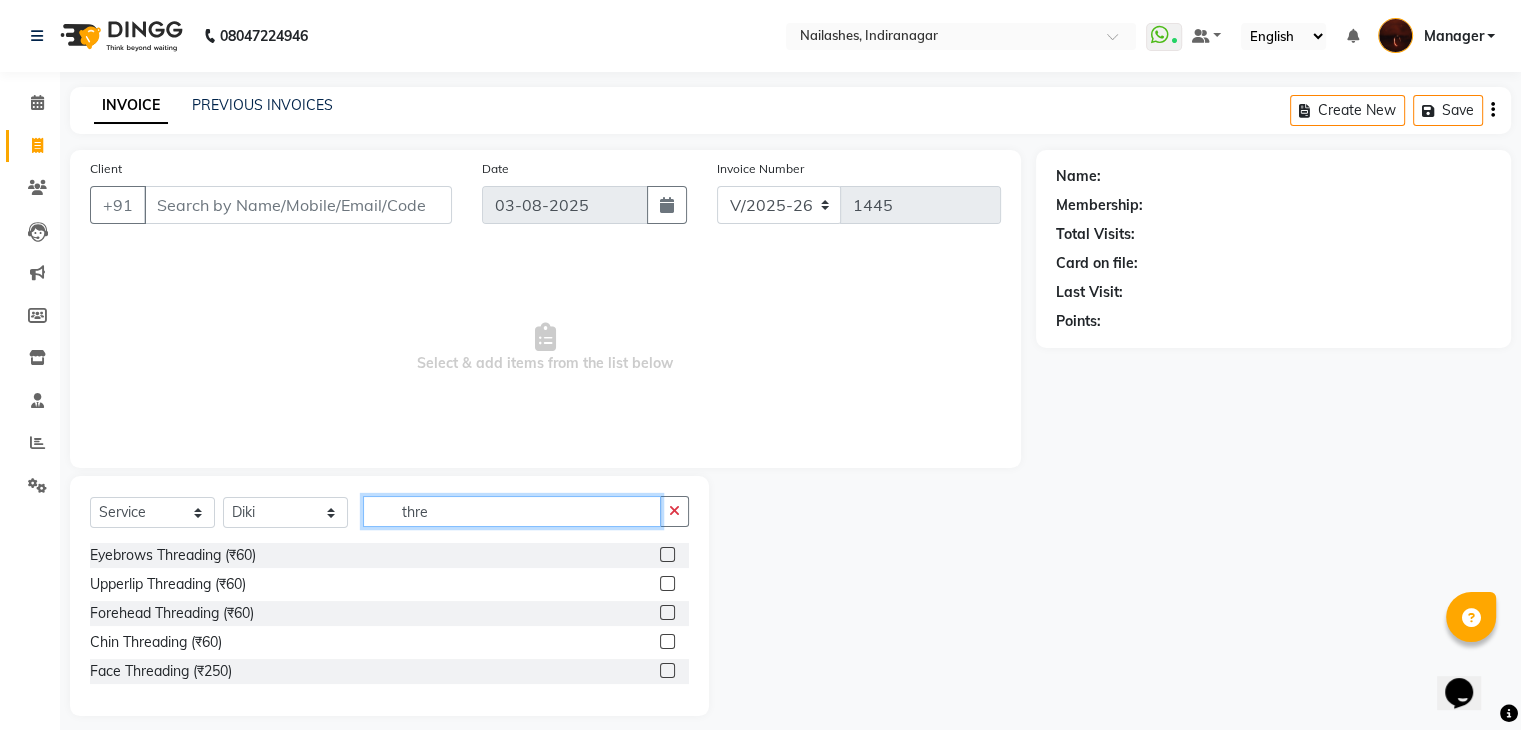 type on "thre" 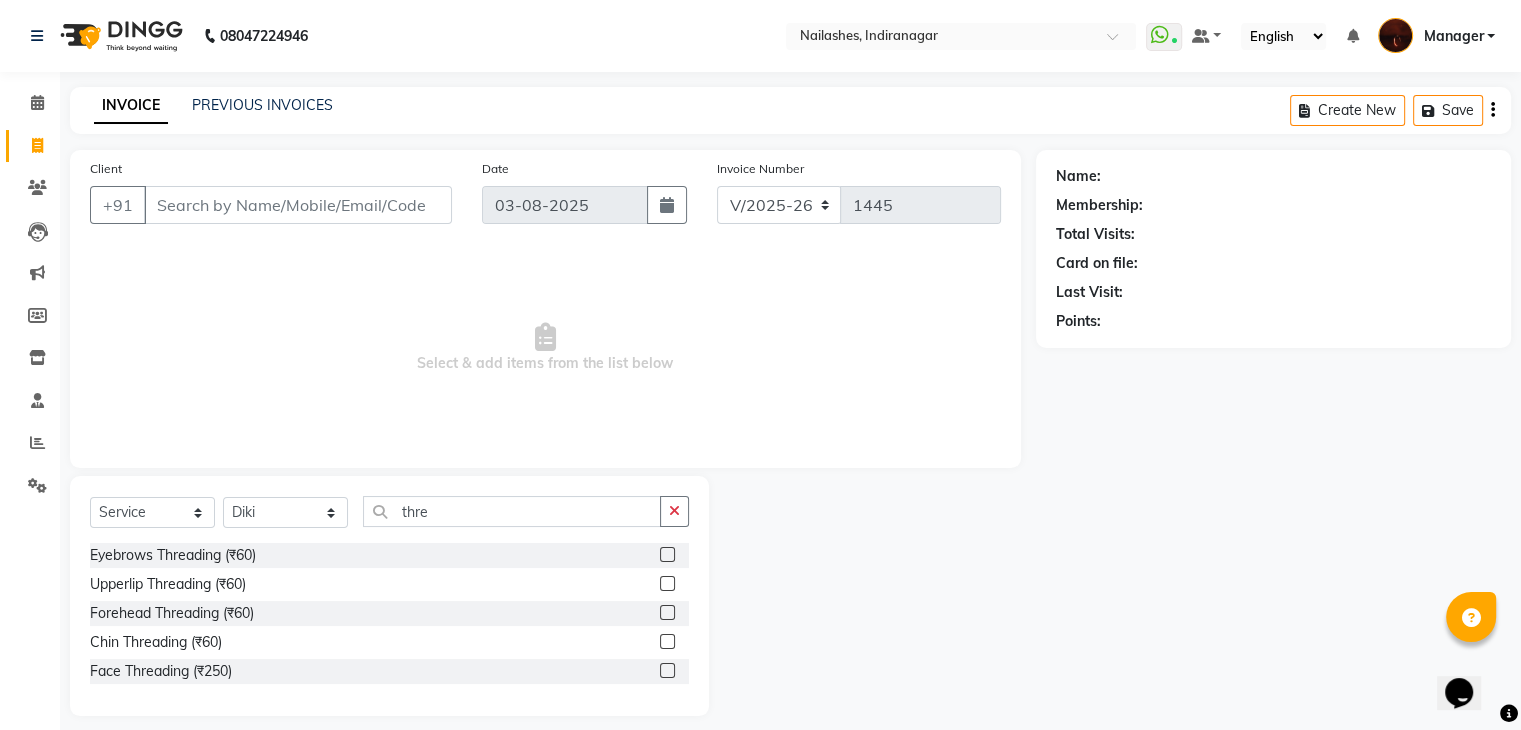 click 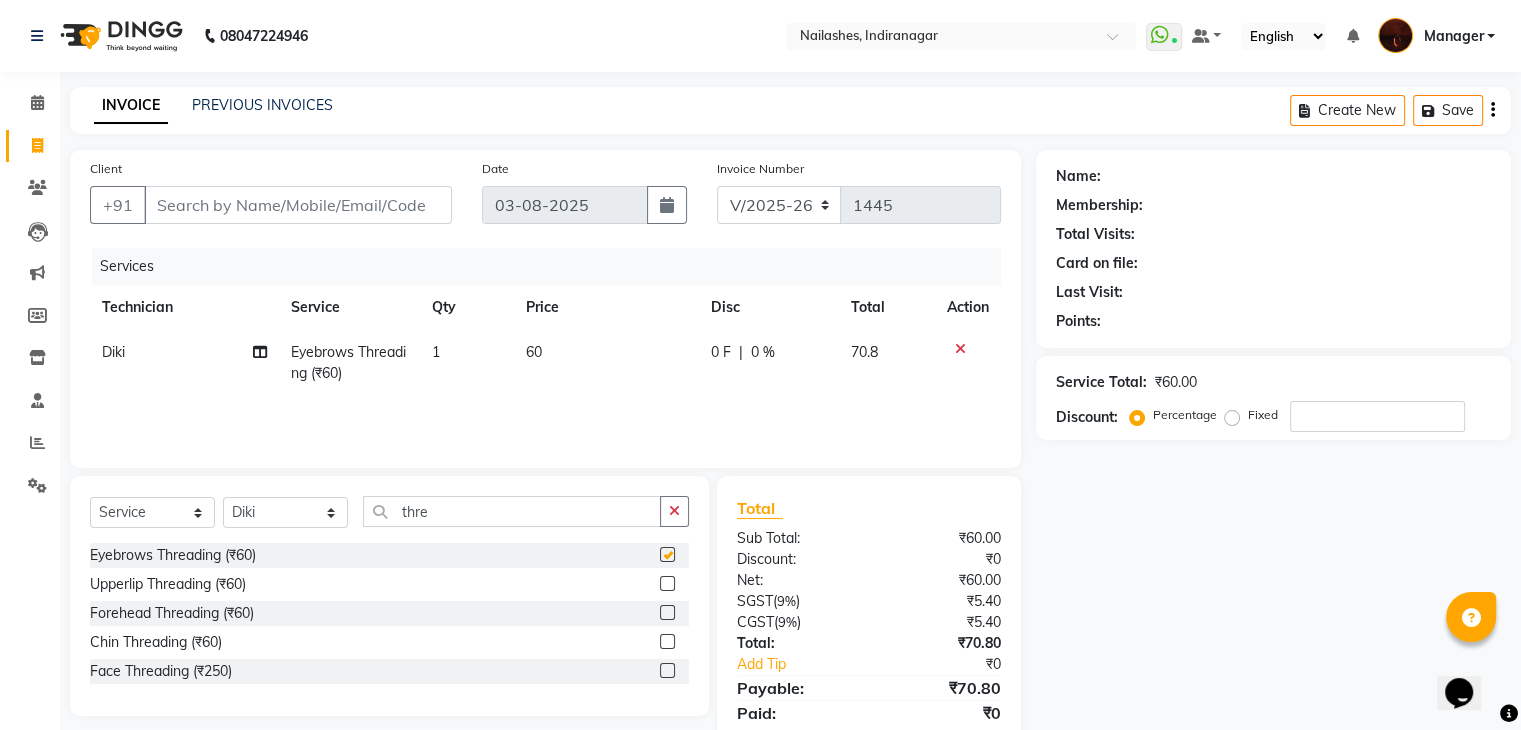 checkbox on "false" 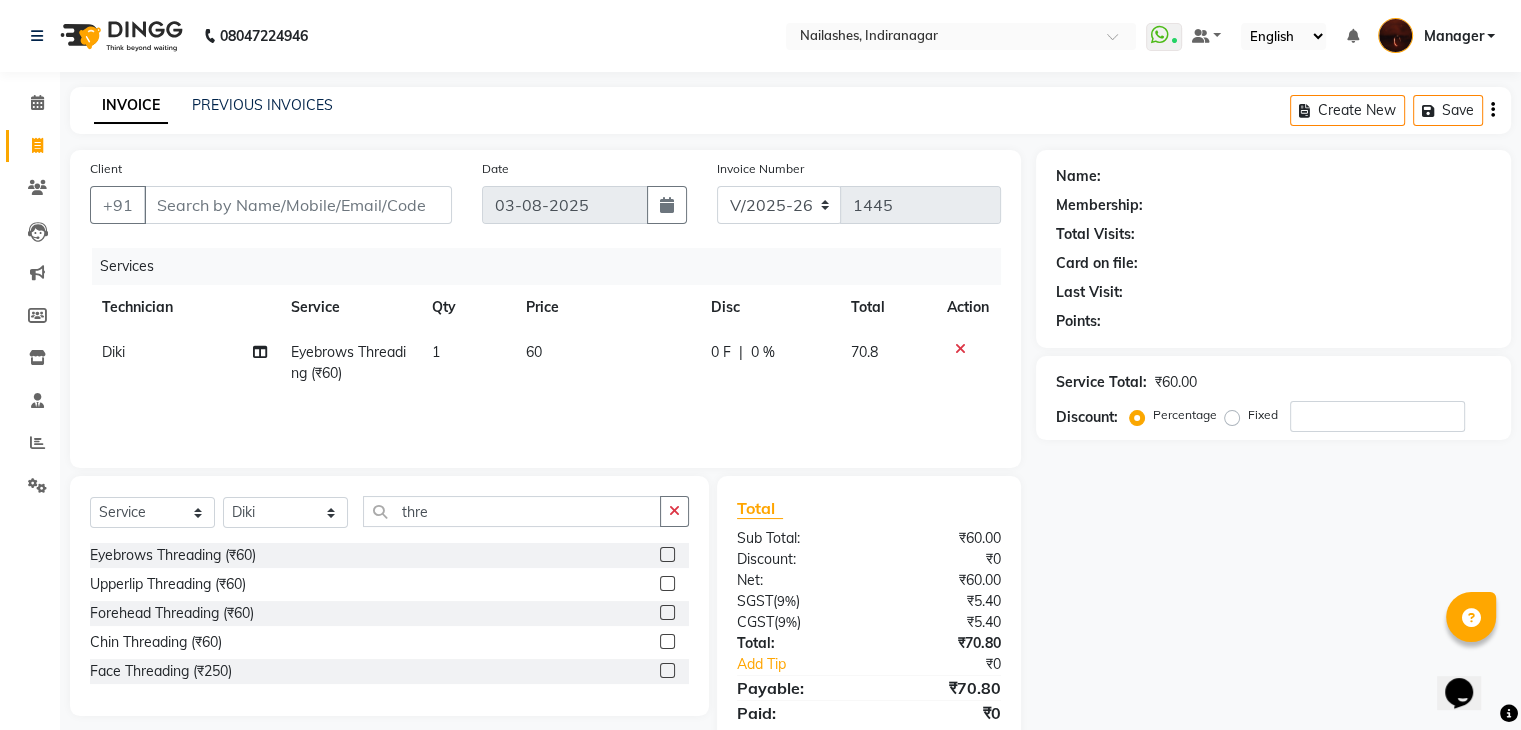 click 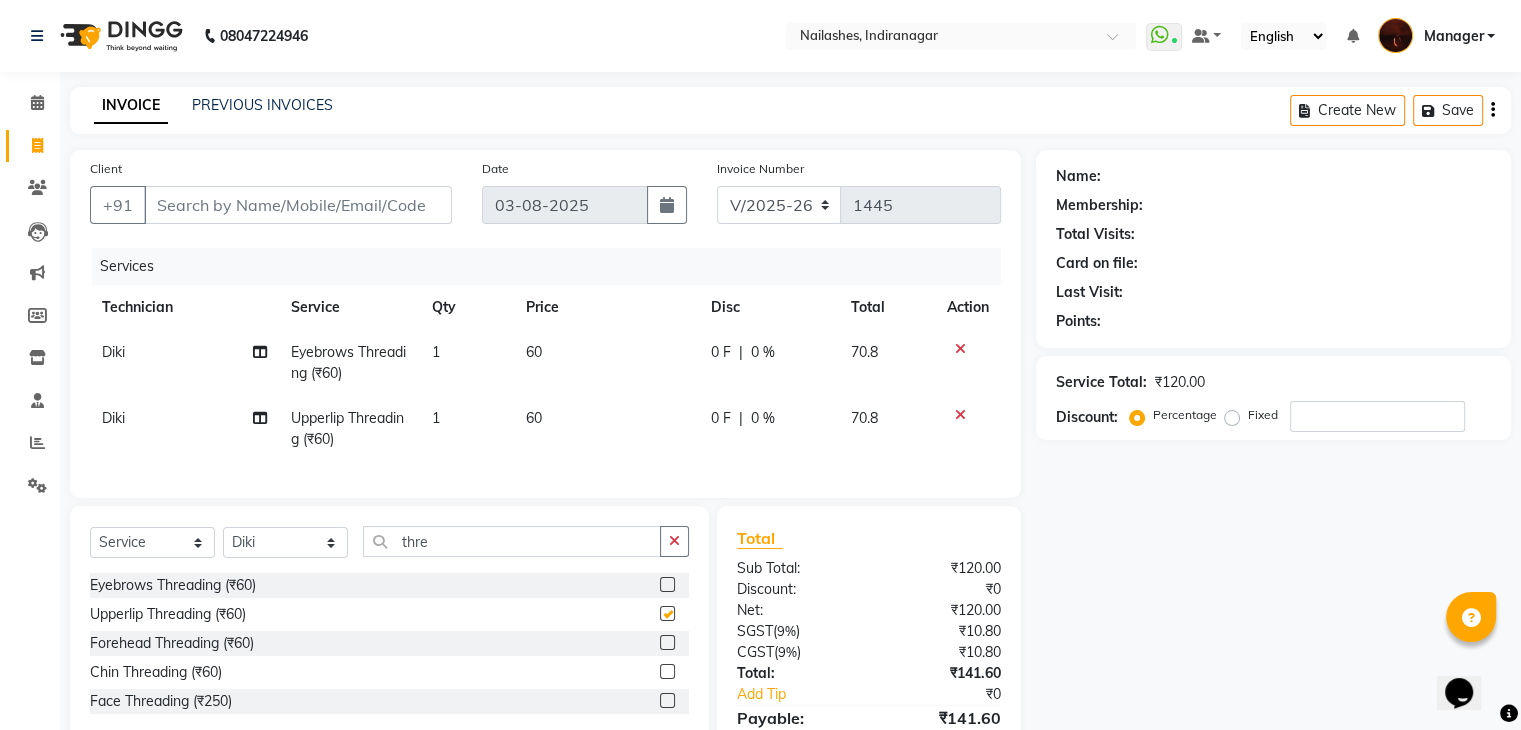 checkbox on "false" 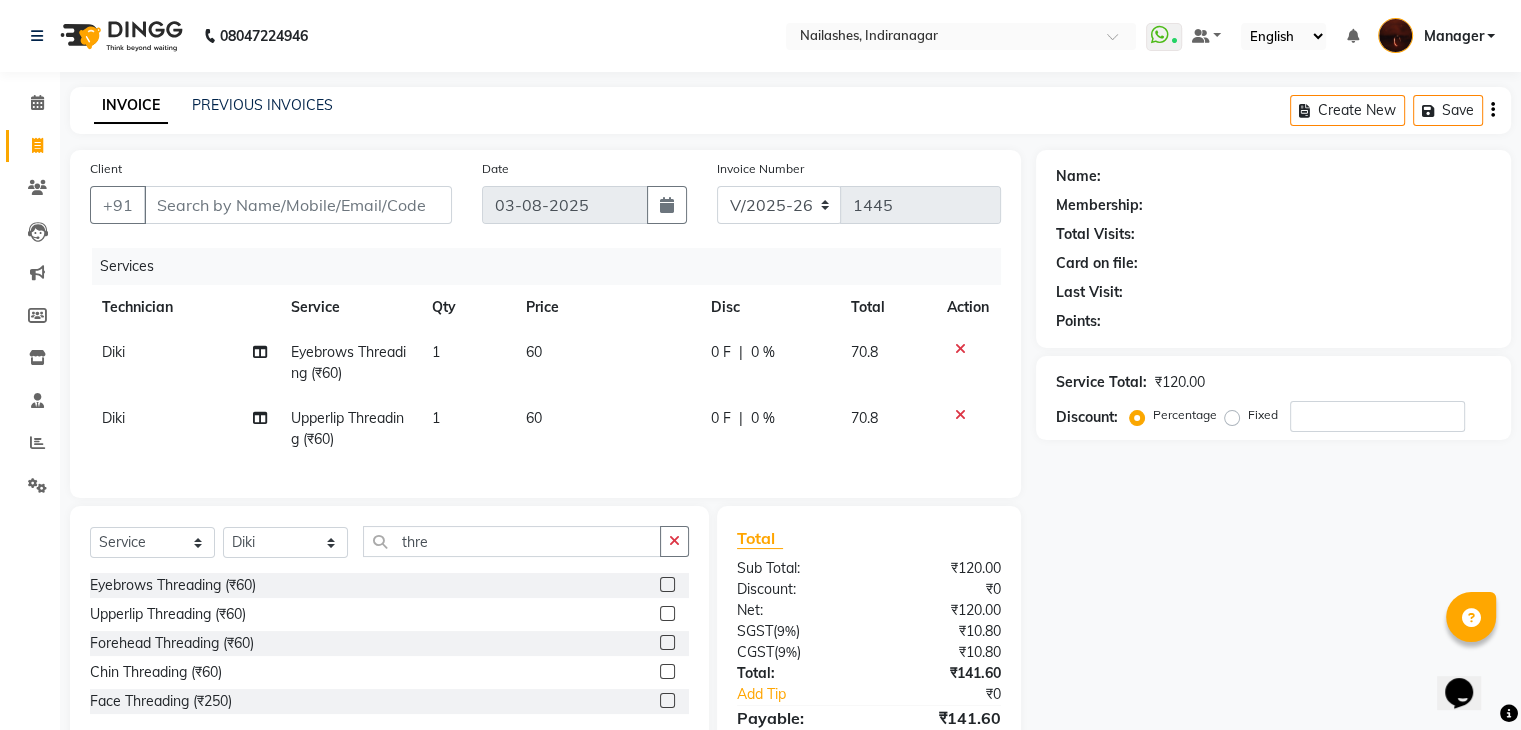 scroll, scrollTop: 116, scrollLeft: 0, axis: vertical 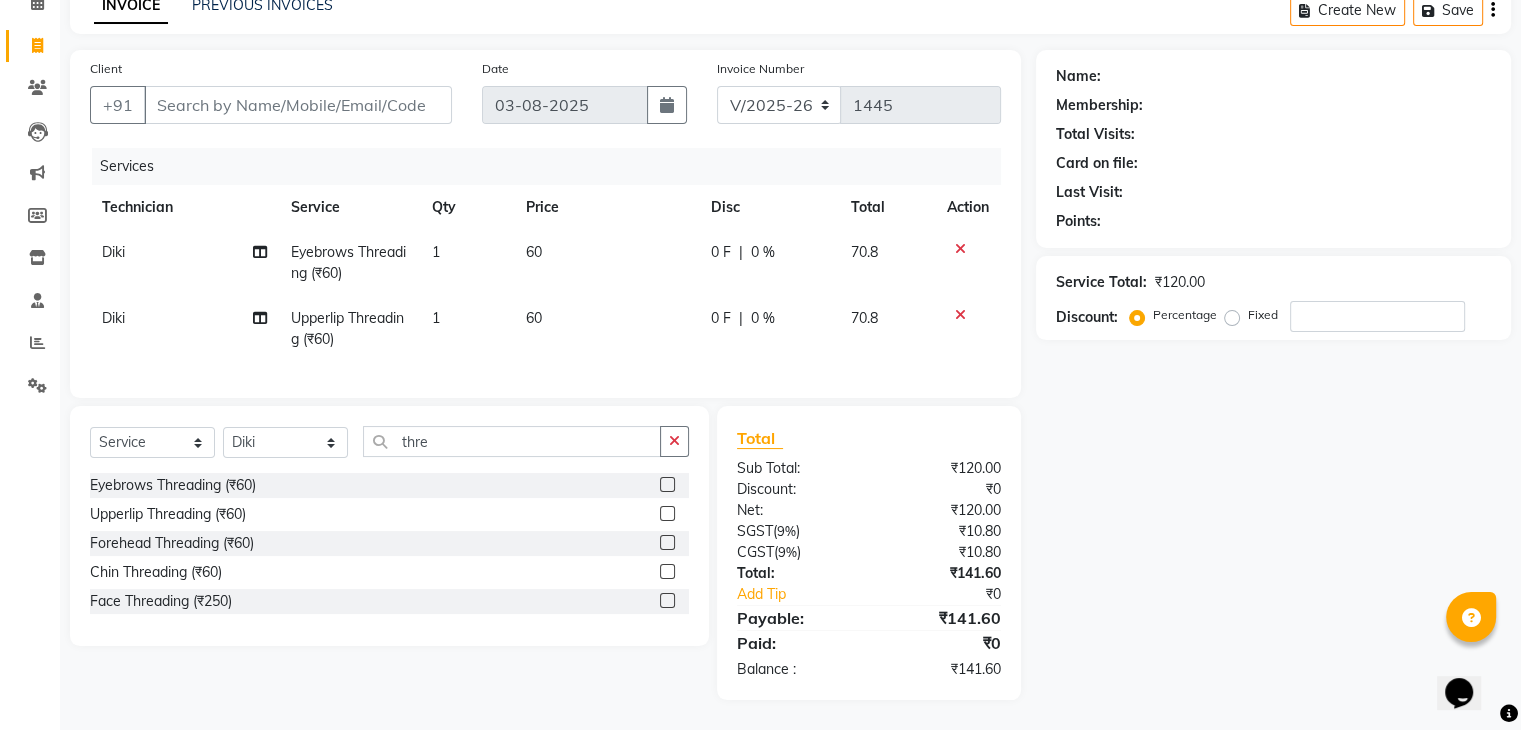 click 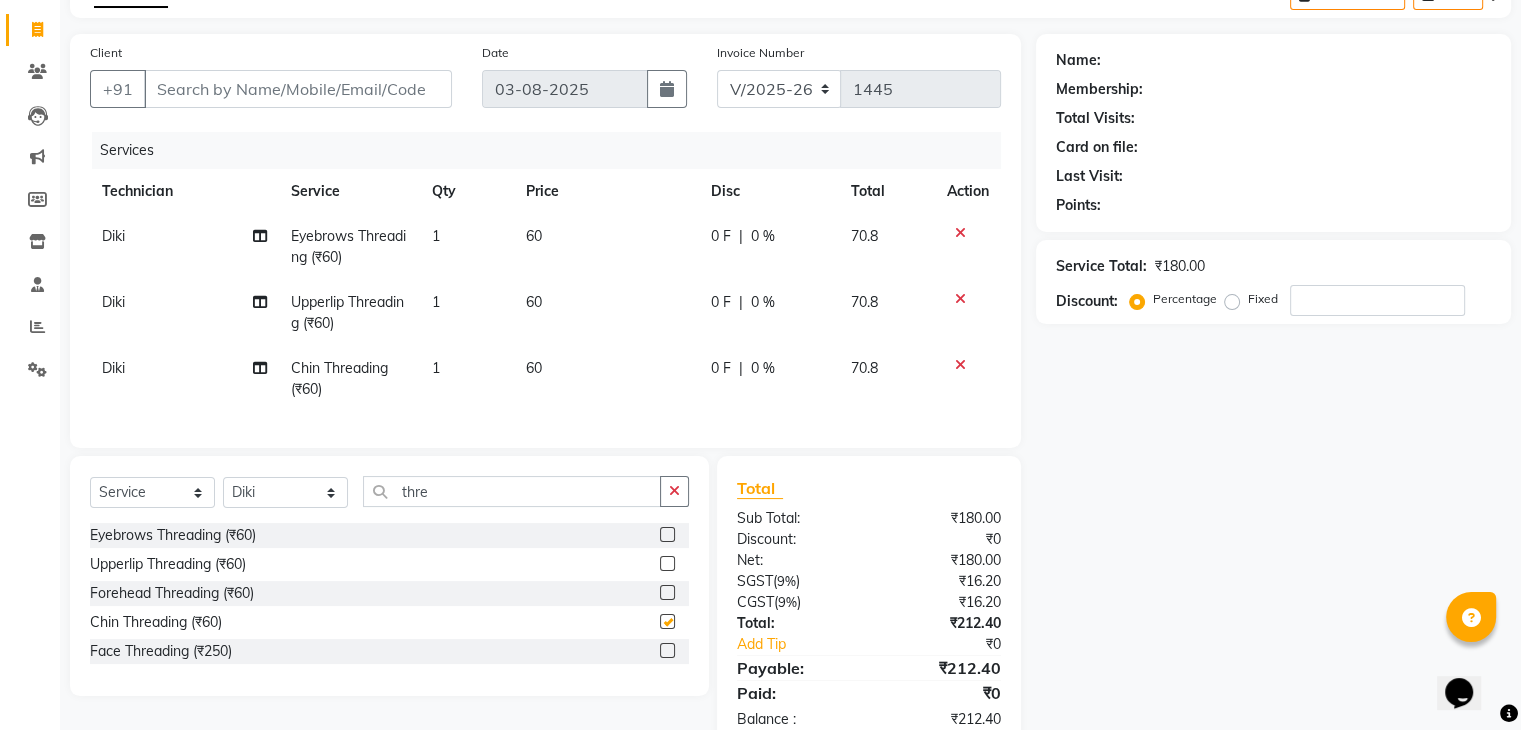 checkbox on "false" 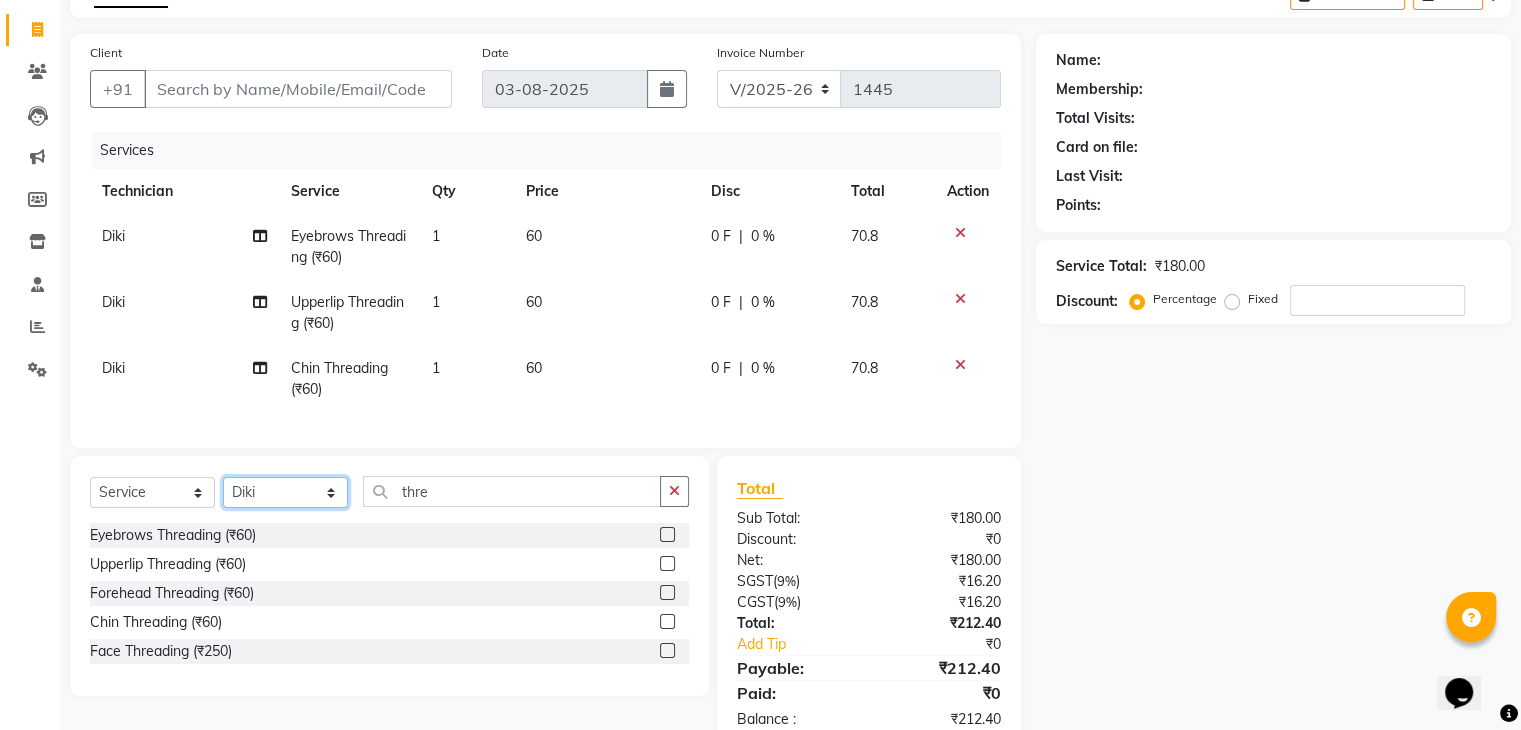 click on "Select Technician [FIRSTNAME] [FIRSTNAME] [FIRSTNAME] [FIRSTNAME] [FIRSTNAME] [FIRSTNAME] [FIRSTNAME] [FIRSTNAME] [FIRSTNAME] [FIRSTNAME] [FIRSTNAME] [FIRSTNAME] [FIRSTNAME] [FIRSTNAME] [FIRSTNAME] [FIRSTNAME] [FIRSTNAME]" 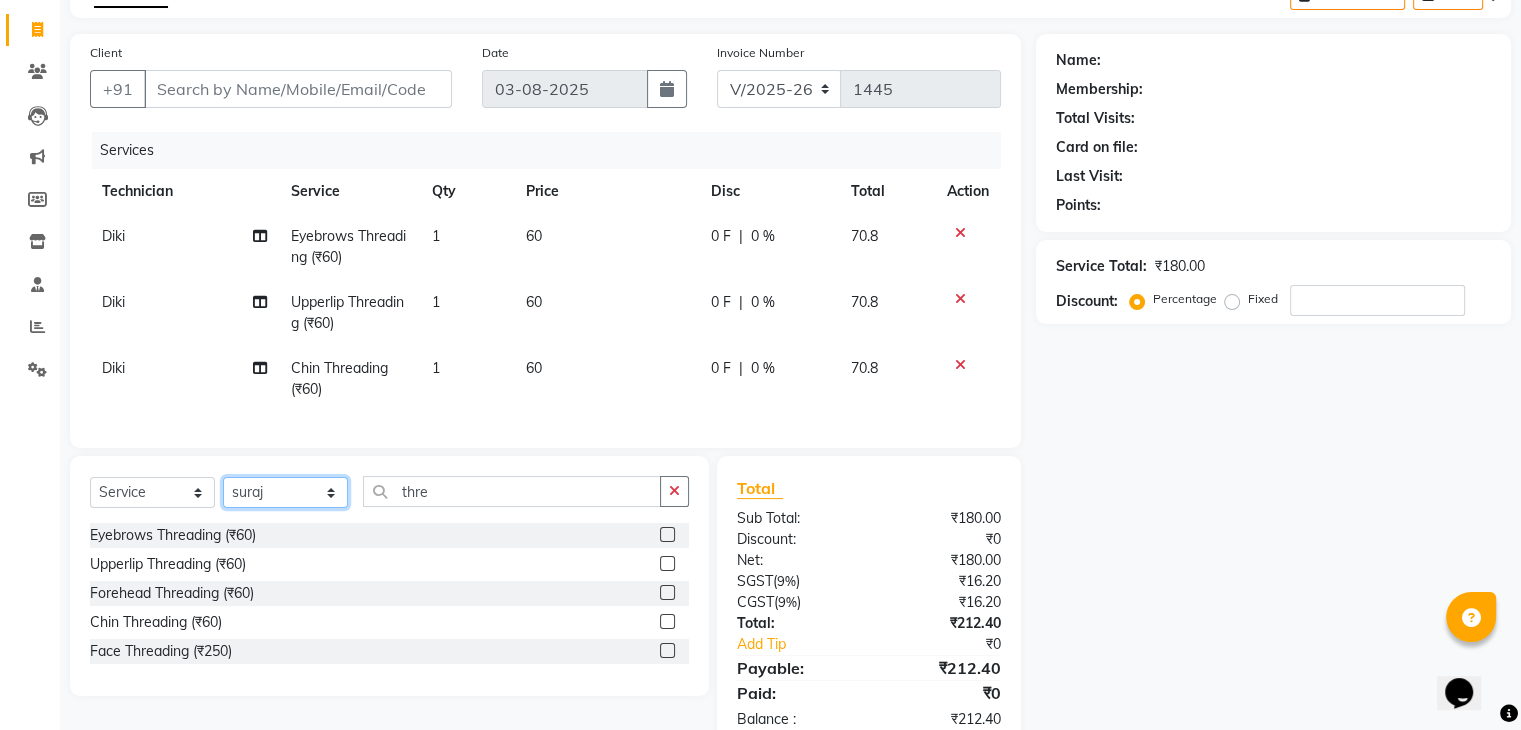 click on "Select Technician [FIRSTNAME] [FIRSTNAME] [FIRSTNAME] [FIRSTNAME] [FIRSTNAME] [FIRSTNAME] [FIRSTNAME] [FIRSTNAME] [FIRSTNAME] [FIRSTNAME] [FIRSTNAME] [FIRSTNAME] [FIRSTNAME] [FIRSTNAME] [FIRSTNAME] [FIRSTNAME] [FIRSTNAME]" 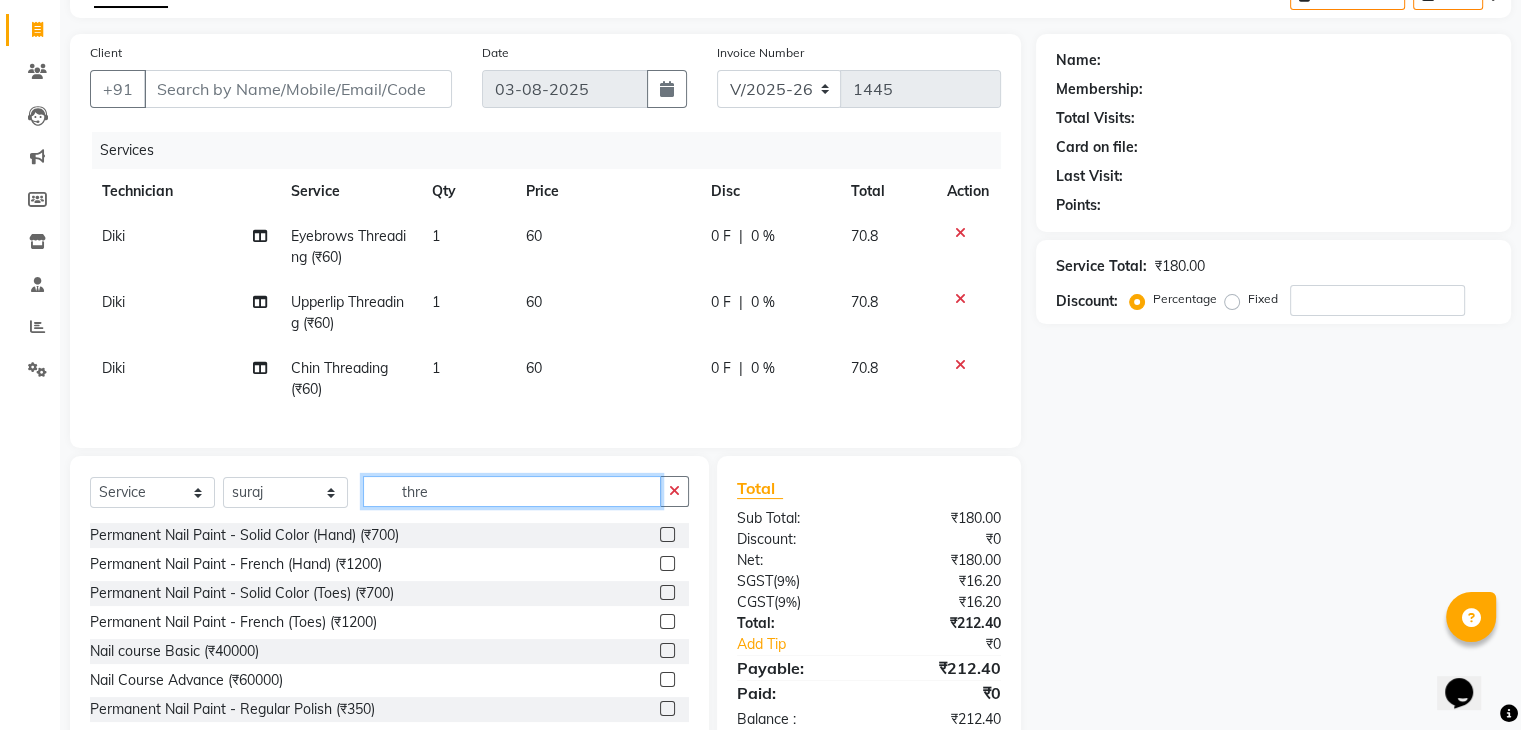 click on "thre" 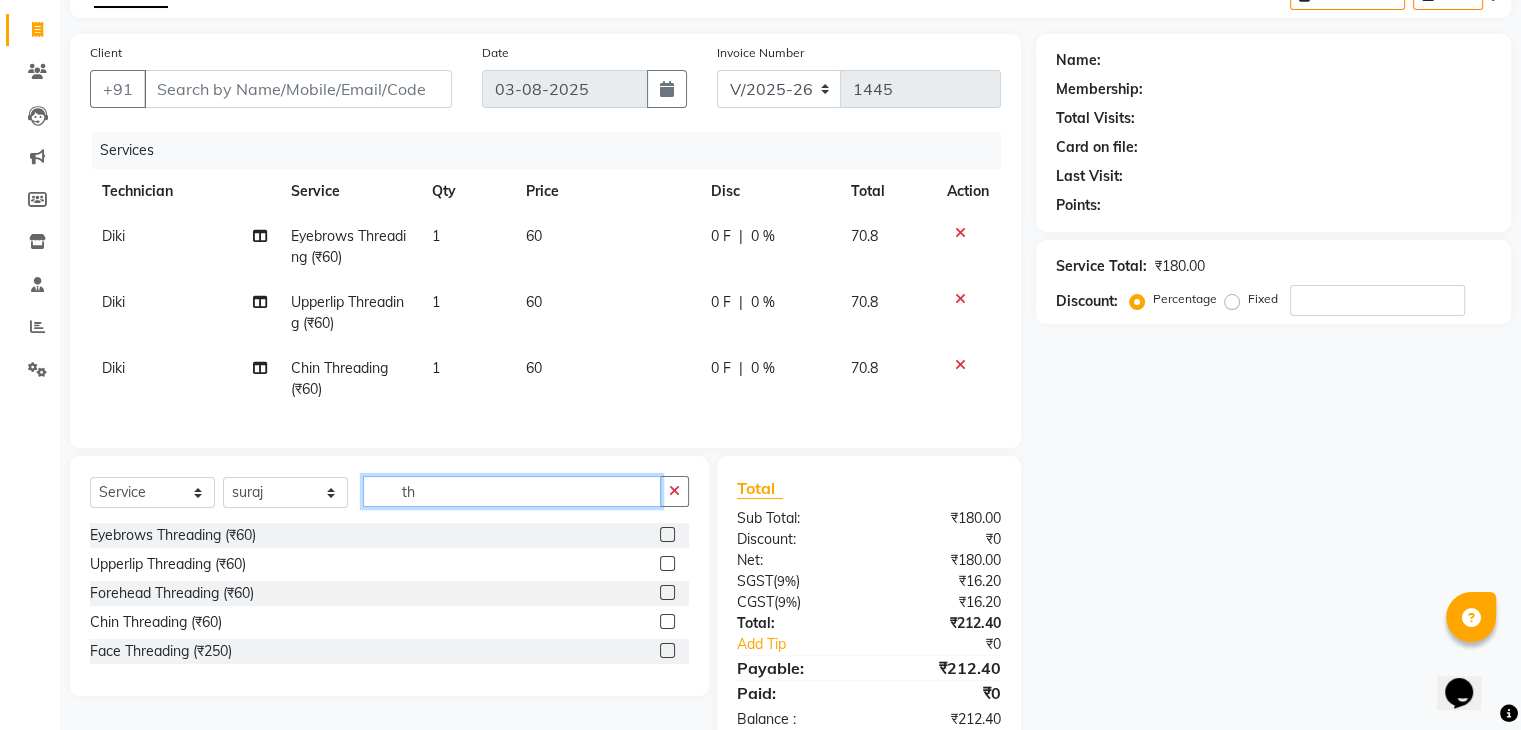 type on "t" 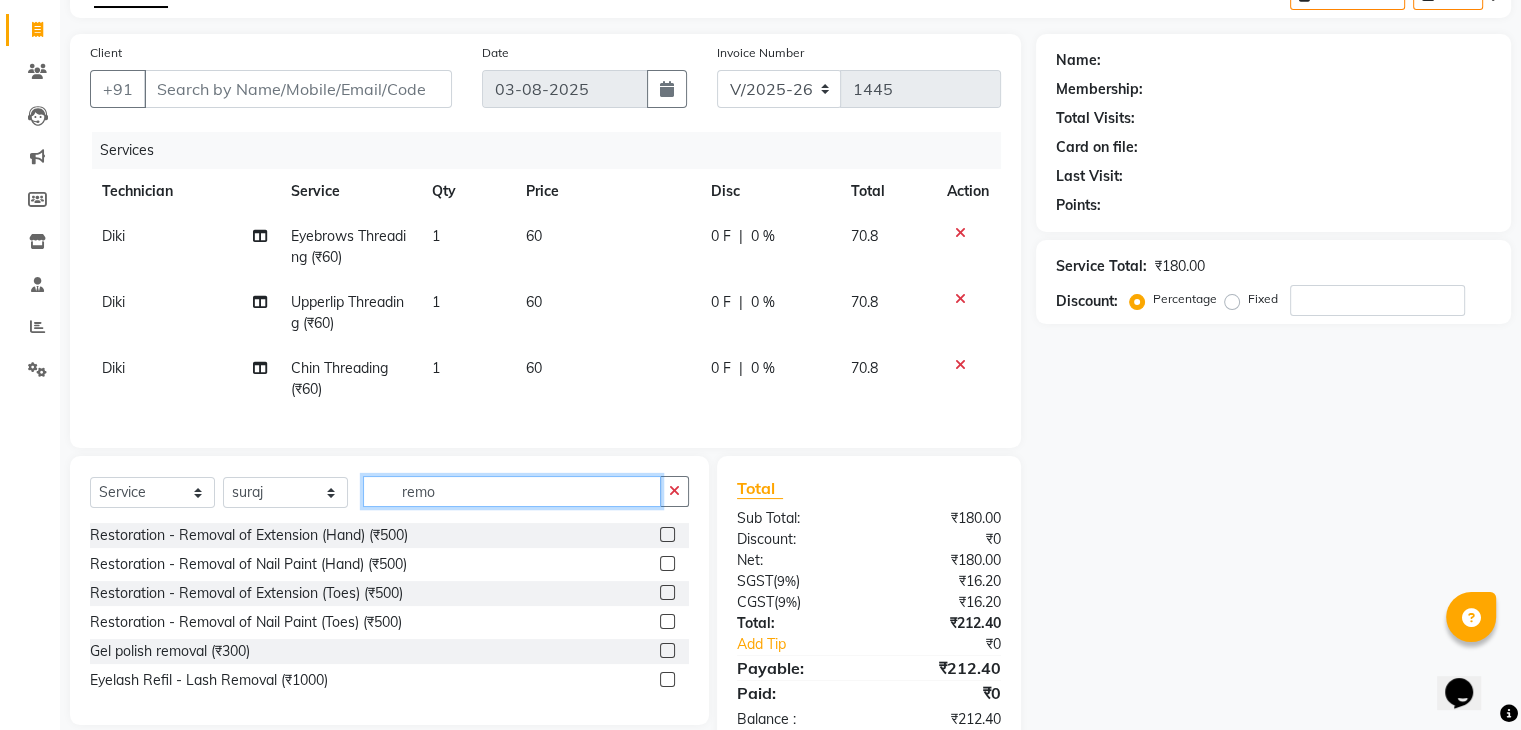 type on "remo" 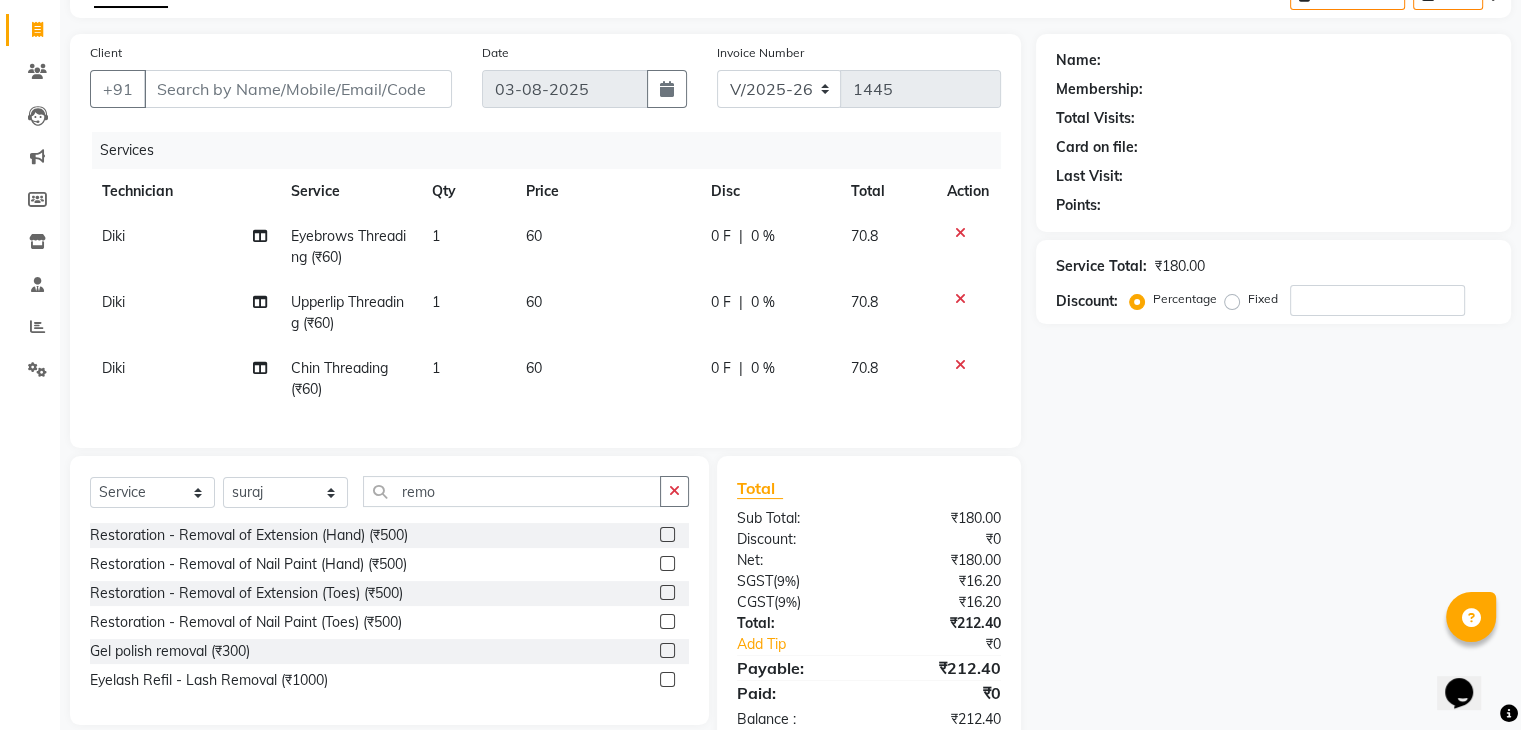 click 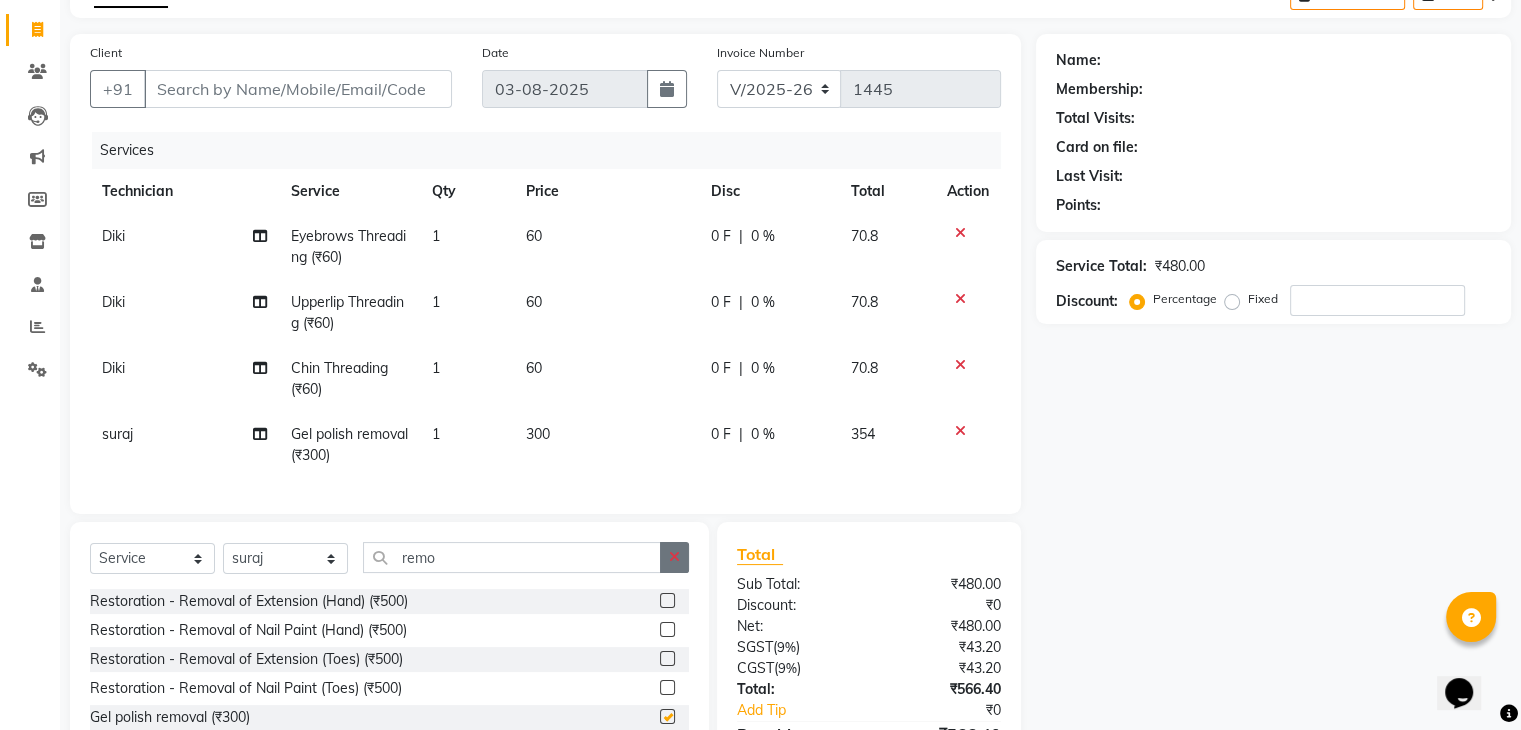 checkbox on "false" 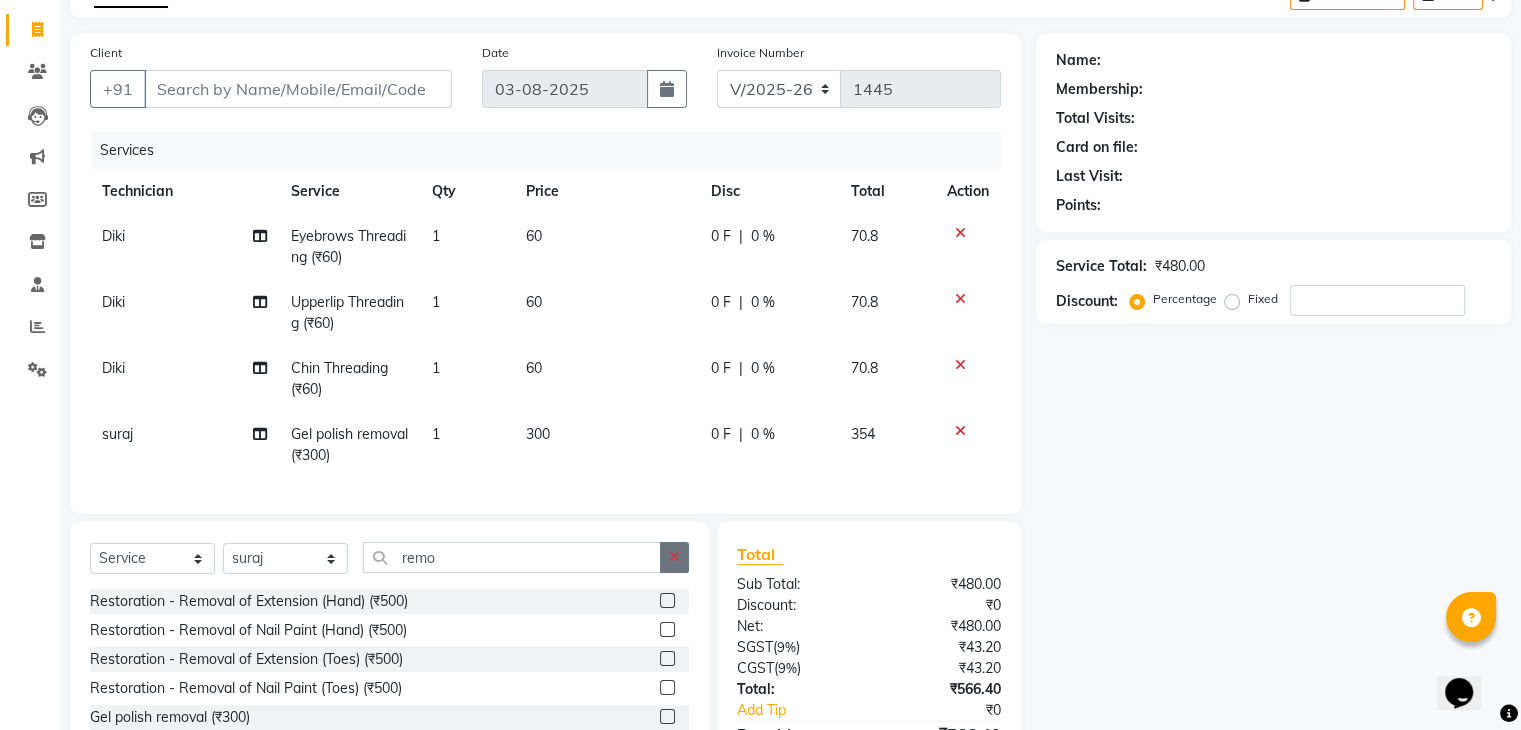 click 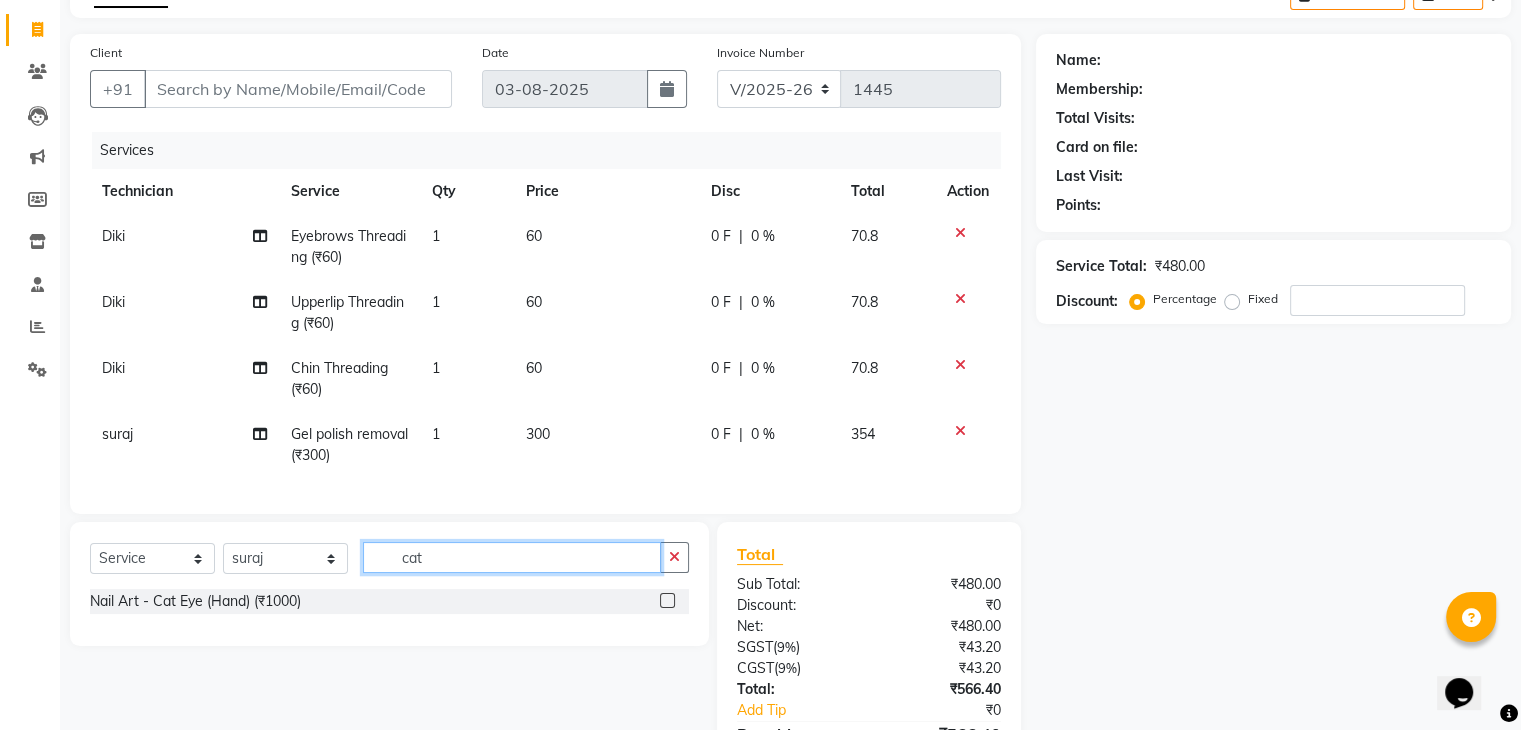 type on "cat" 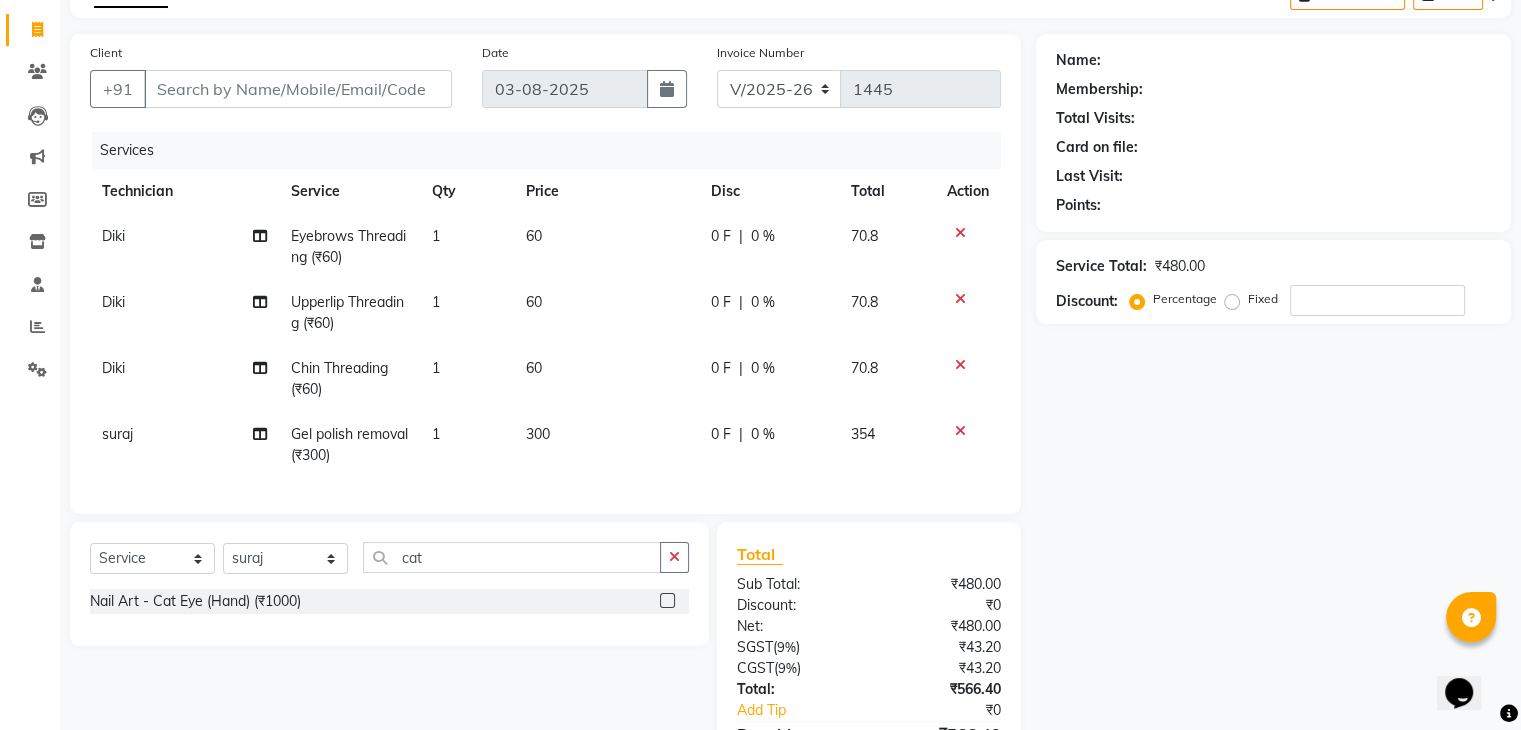 click 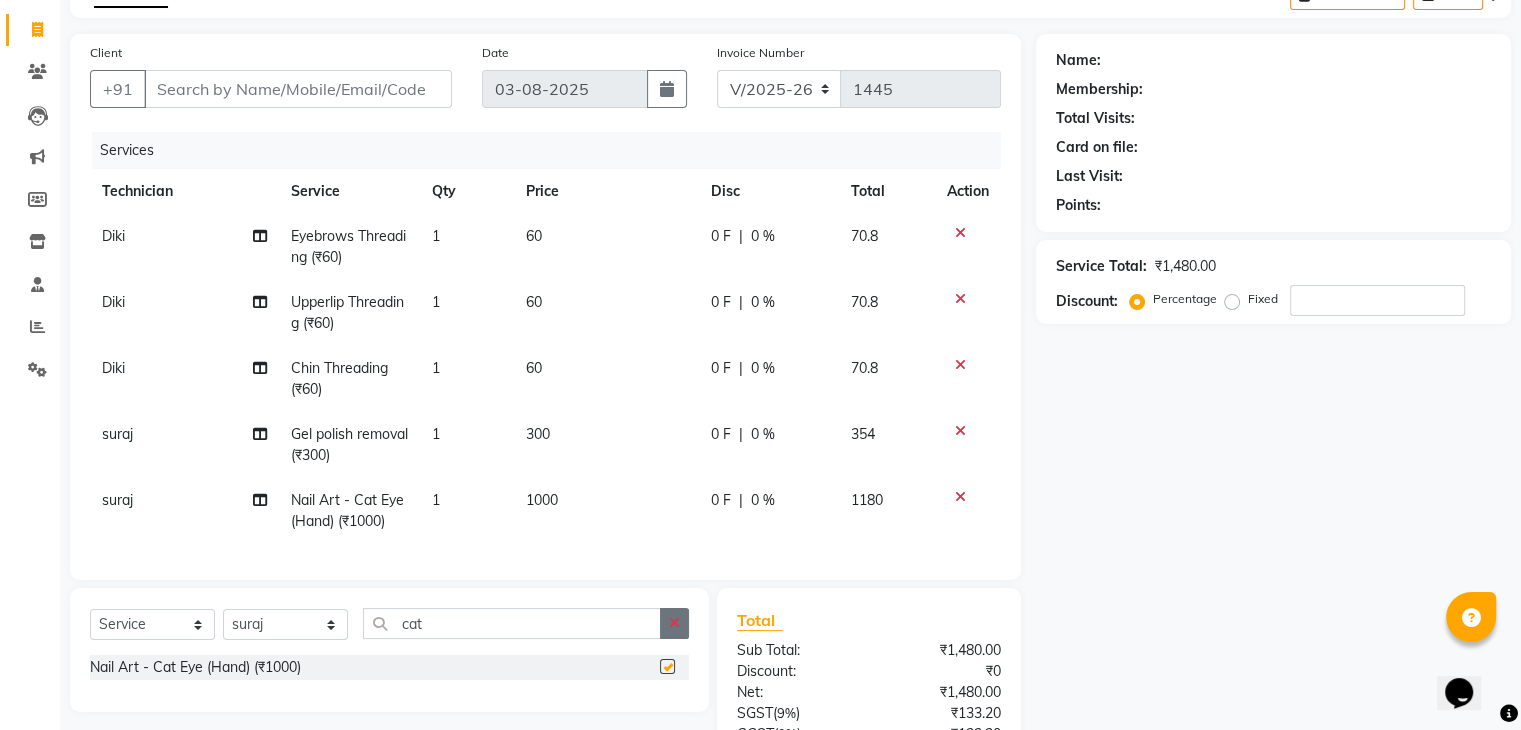checkbox on "false" 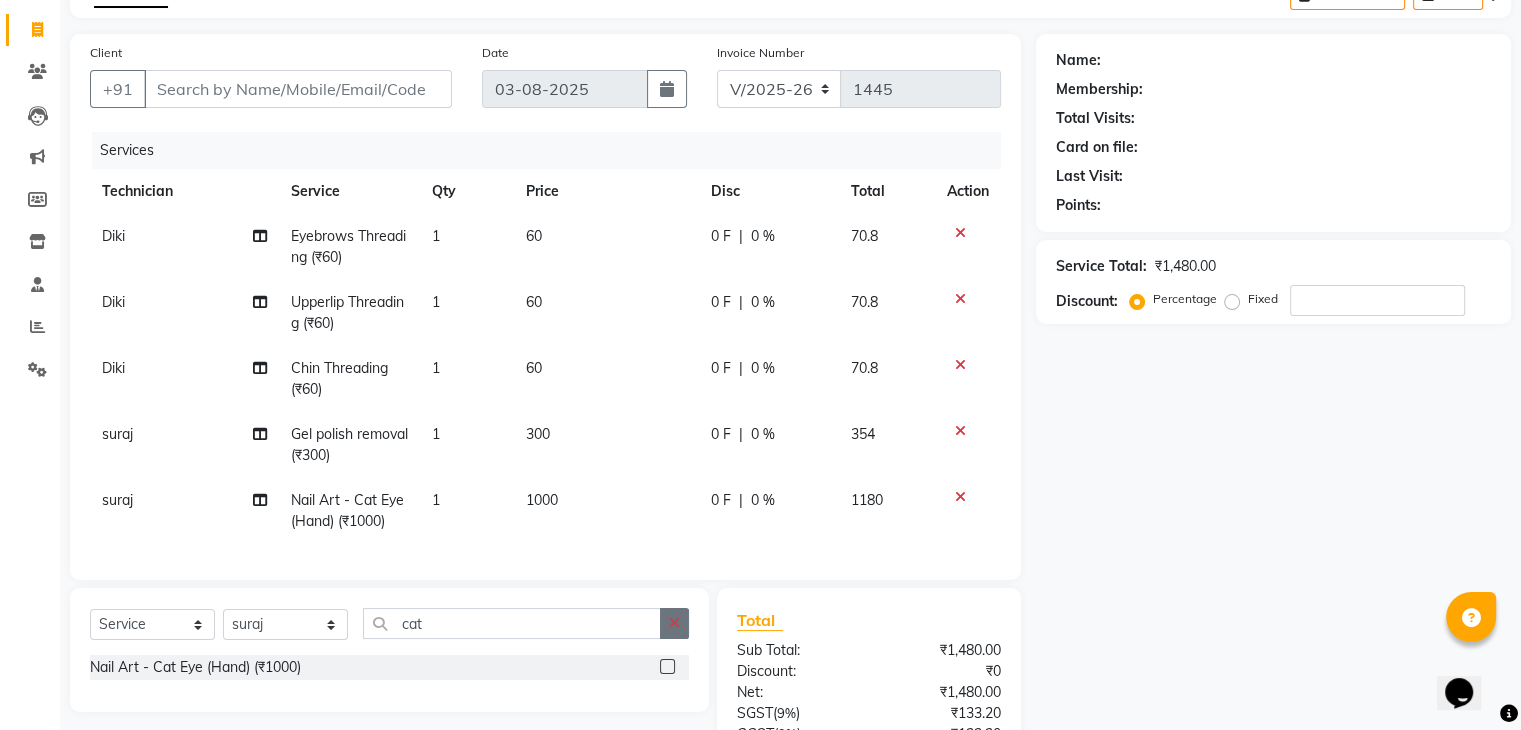 click 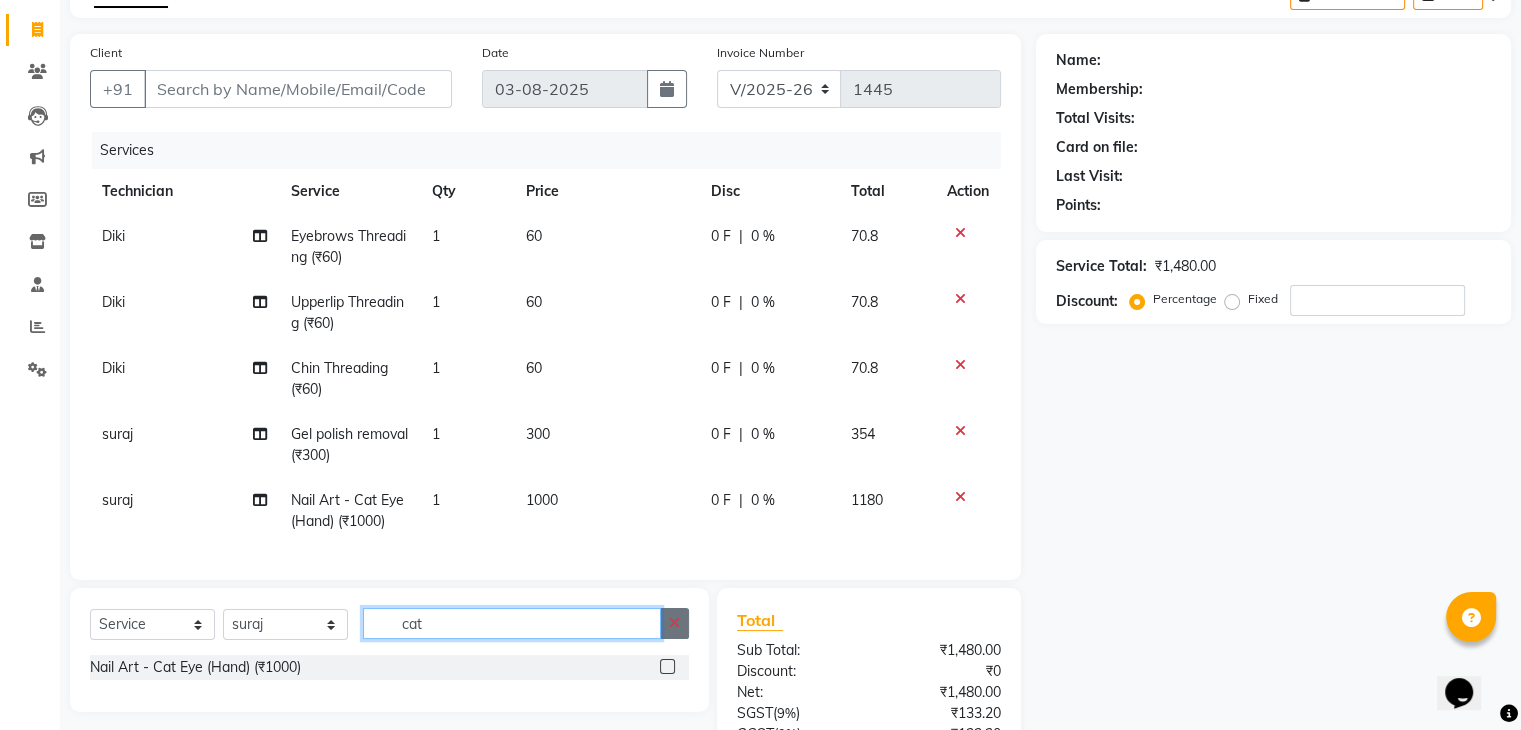 type 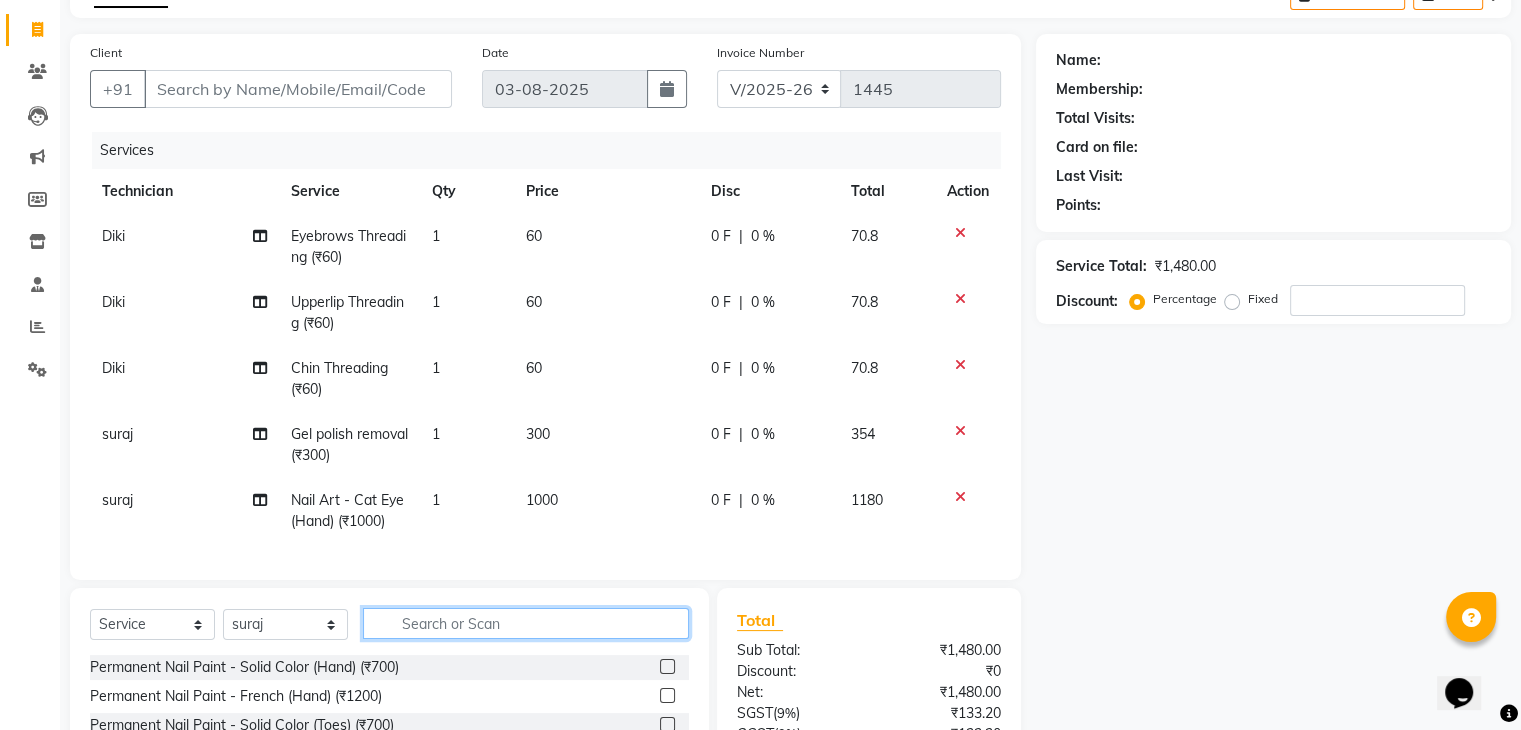 scroll, scrollTop: 308, scrollLeft: 0, axis: vertical 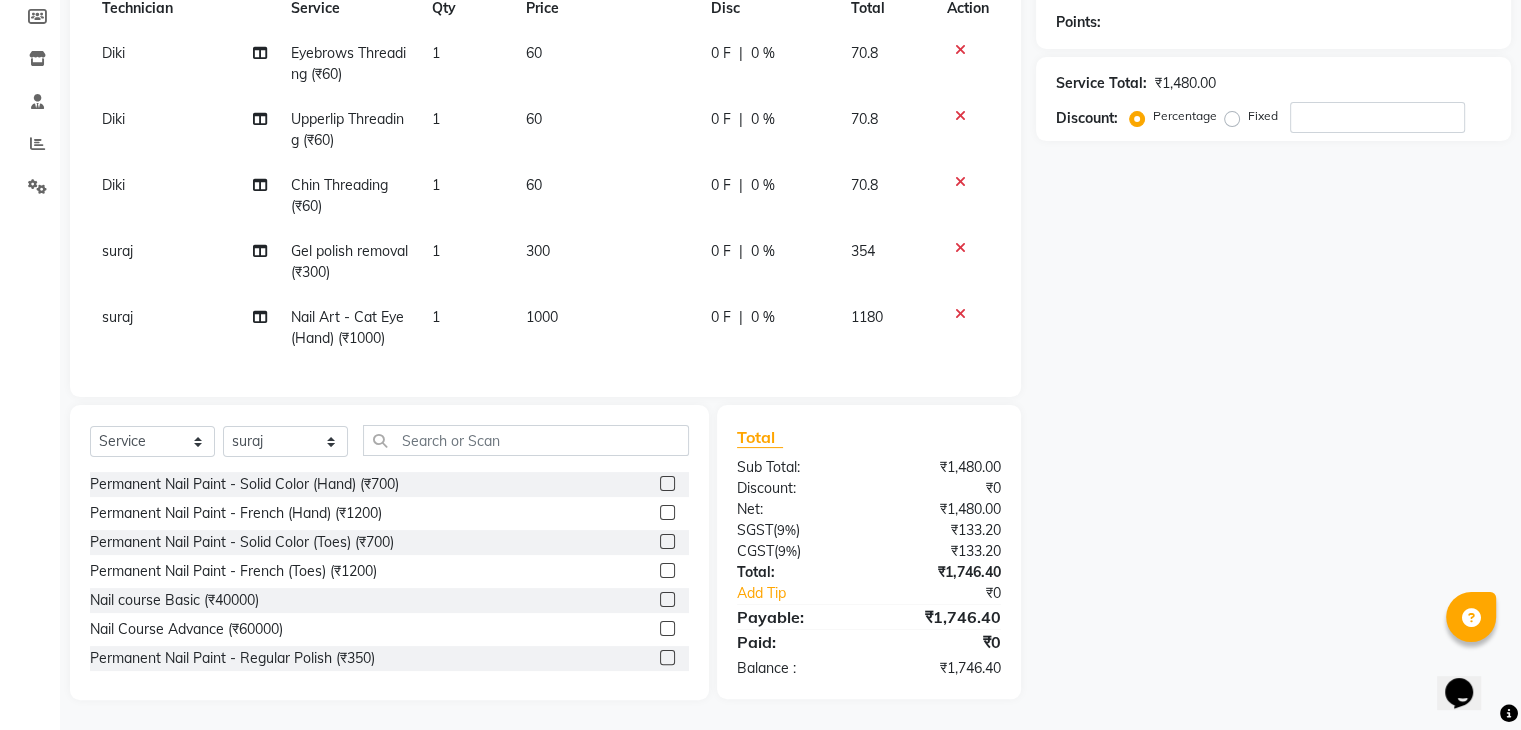 click 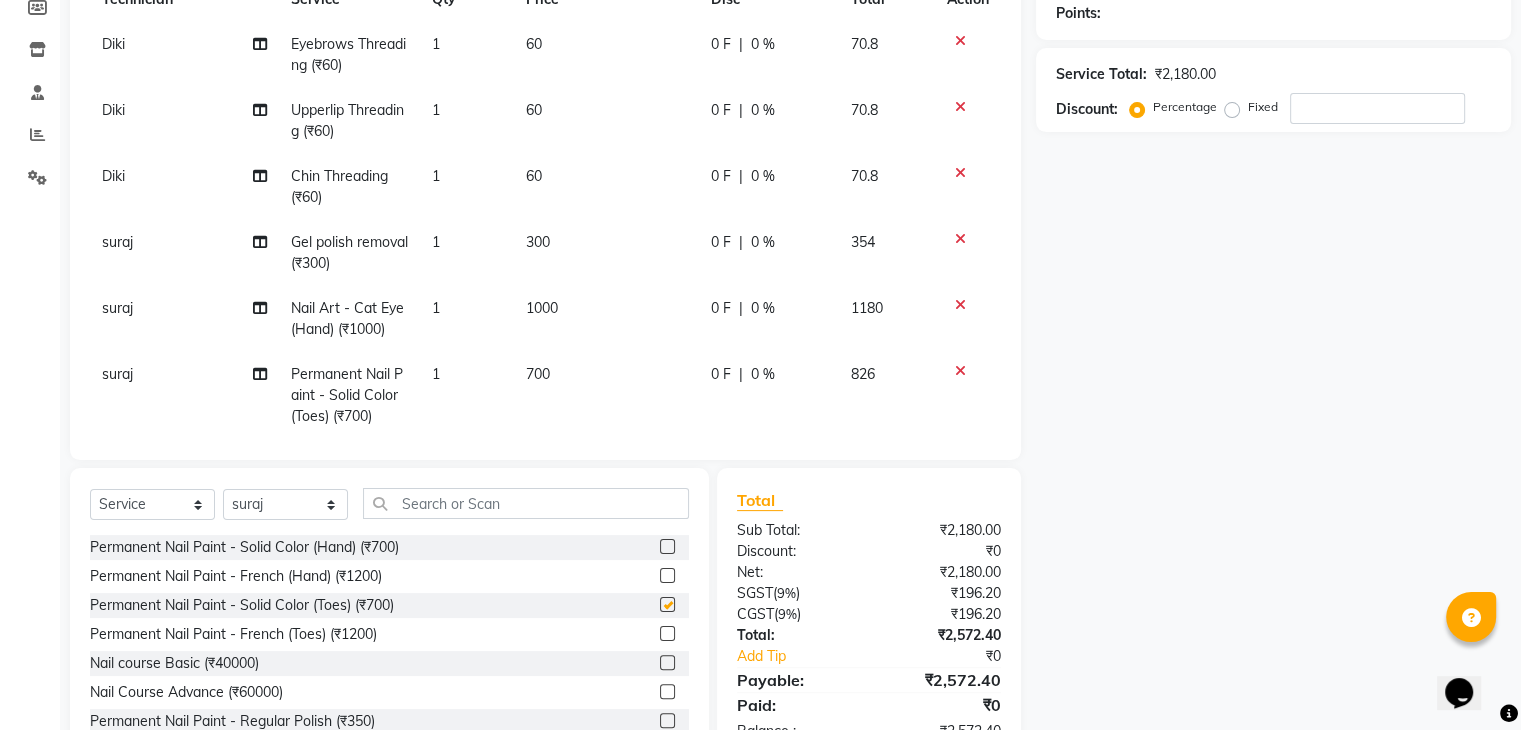 checkbox on "false" 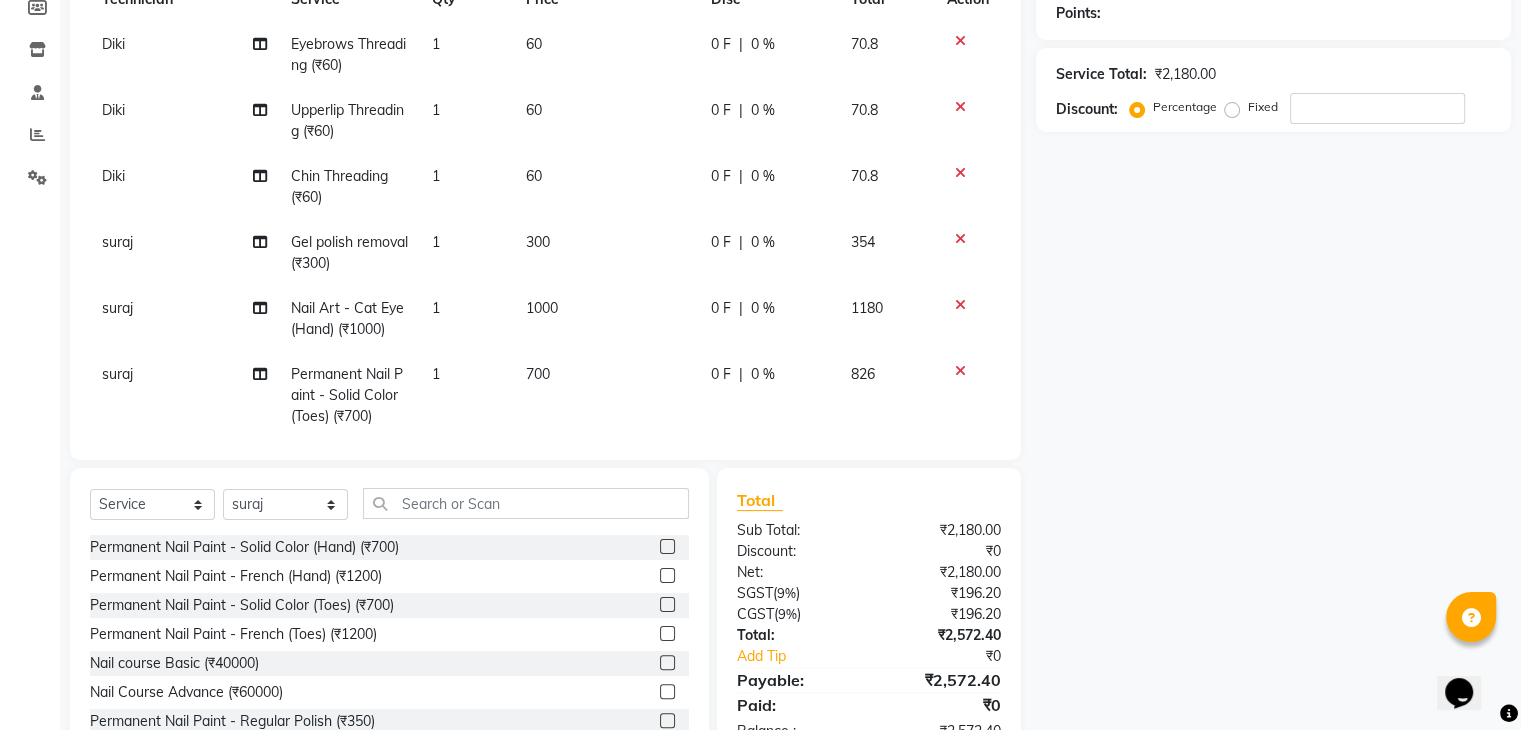 click 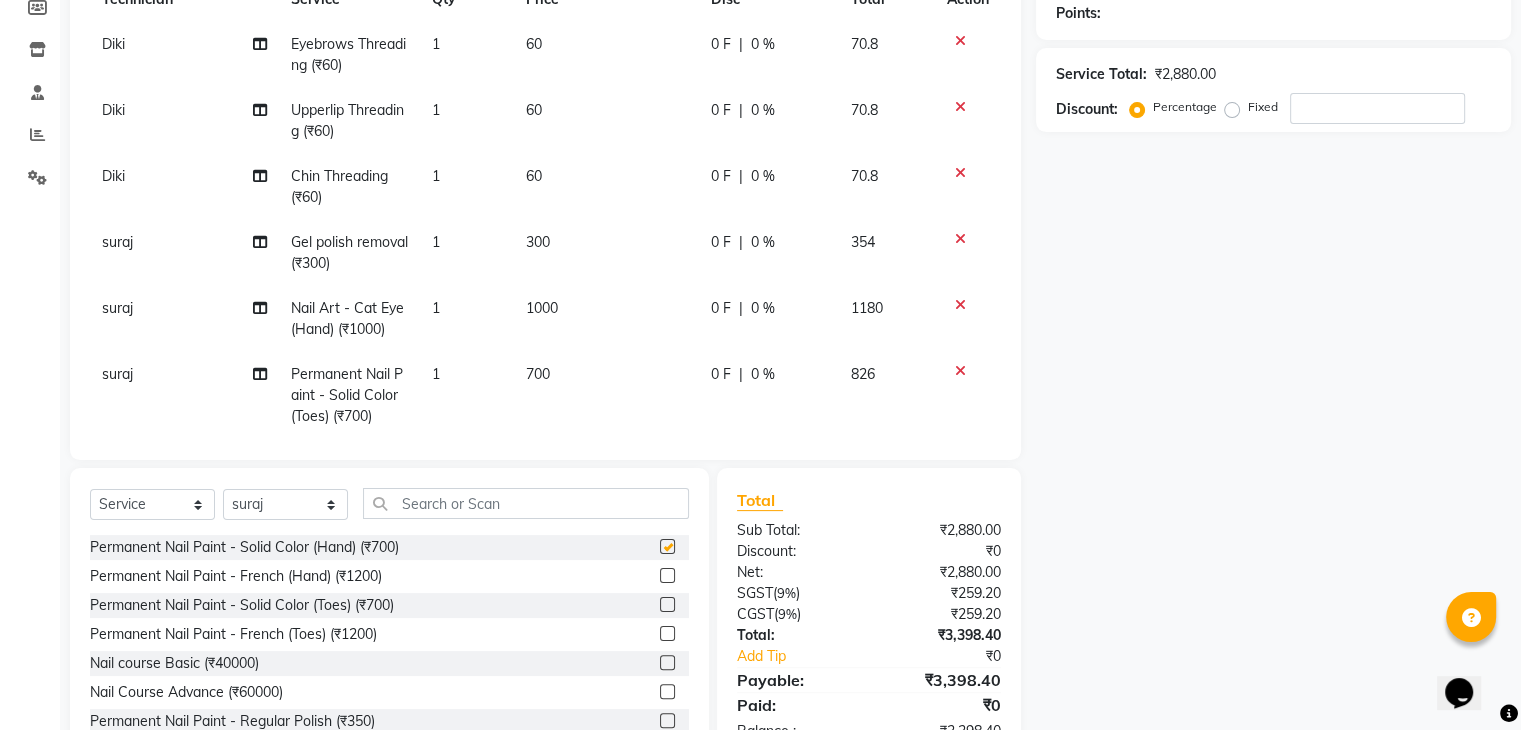 checkbox on "false" 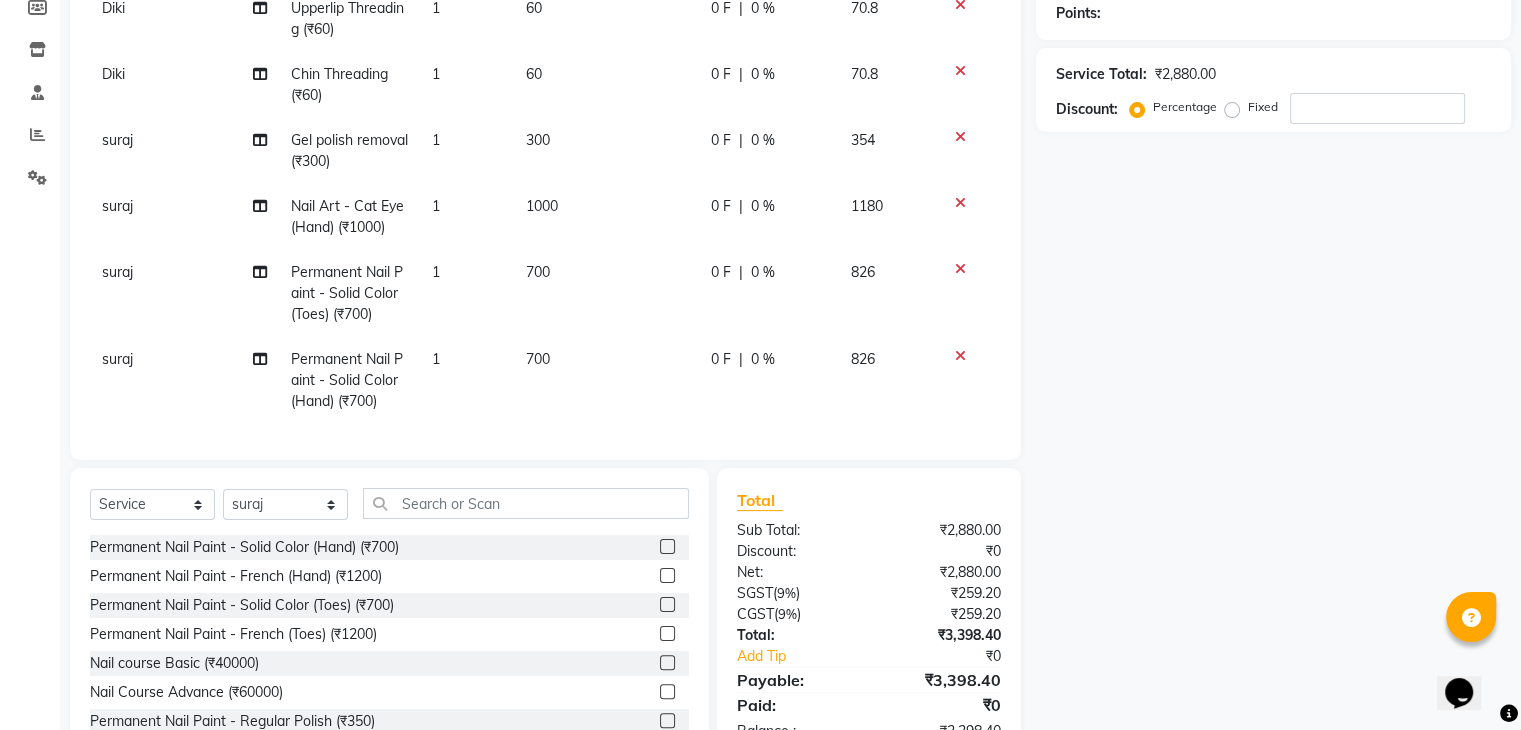 scroll, scrollTop: 117, scrollLeft: 0, axis: vertical 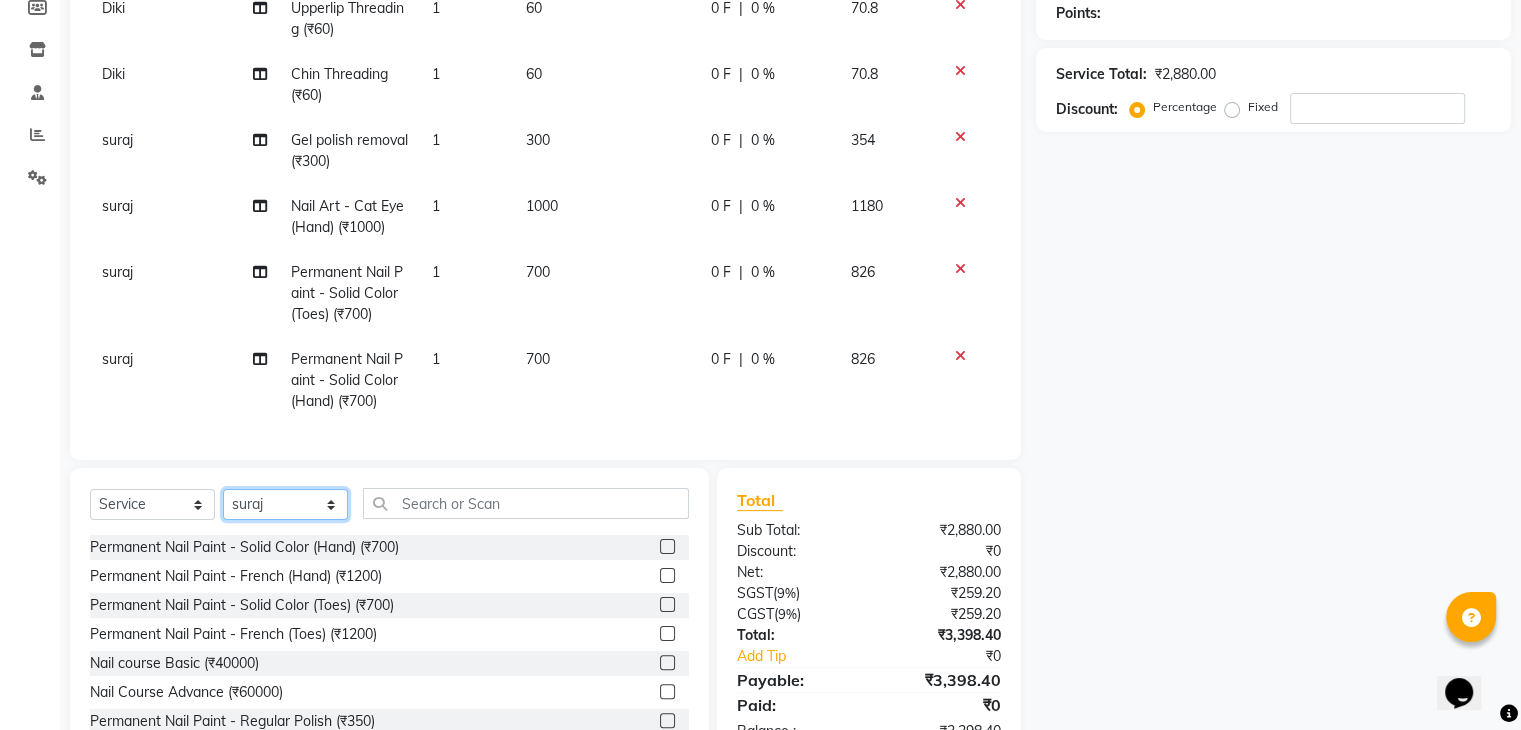 click on "Select Technician [FIRSTNAME] [FIRSTNAME] [FIRSTNAME] [FIRSTNAME] [FIRSTNAME] [FIRSTNAME] [FIRSTNAME] [FIRSTNAME] [FIRSTNAME] [FIRSTNAME] [FIRSTNAME] [FIRSTNAME] [FIRSTNAME] [FIRSTNAME] [FIRSTNAME] [FIRSTNAME] [FIRSTNAME]" 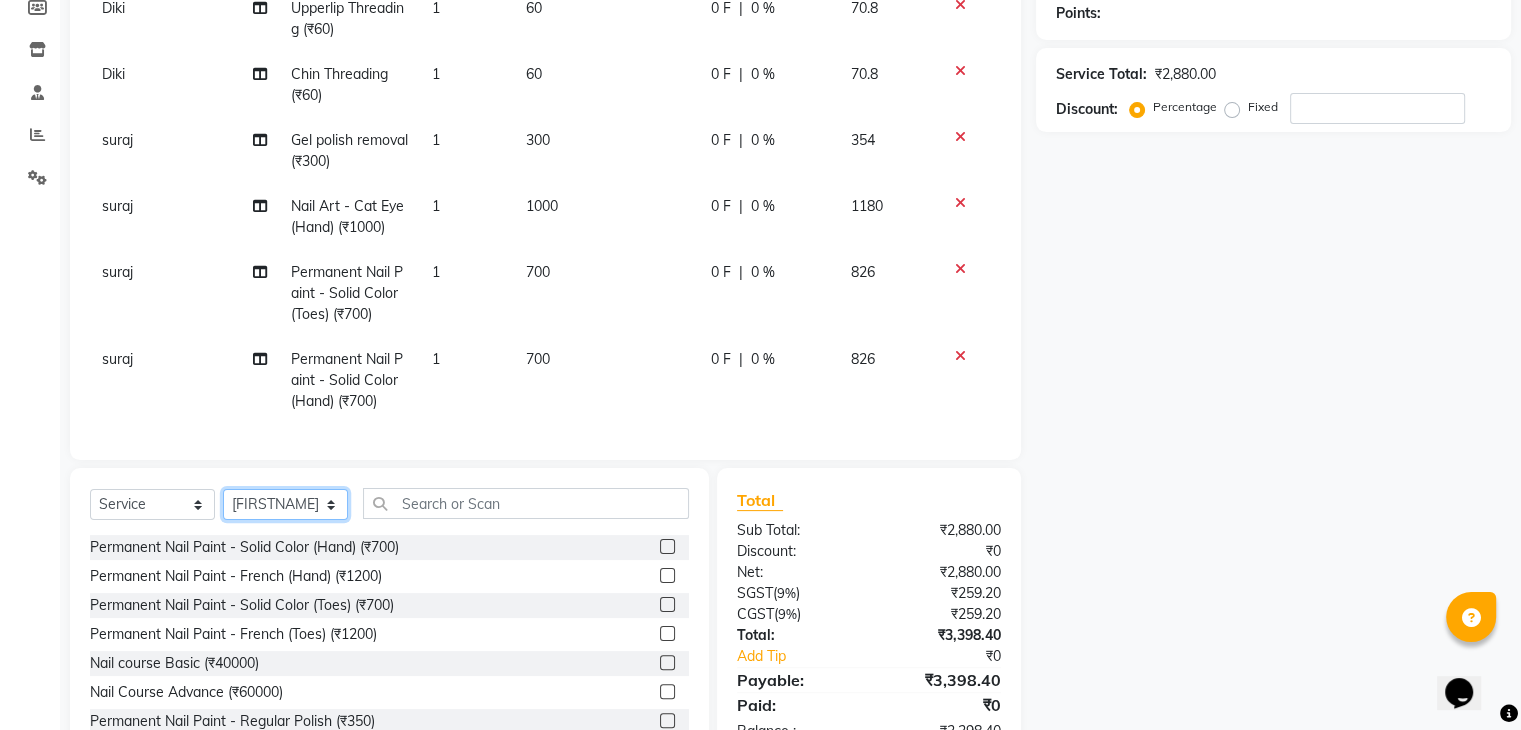 click on "Select Technician [FIRSTNAME] [FIRSTNAME] [FIRSTNAME] [FIRSTNAME] [FIRSTNAME] [FIRSTNAME] [FIRSTNAME] [FIRSTNAME] [FIRSTNAME] [FIRSTNAME] [FIRSTNAME] [FIRSTNAME] [FIRSTNAME] [FIRSTNAME] [FIRSTNAME] [FIRSTNAME] [FIRSTNAME]" 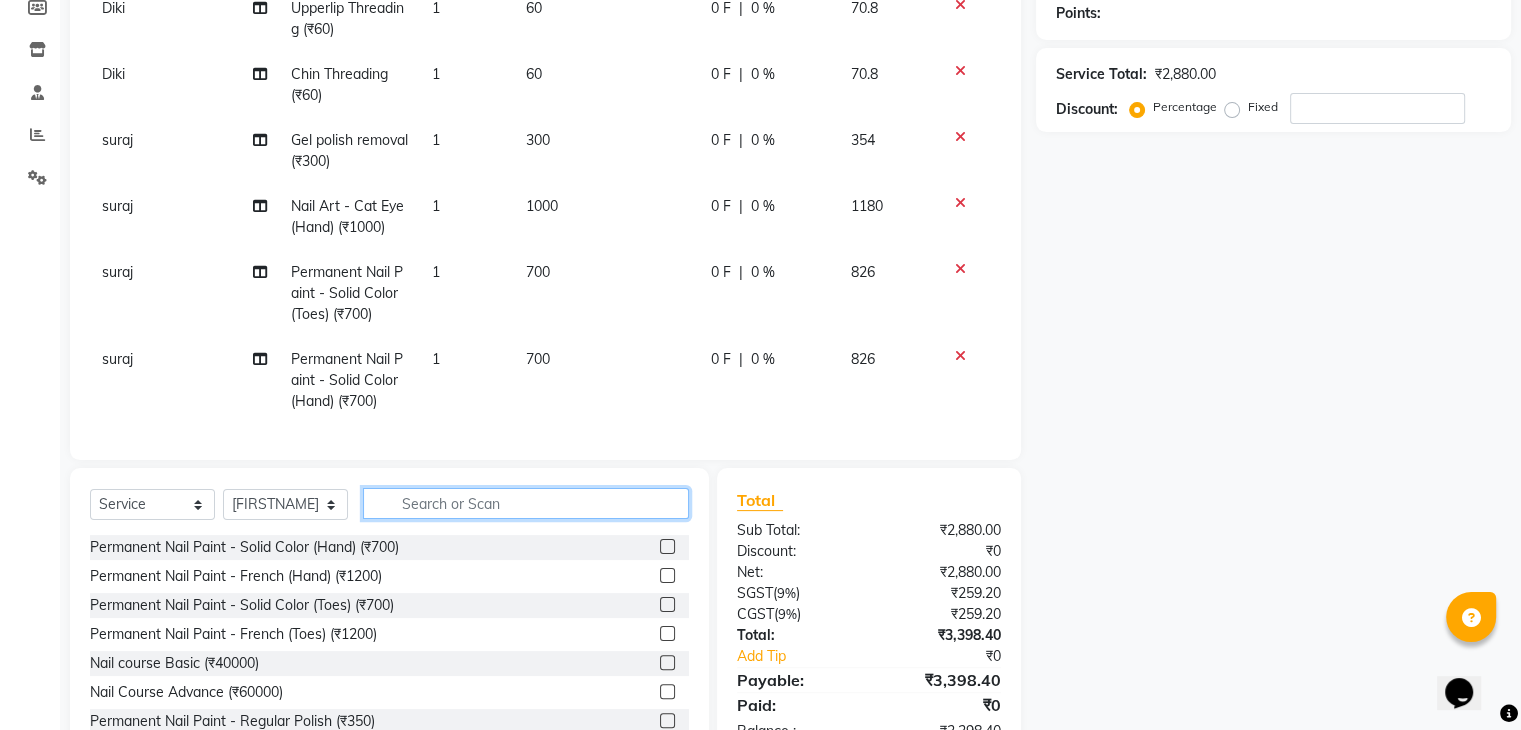 click 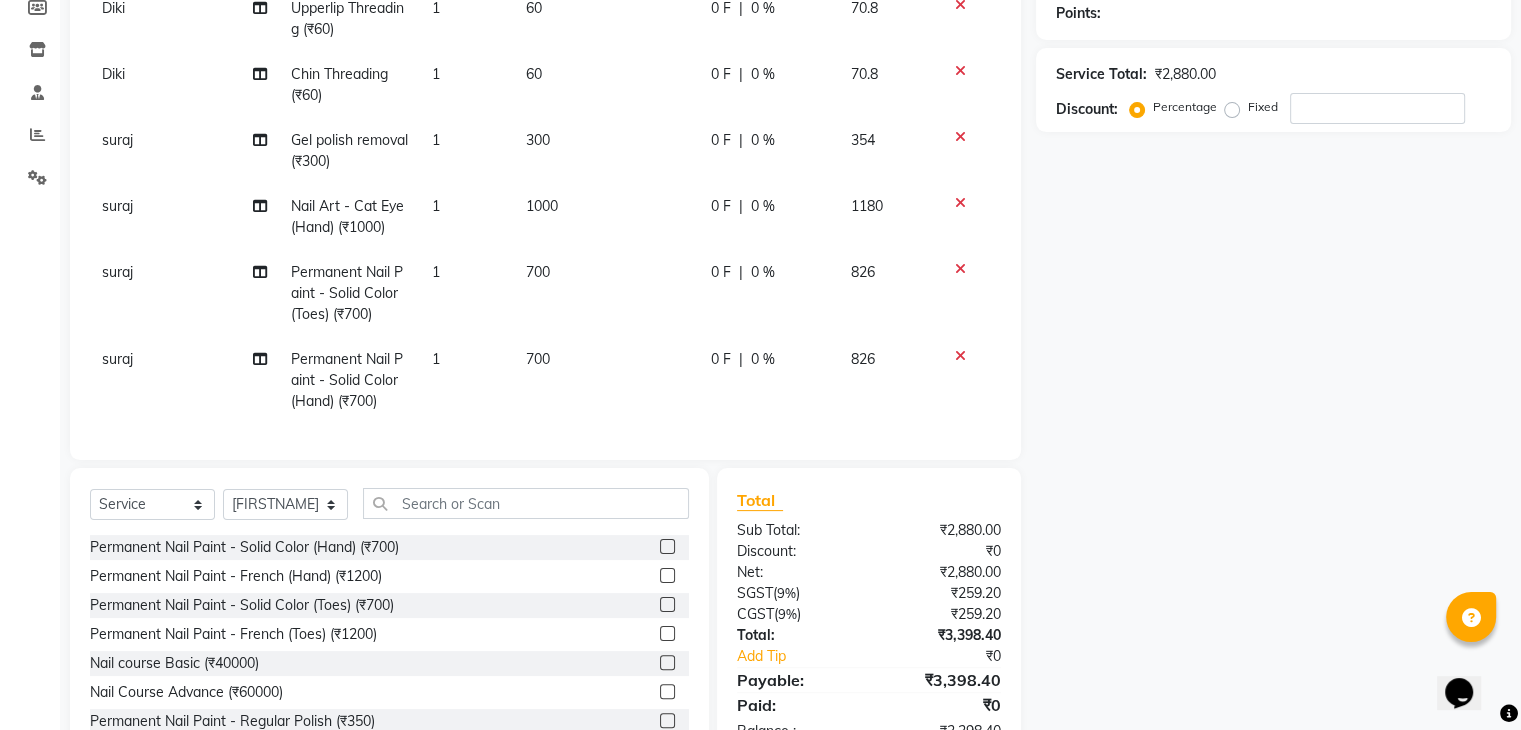 click 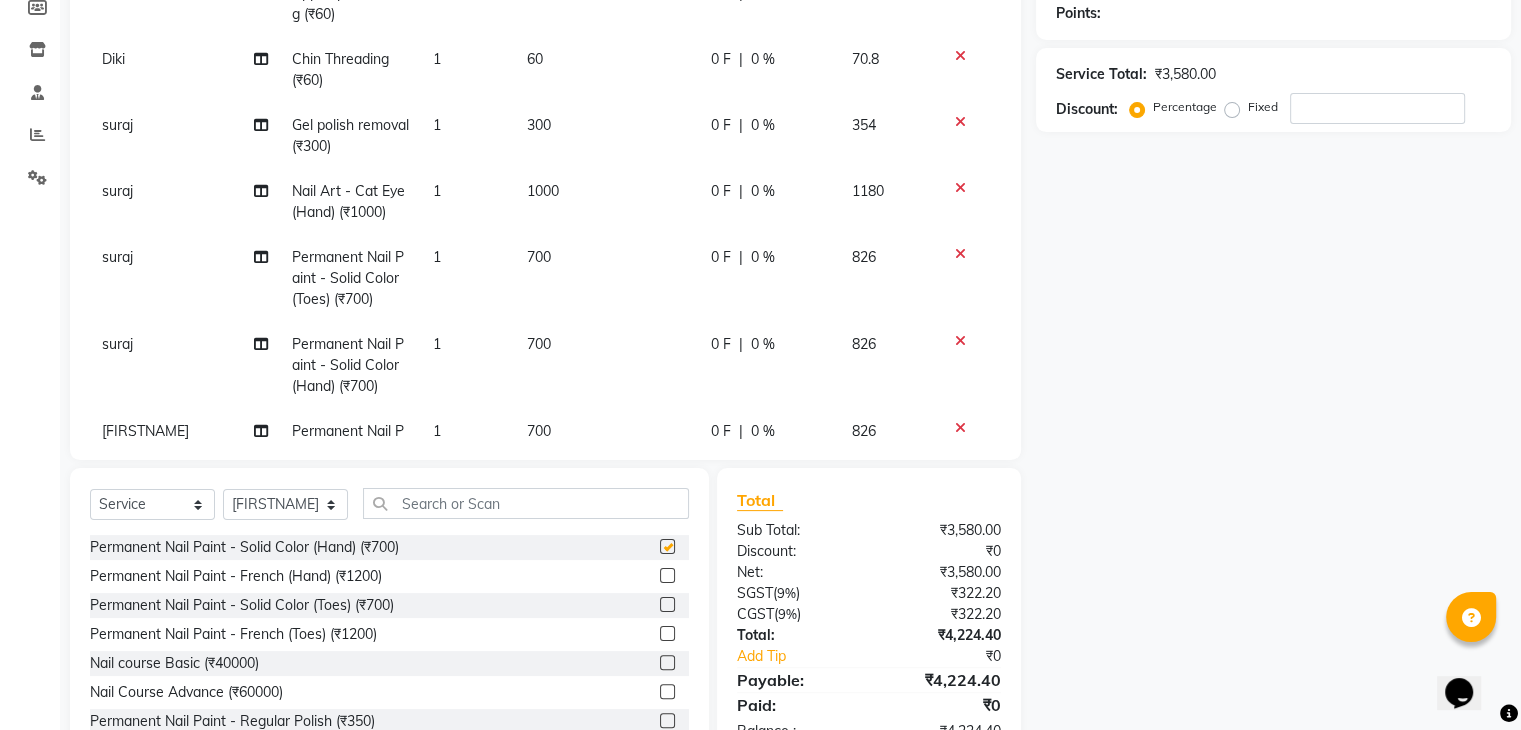 checkbox on "false" 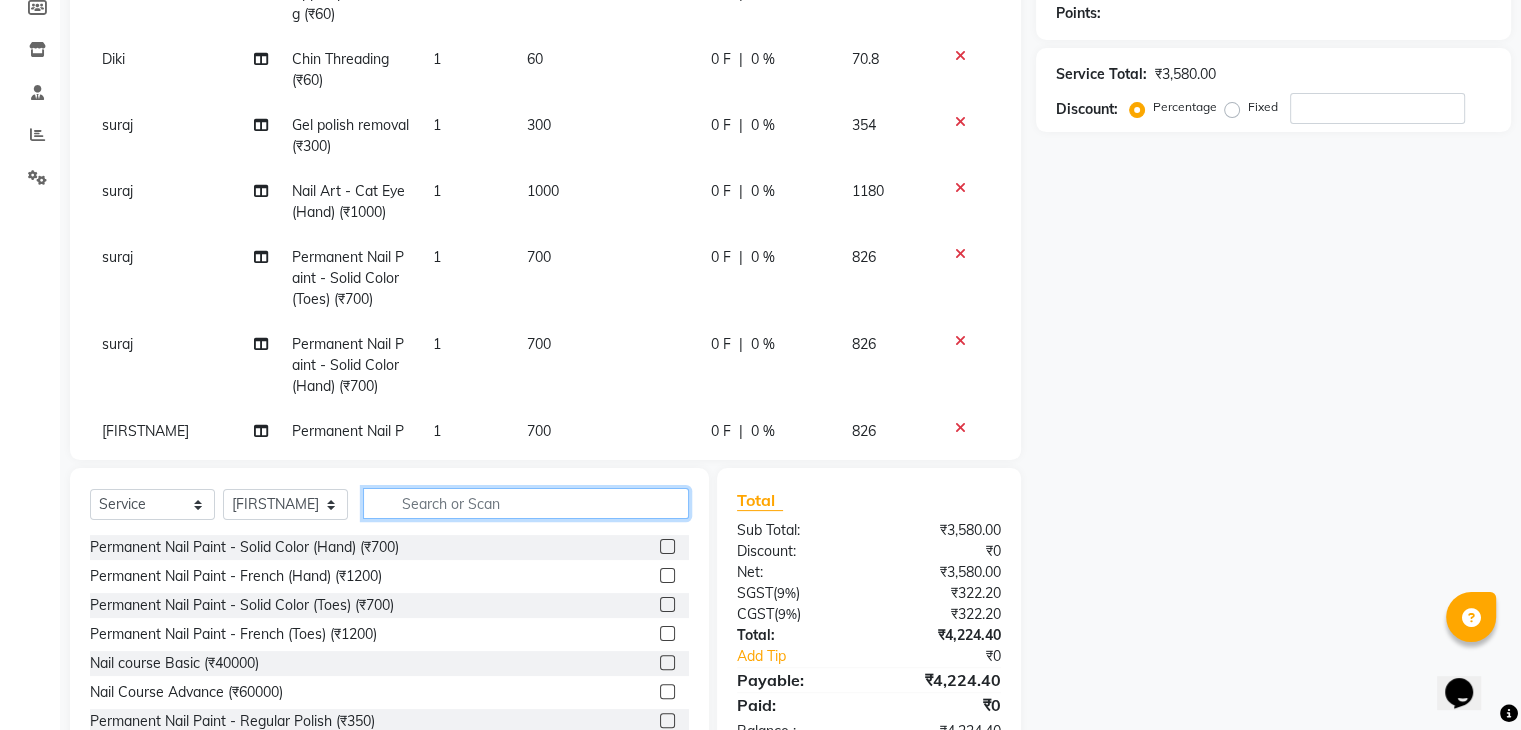 click 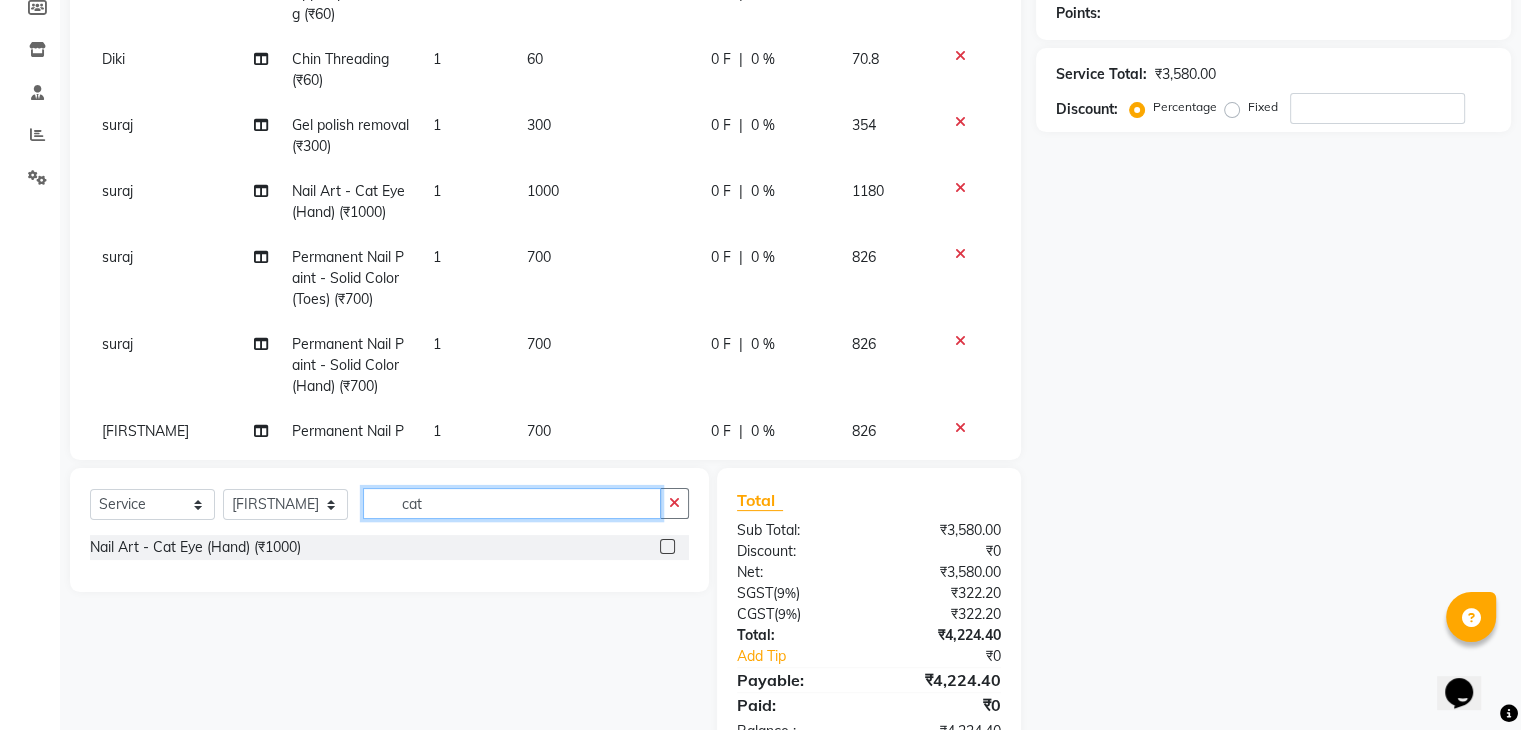 type on "cat" 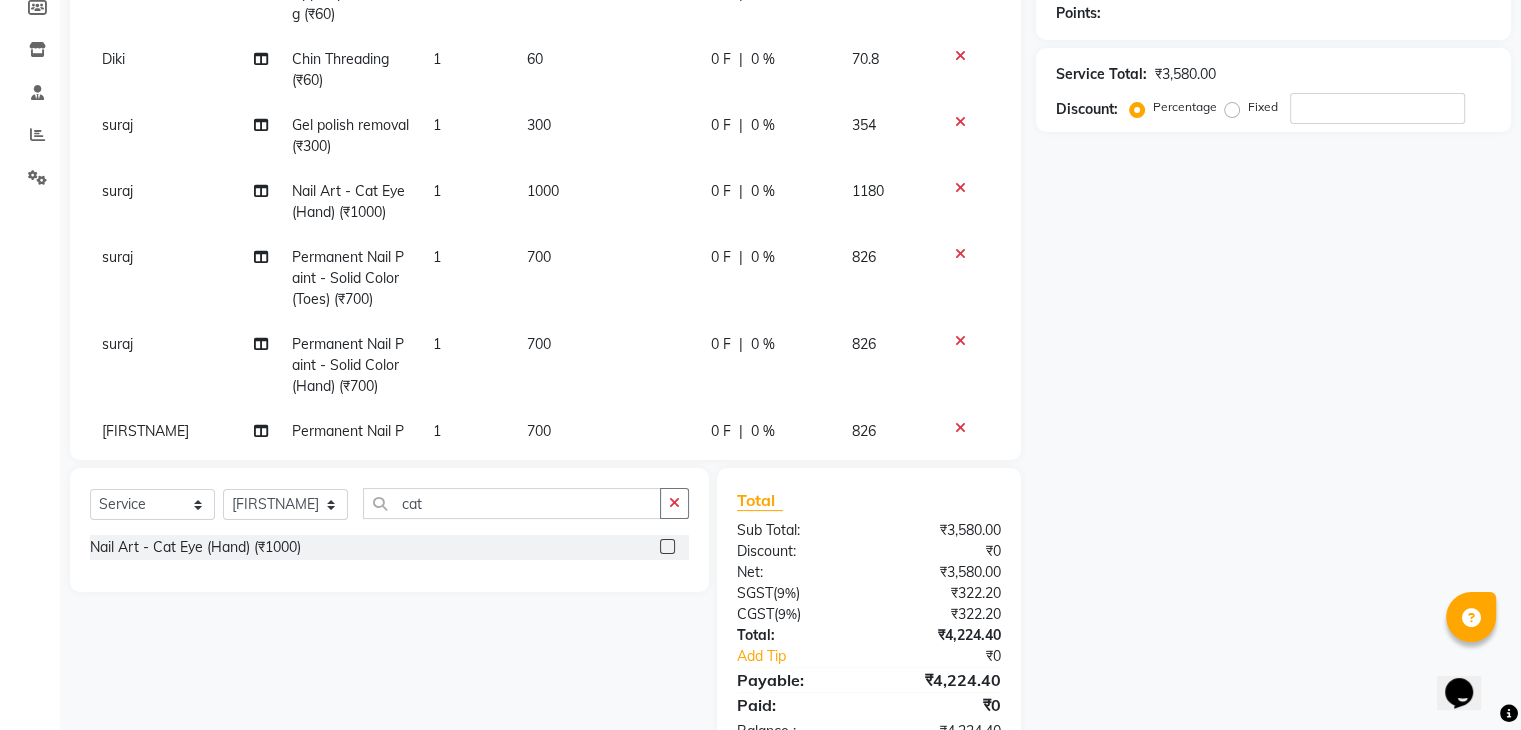 click 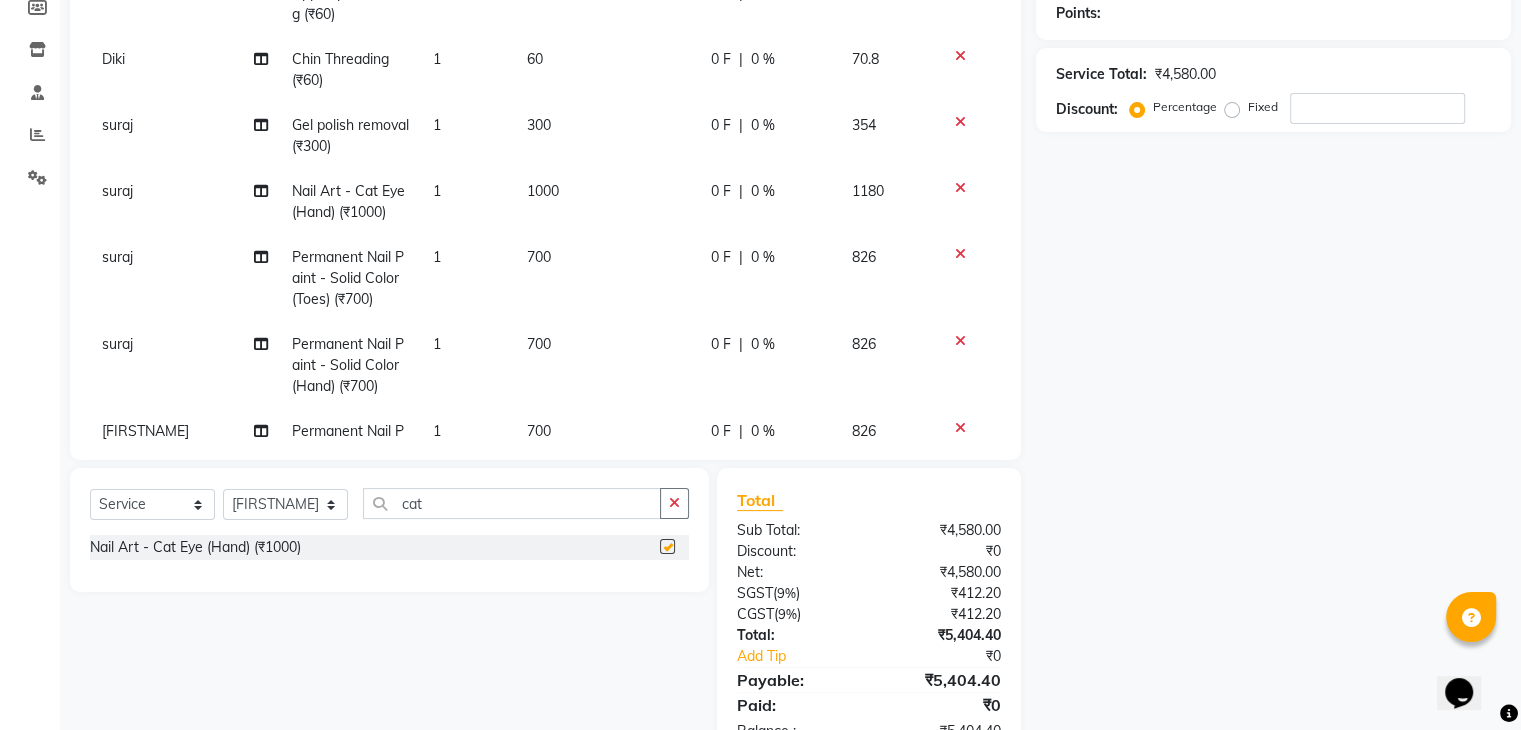 checkbox on "false" 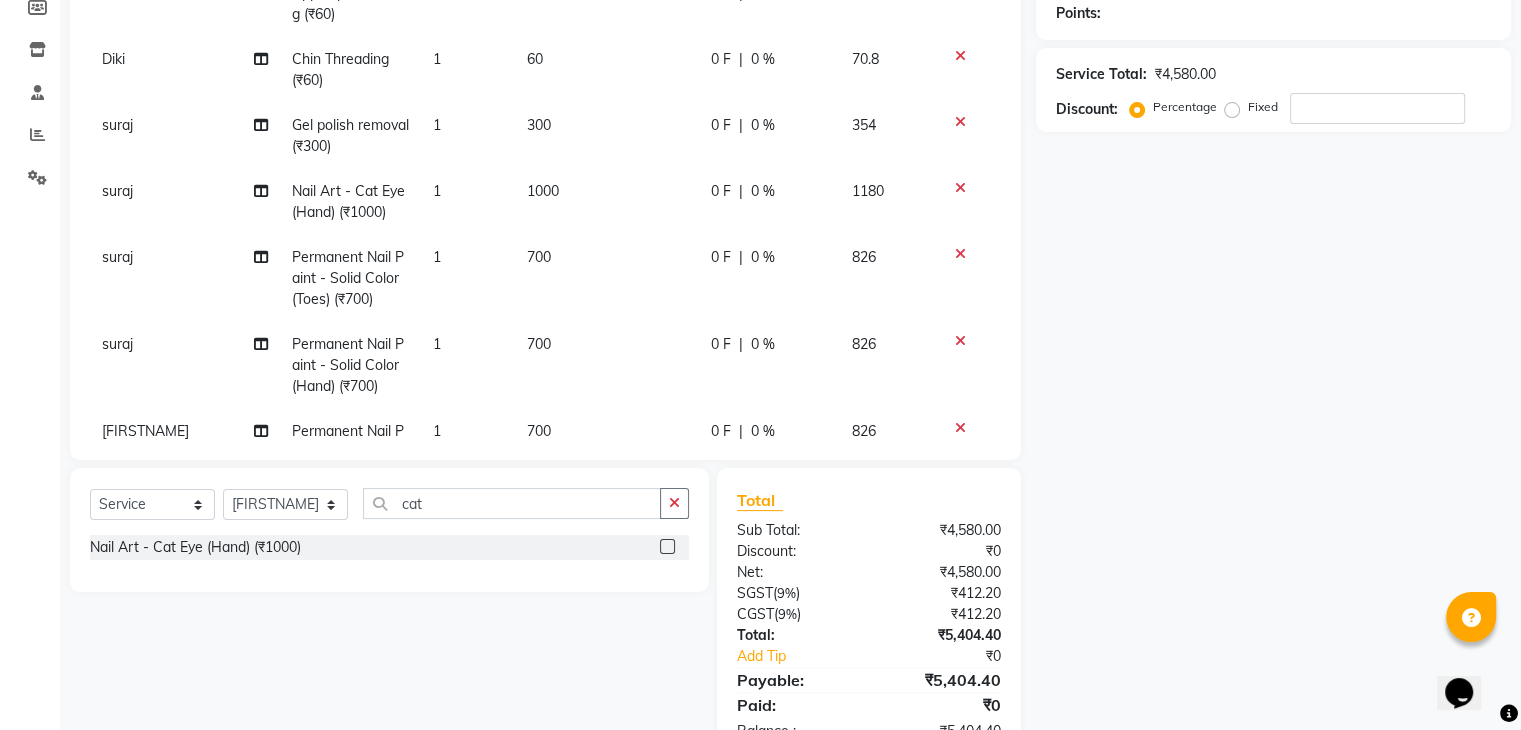 scroll, scrollTop: 270, scrollLeft: 0, axis: vertical 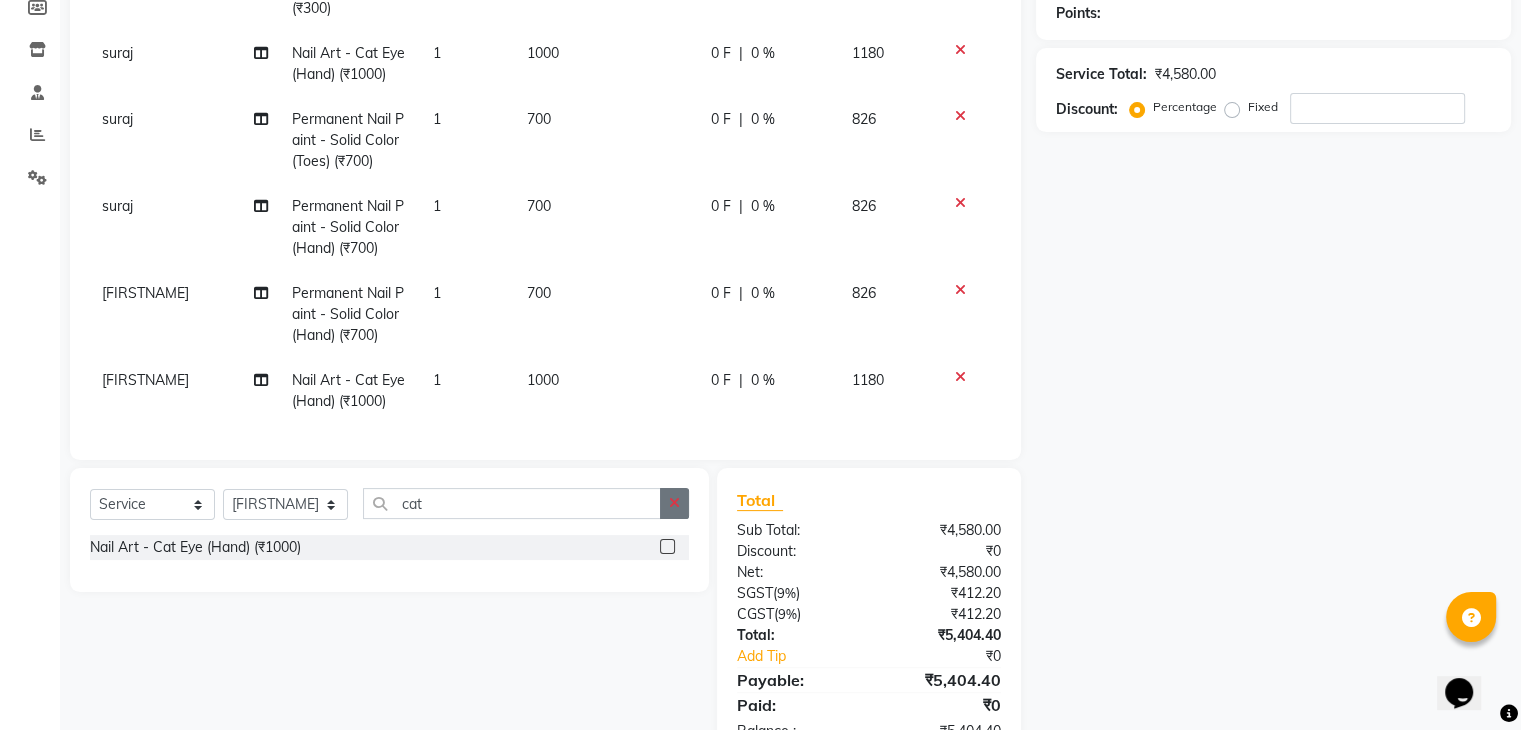 click 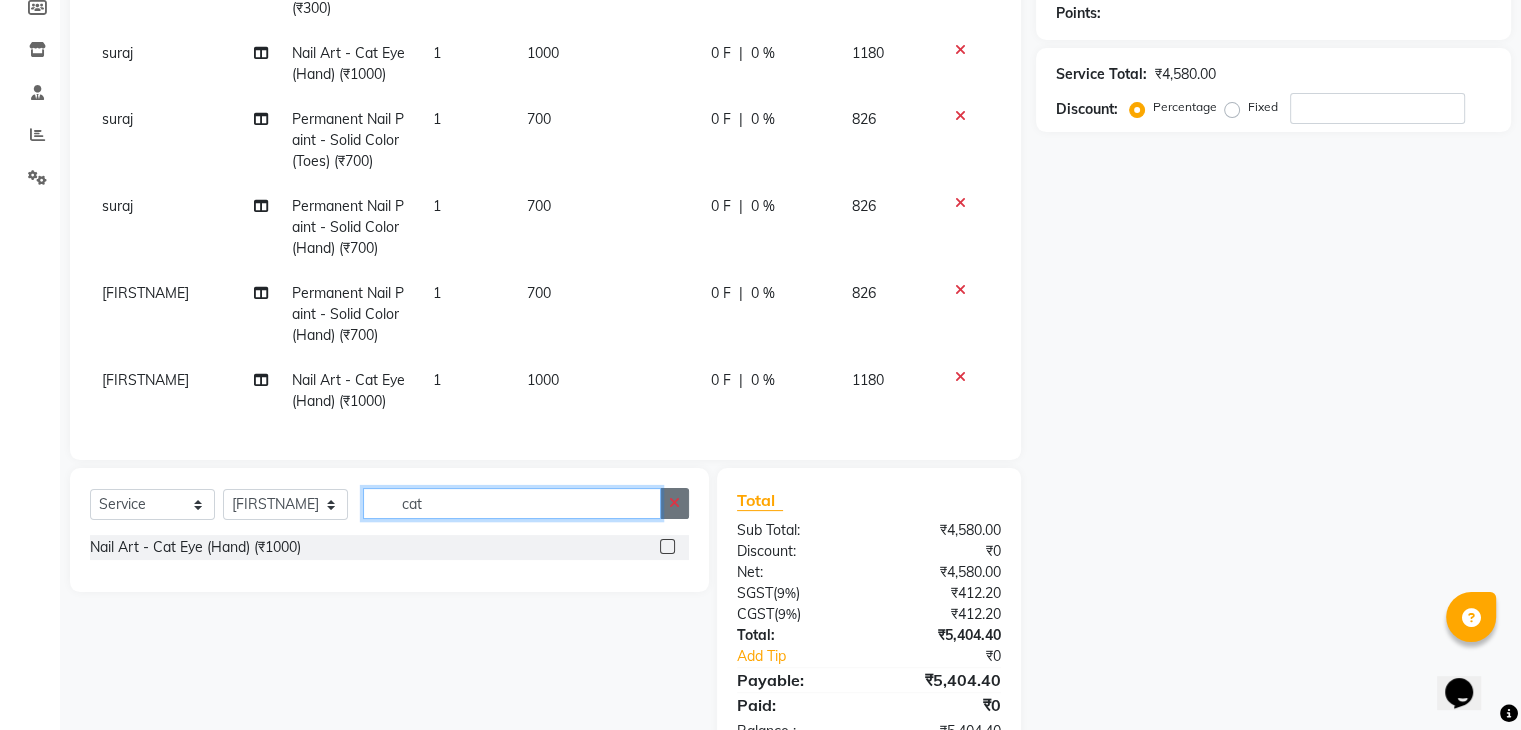 type 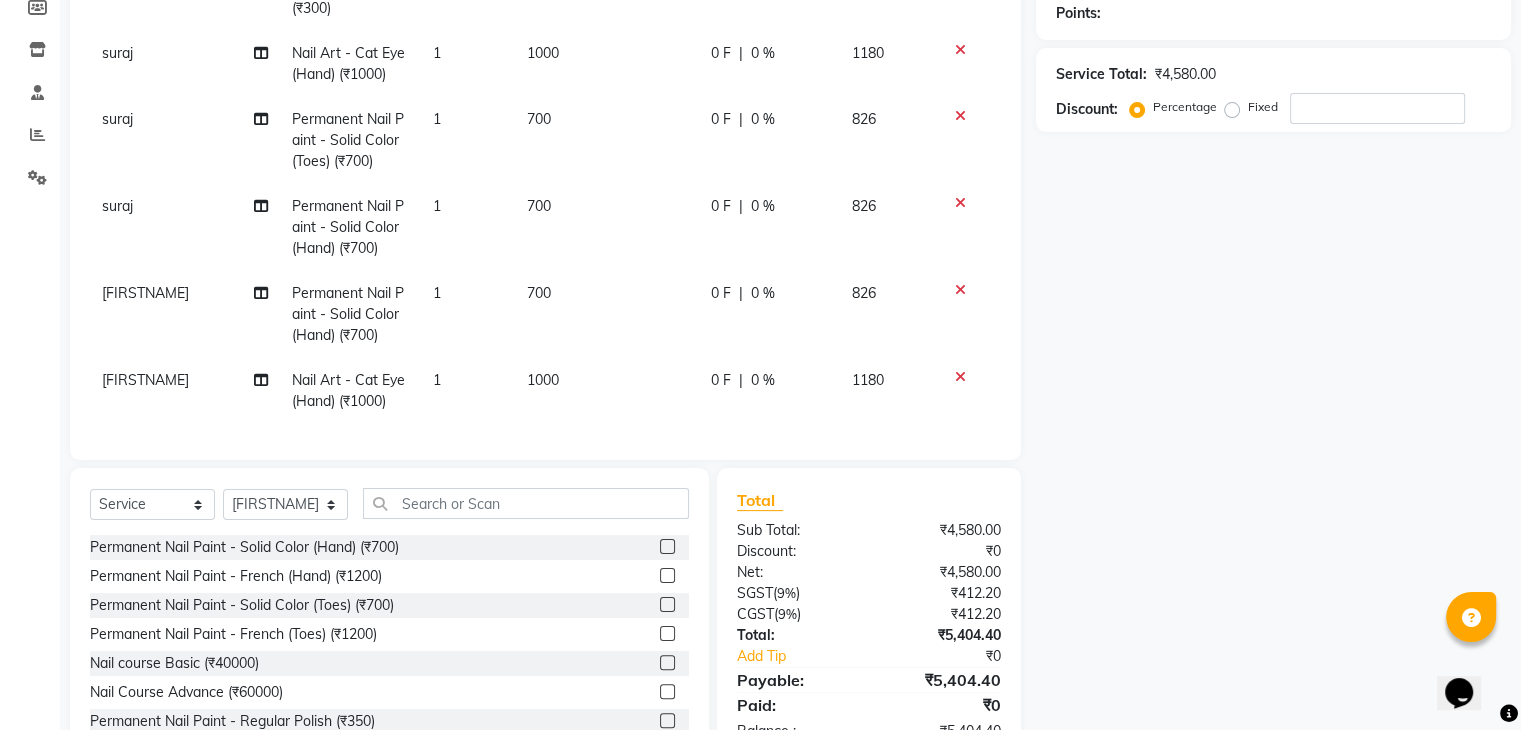 click 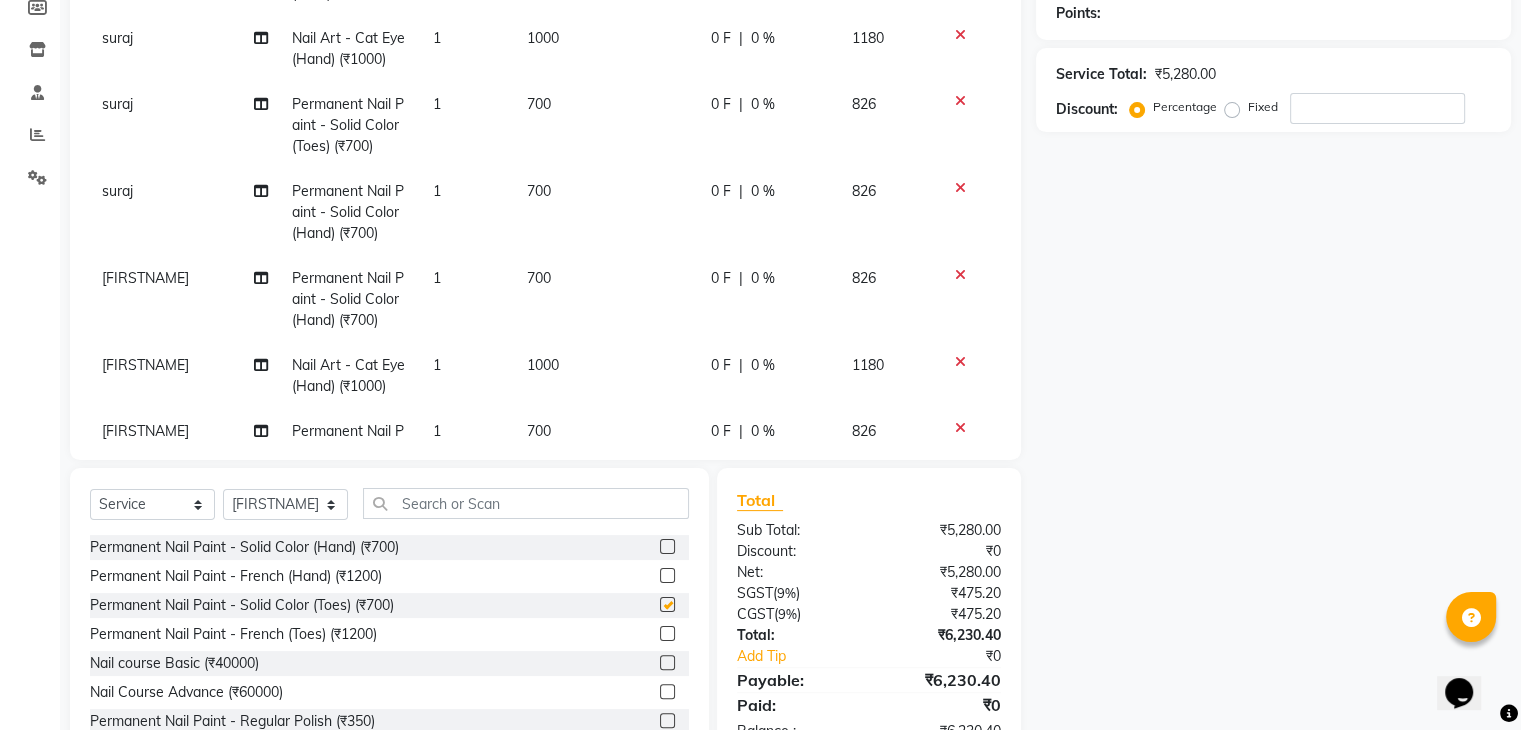checkbox on "false" 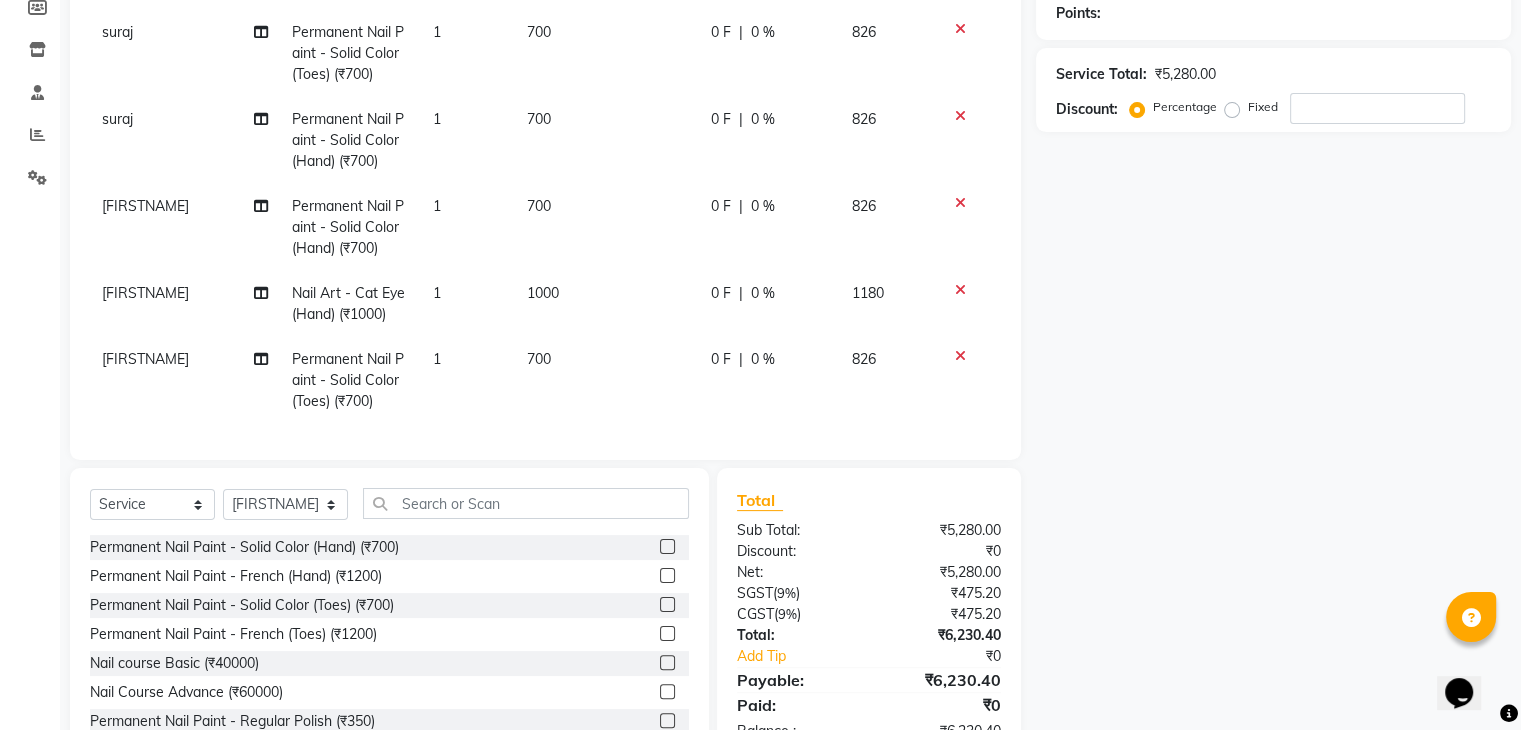 scroll, scrollTop: 357, scrollLeft: 0, axis: vertical 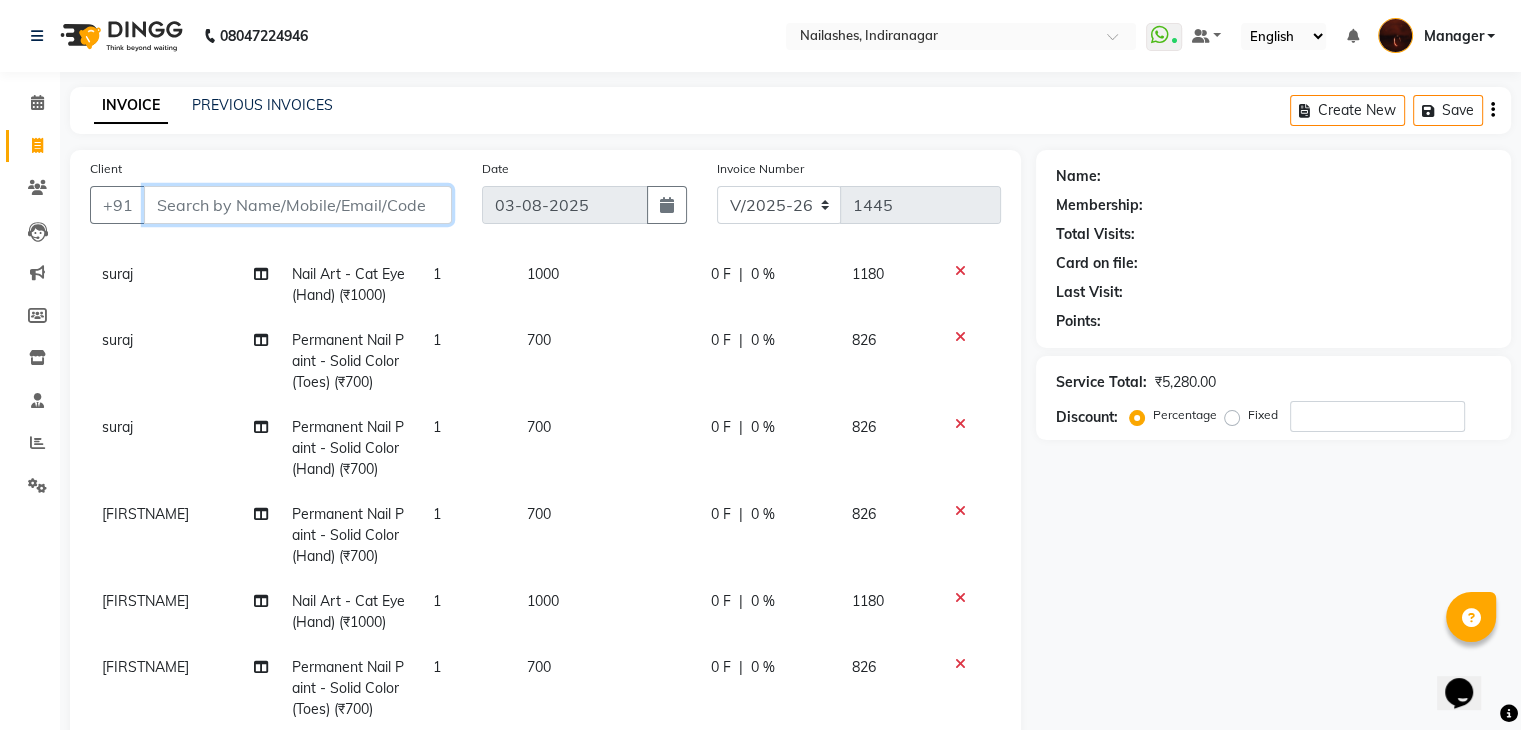click on "Client" at bounding box center (298, 205) 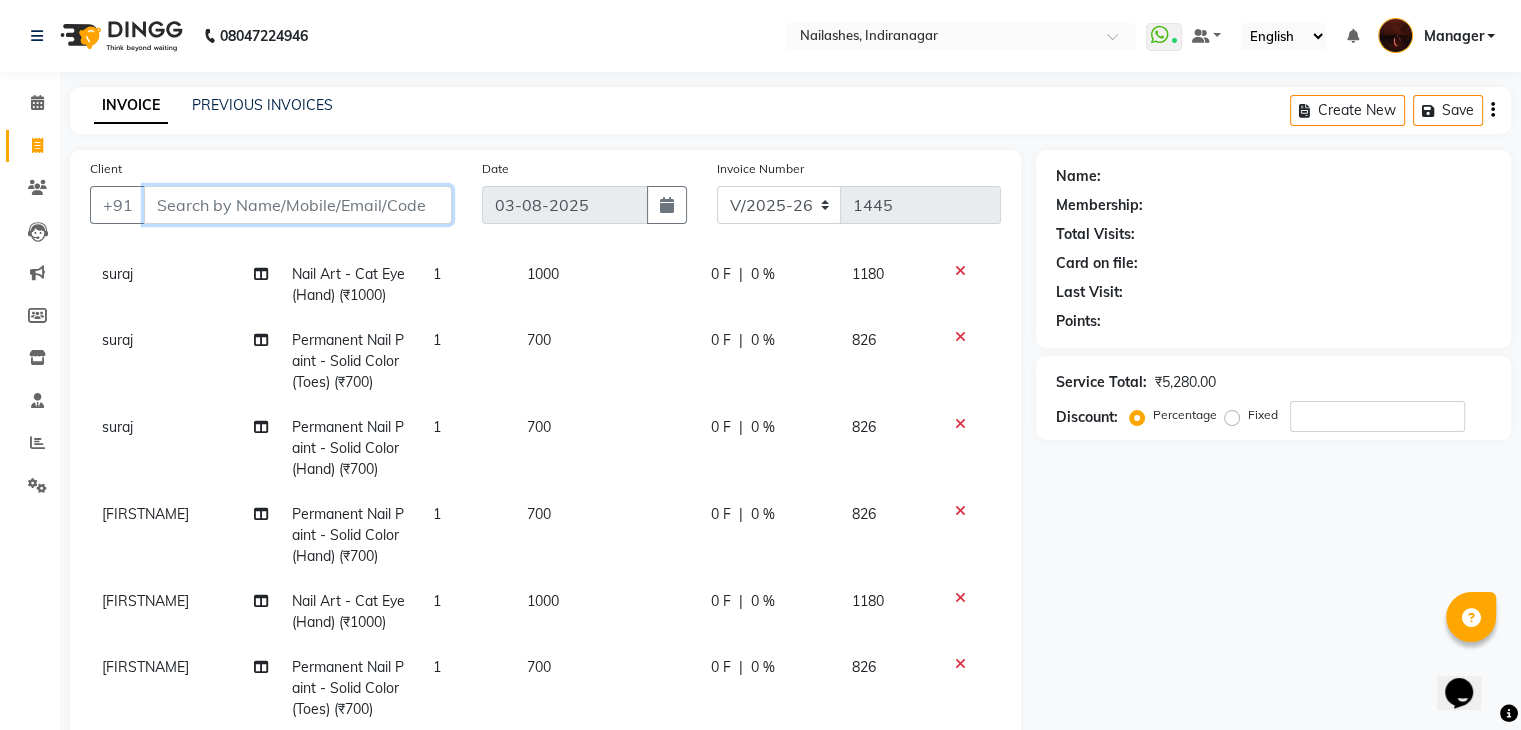 type on "9" 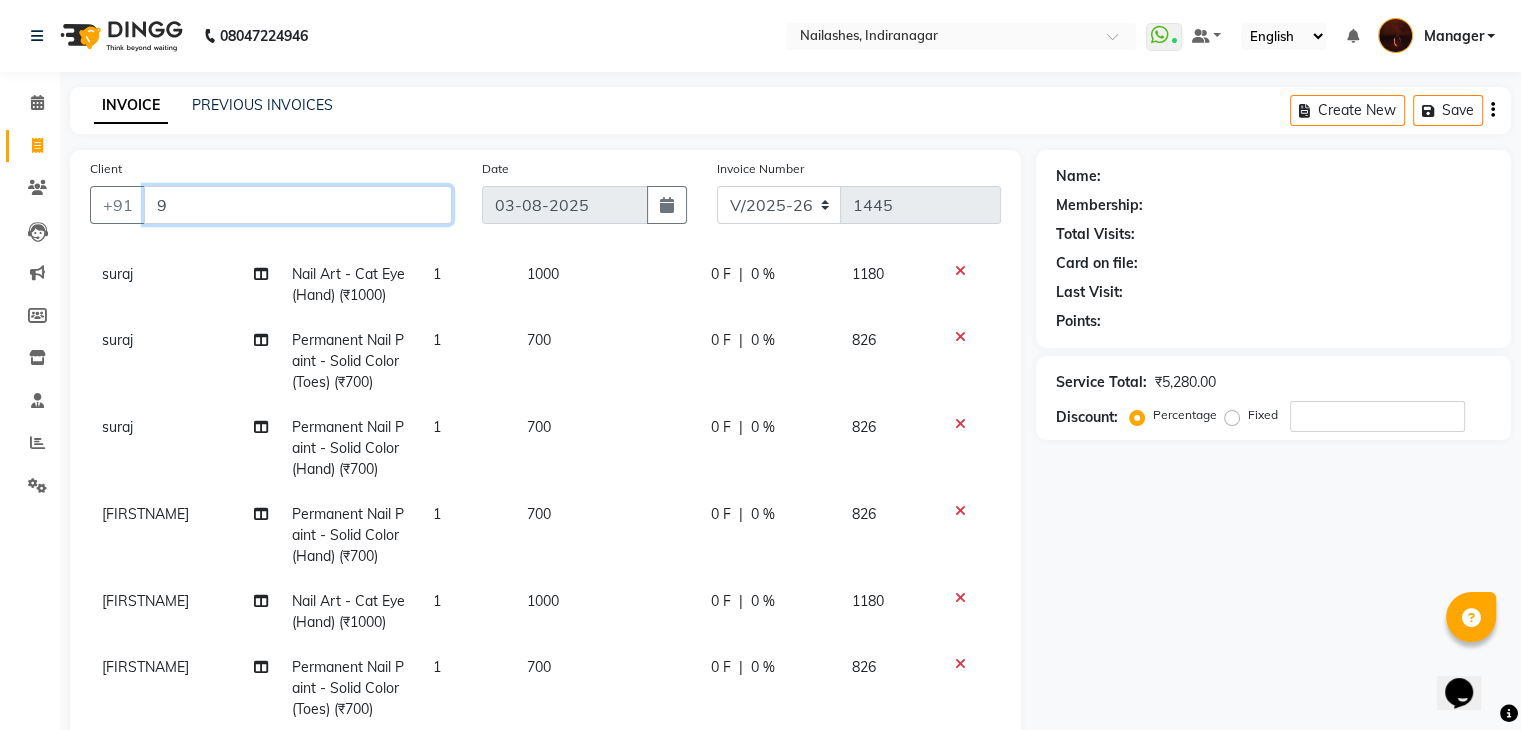 type on "0" 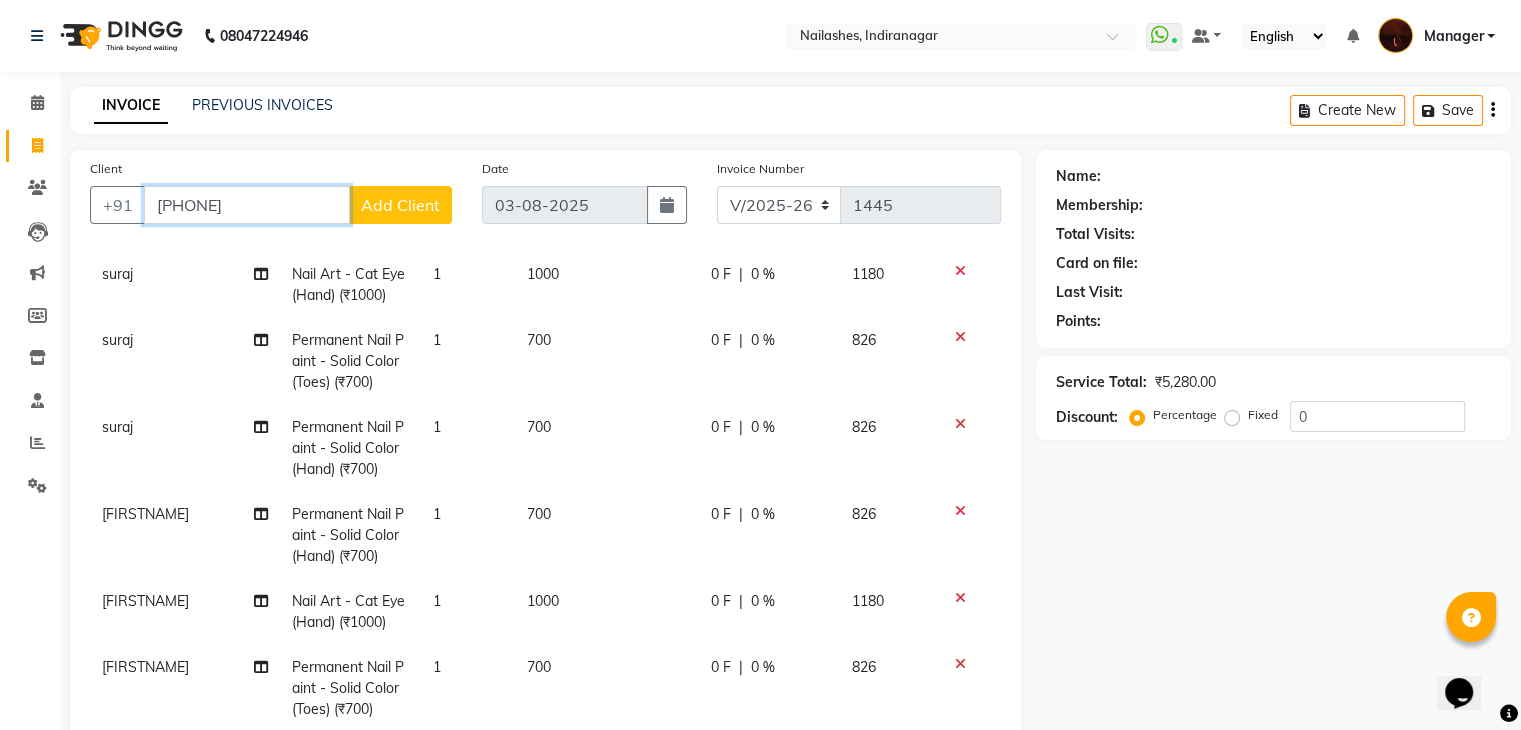 type on "[PHONE]" 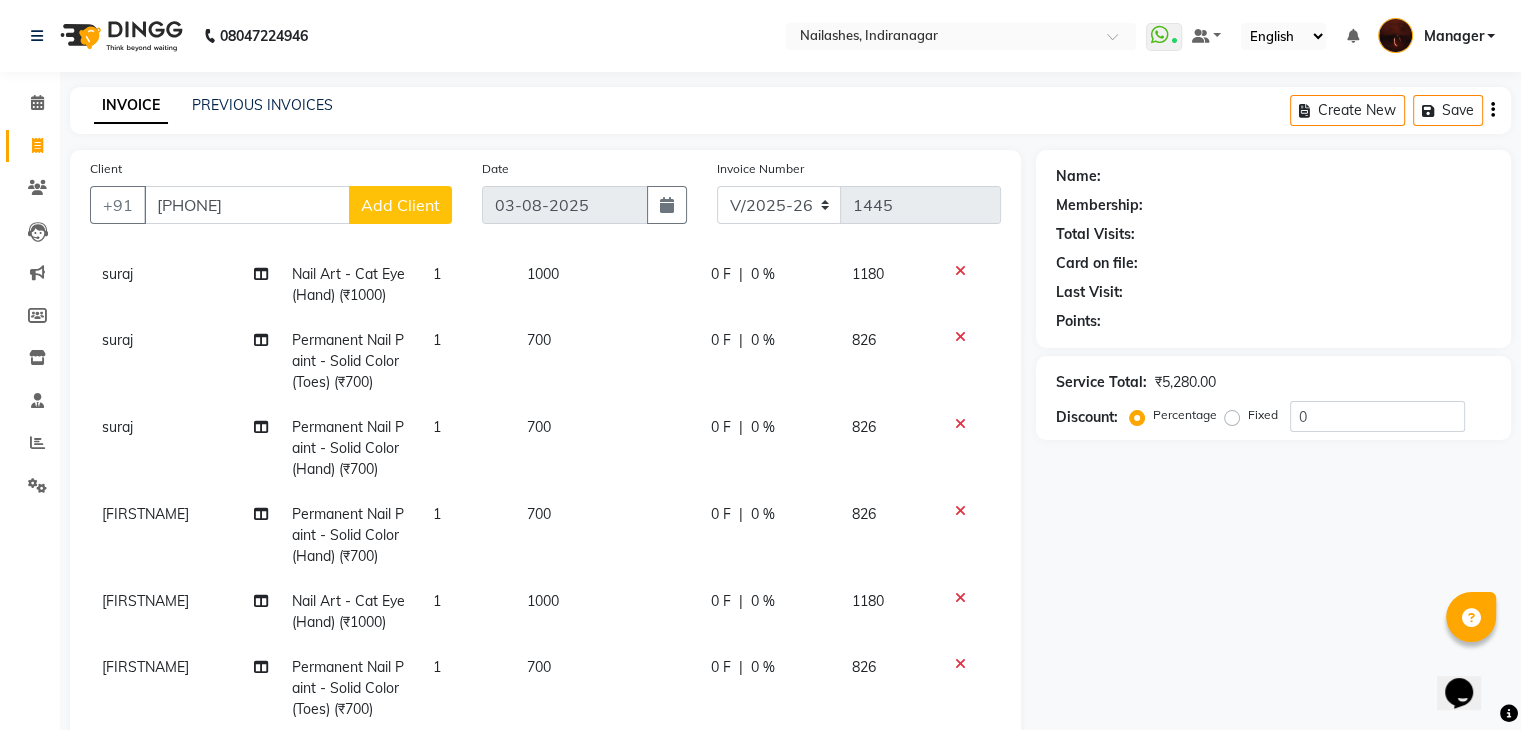click on "Add Client" 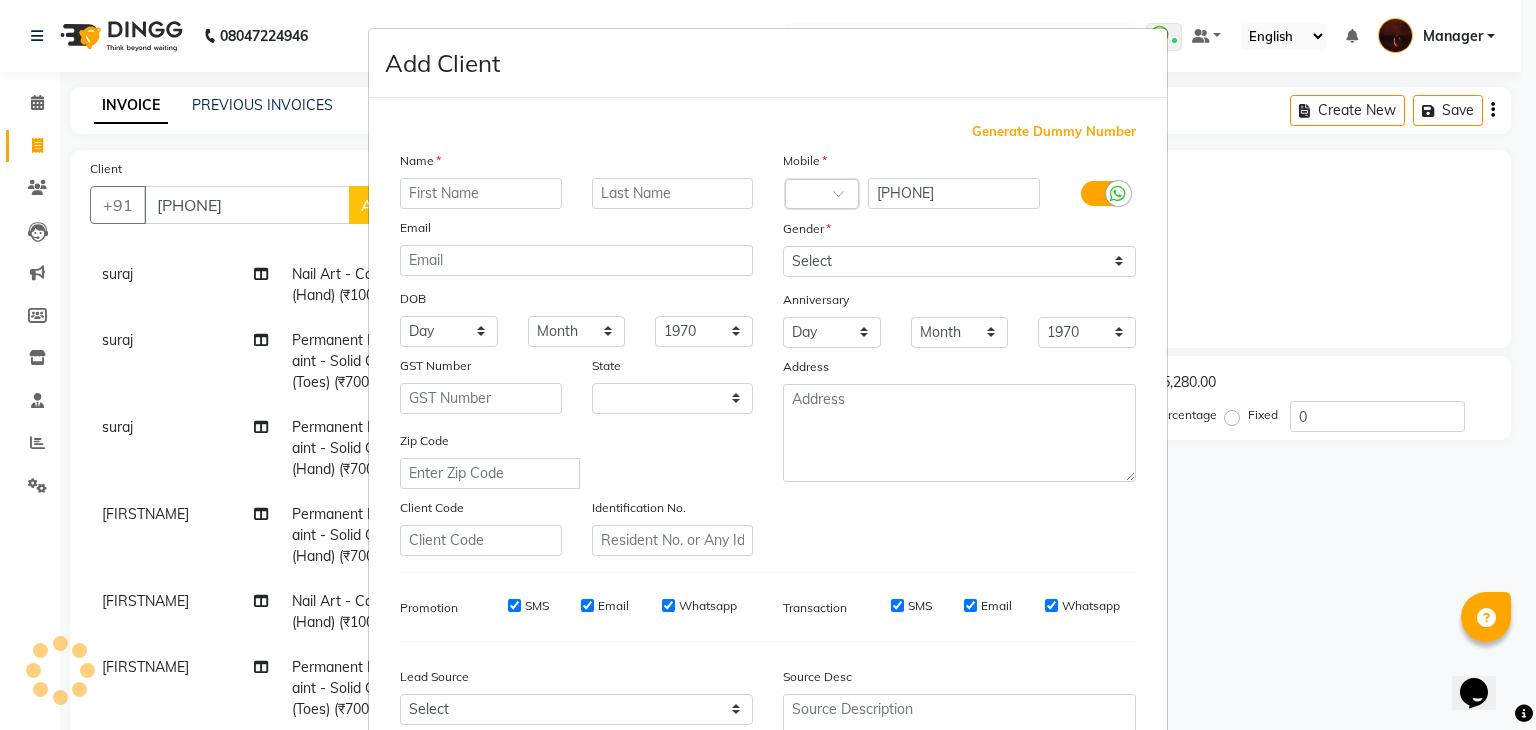 select on "21" 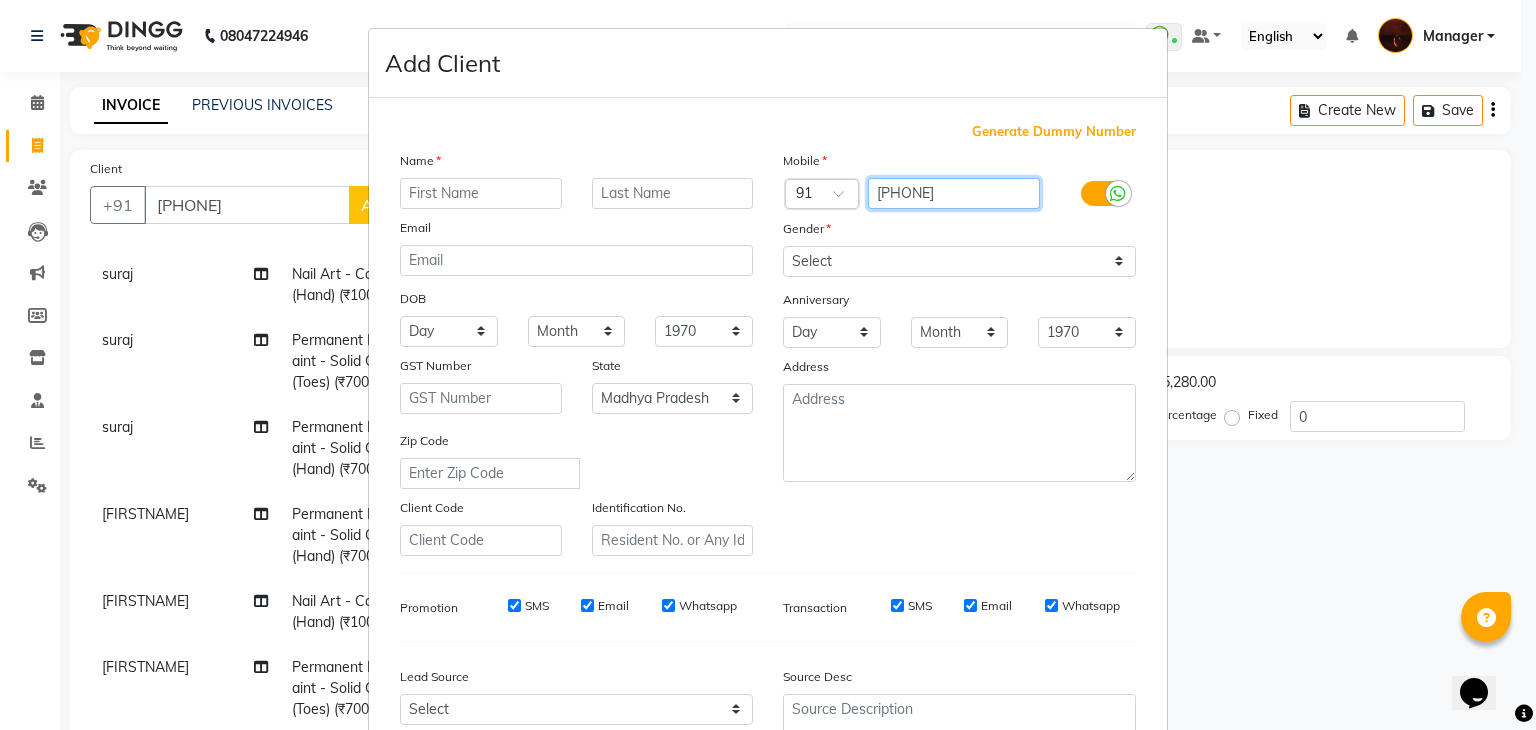 click on "[PHONE]" at bounding box center (954, 193) 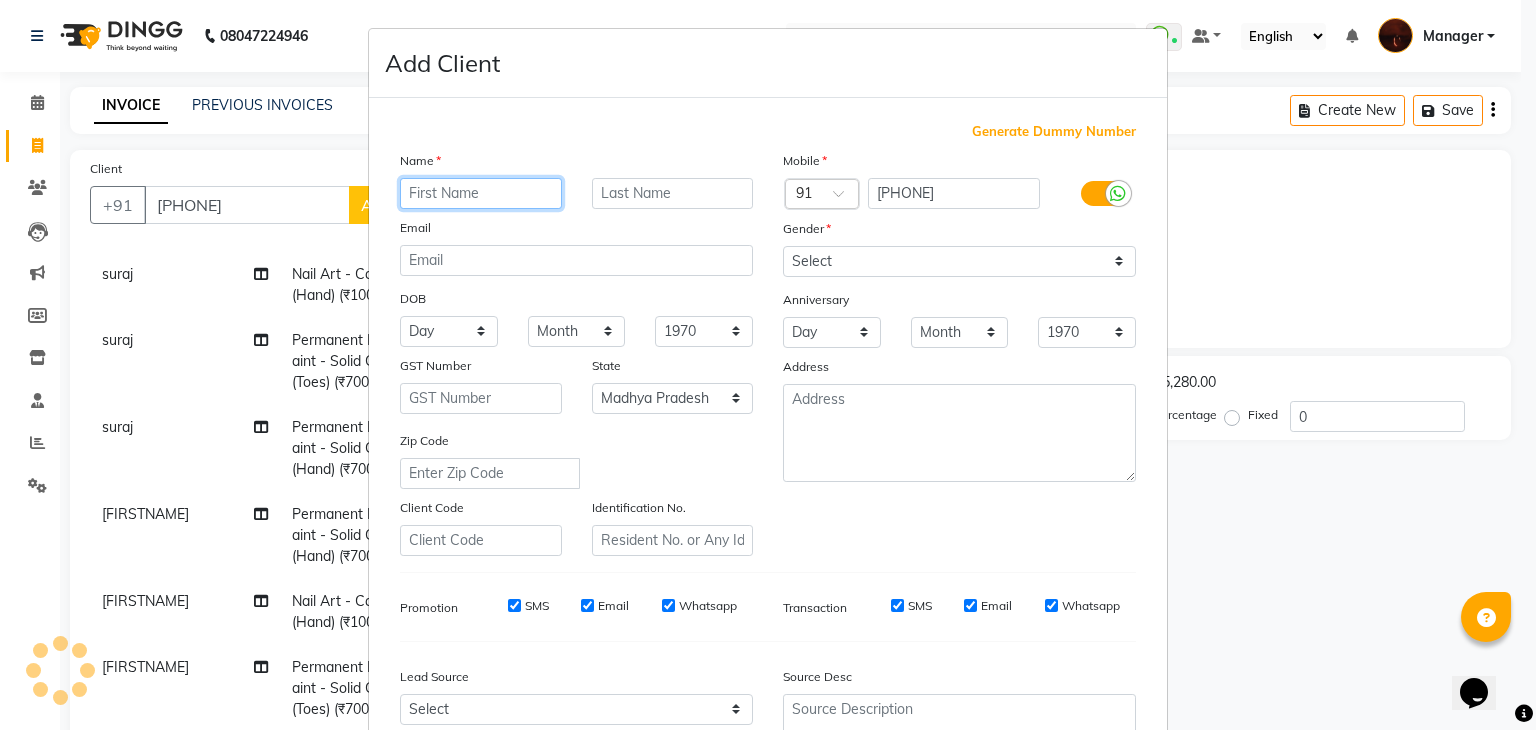 click at bounding box center (481, 193) 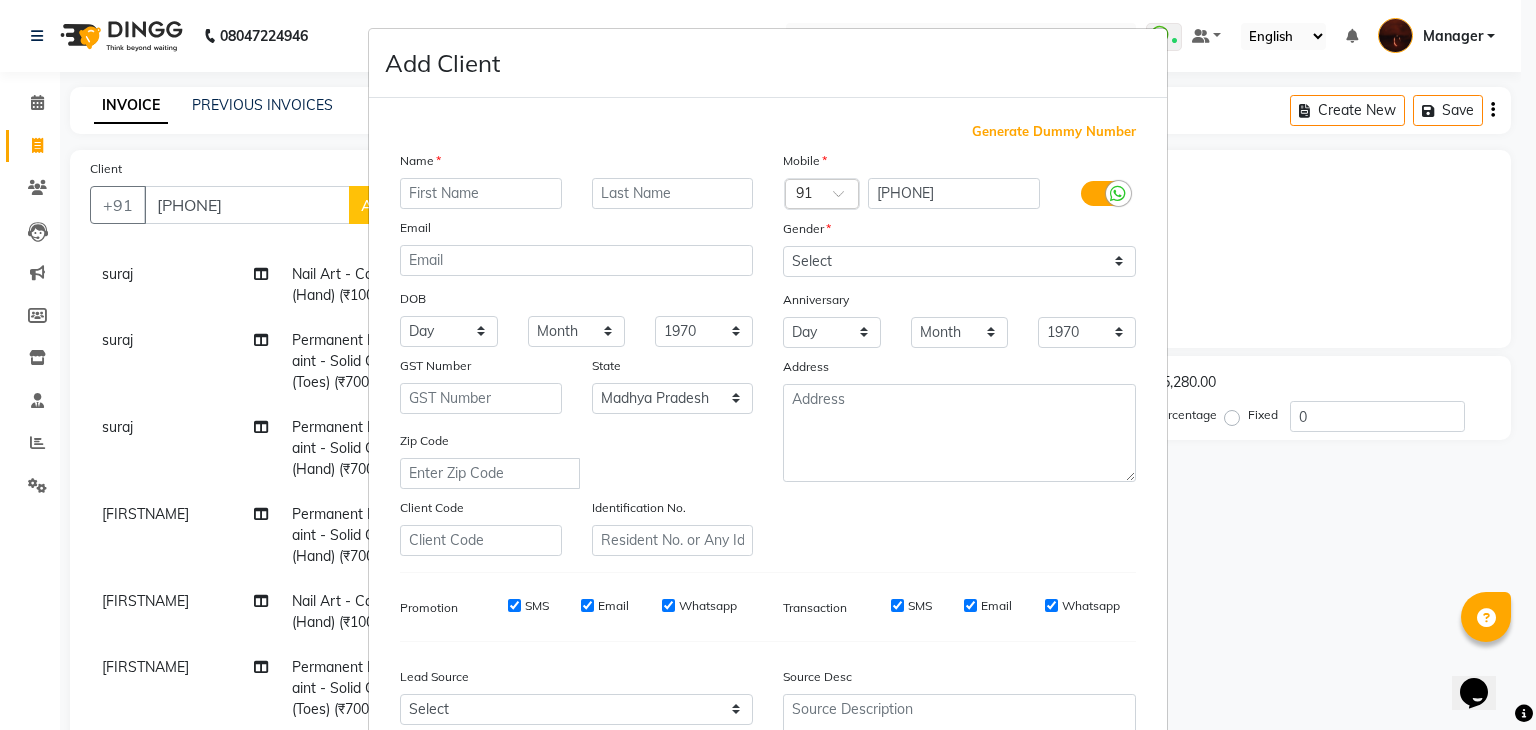 scroll, scrollTop: 203, scrollLeft: 0, axis: vertical 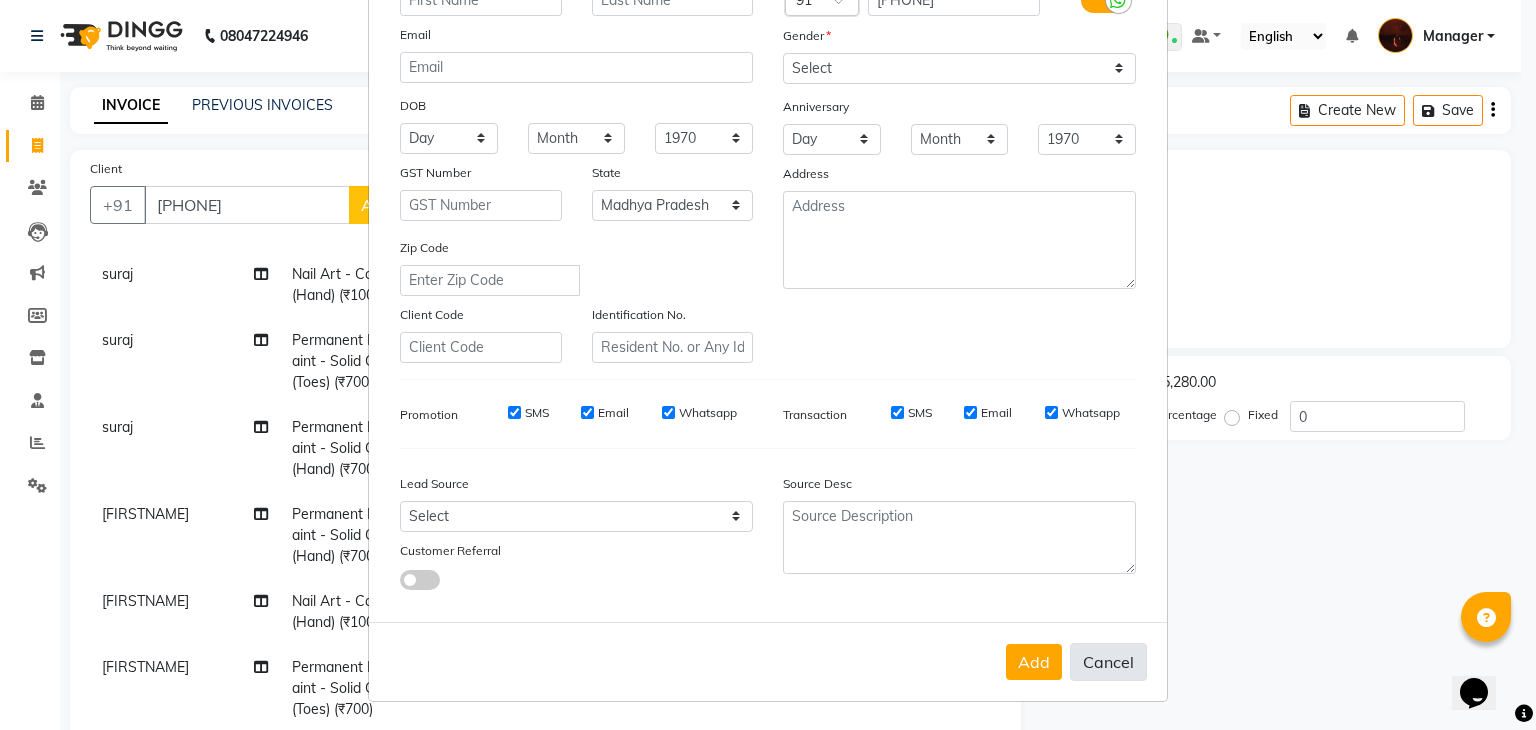 click on "Cancel" at bounding box center [1108, 662] 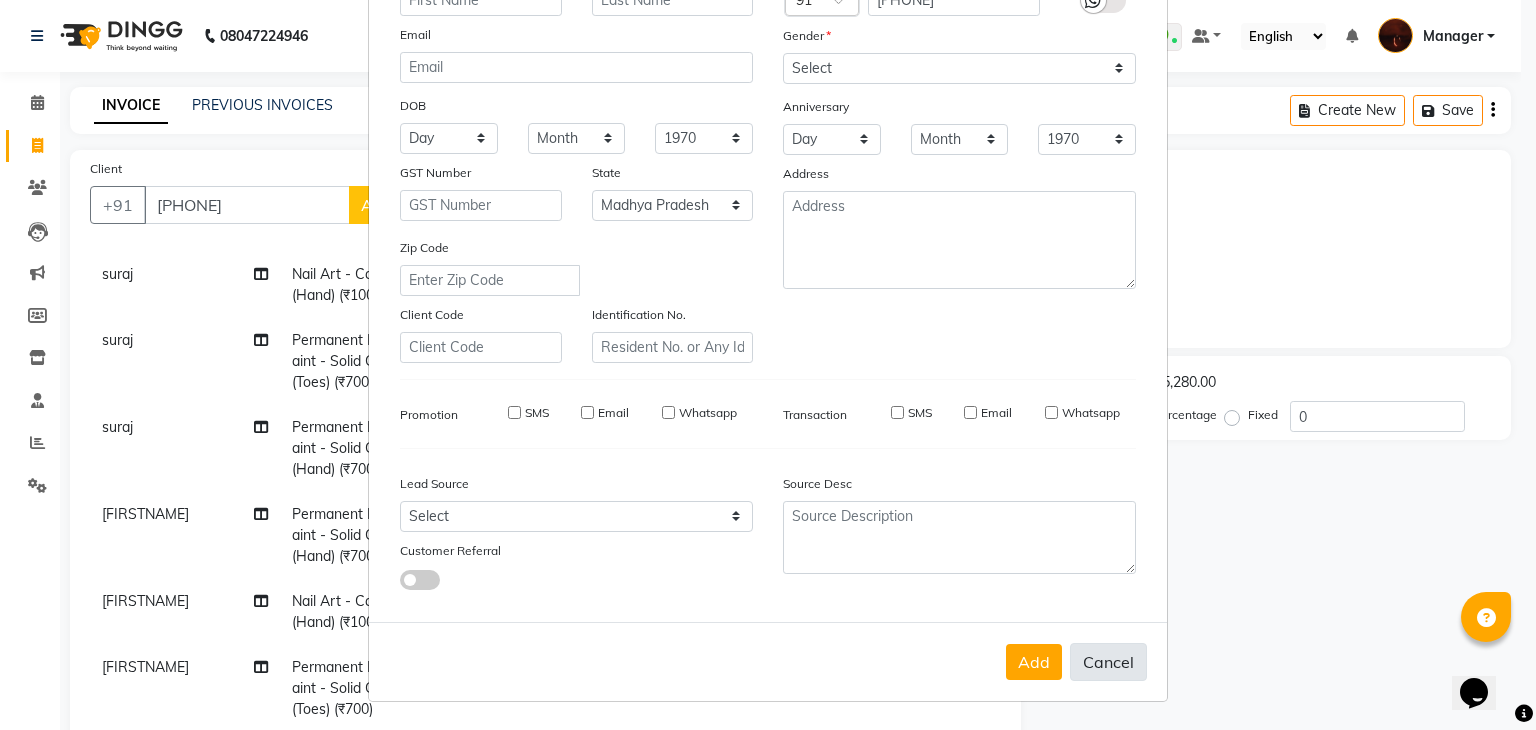 select 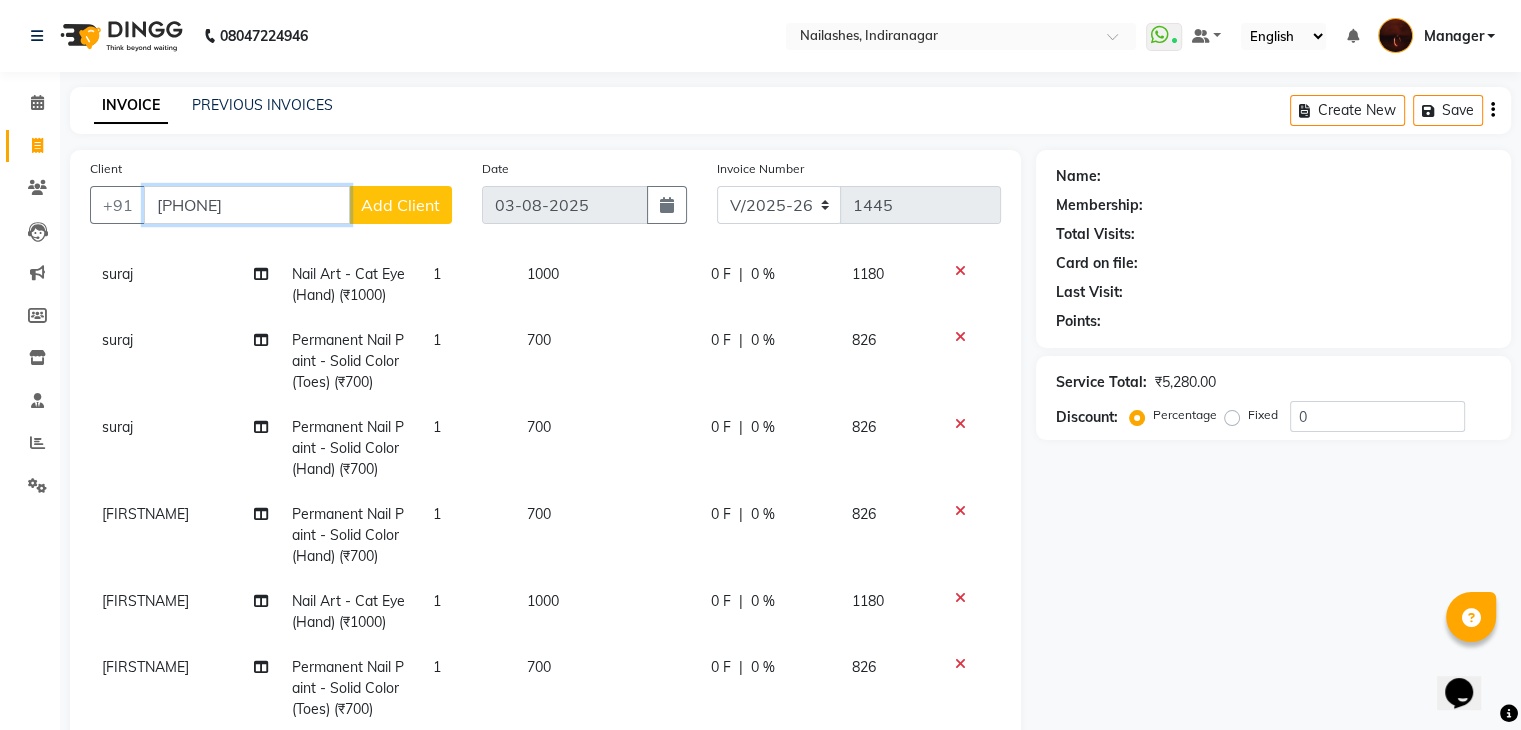 click on "[PHONE]" at bounding box center (247, 205) 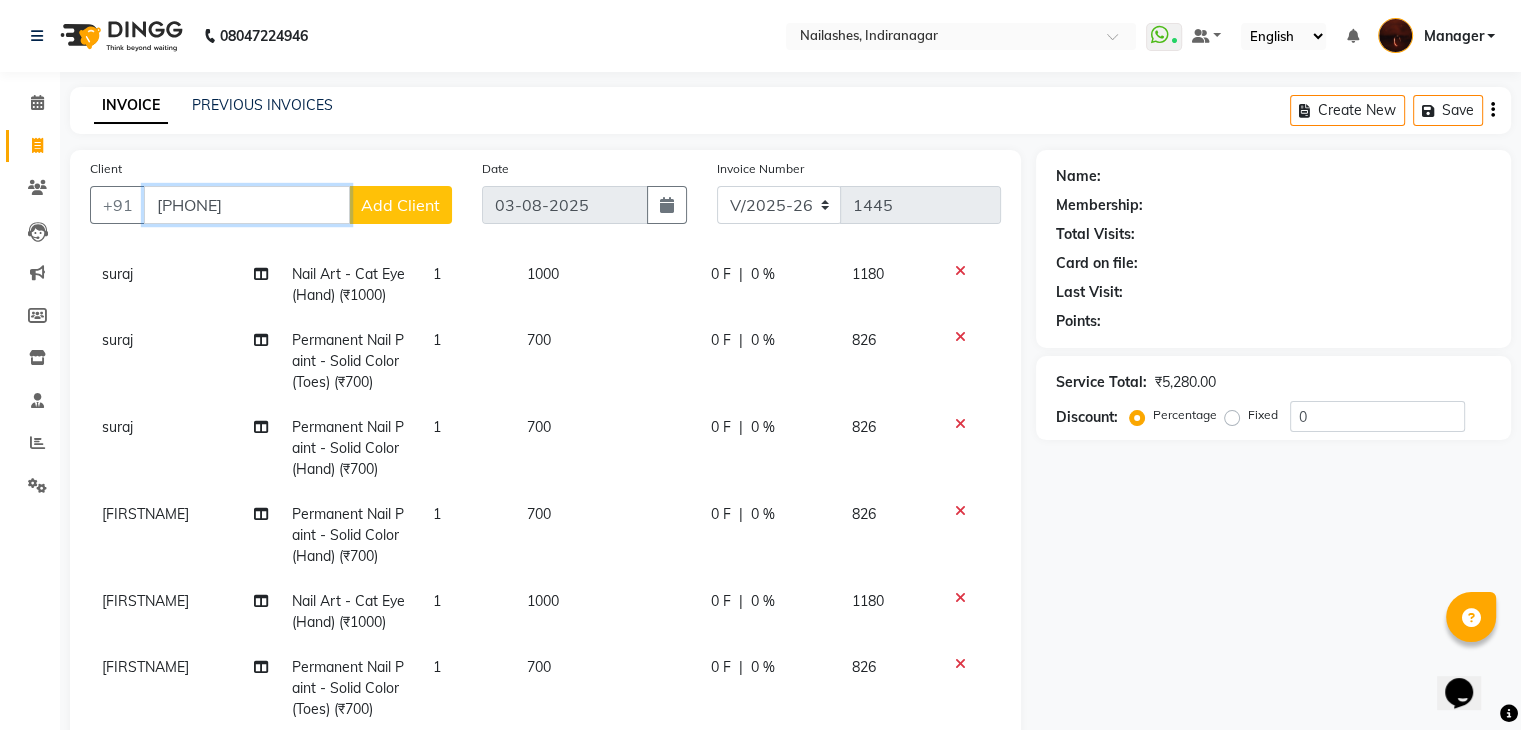 type on "[PHONE]" 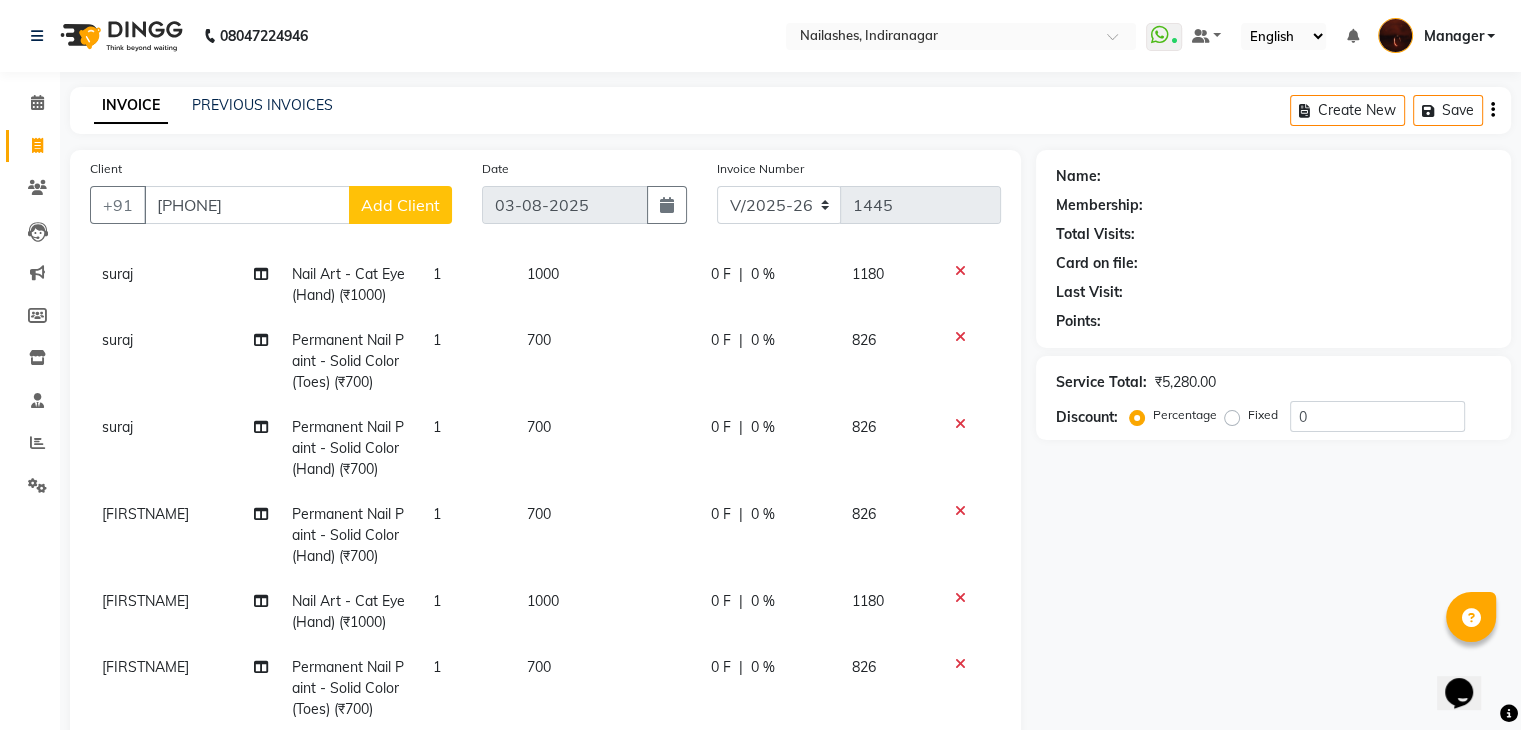 click on "Add Client" 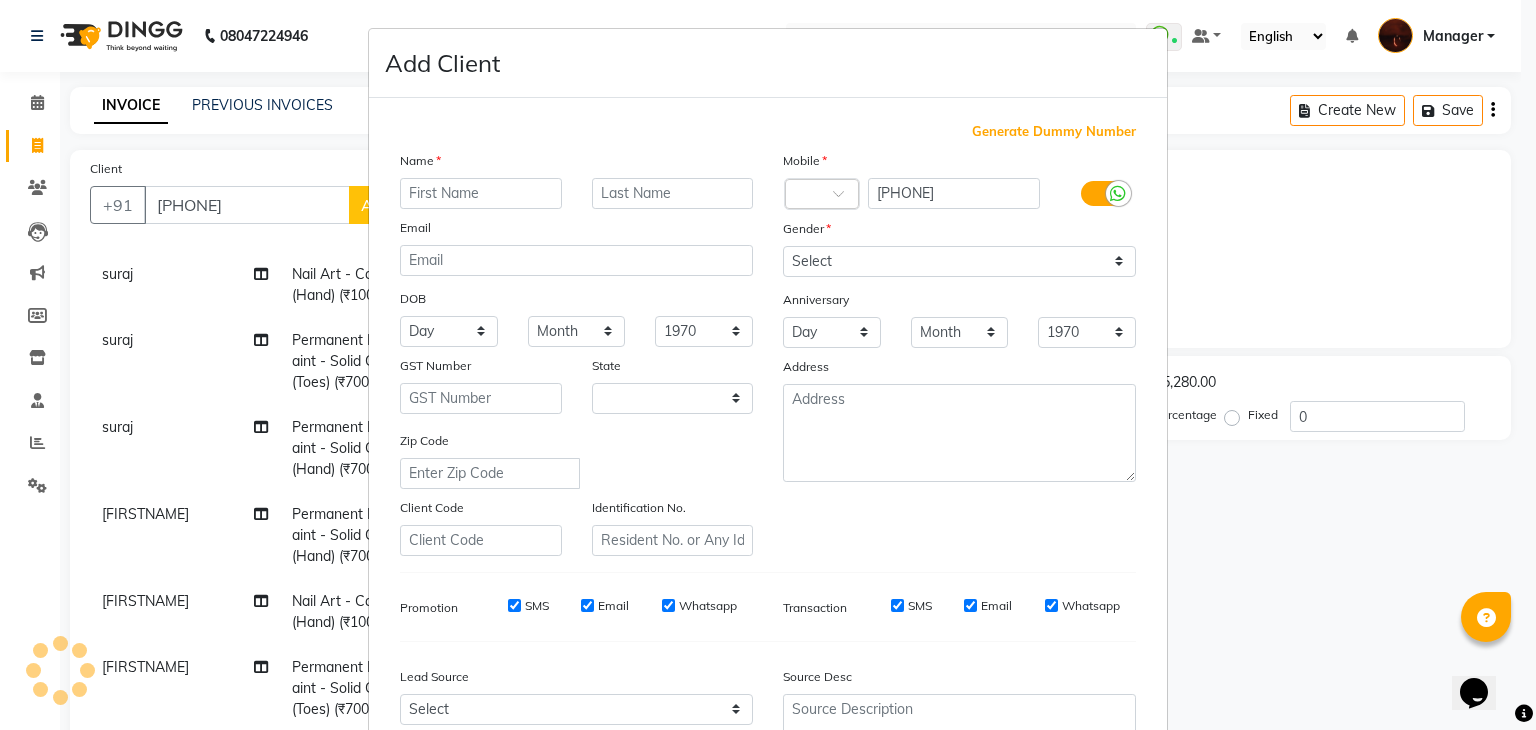 select on "21" 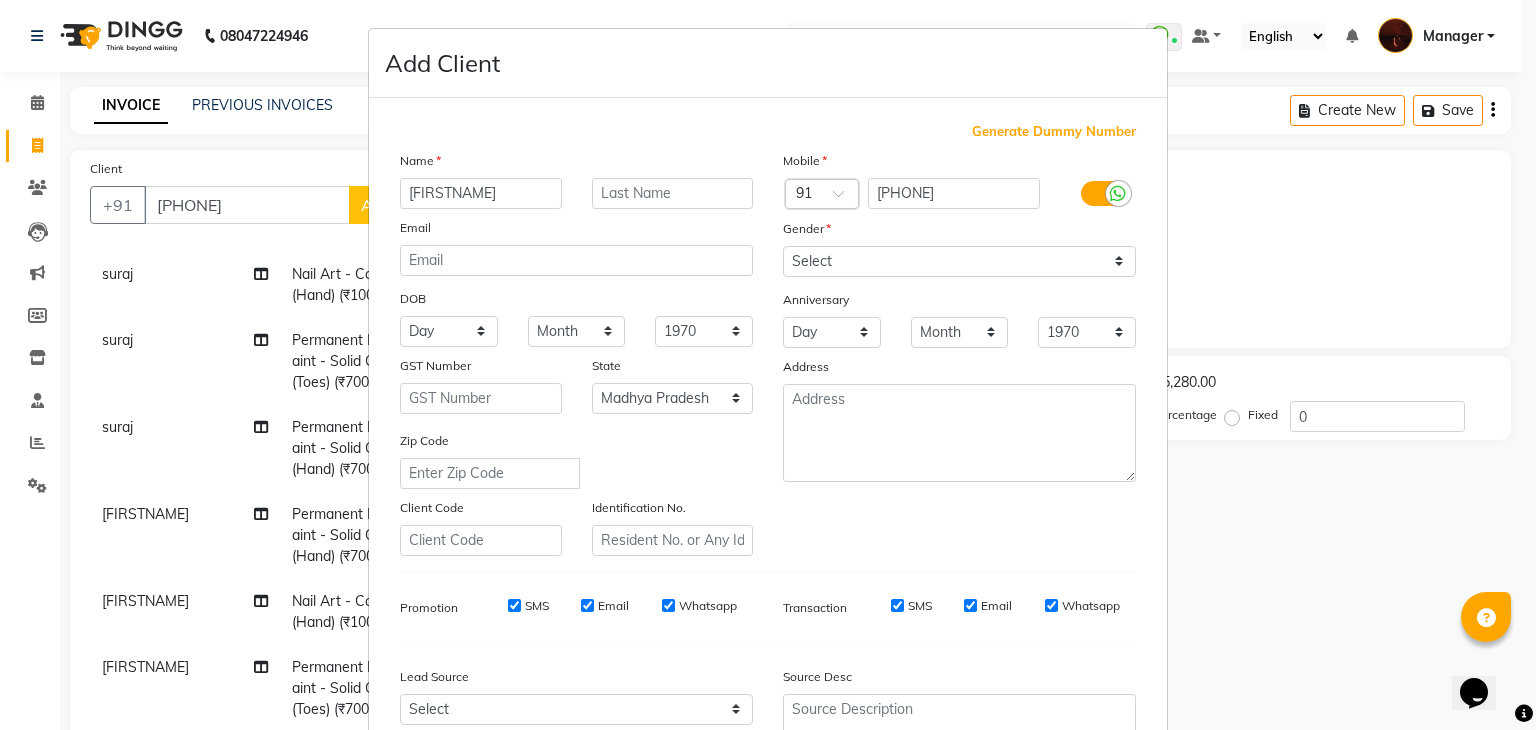 type on "[FIRSTNAME]" 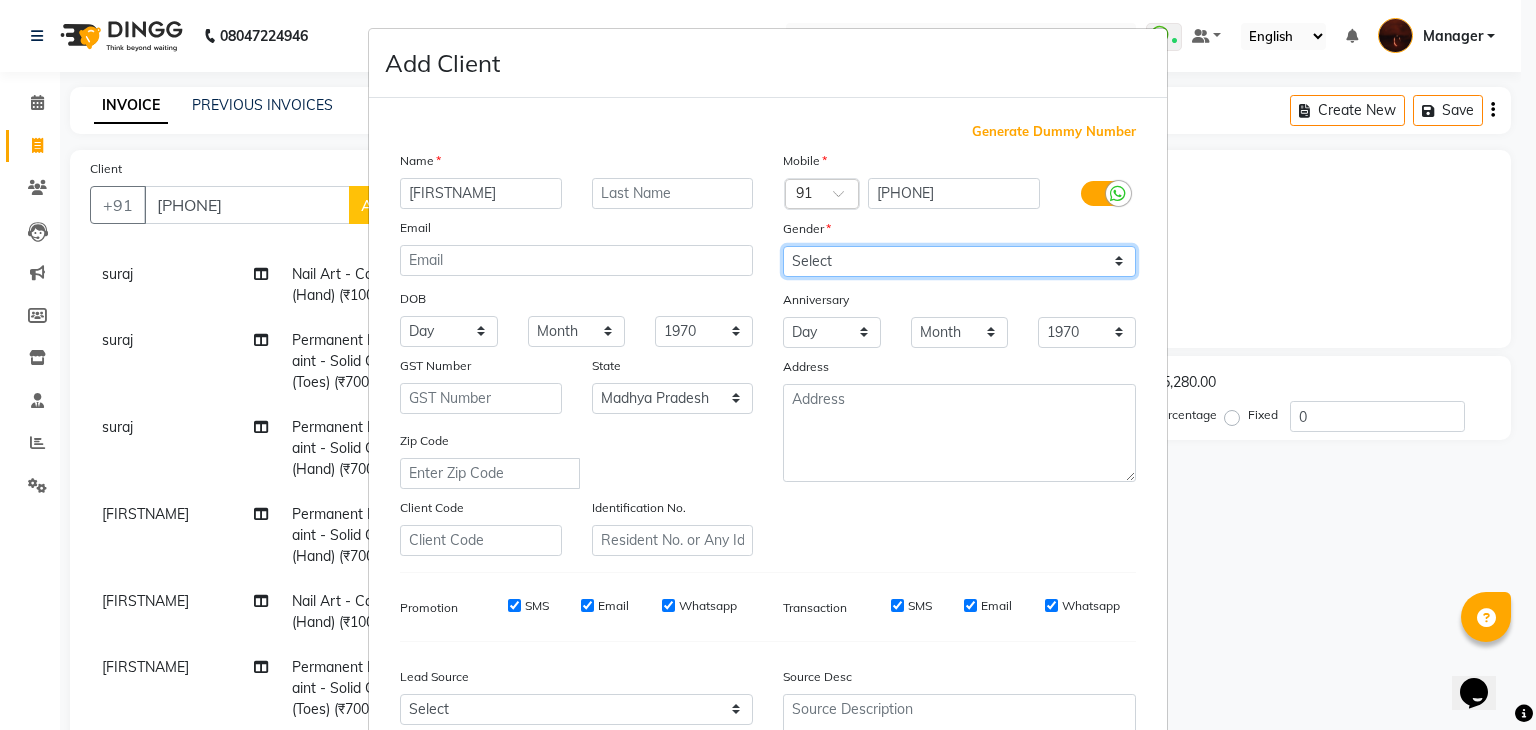 click on "Select Male Female Other Prefer Not To Say" at bounding box center (959, 261) 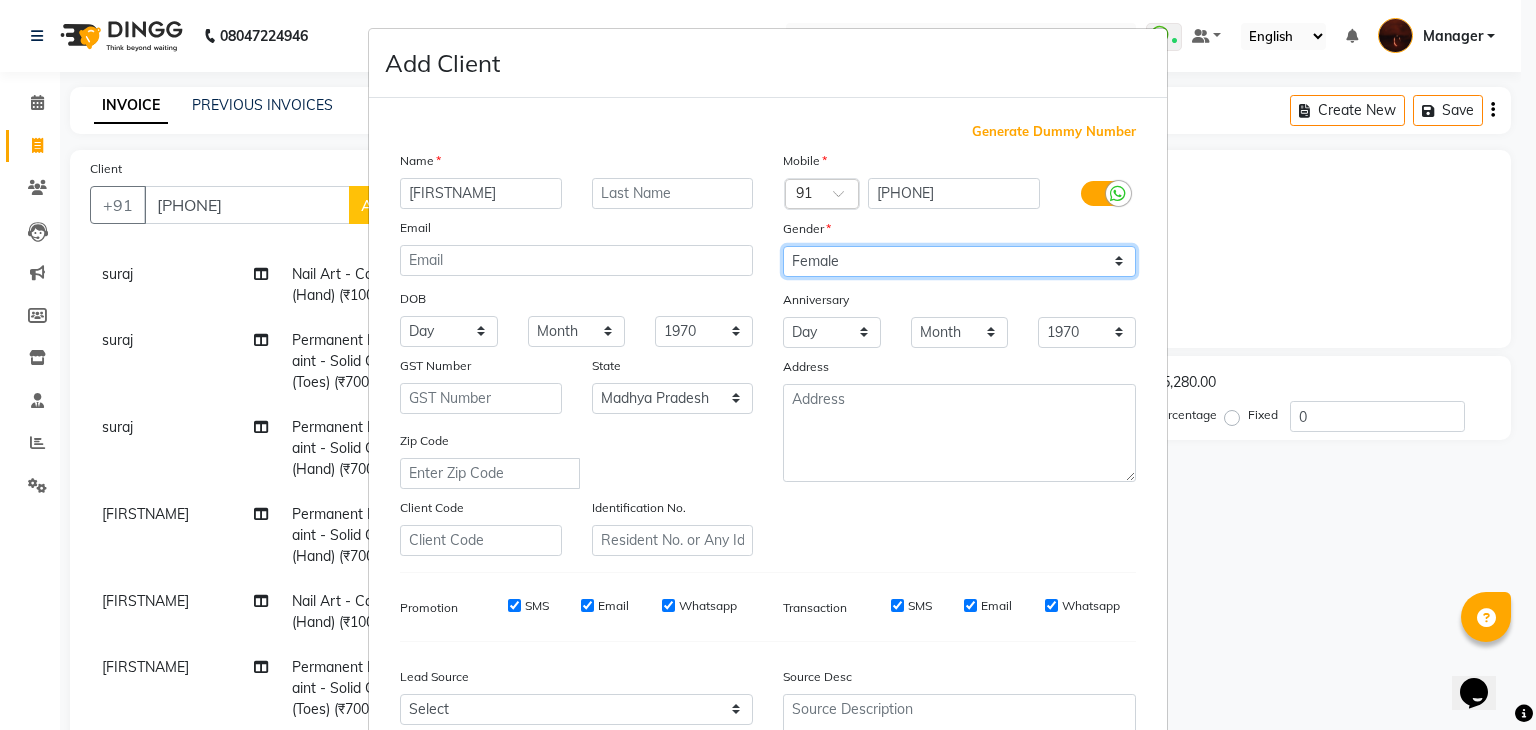 click on "Select Male Female Other Prefer Not To Say" at bounding box center (959, 261) 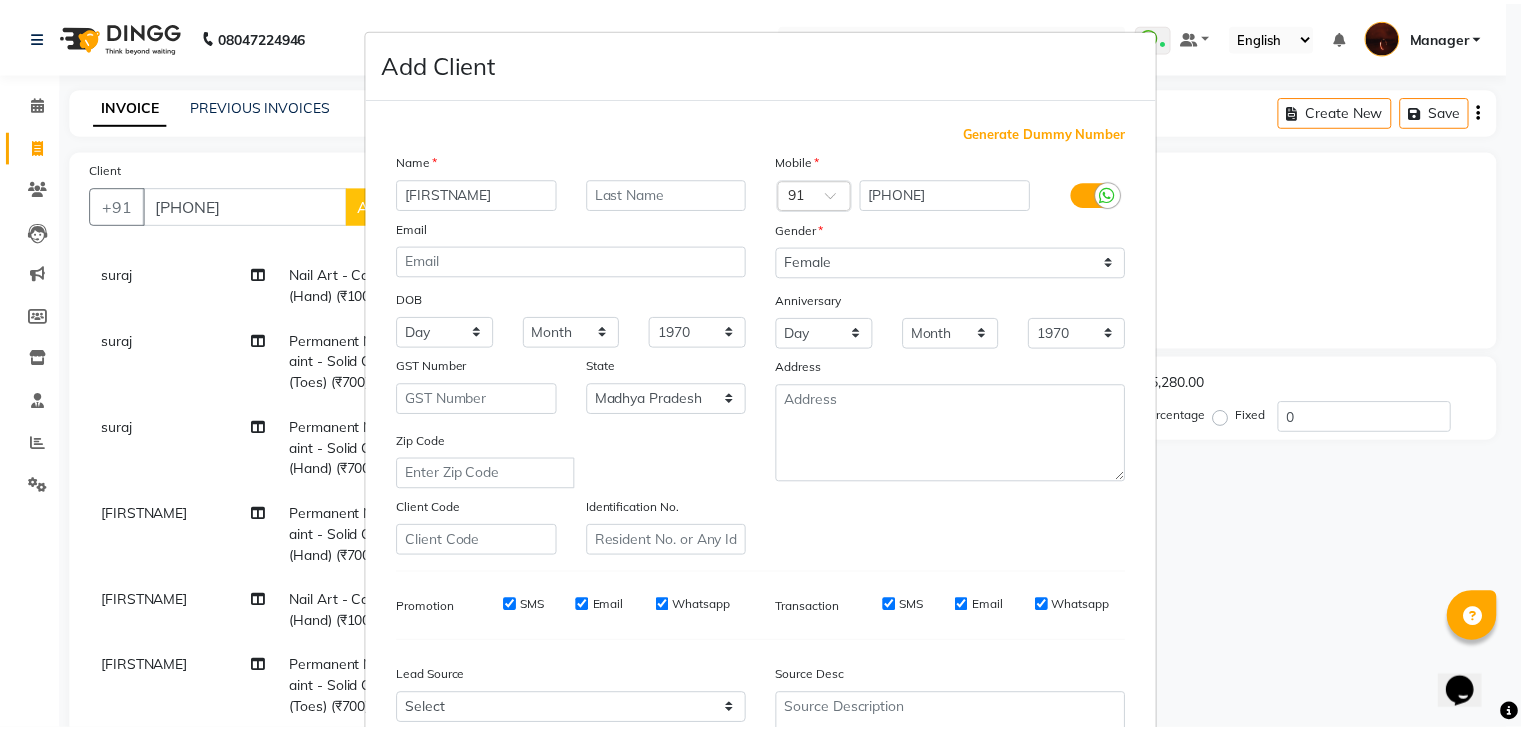 scroll, scrollTop: 203, scrollLeft: 0, axis: vertical 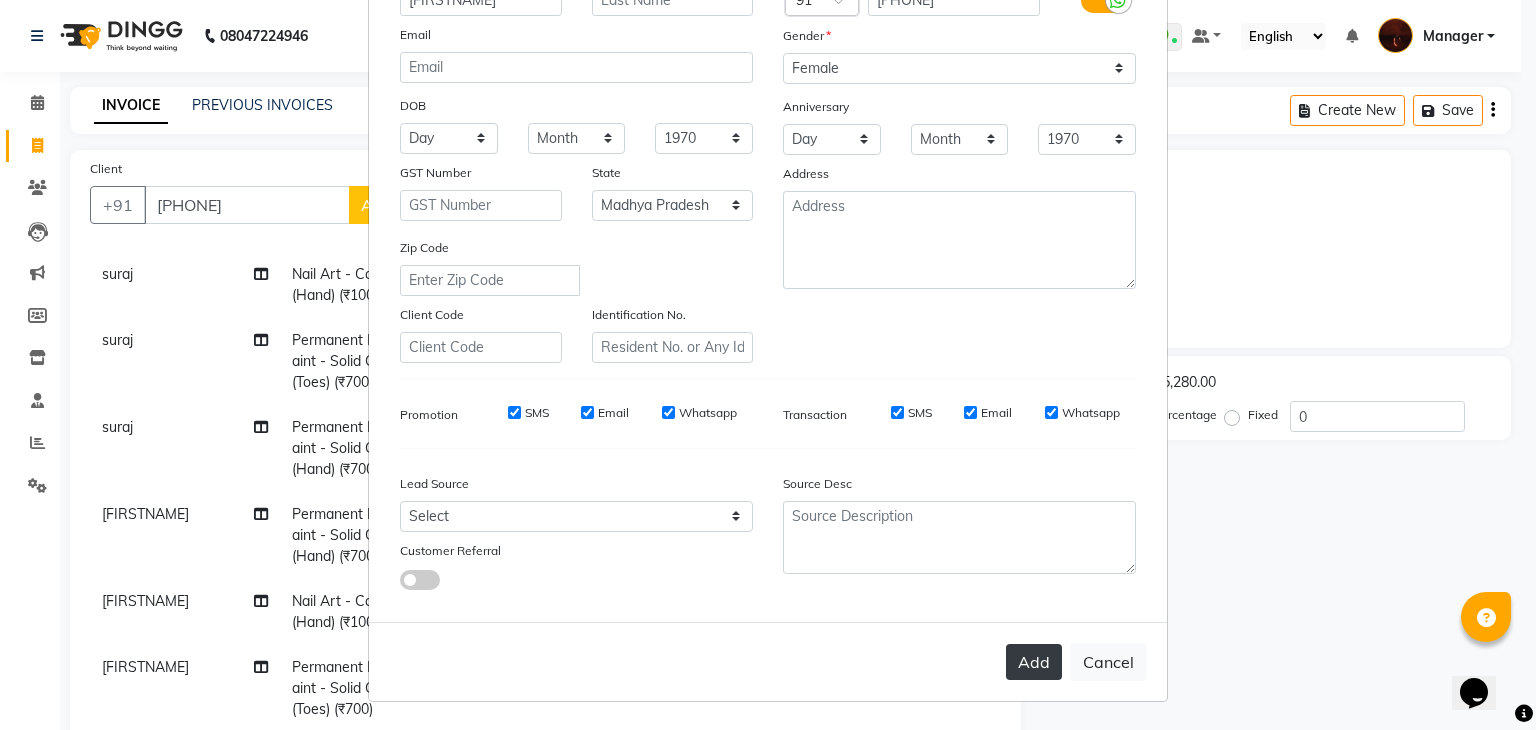 click on "Add" at bounding box center [1034, 662] 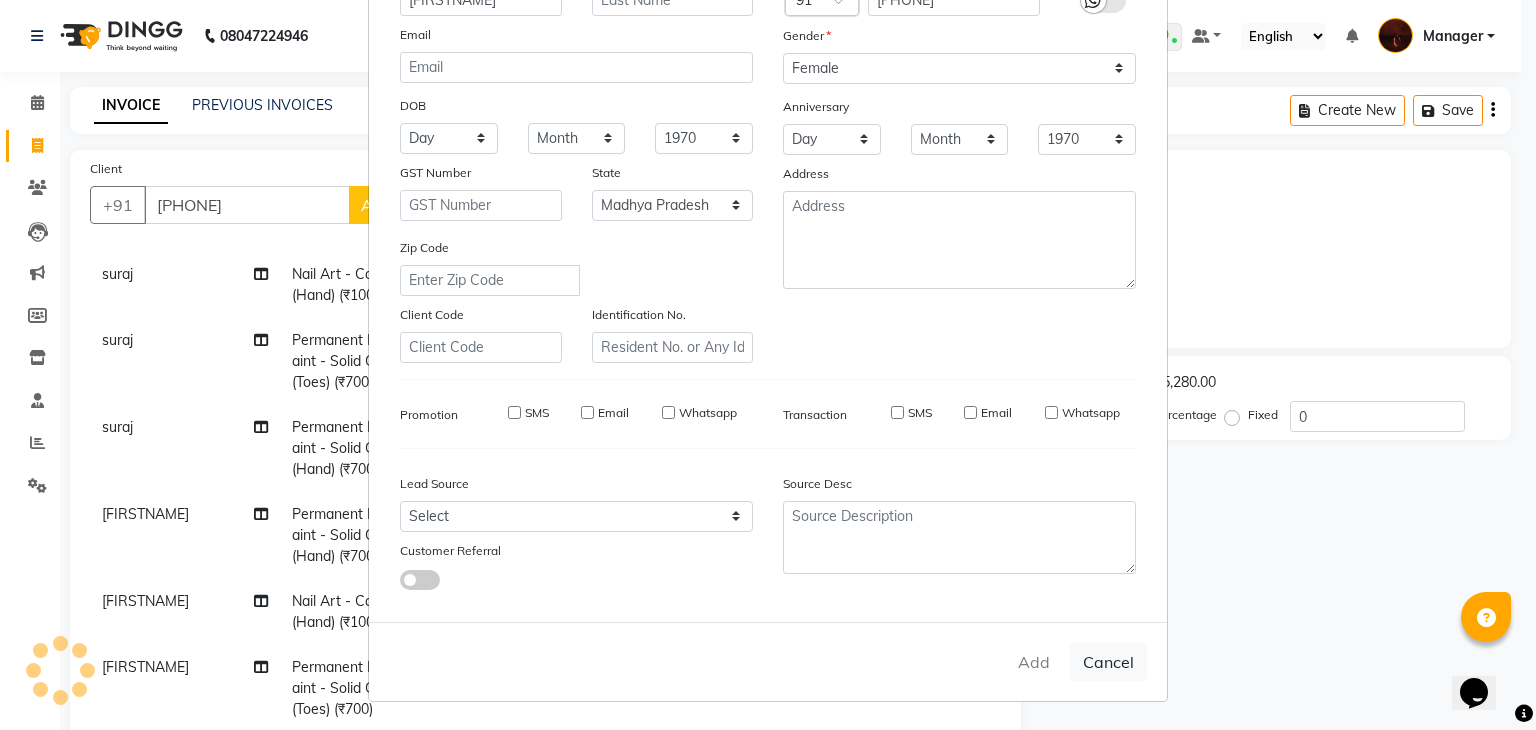 type on "98******81" 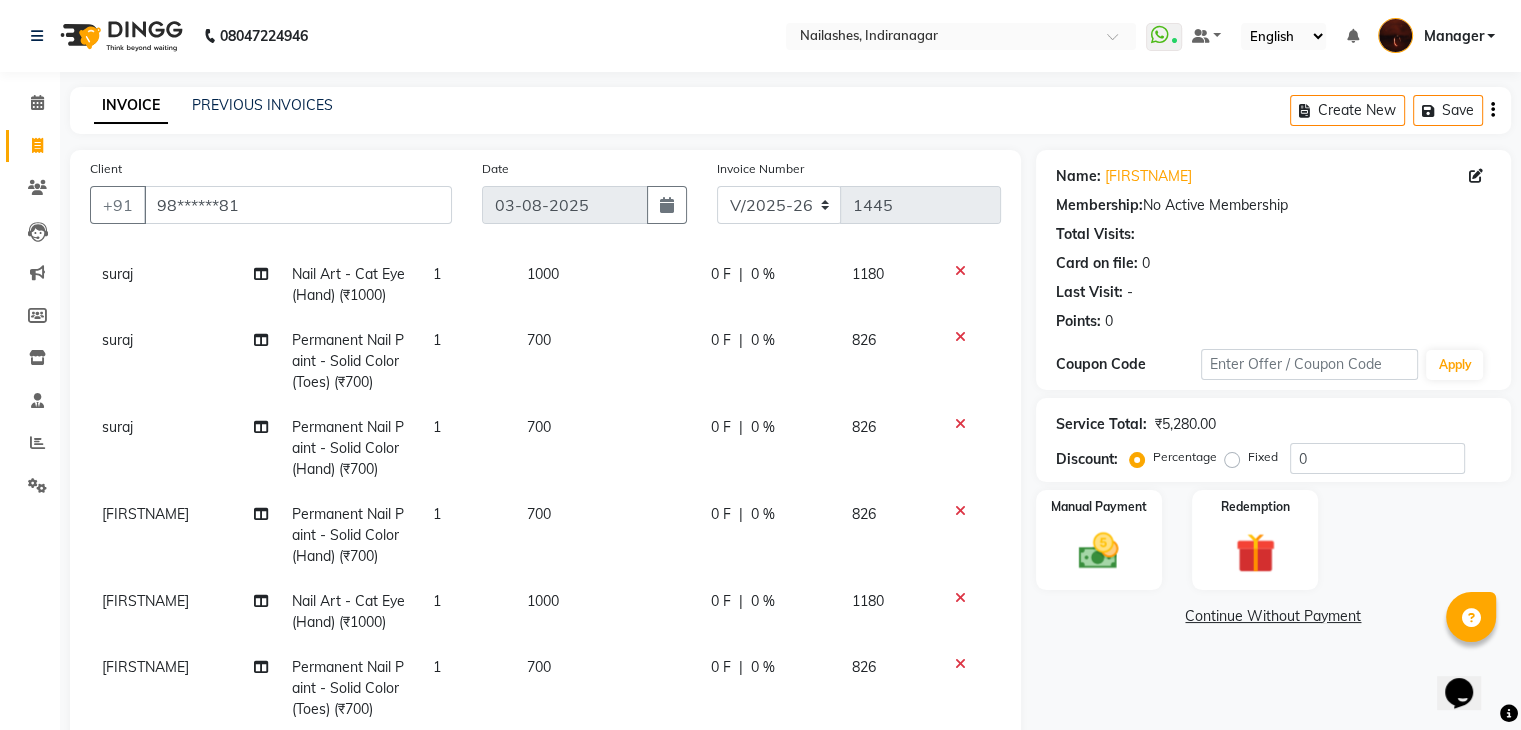 scroll, scrollTop: 372, scrollLeft: 0, axis: vertical 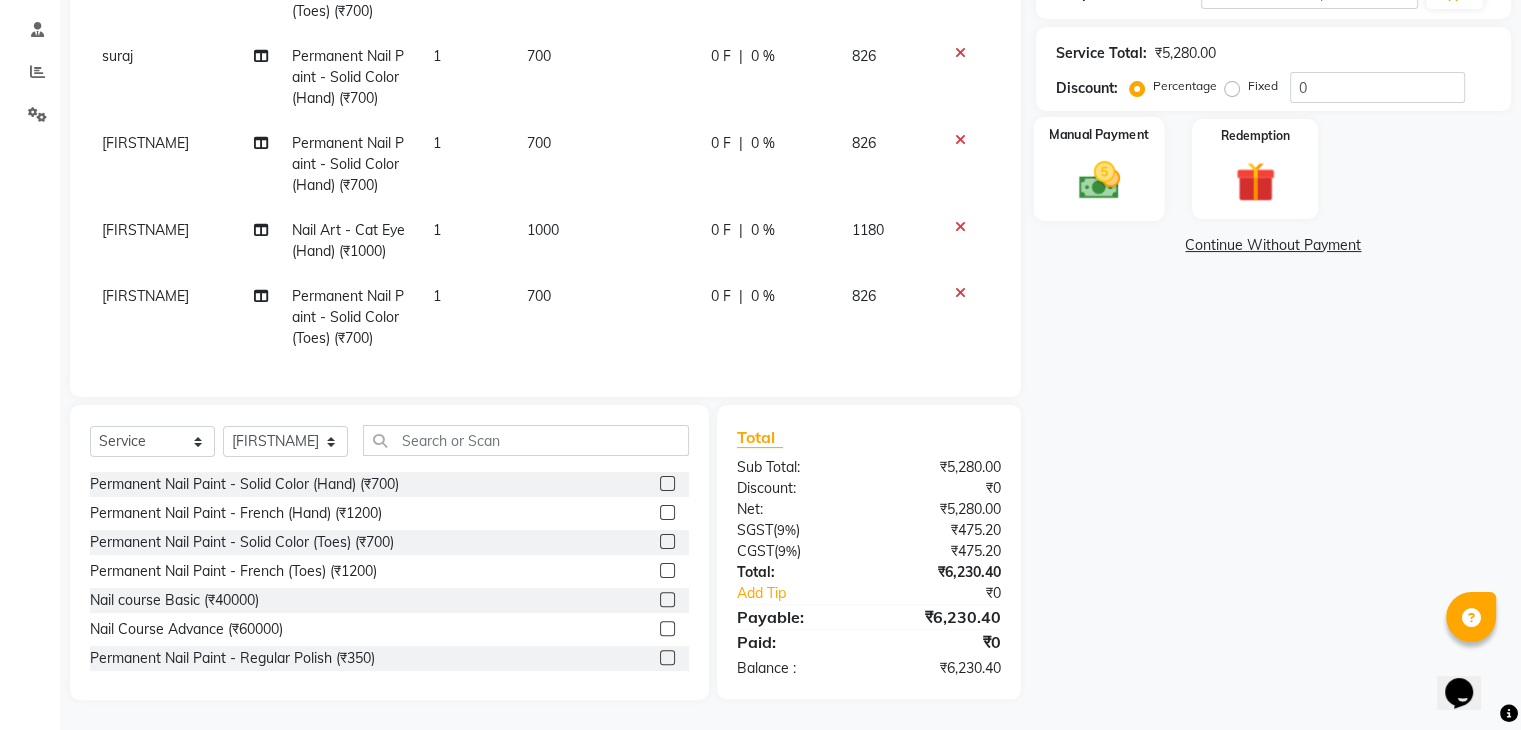 click 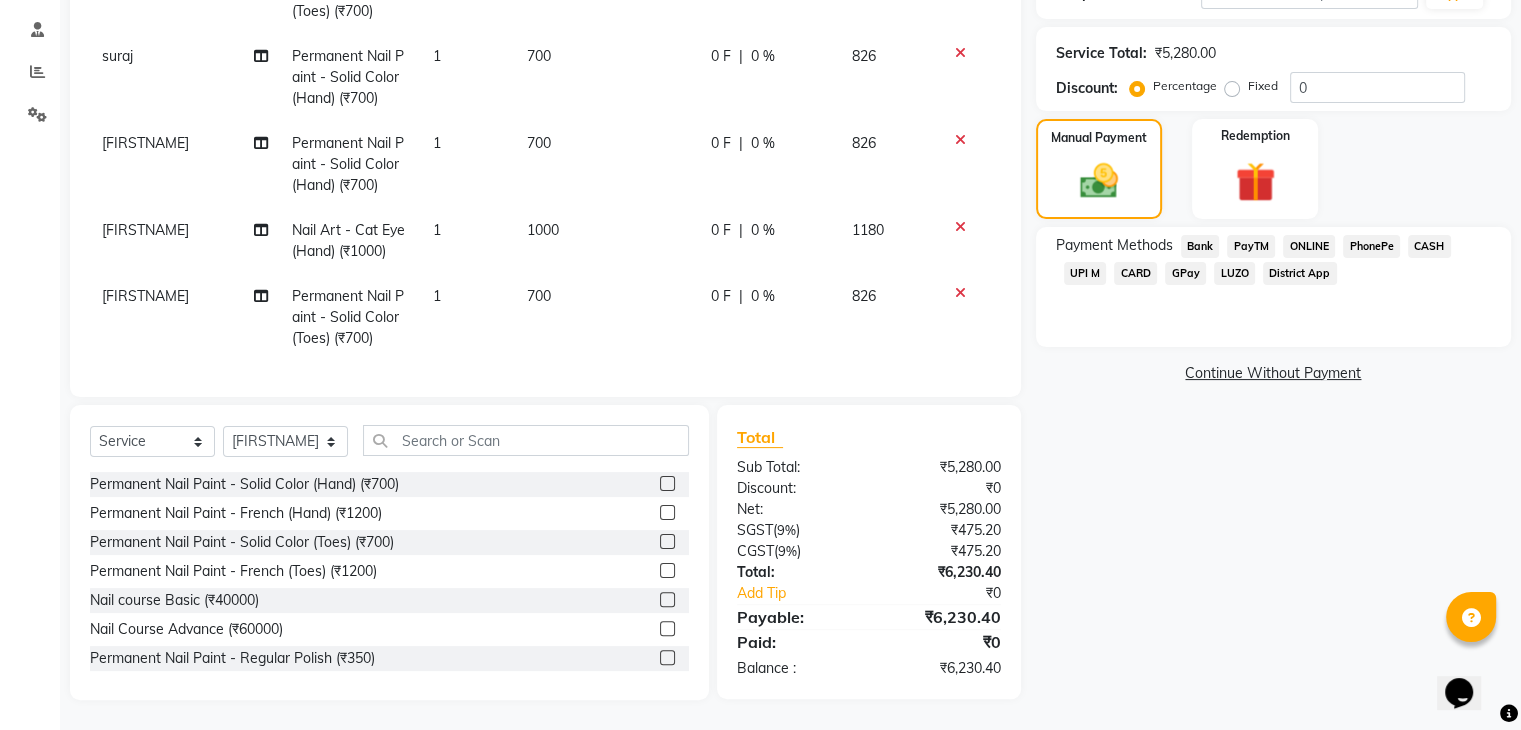 click on "CARD" 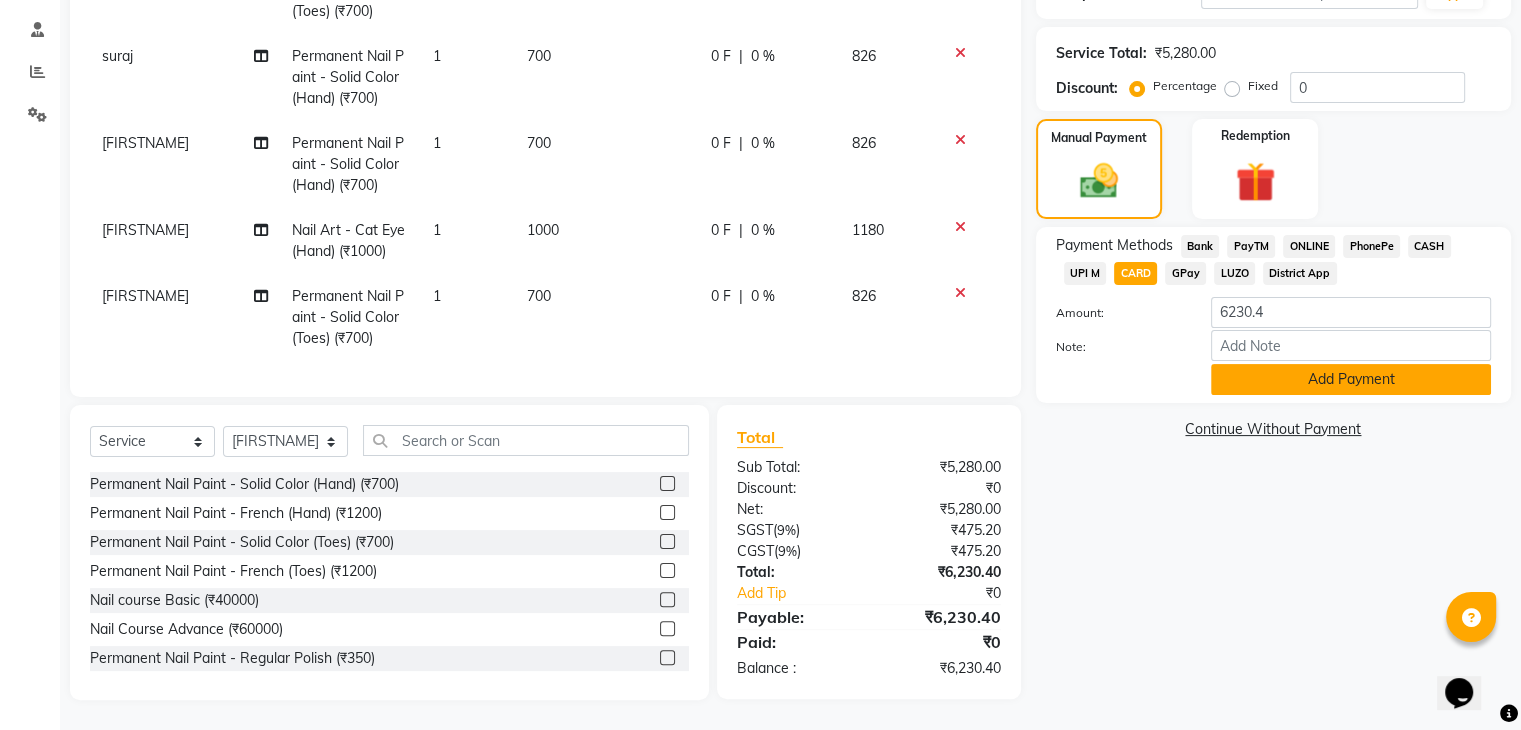 click on "Add Payment" 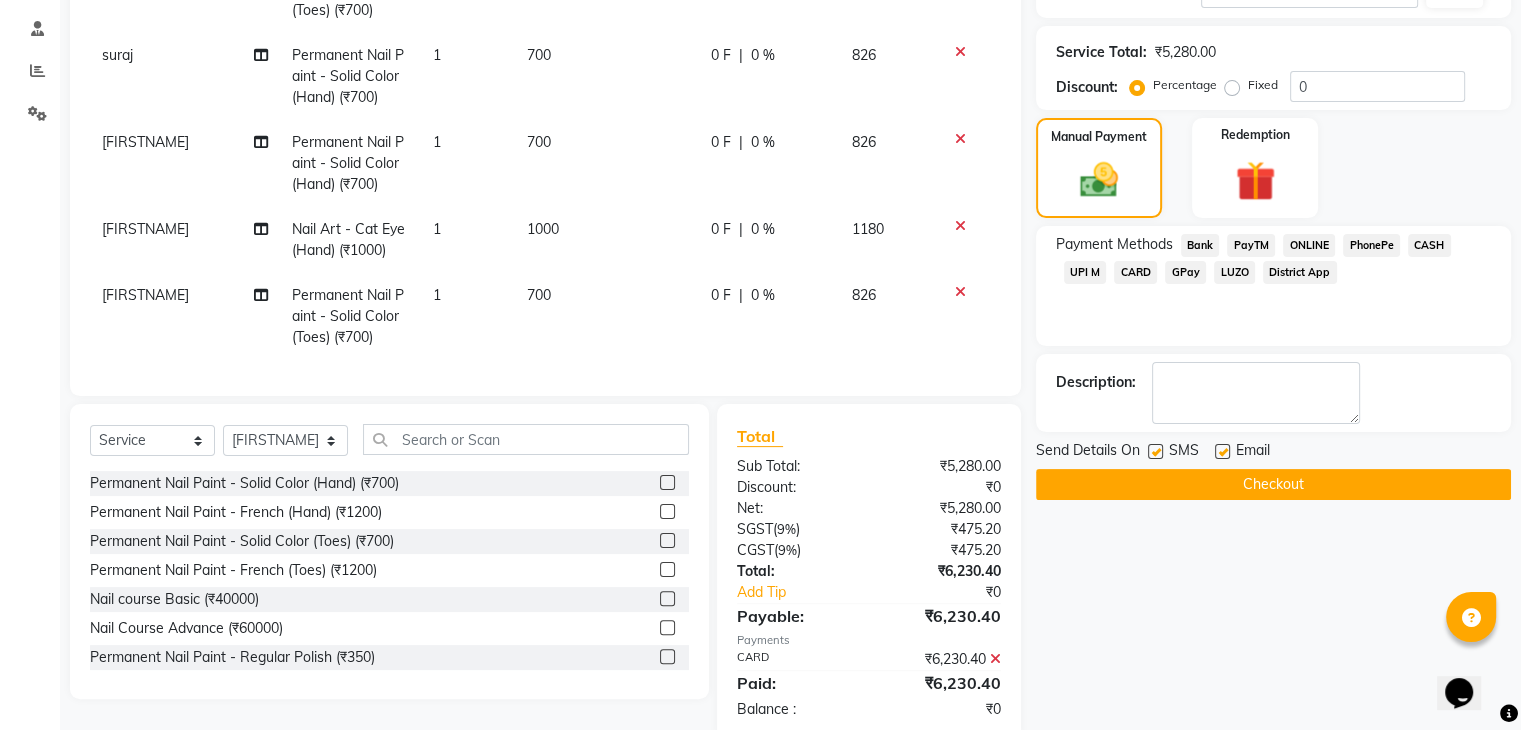 click on "Checkout" 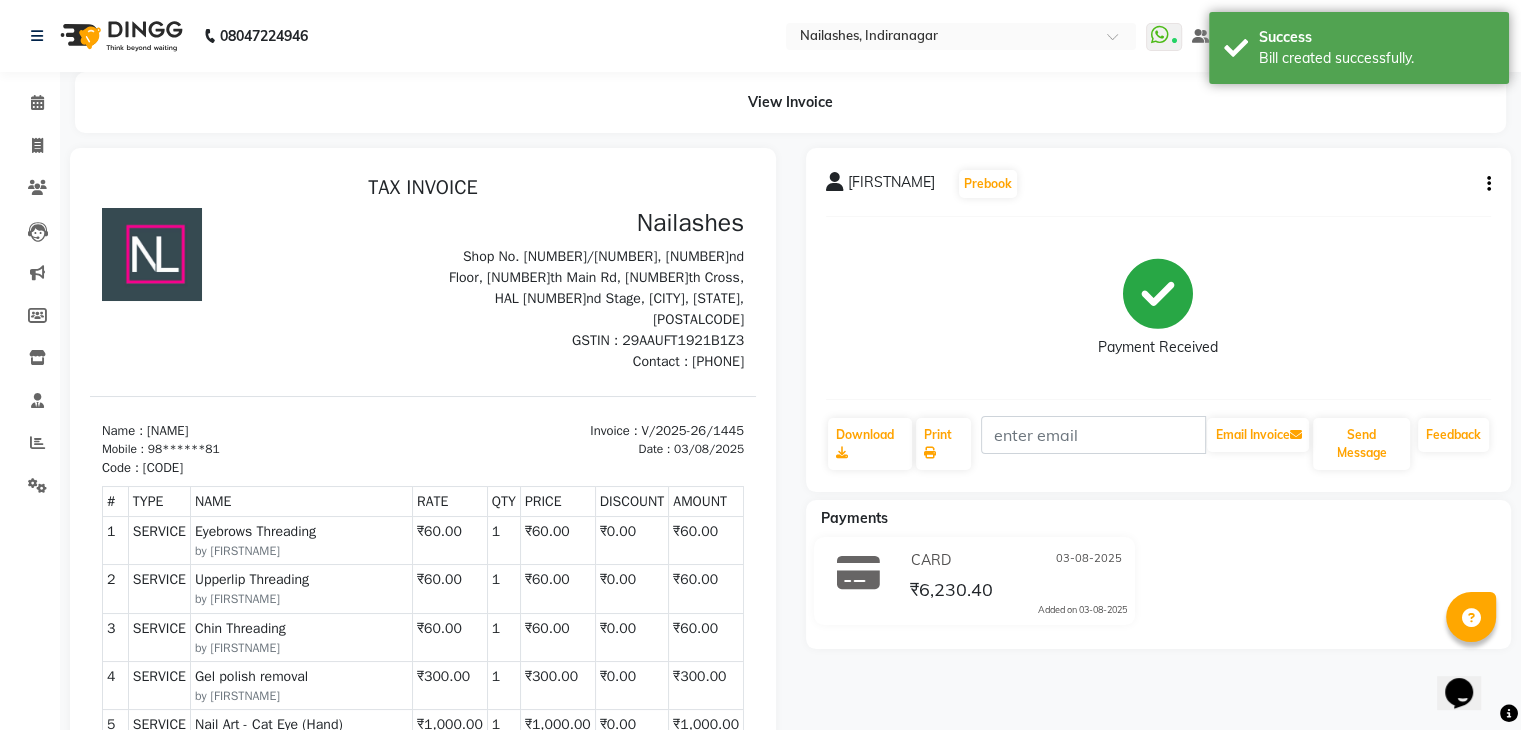 scroll, scrollTop: 0, scrollLeft: 0, axis: both 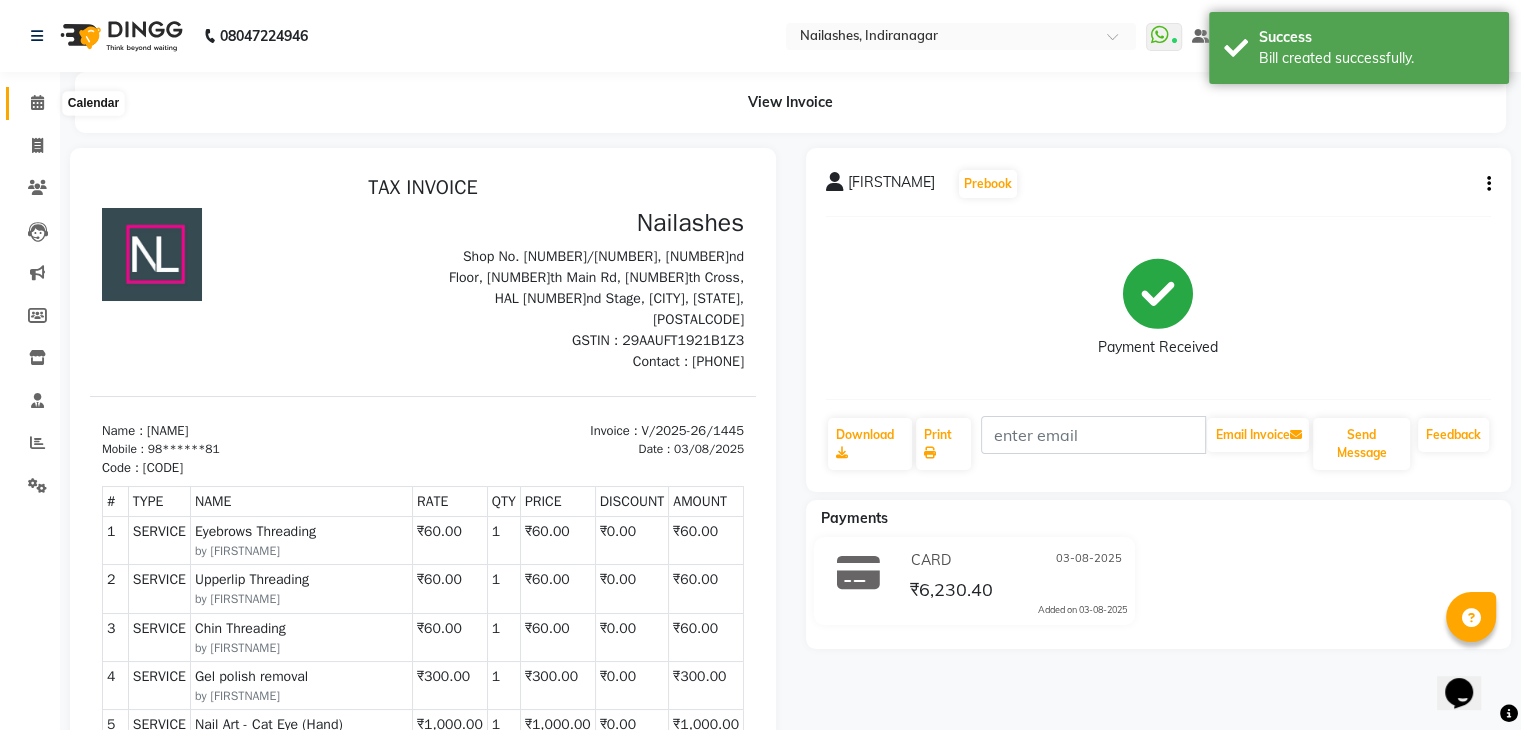 click 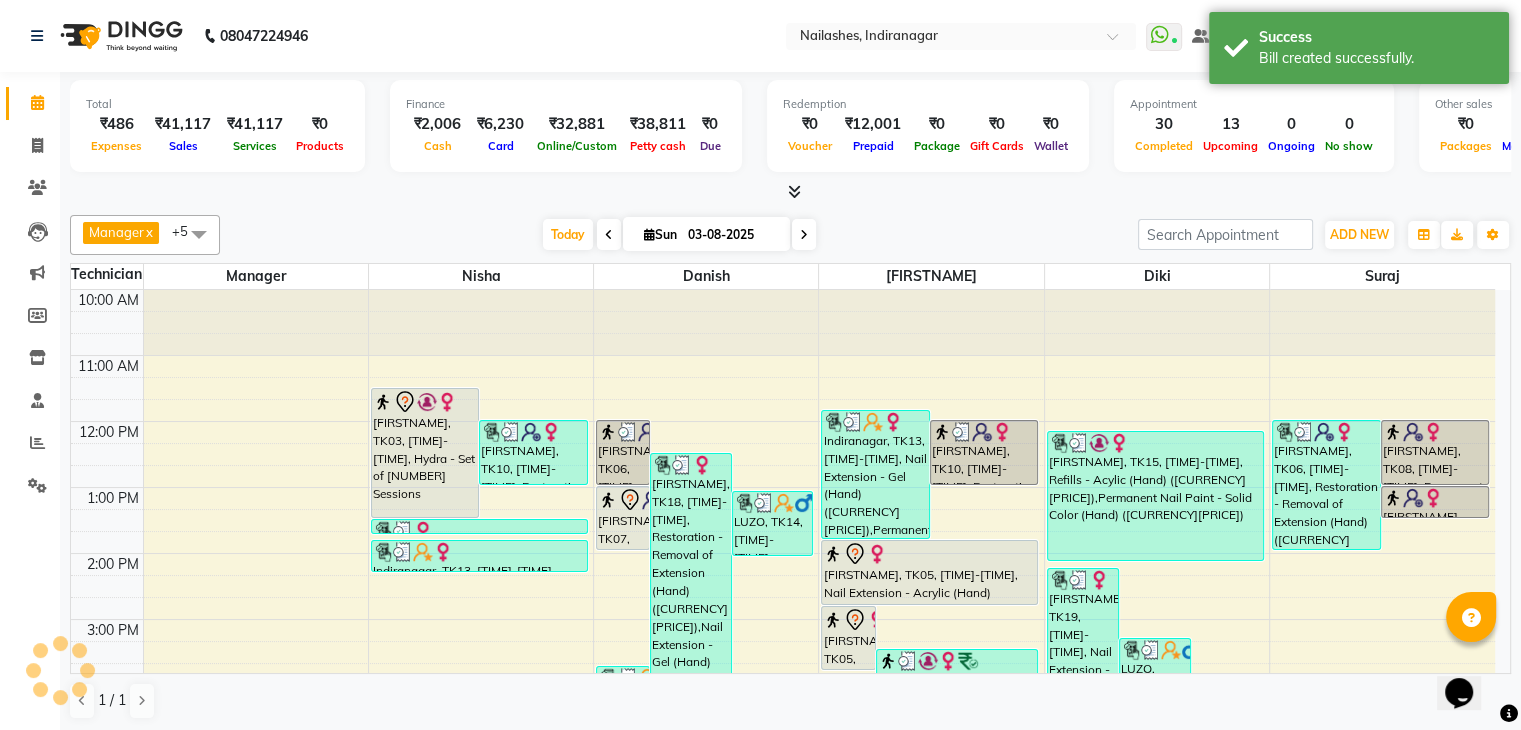scroll, scrollTop: 0, scrollLeft: 0, axis: both 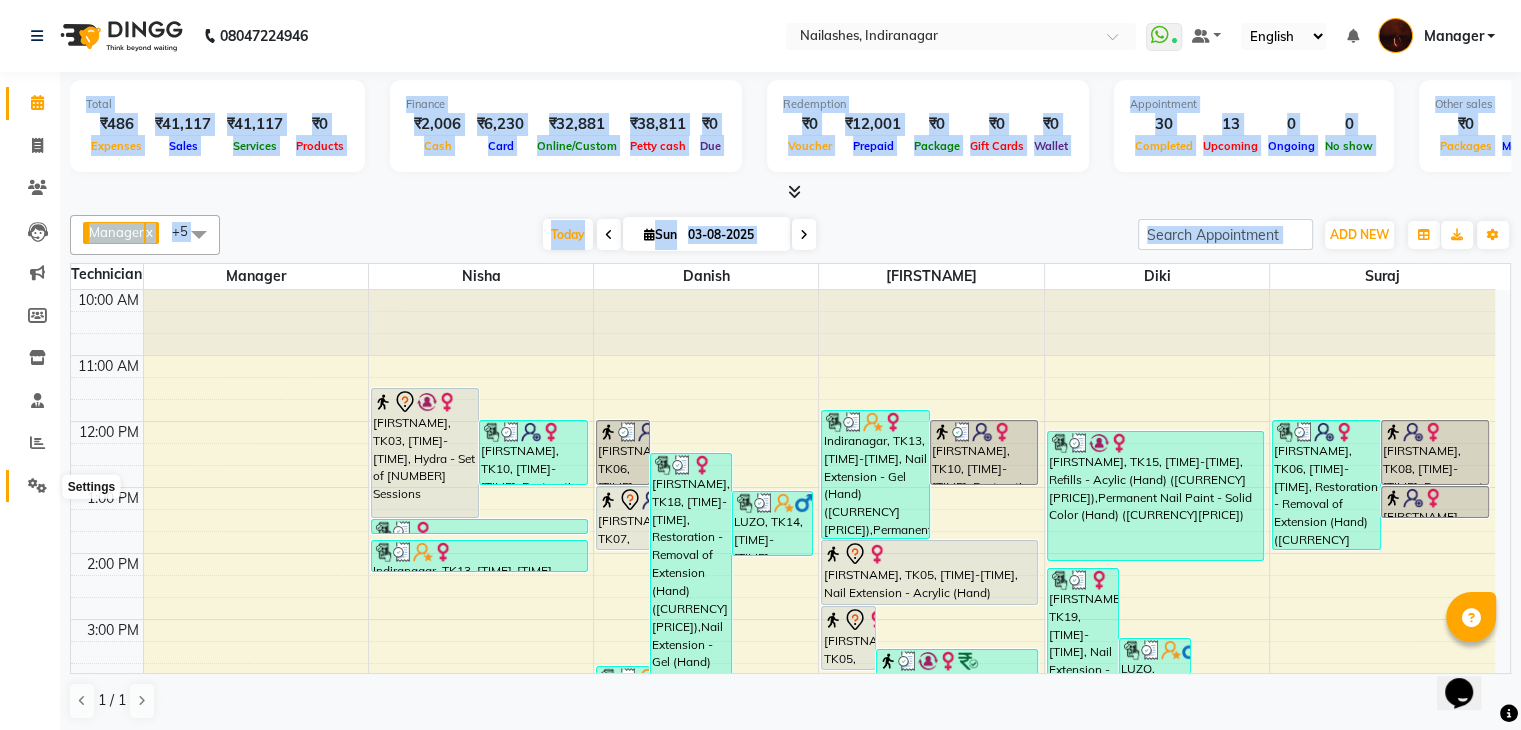 drag, startPoint x: 60, startPoint y: 517, endPoint x: 40, endPoint y: 494, distance: 30.479502 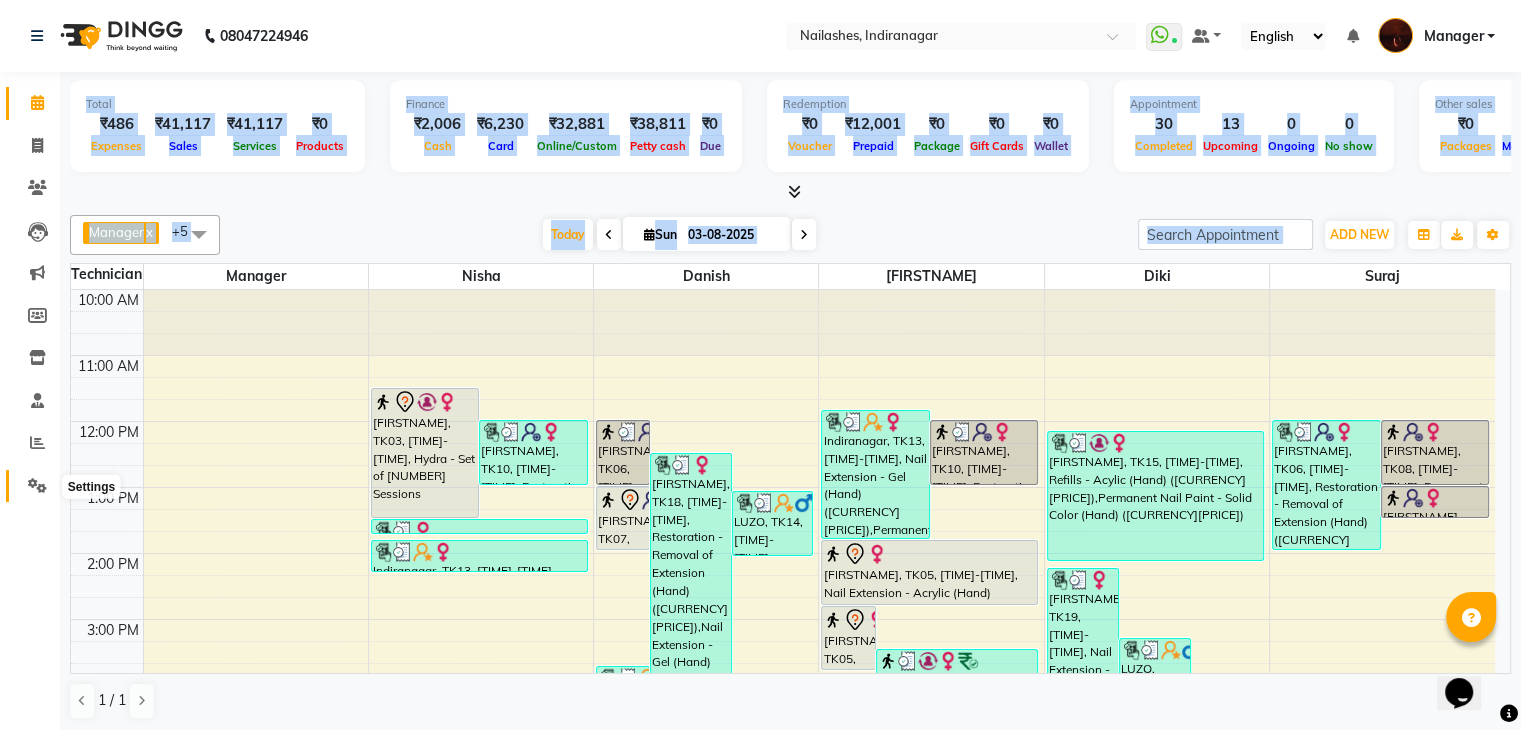 click on "by [NAME] Select Location × Nailashes, [CITY]  WhatsApp Status  ✕ Status:  Connected Most Recent Message: [DATE]     [TIME] Recent Service Activity: [DATE]     [TIME] Default Panel My Panel English ENGLISH Español العربية मराठी हिंदी ગુજરાતી தமிழ் 中文 Notifications nothing to show Manager Manage Profile Change Password Sign out  Version:3.15.11  ☀ Nailashes, [CITY]  Calendar  Invoice  Clients  Leads   Marketing  Members  Inventory  Staff  Reports  Settings Completed InProgress Upcoming Dropped Tentative Check-In Confirm Bookings Segments Page Builder Total  [CURRENCY][PRICE]  Expenses [CURRENCY][PRICE]  Sales [CURRENCY][PRICE]  Services [CURRENCY][PRICE]  Products Finance  [CURRENCY][PRICE]  Cash [CURRENCY][PRICE]  Card [CURRENCY][PRICE]  Online/Custom [CURRENCY][PRICE] Petty cash [CURRENCY][PRICE] Due  Redemption  [CURRENCY][PRICE] Voucher [CURRENCY][PRICE] Prepaid [CURRENCY][PRICE] Package [CURRENCY][PRICE]  Gift Cards [CURRENCY][PRICE]  Wallet  Appointment  [NUMBER] Completed [NUMBER] Upcoming [NUMBER] Ongoing [NUMBER] No show  Other sales  [CURRENCY][PRICE]  Packages [CURRENCY][PRICE]  Memberships [CURRENCY][PRICE]  Vouchers x x" 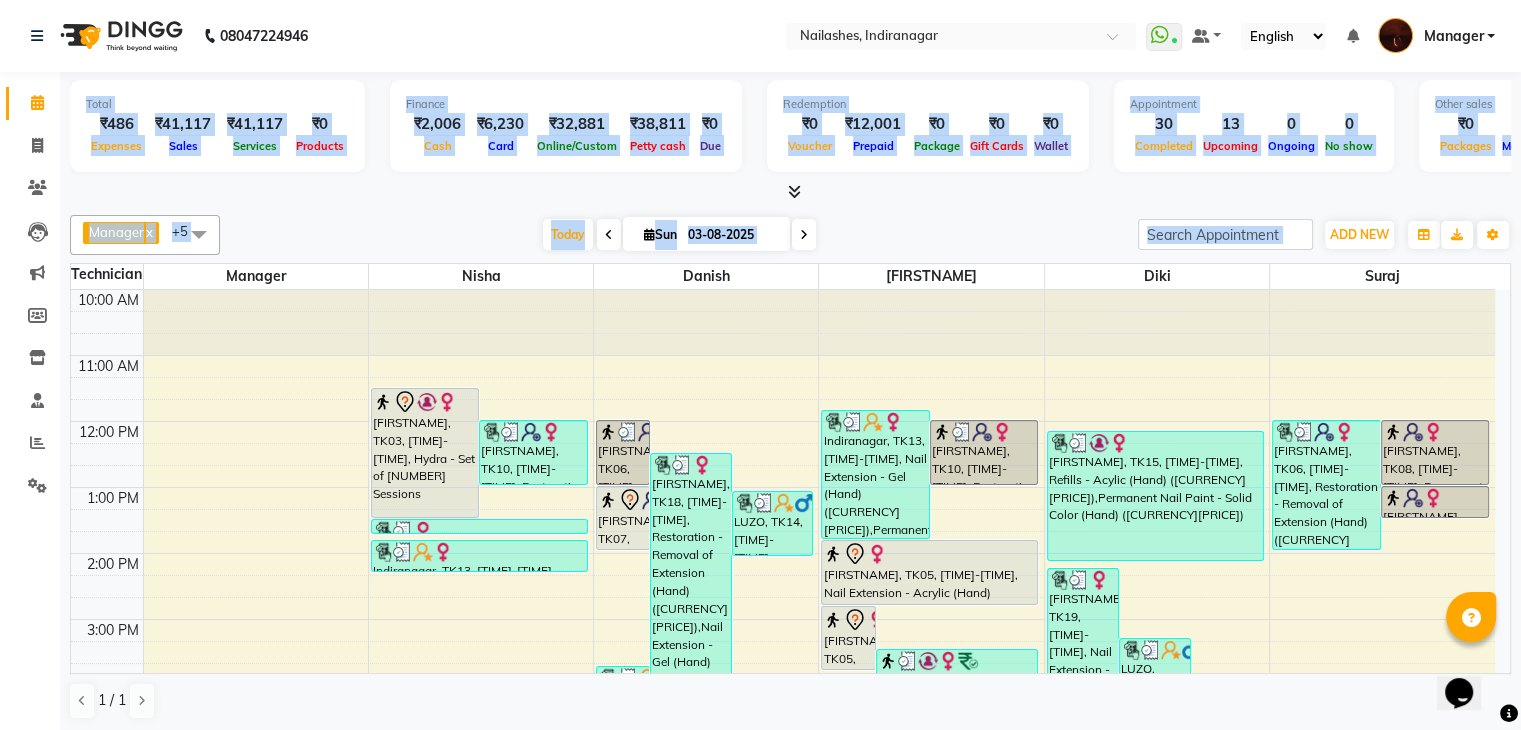 click on "Today  Sun 03-08-2025" at bounding box center [679, 235] 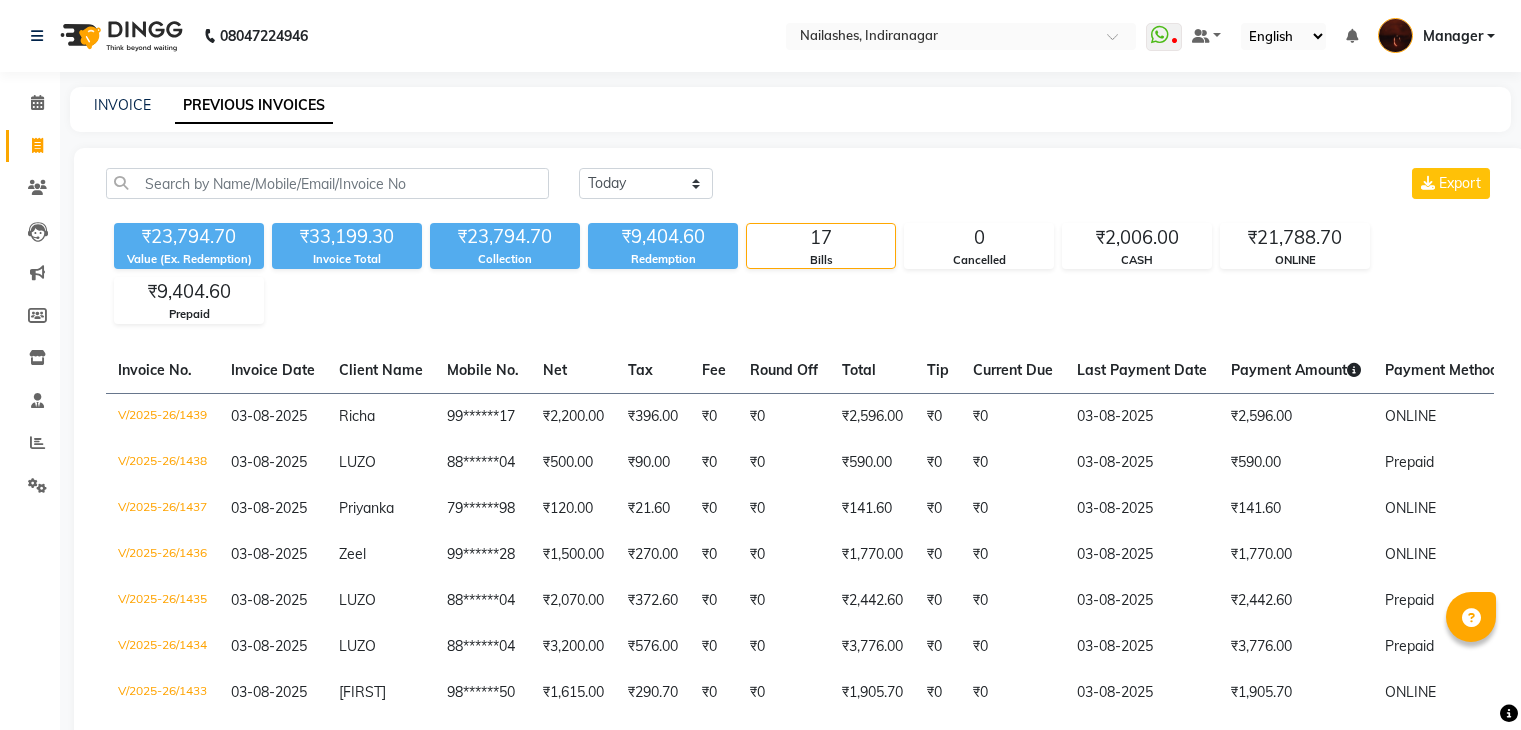 scroll, scrollTop: 0, scrollLeft: 0, axis: both 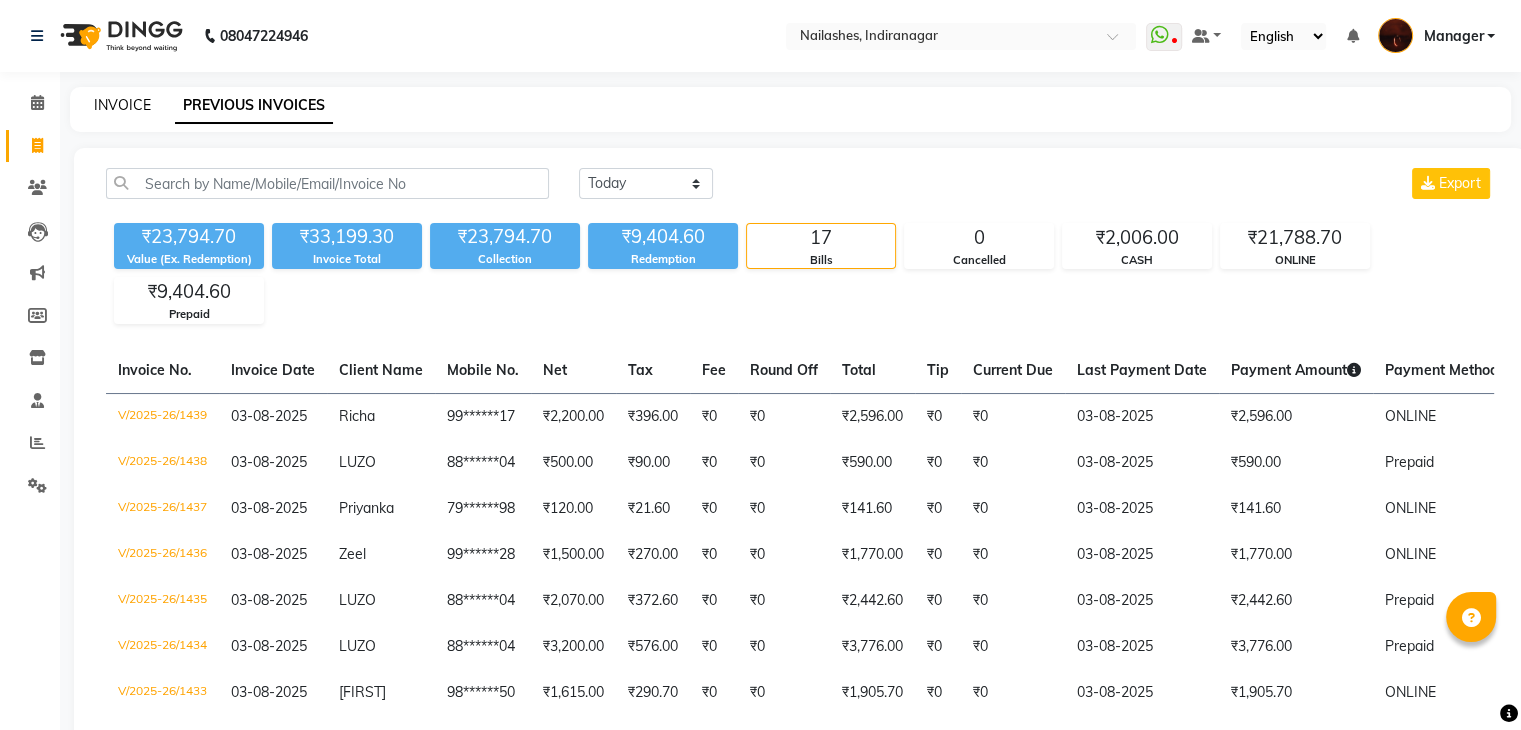 click on "INVOICE" 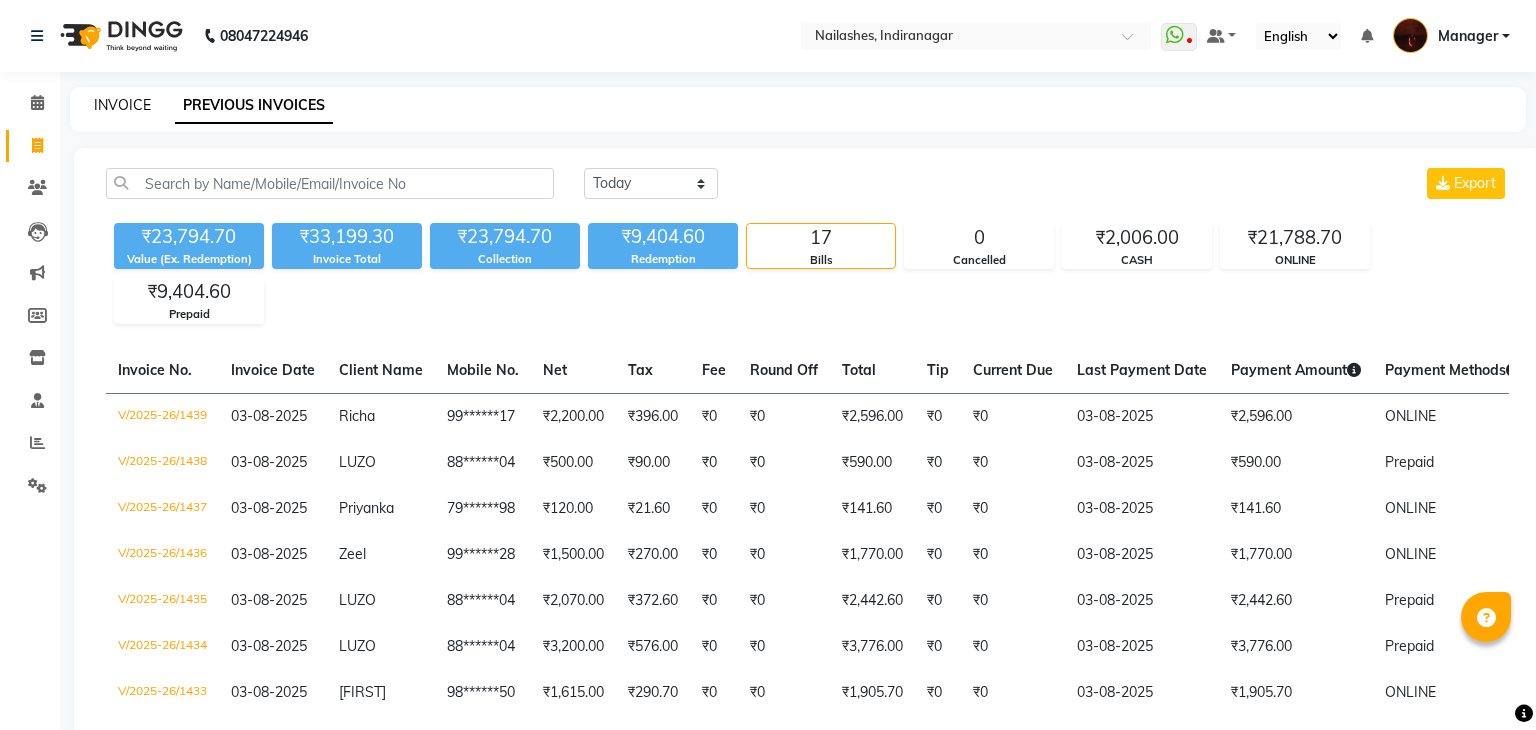select on "service" 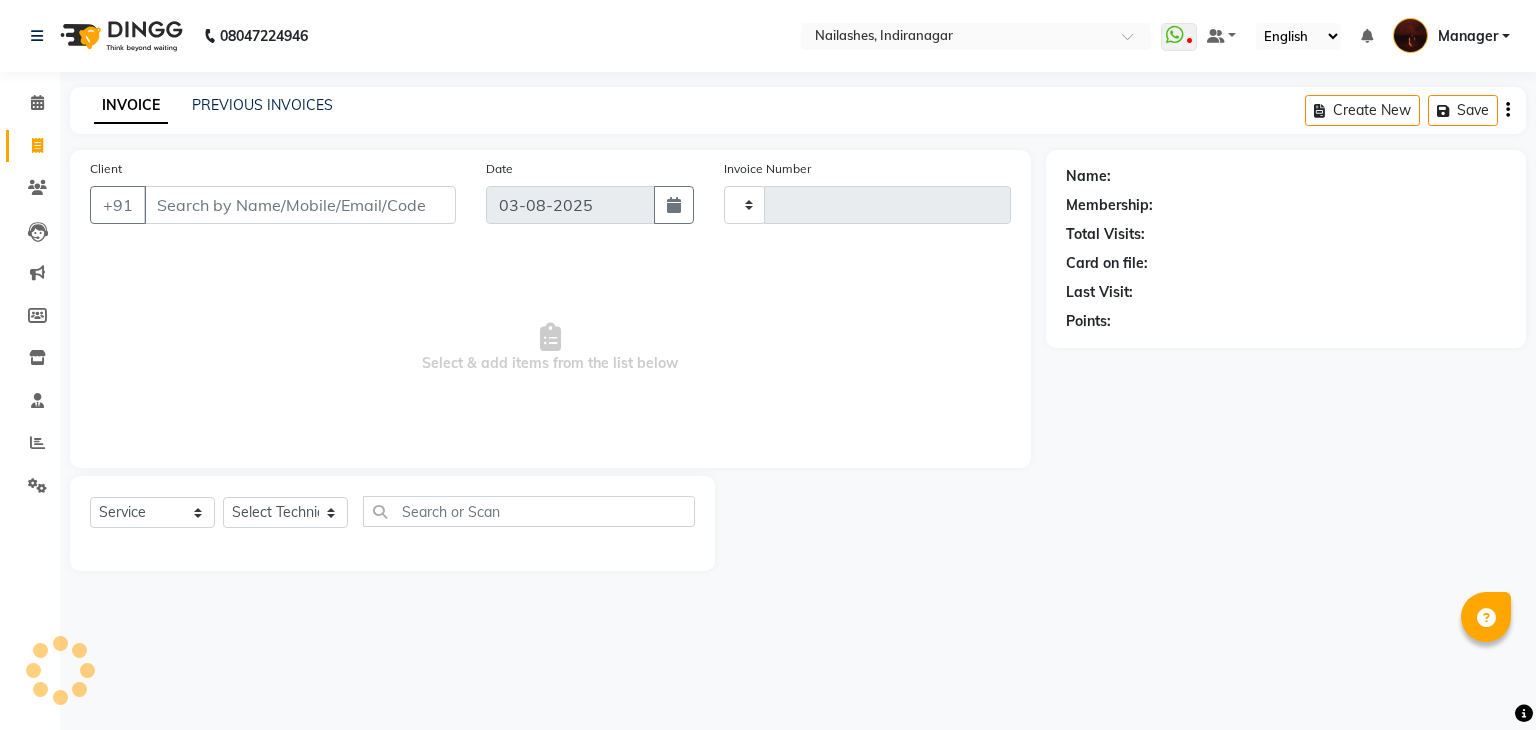 type on "1443" 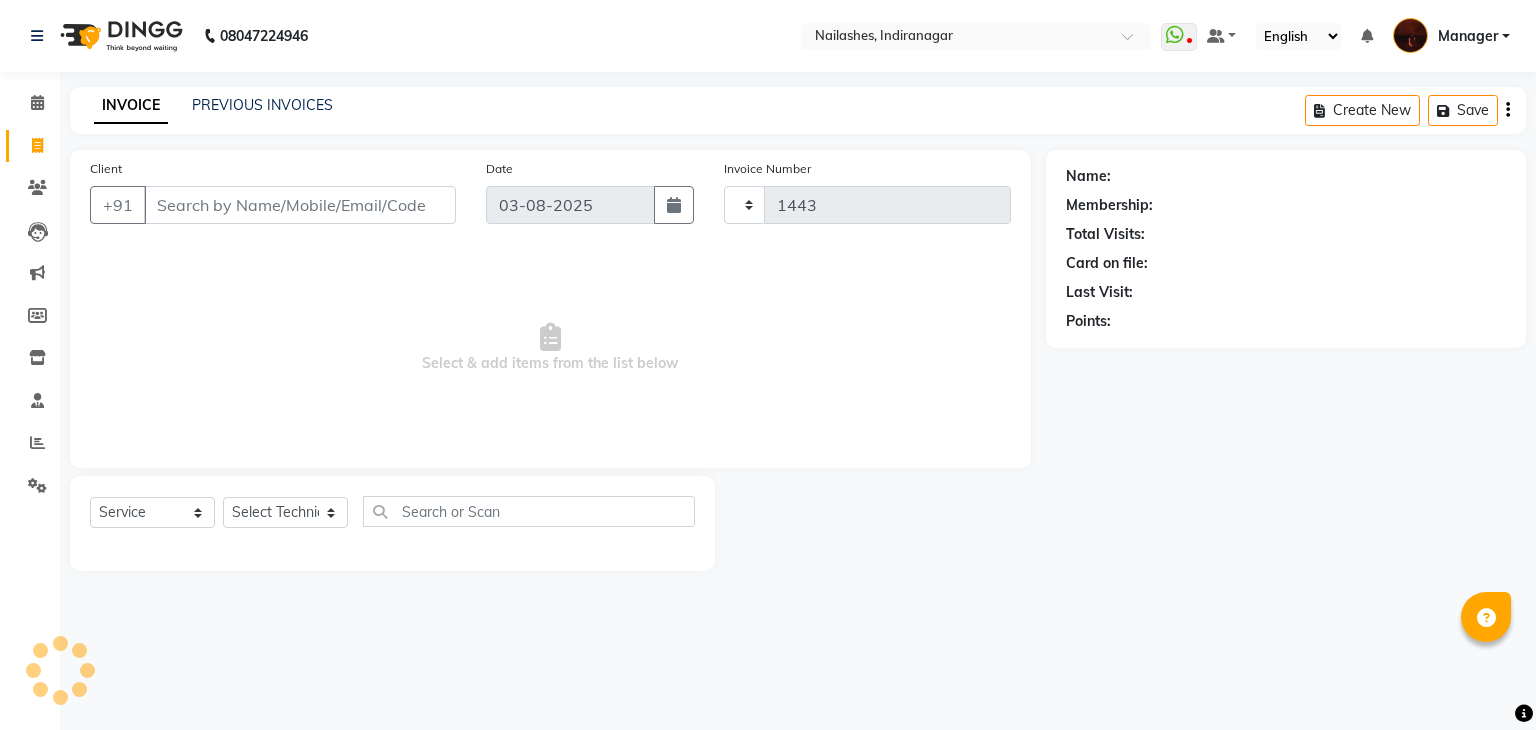 select on "4063" 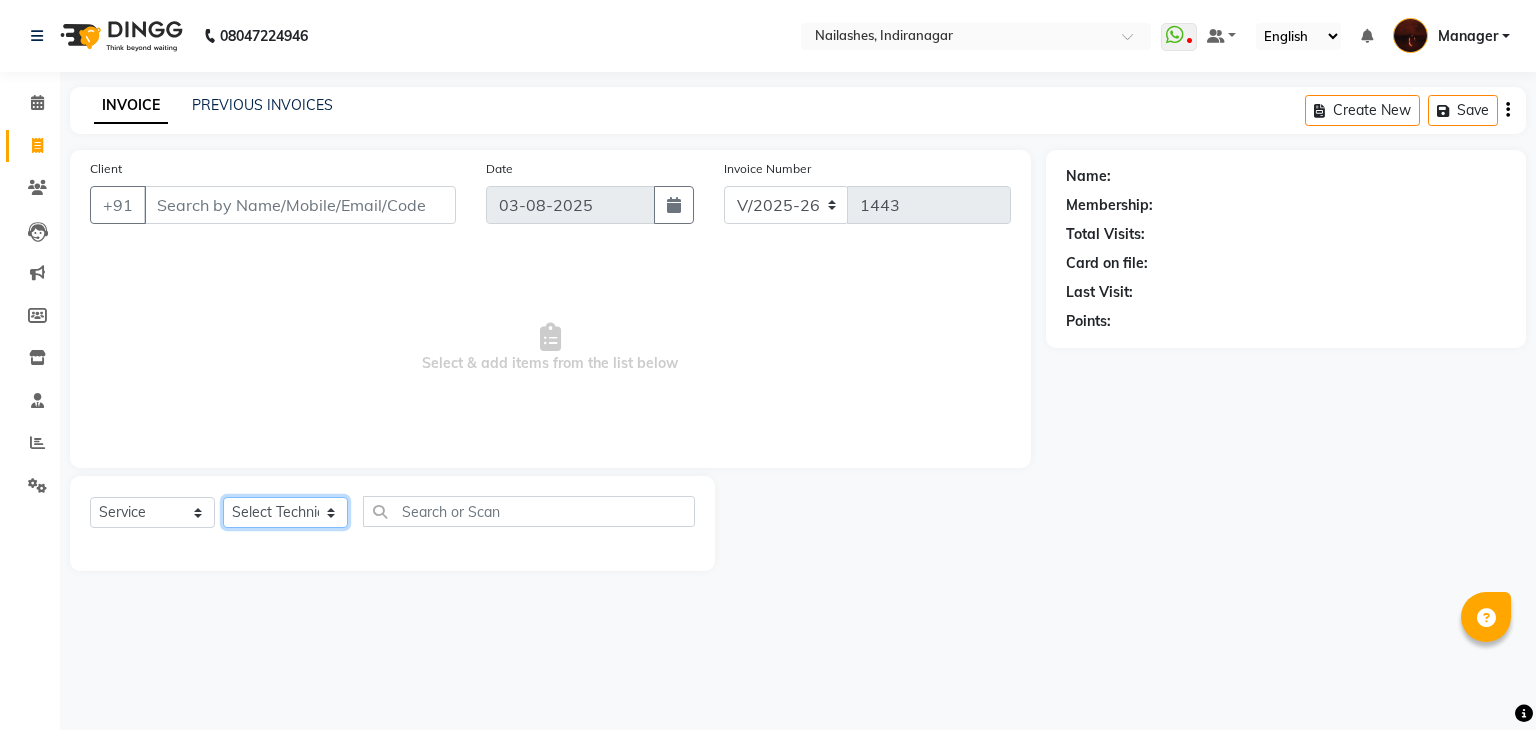 click on "Select Technician [NAME] [NAME] [NAME] [NAME] [NAME] [NAME] [NAME] [NAME] [NAME] [NAME] [NAME] [NAME] [NAME] [NAME] [NAME]" 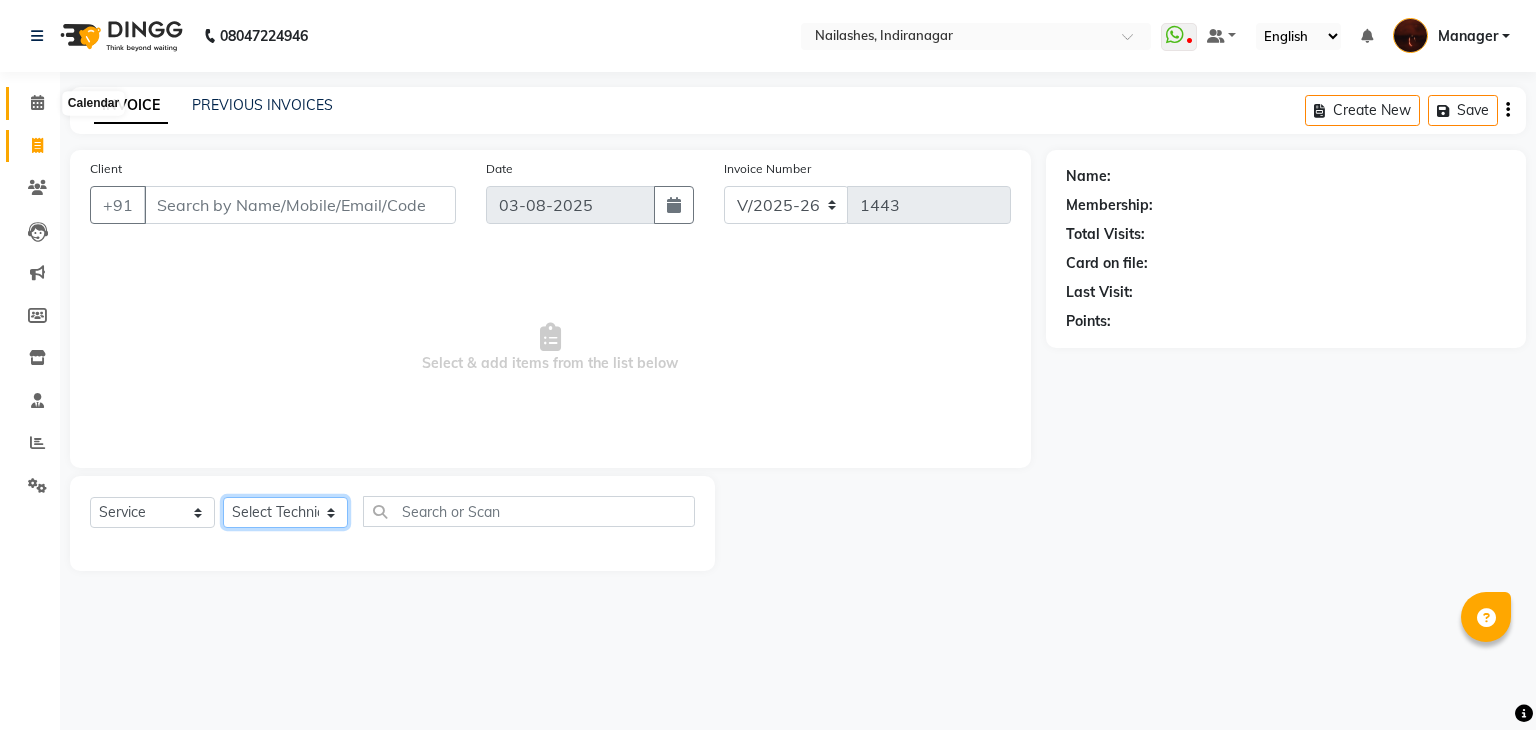 select on "20822" 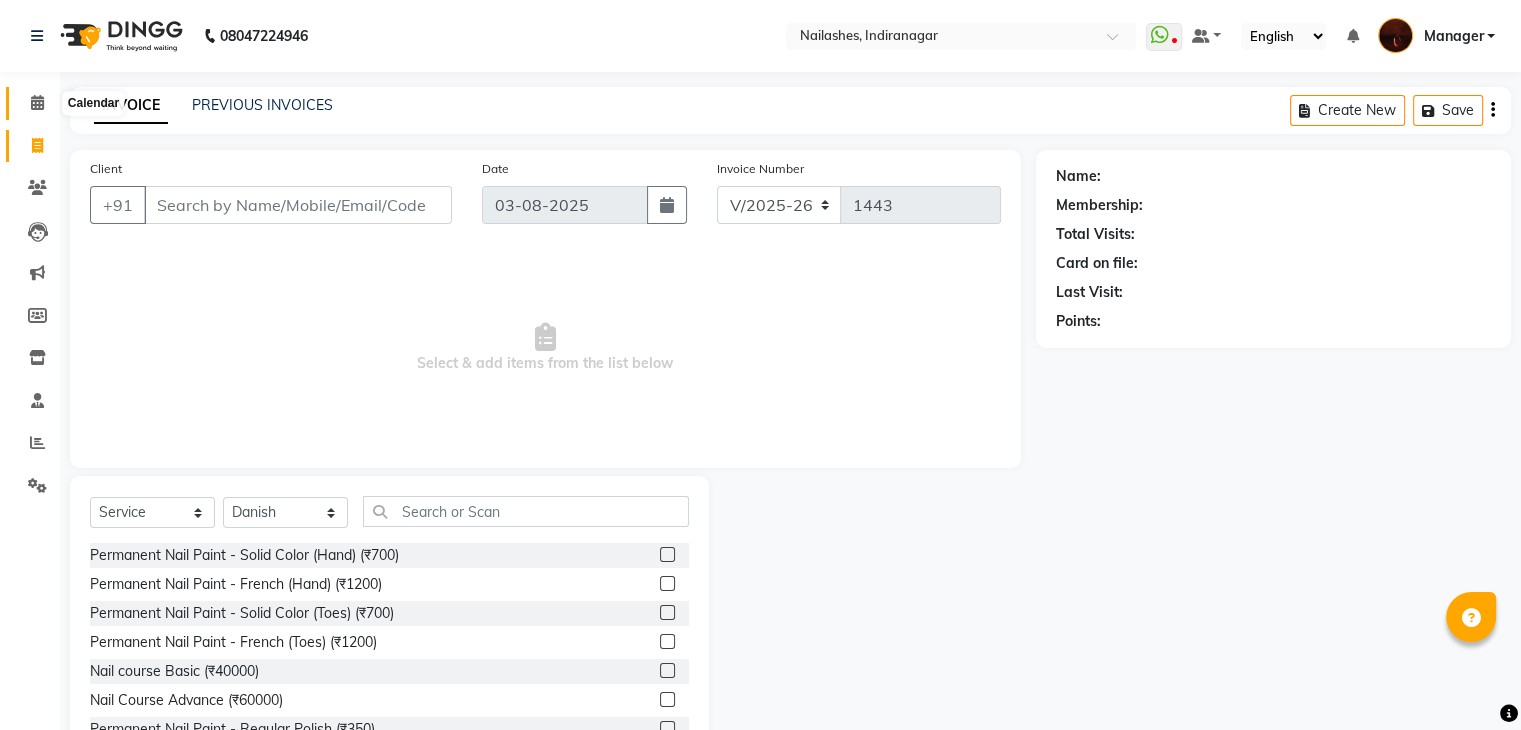 click 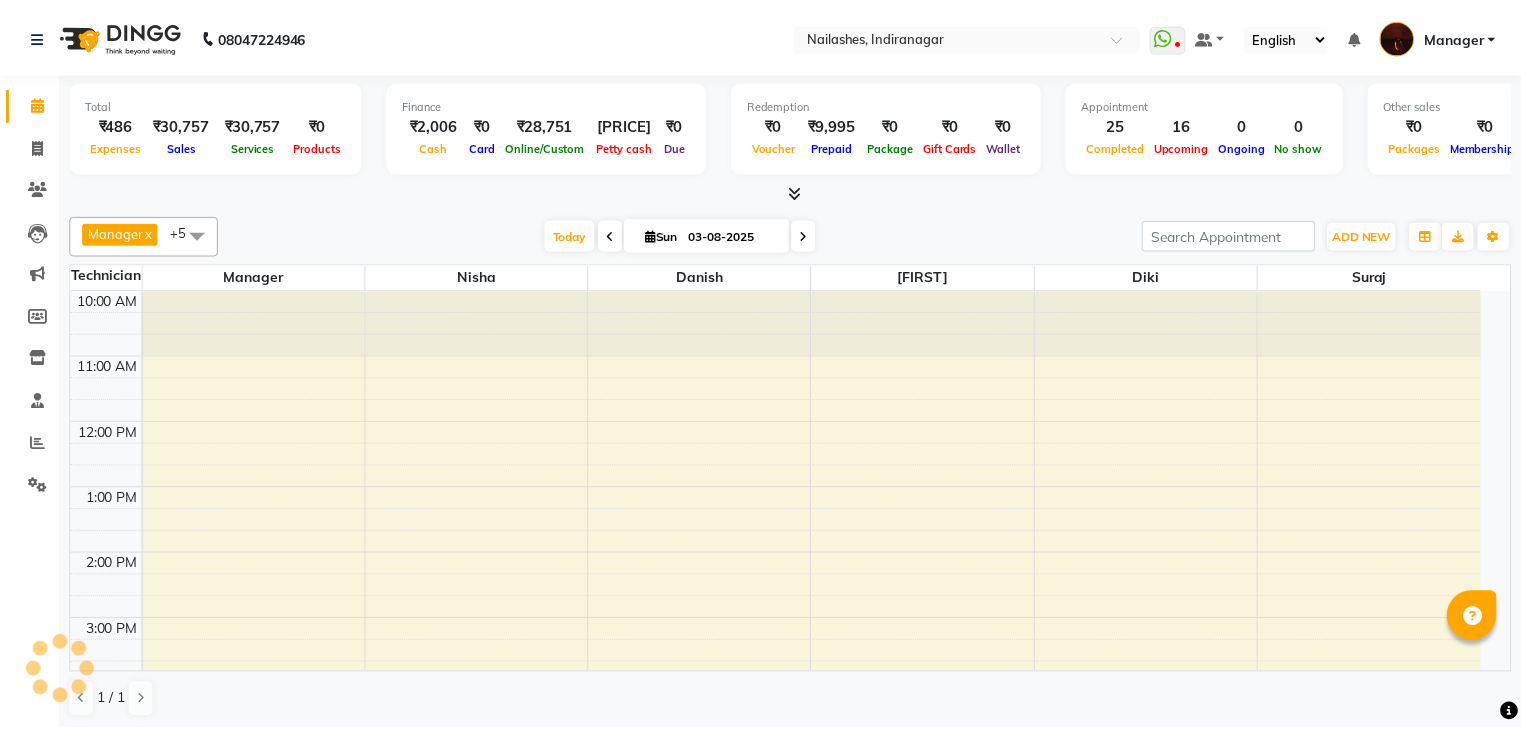 scroll, scrollTop: 0, scrollLeft: 0, axis: both 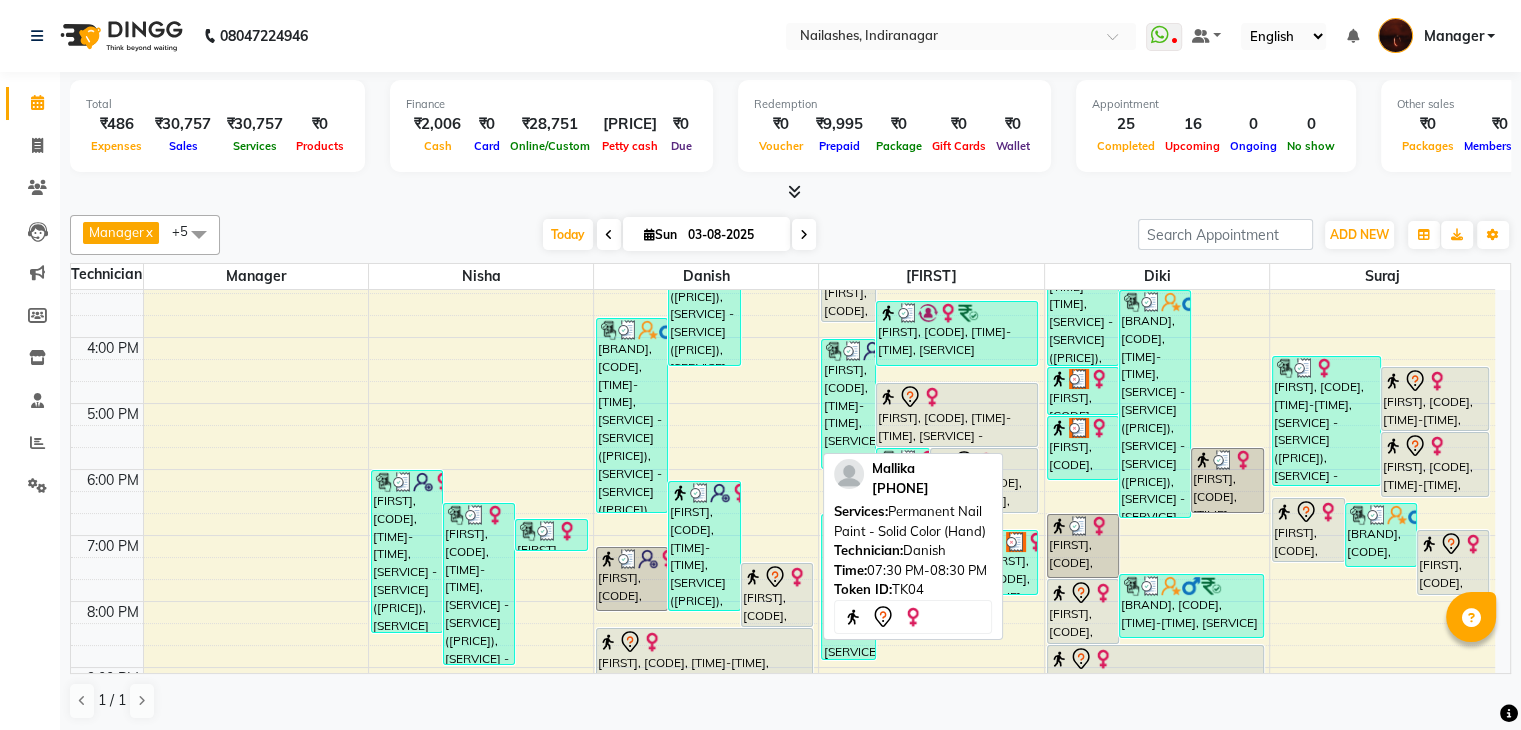 click on "[FIRST], [CODE], [TIME]-[TIME], [SERVICE] - [SERVICE]" at bounding box center (777, 595) 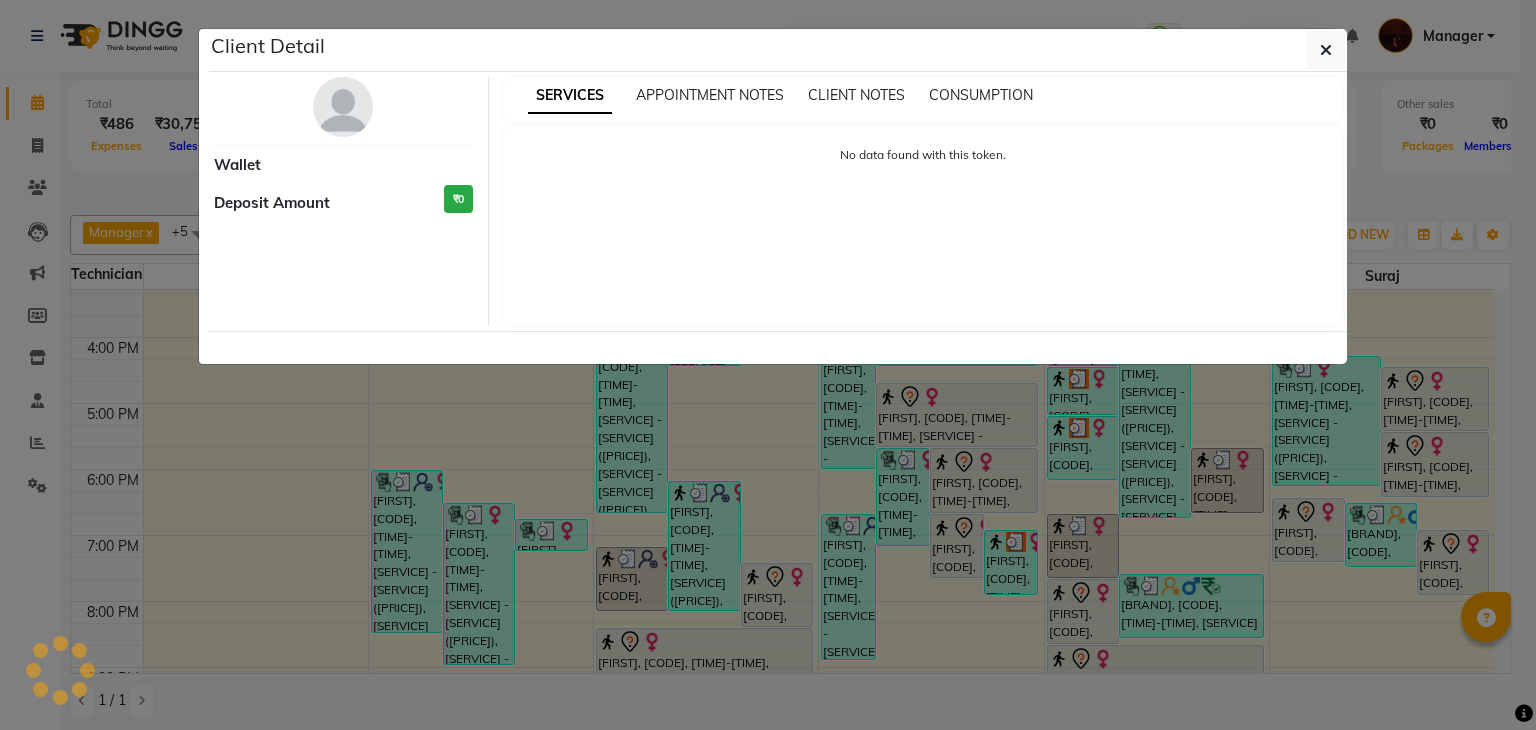 select on "7" 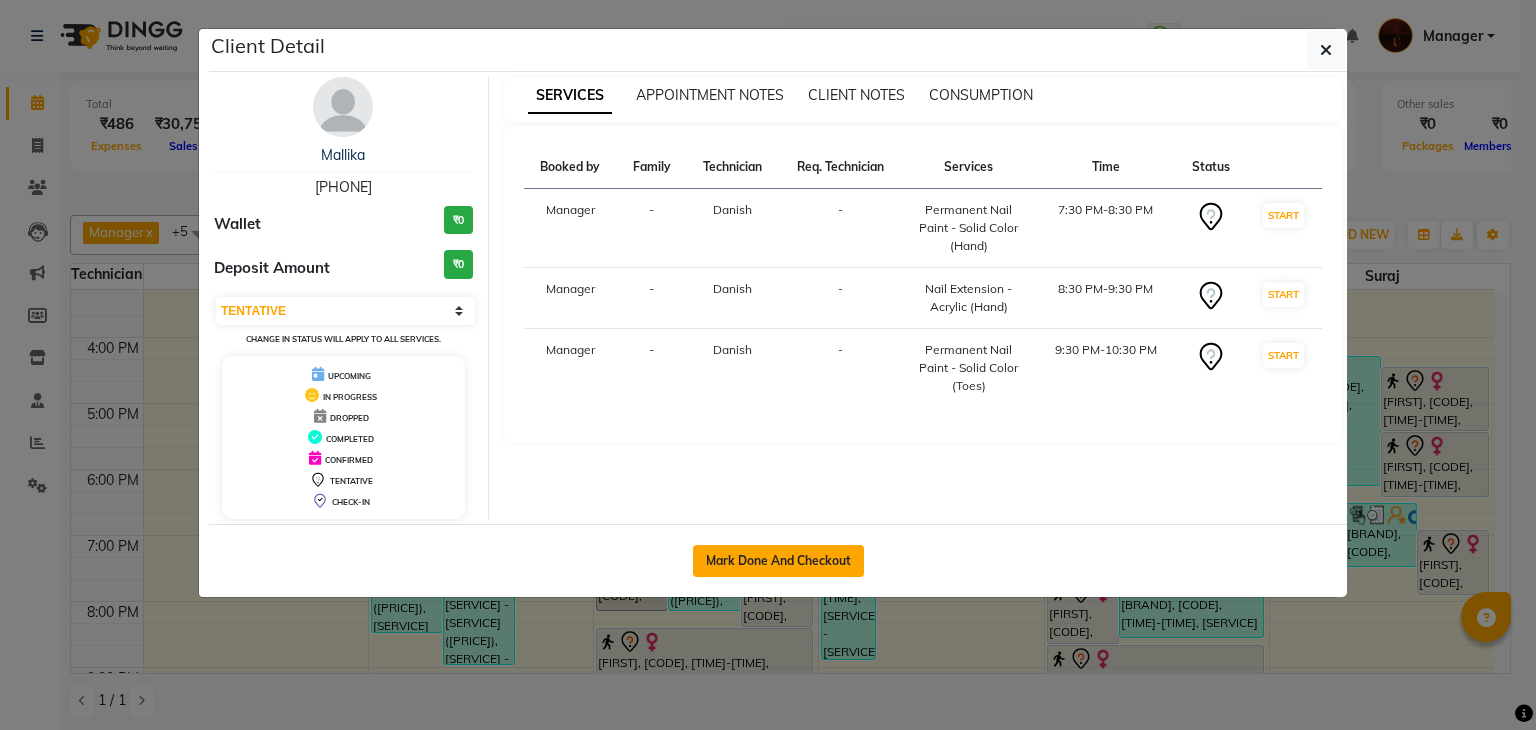 click on "Mark Done And Checkout" 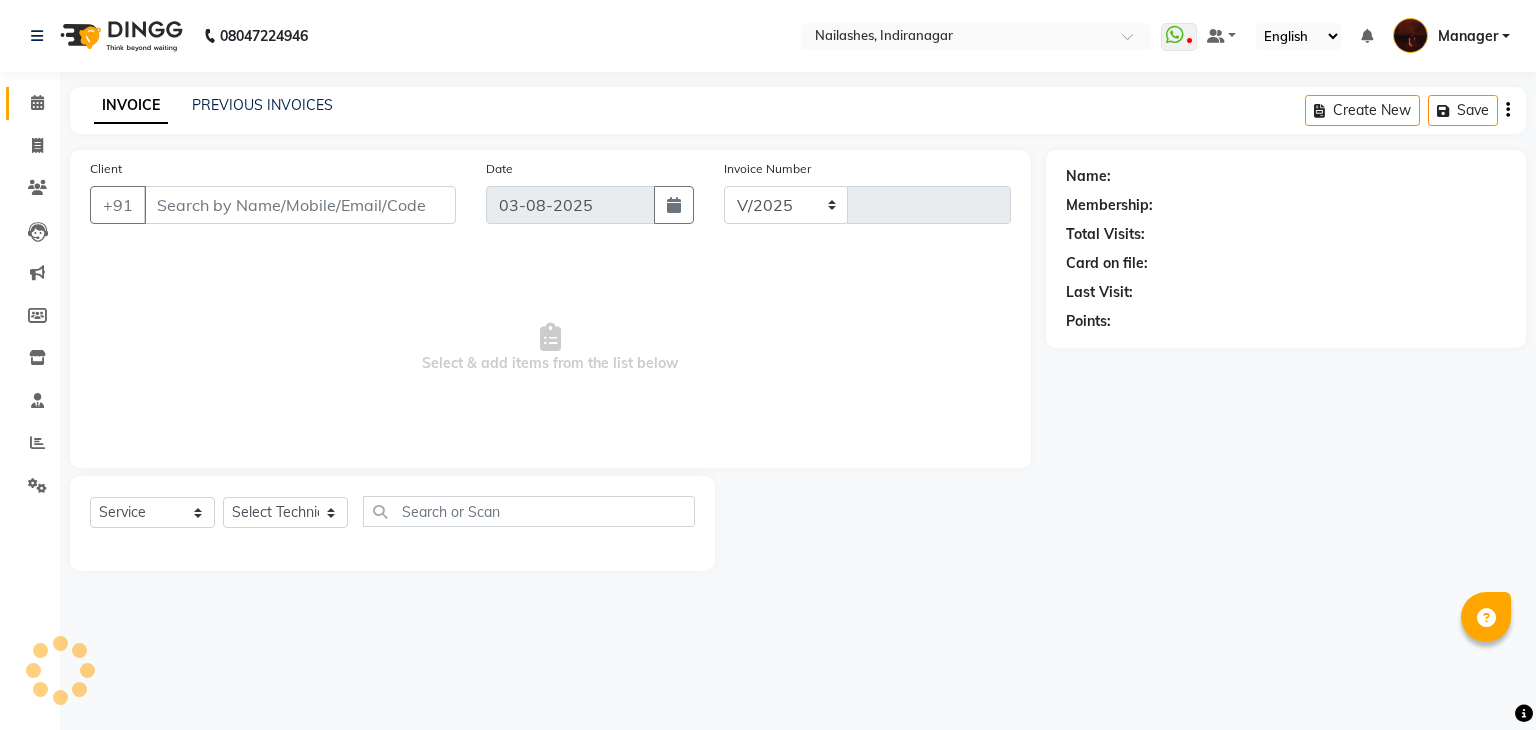 select on "4063" 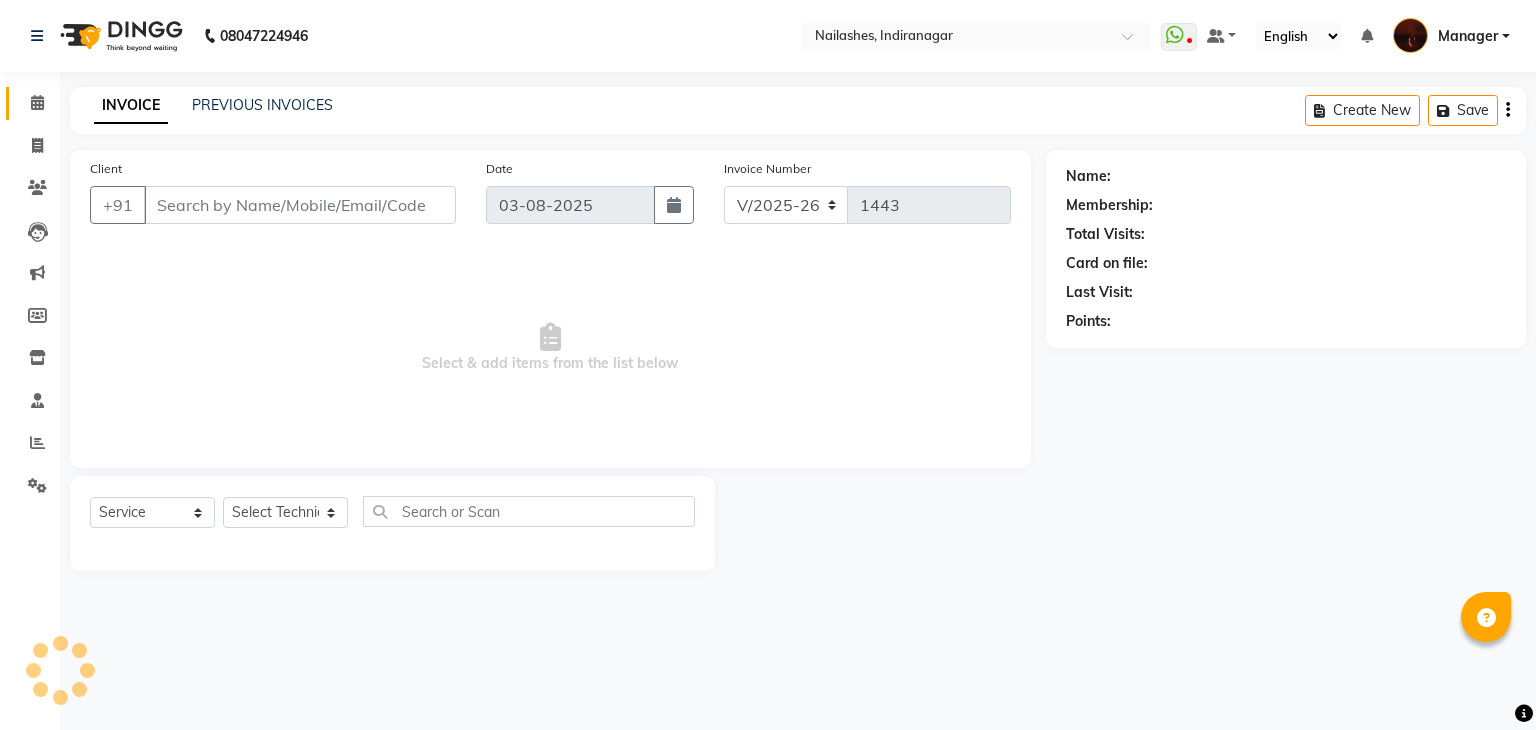 type on "94******09" 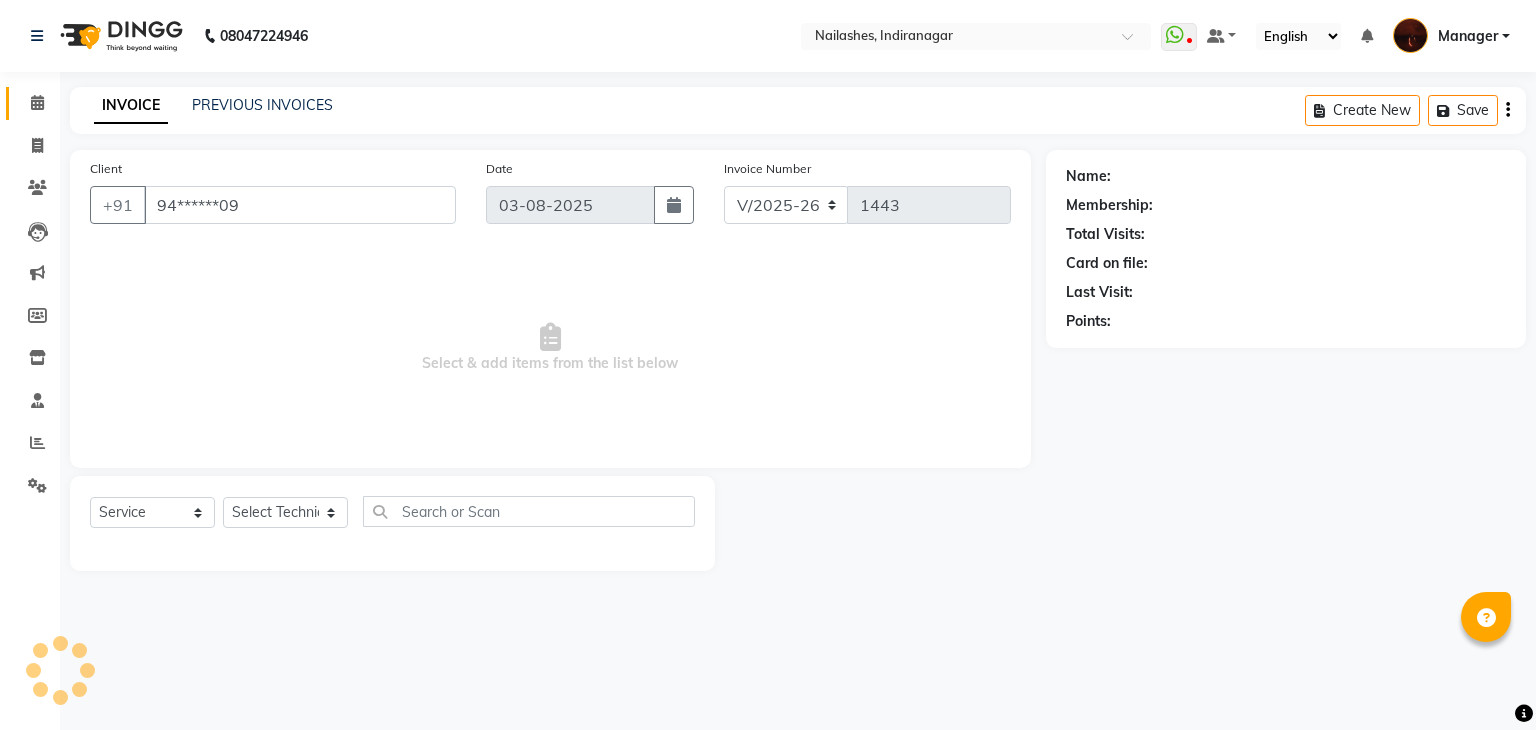 select on "20822" 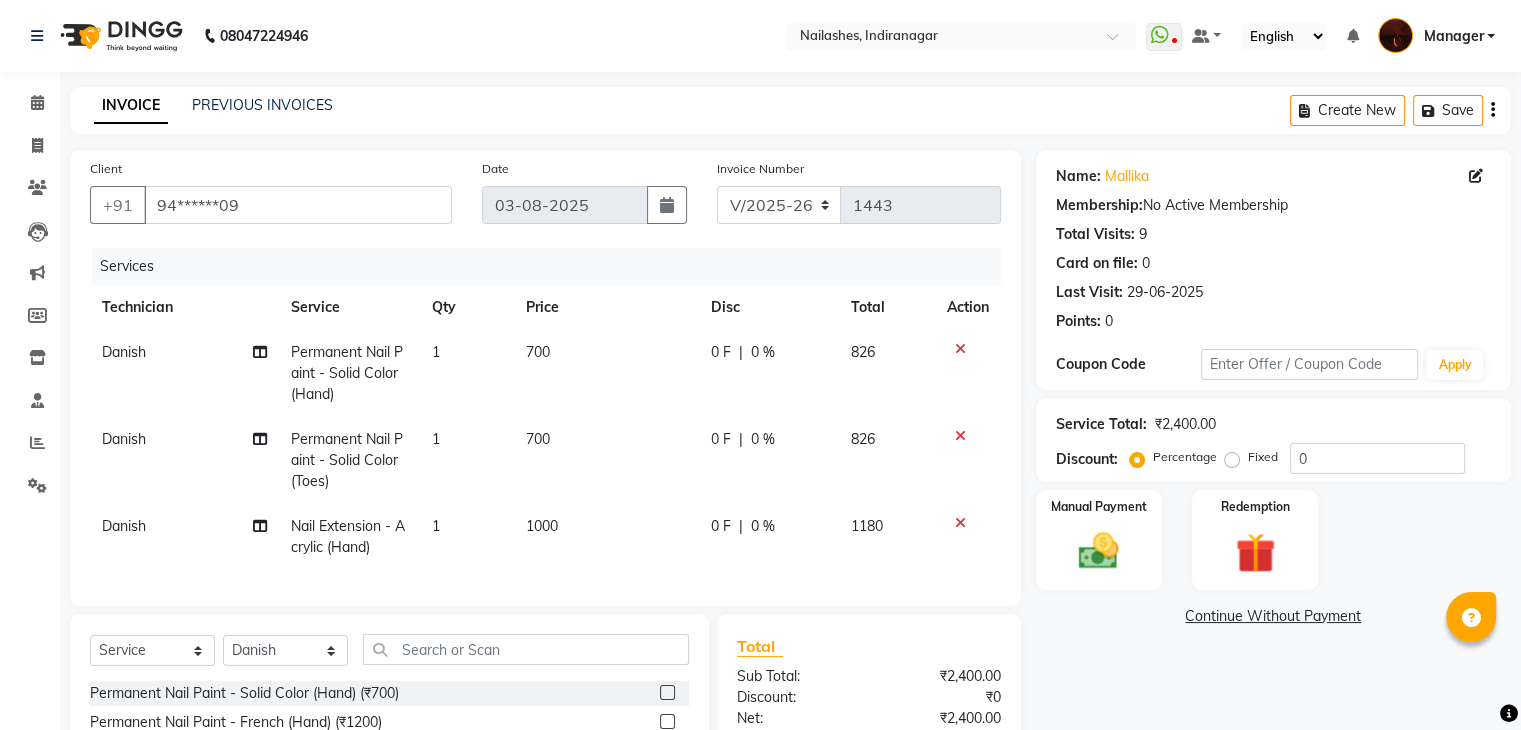 click 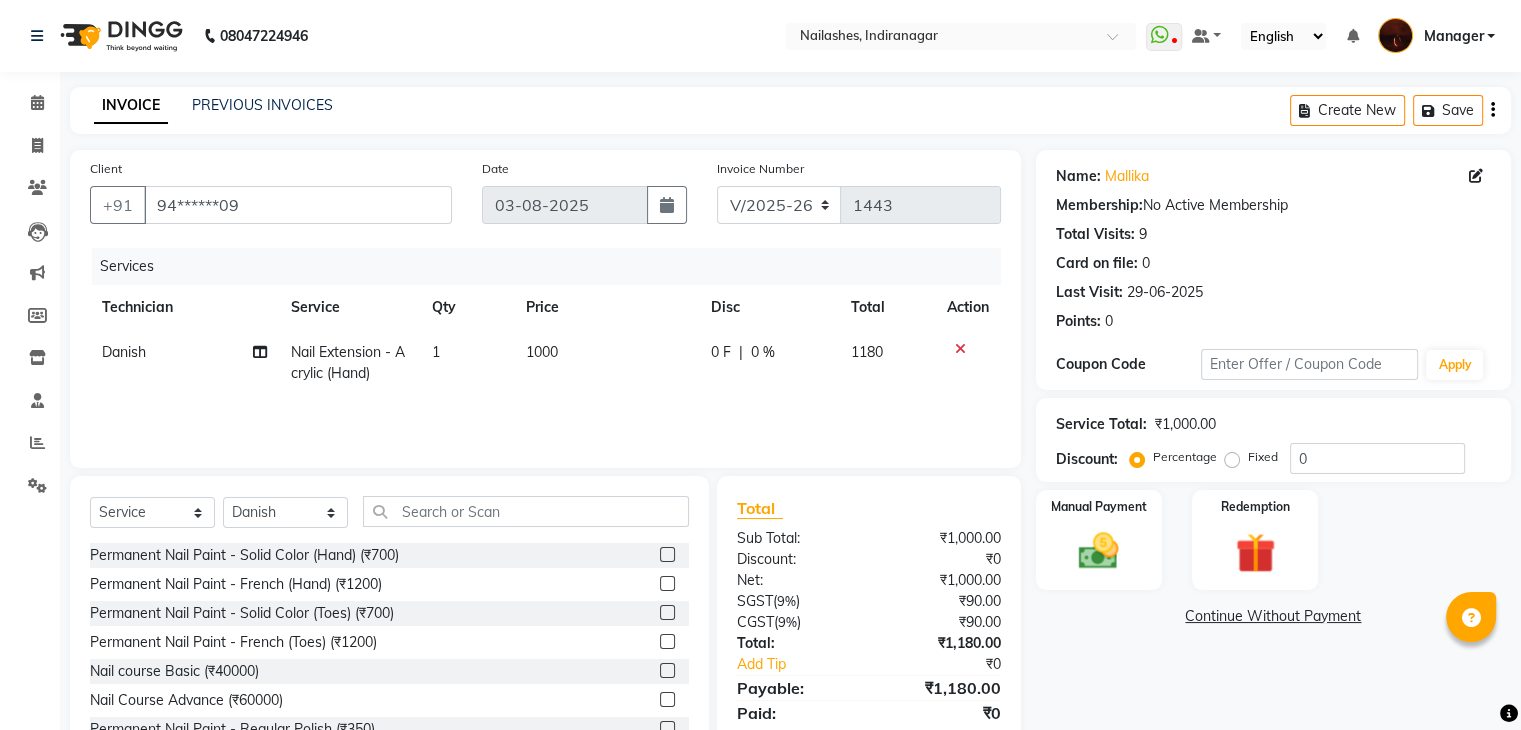 click 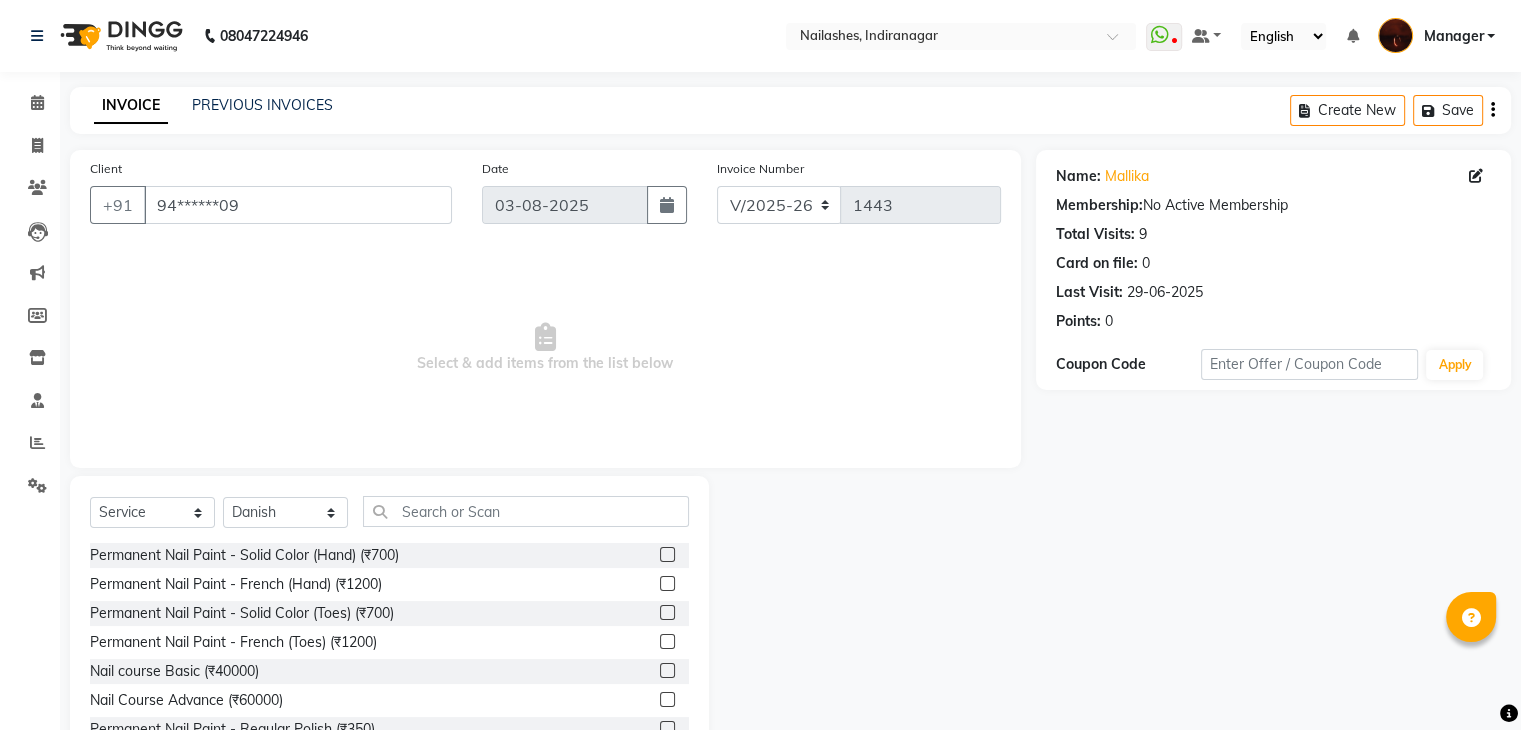 click on "Select & add items from the list below" at bounding box center (545, 348) 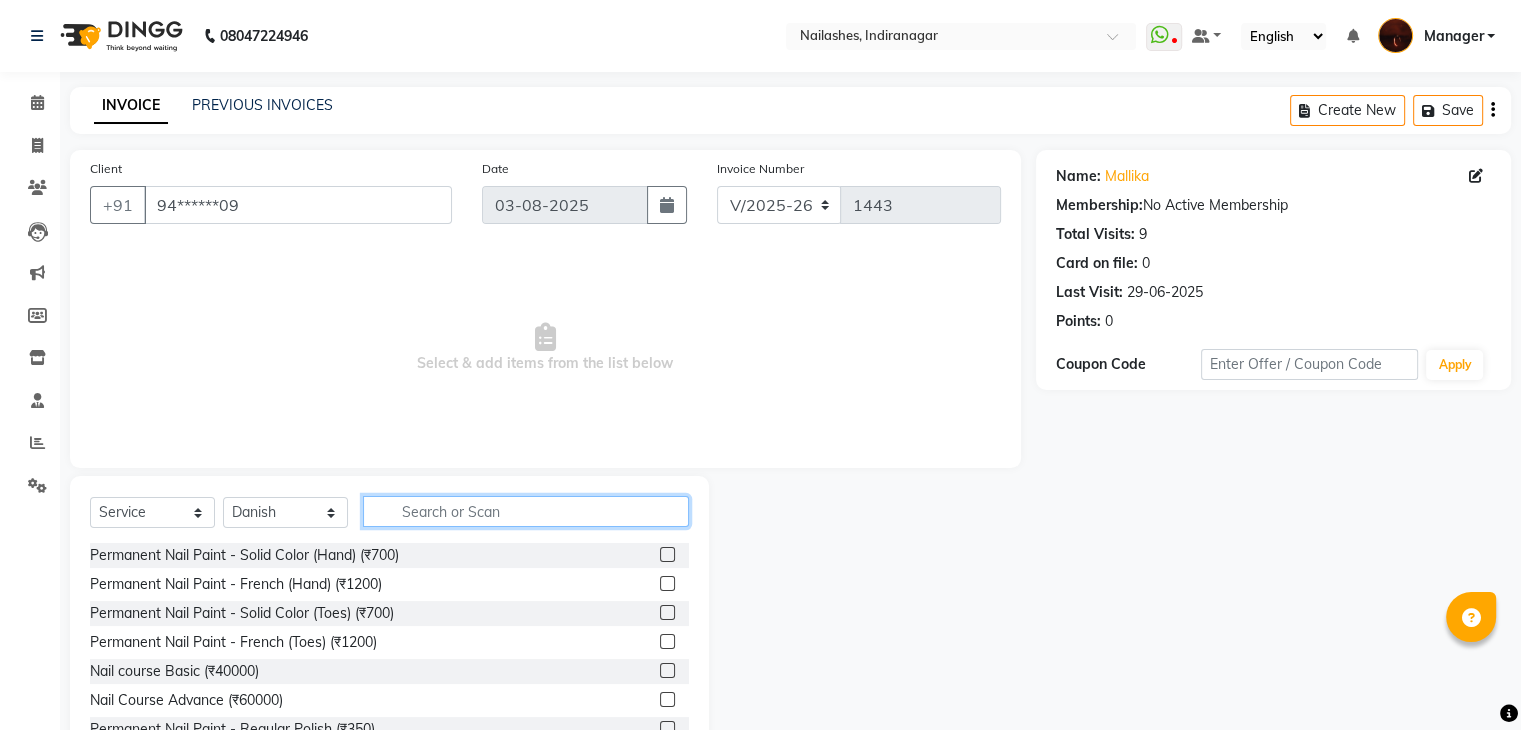 click 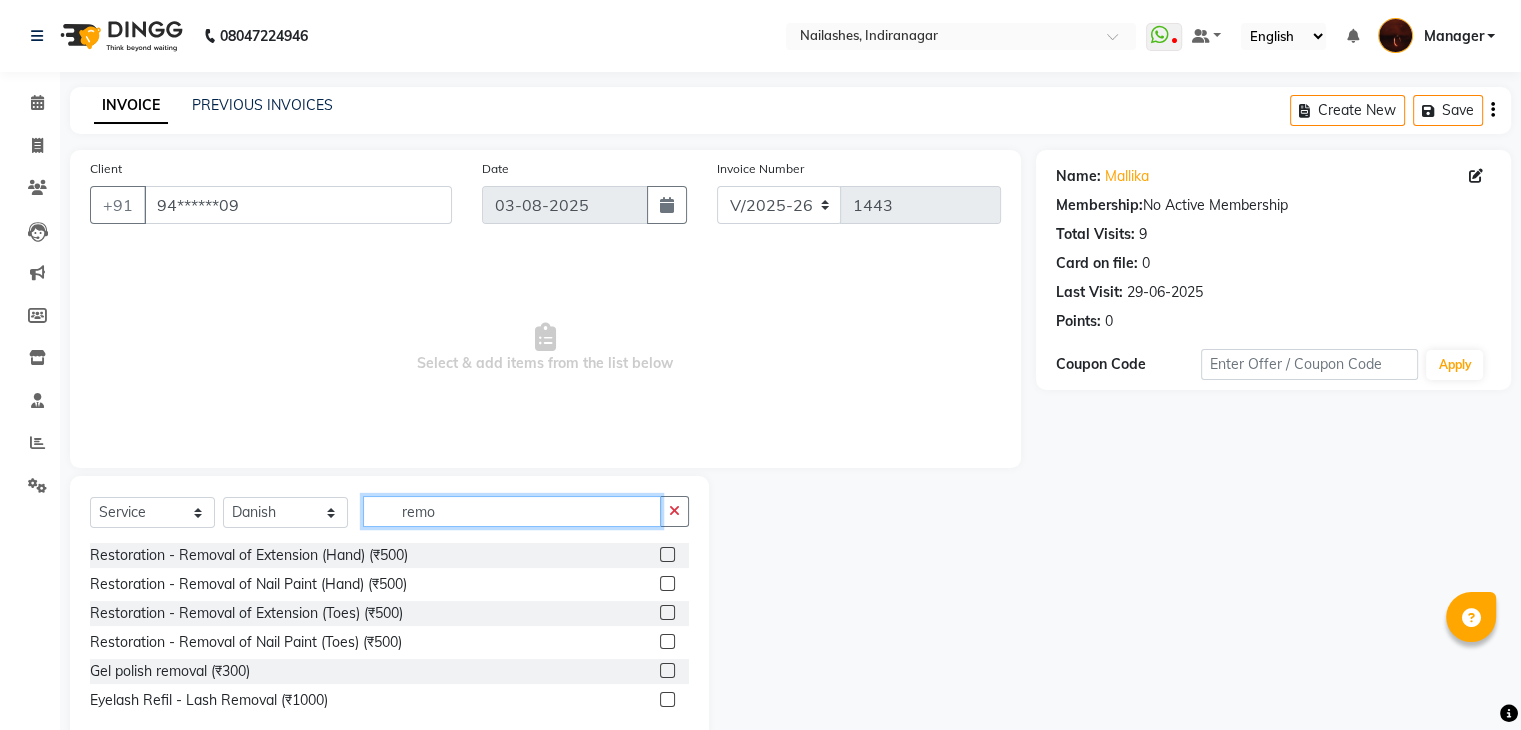 type on "remo" 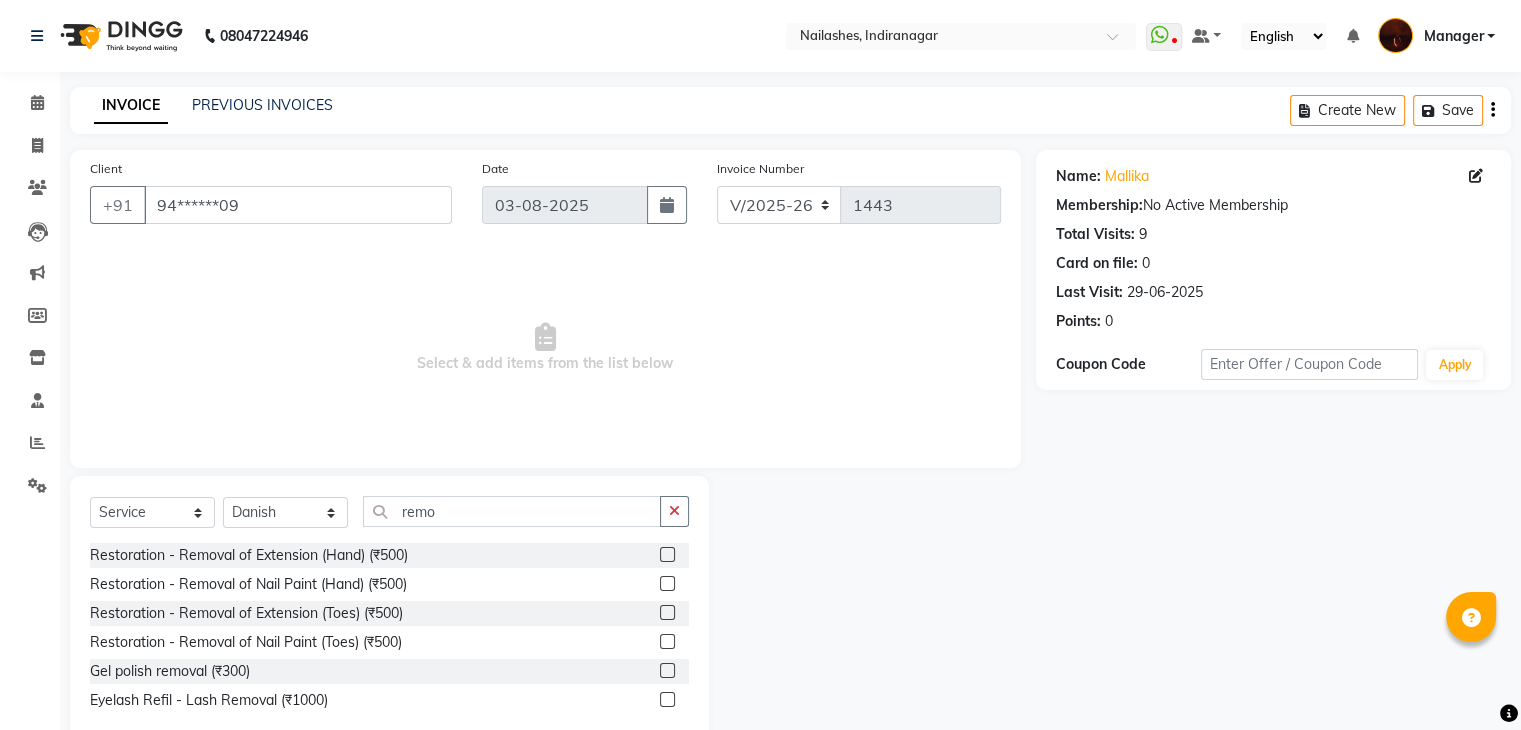 click 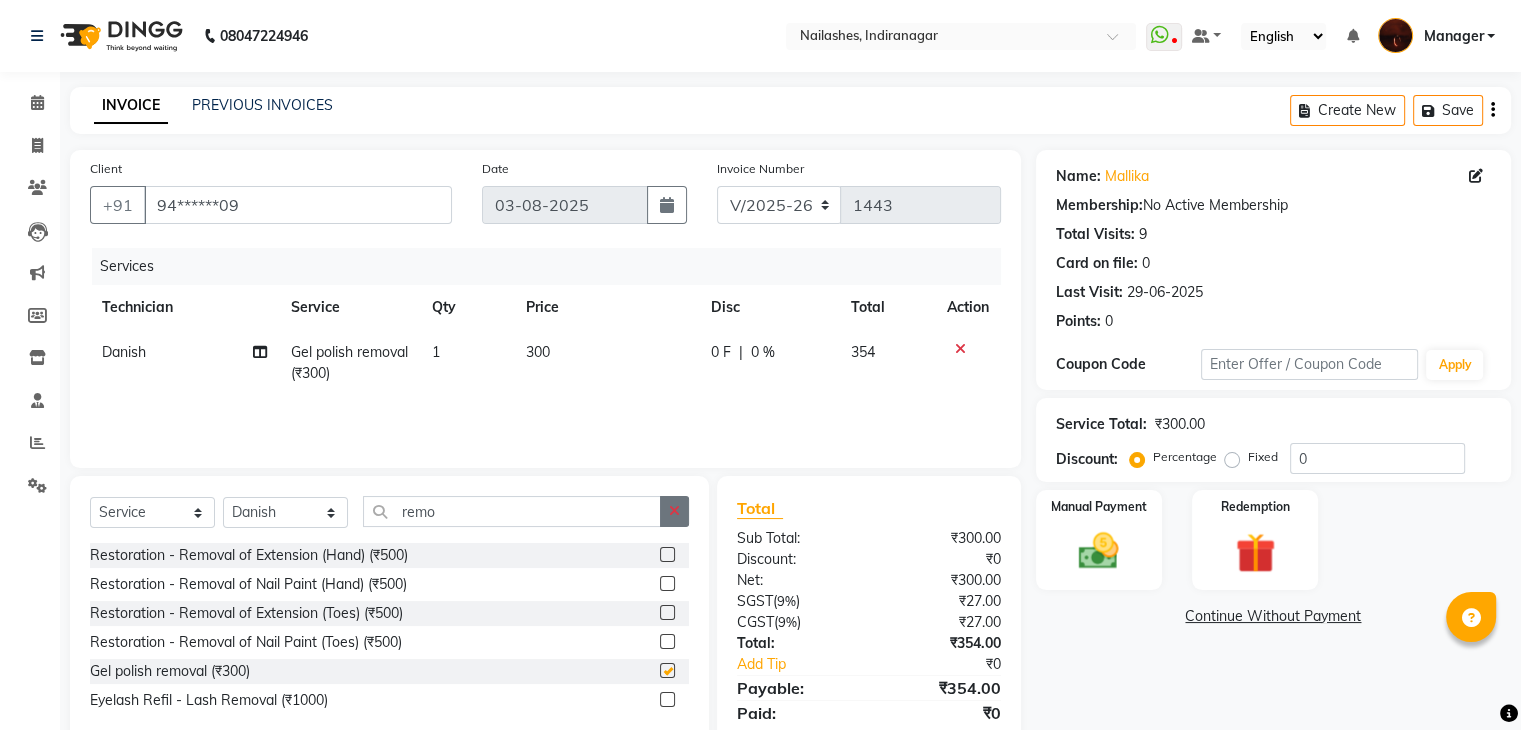 checkbox on "false" 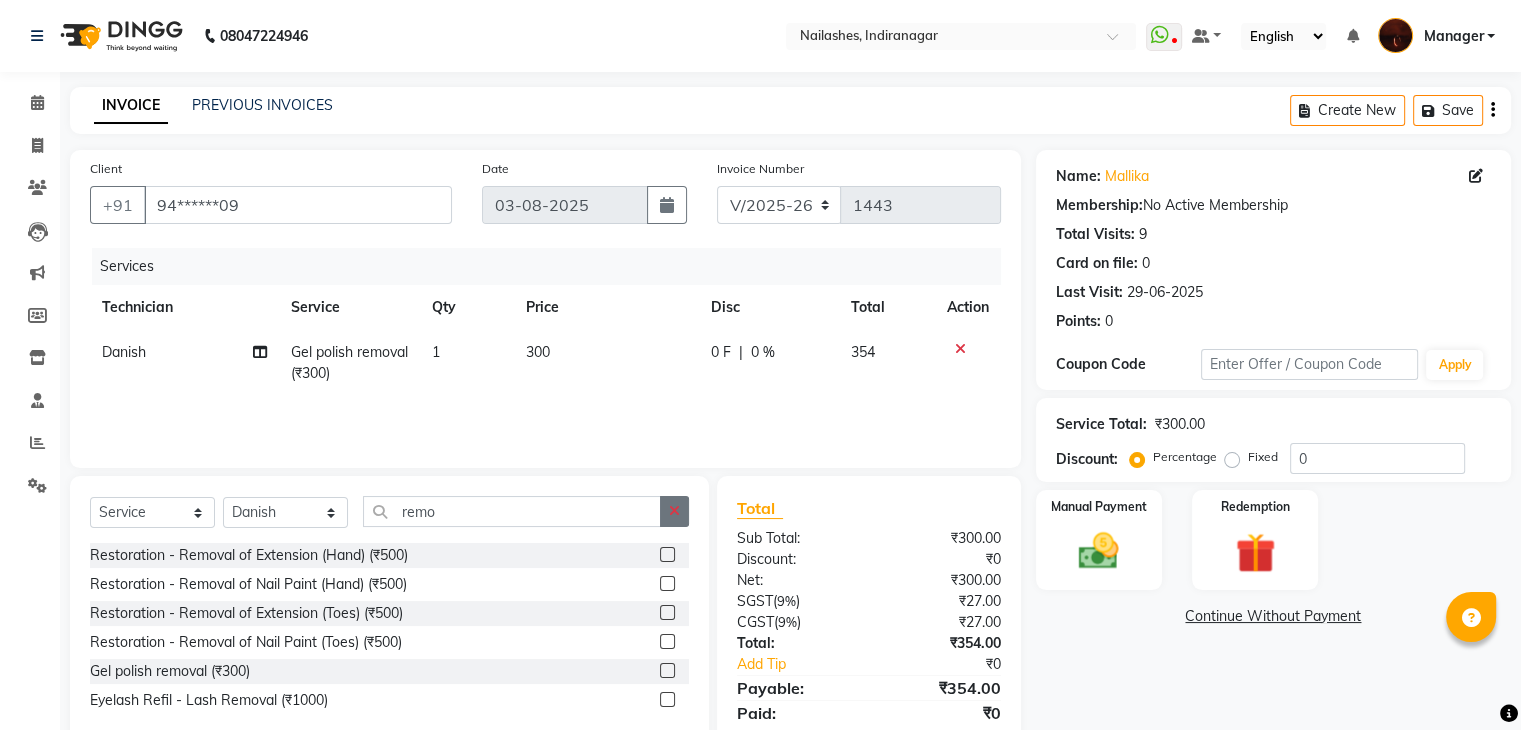 click 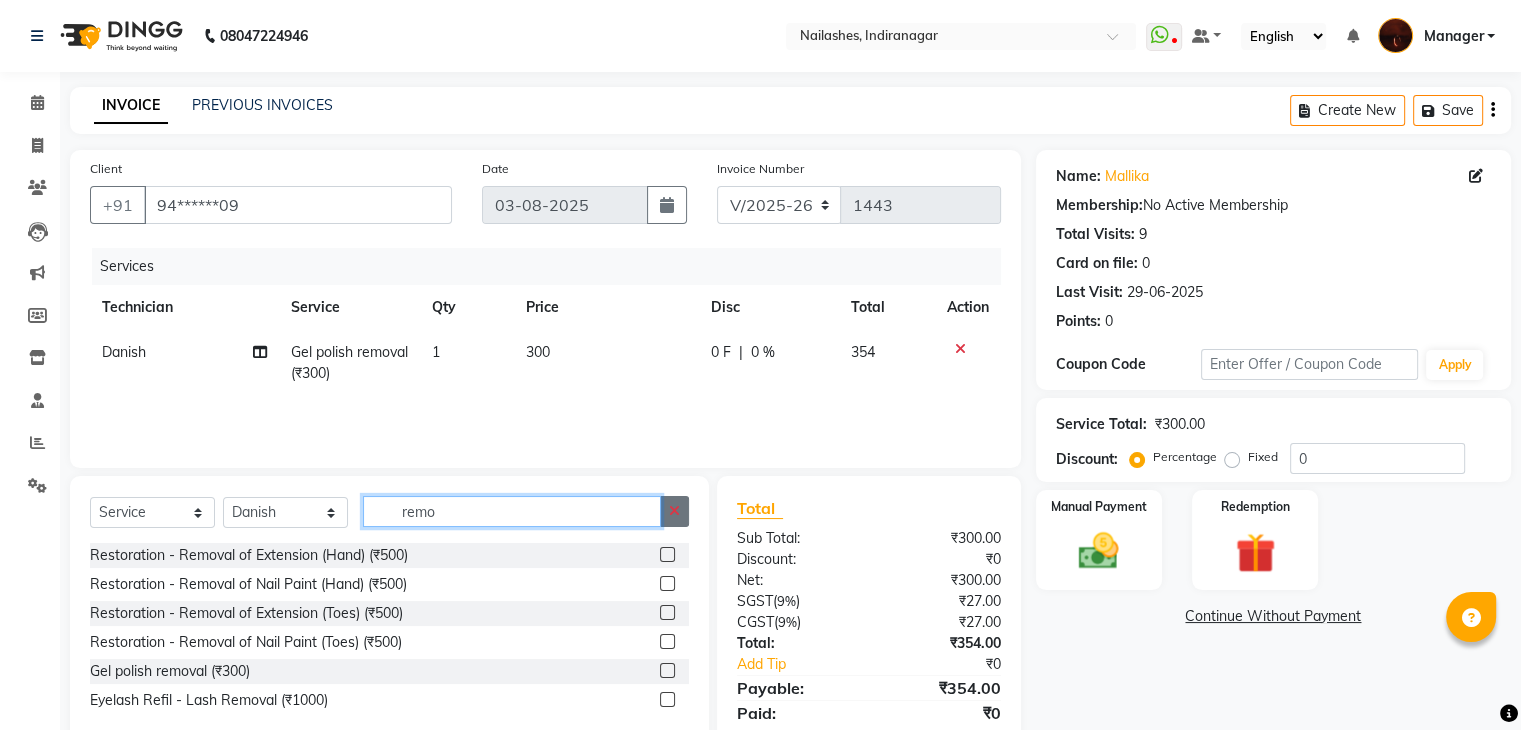 type 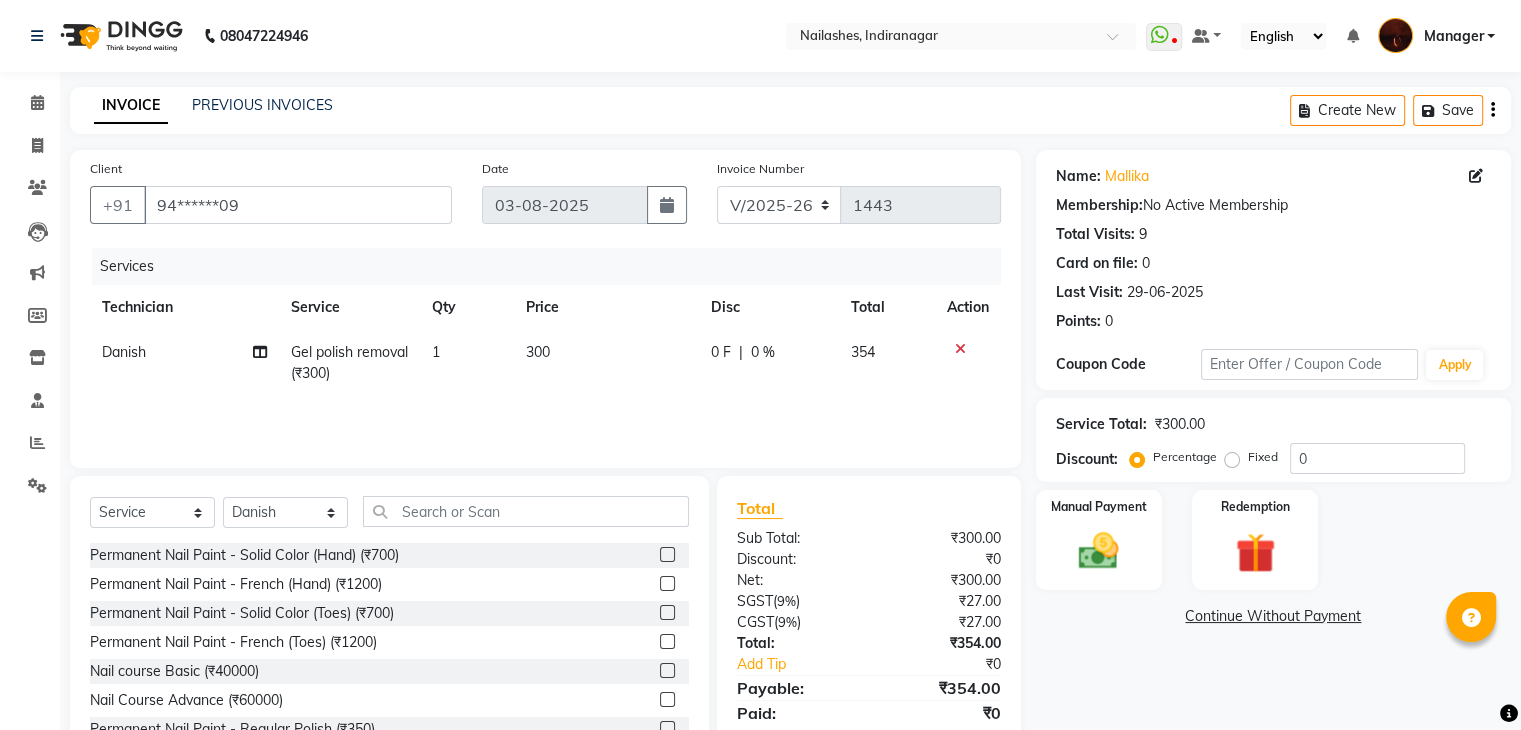 click 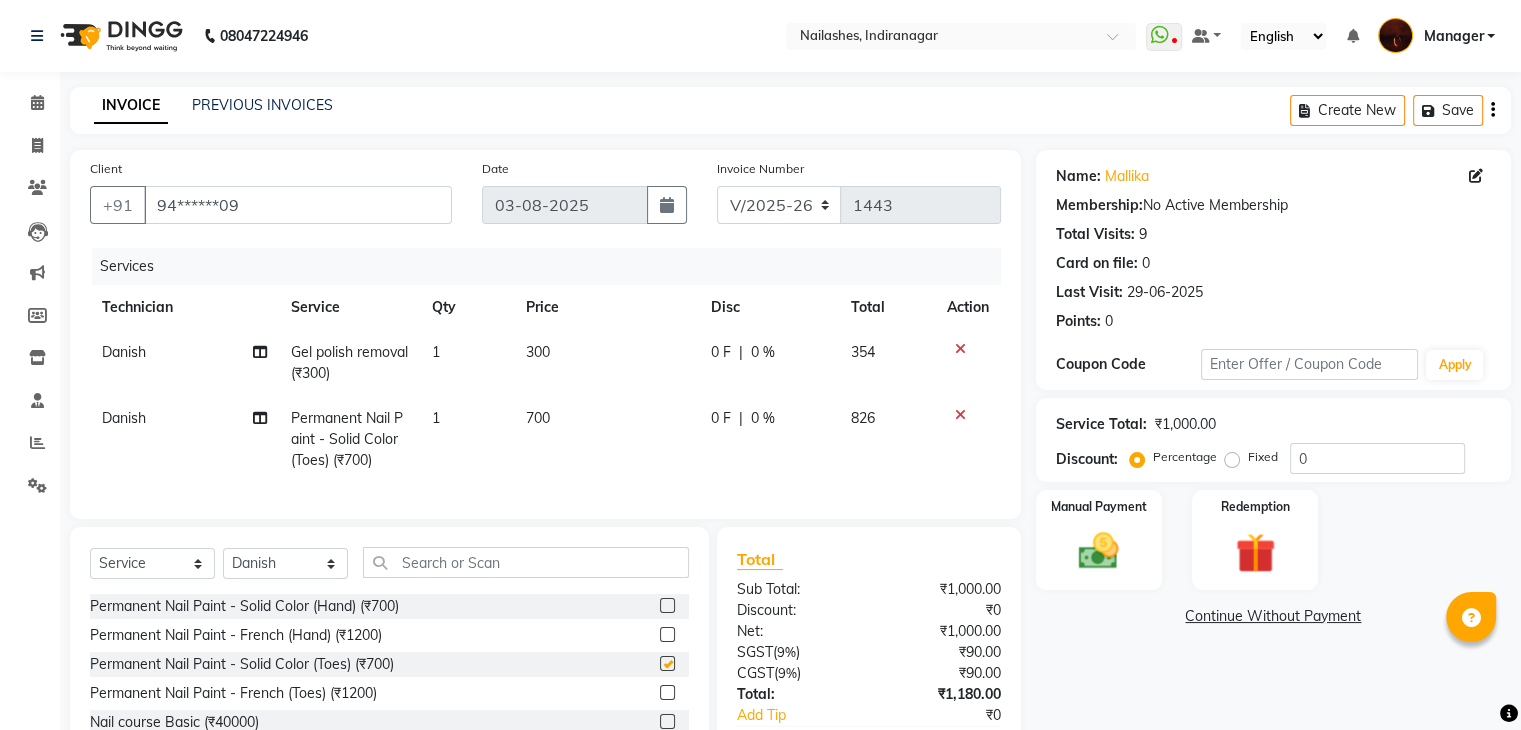 checkbox on "false" 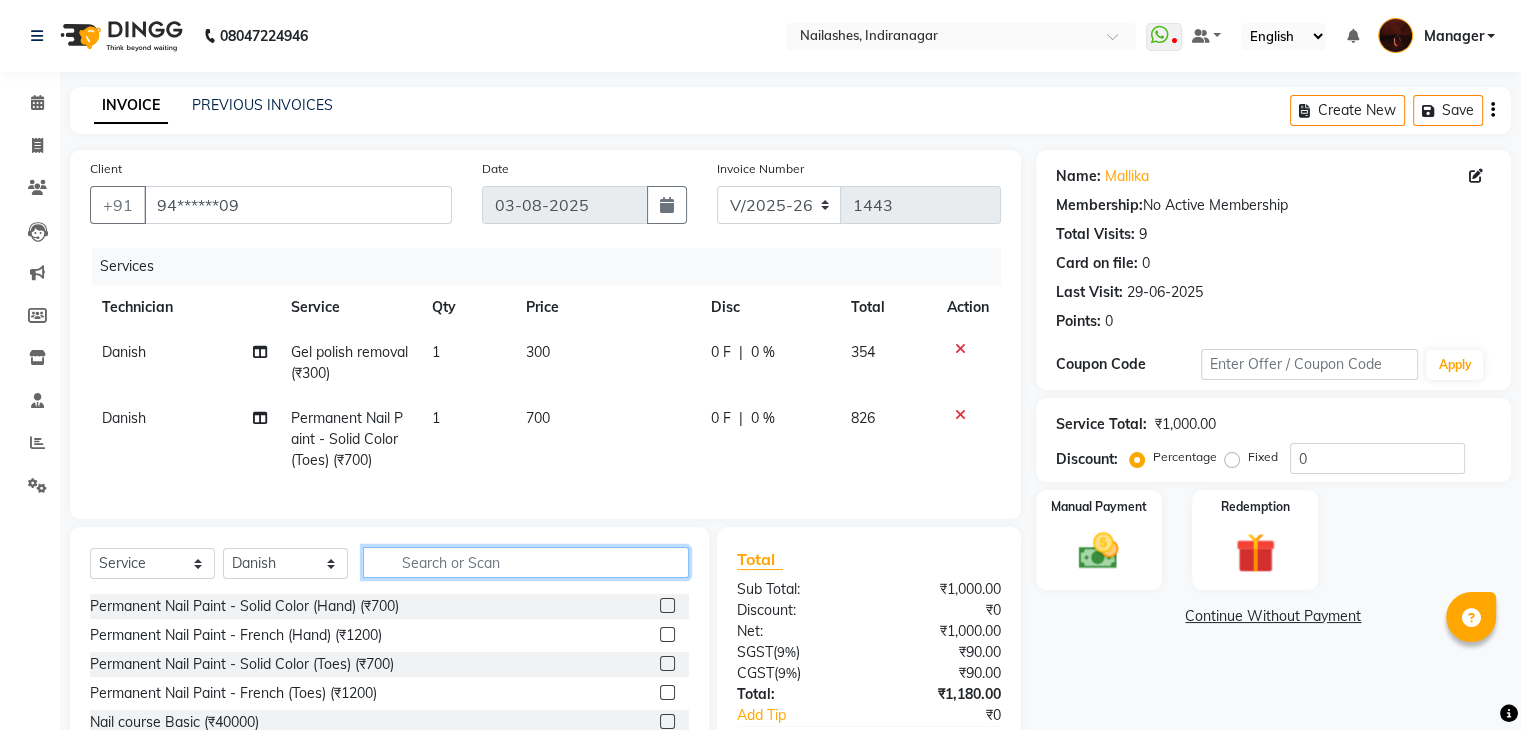 click 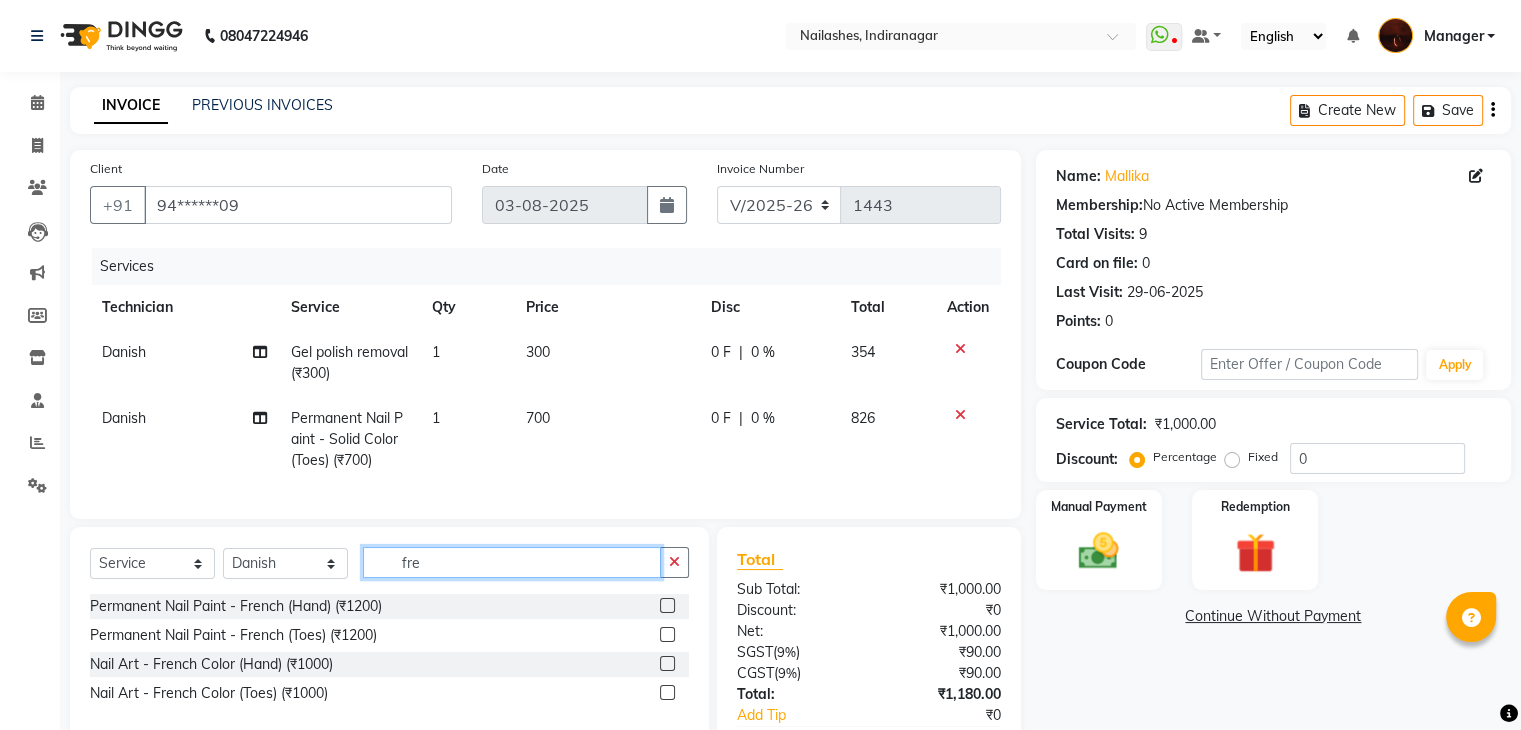 type on "fre" 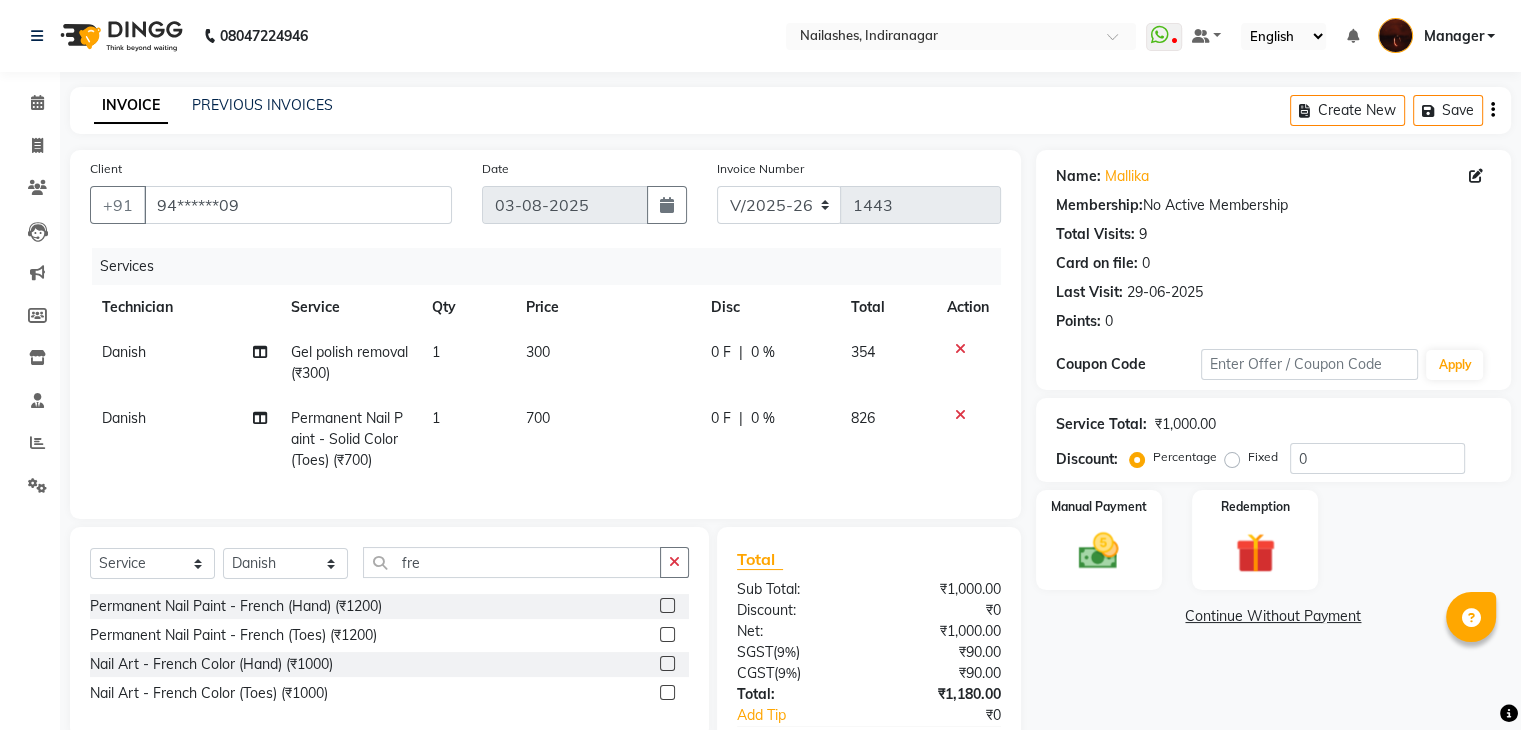 click 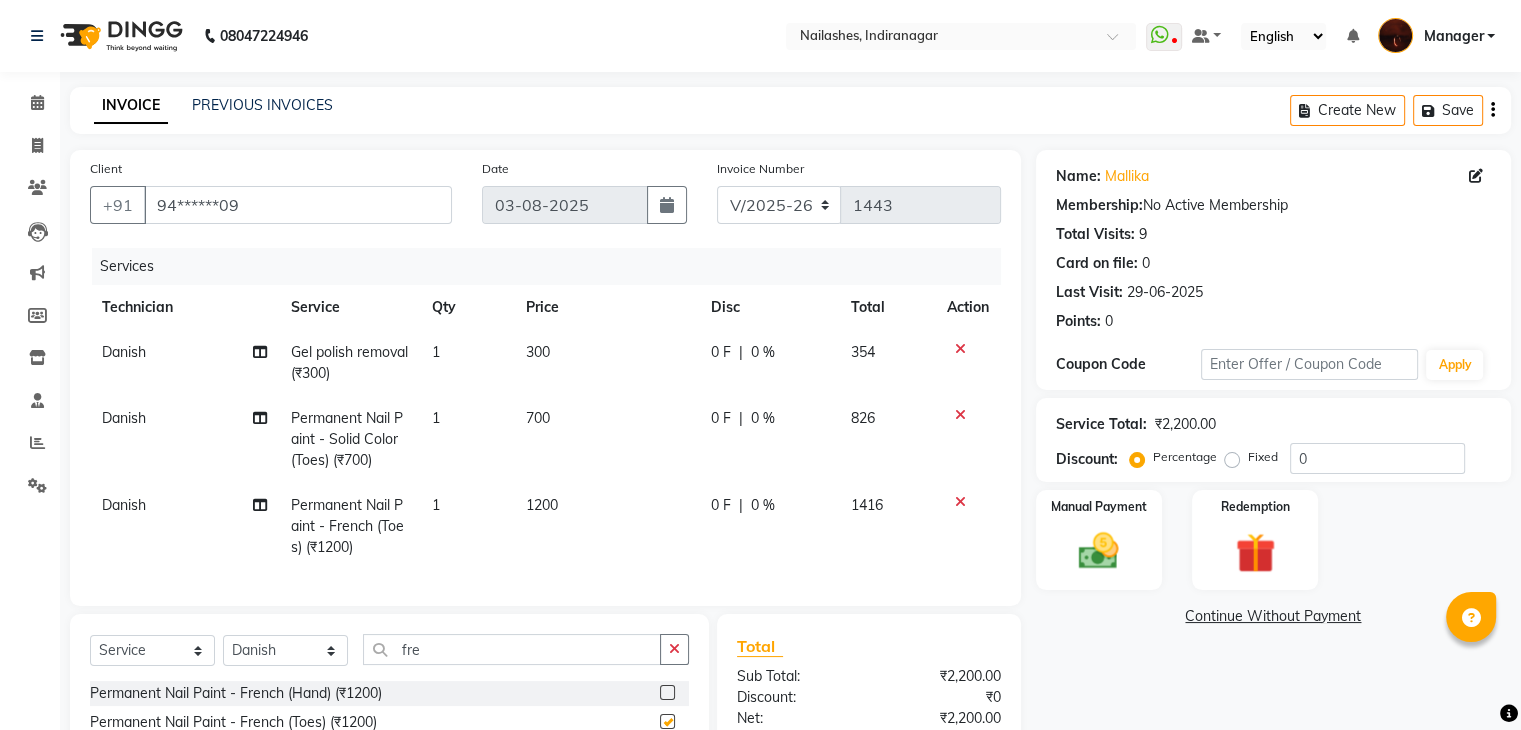 checkbox on "false" 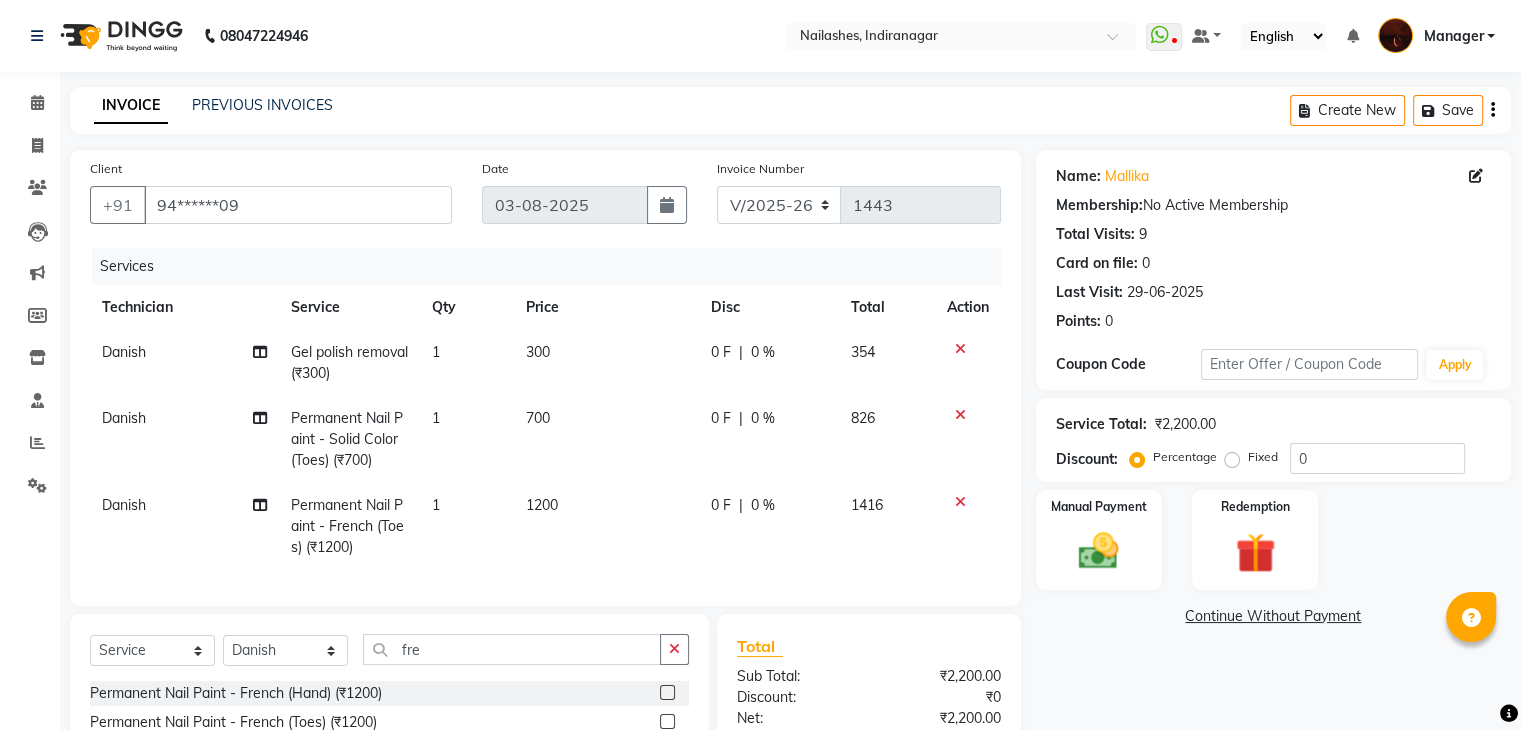 click 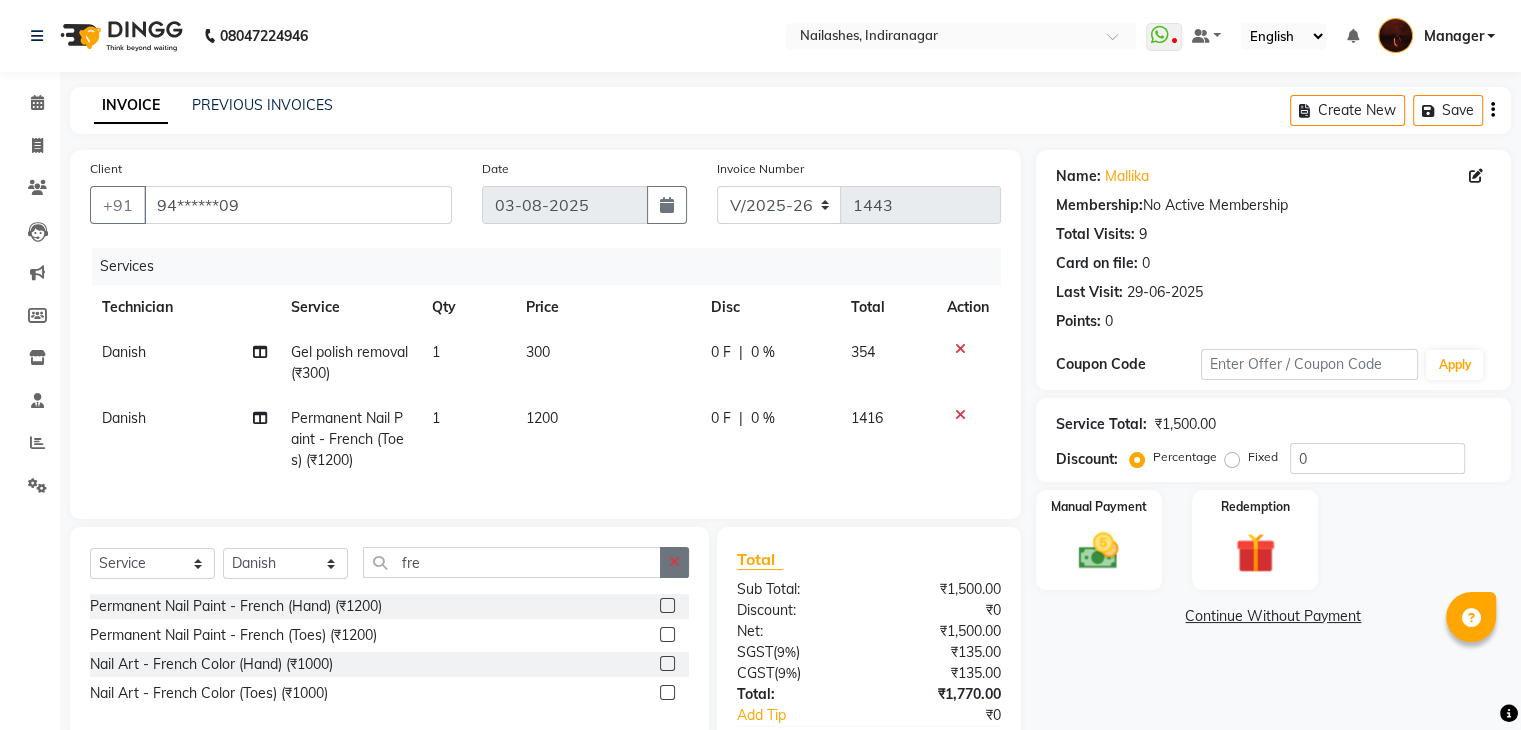 click 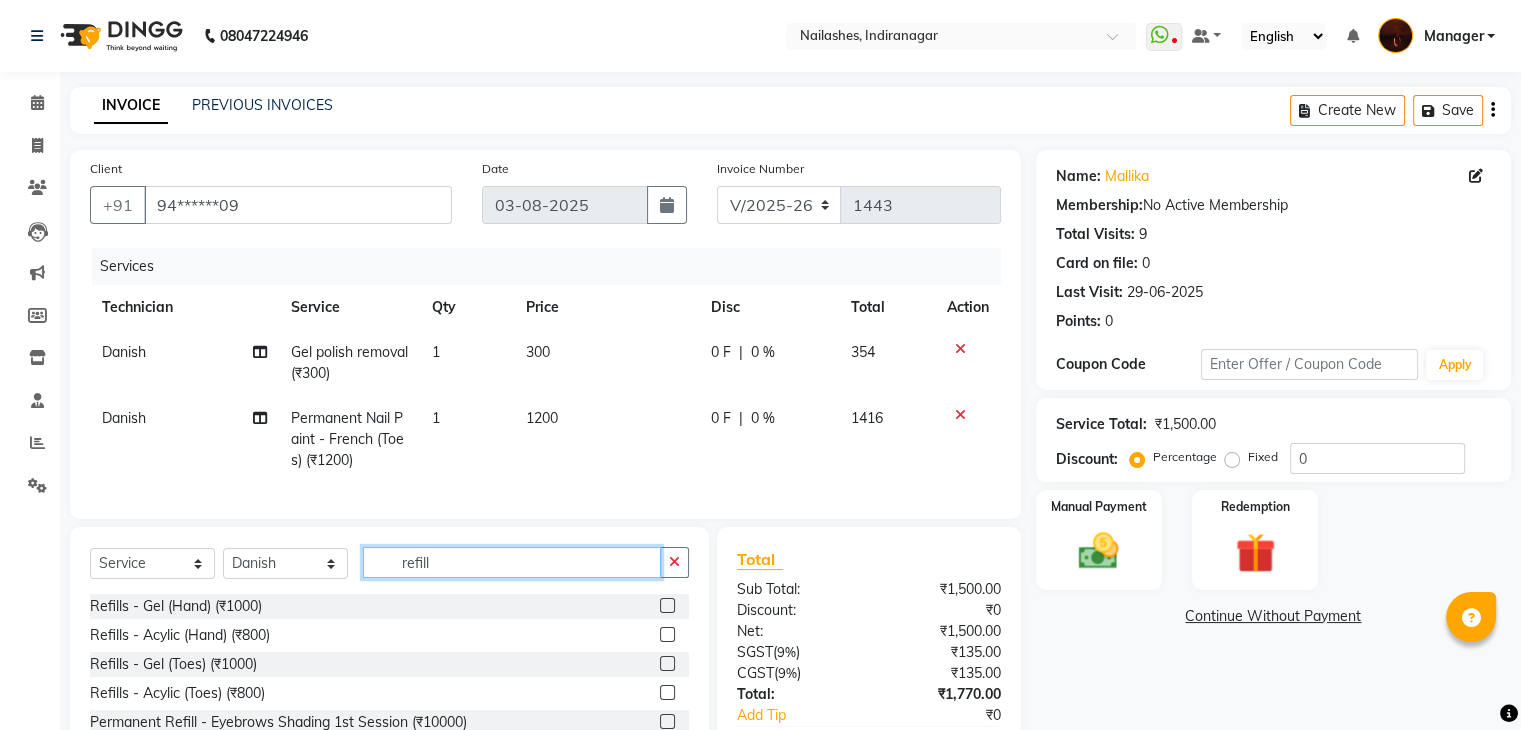 type on "refill" 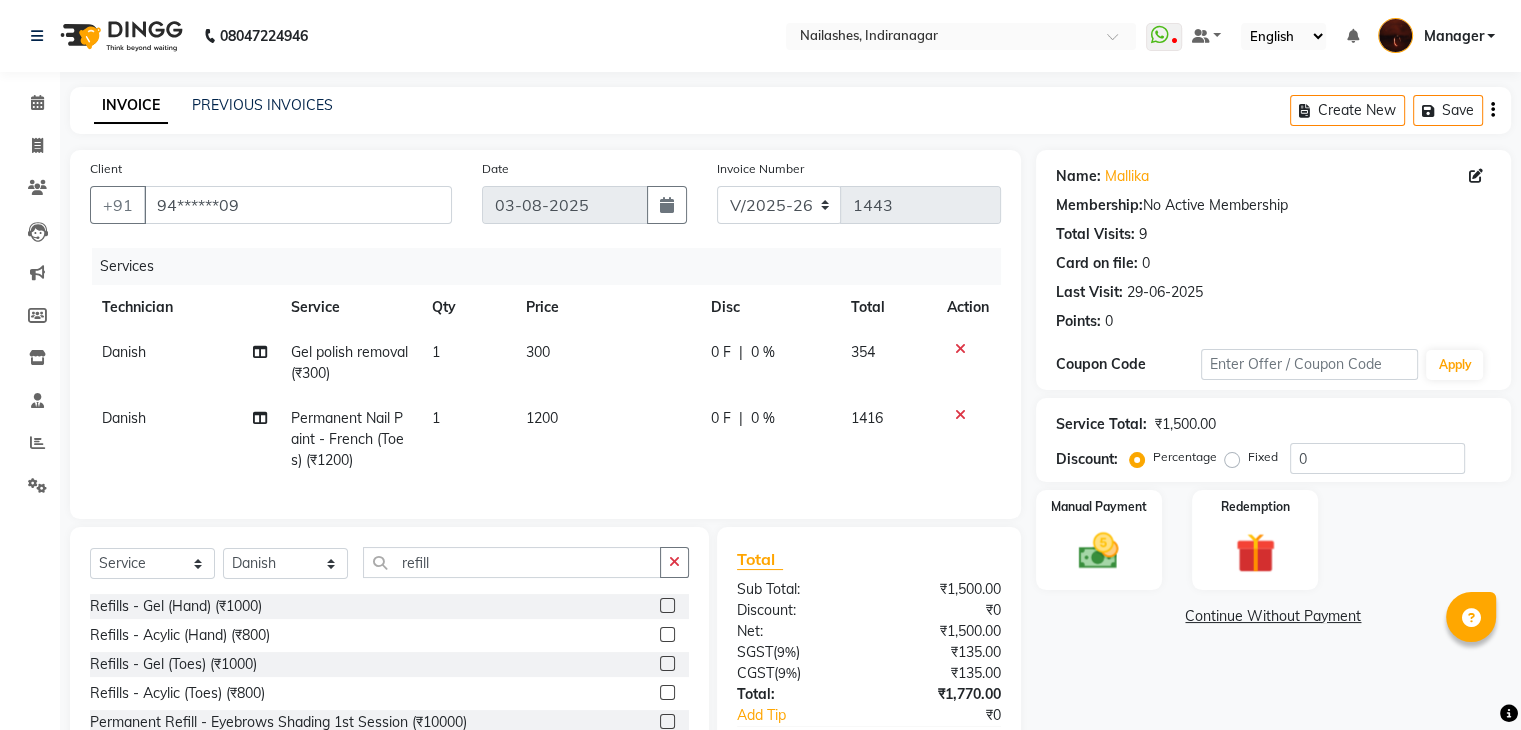 click 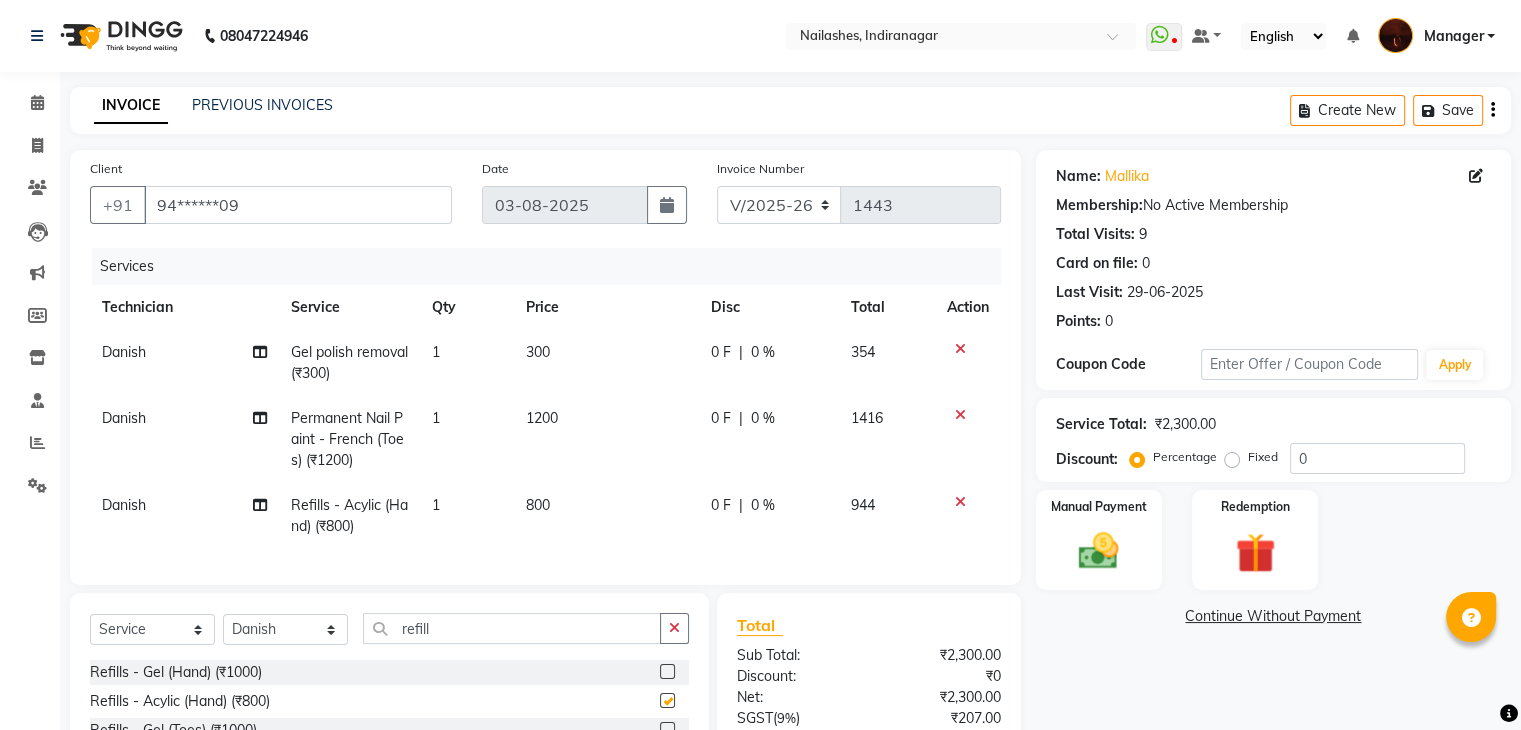 checkbox on "false" 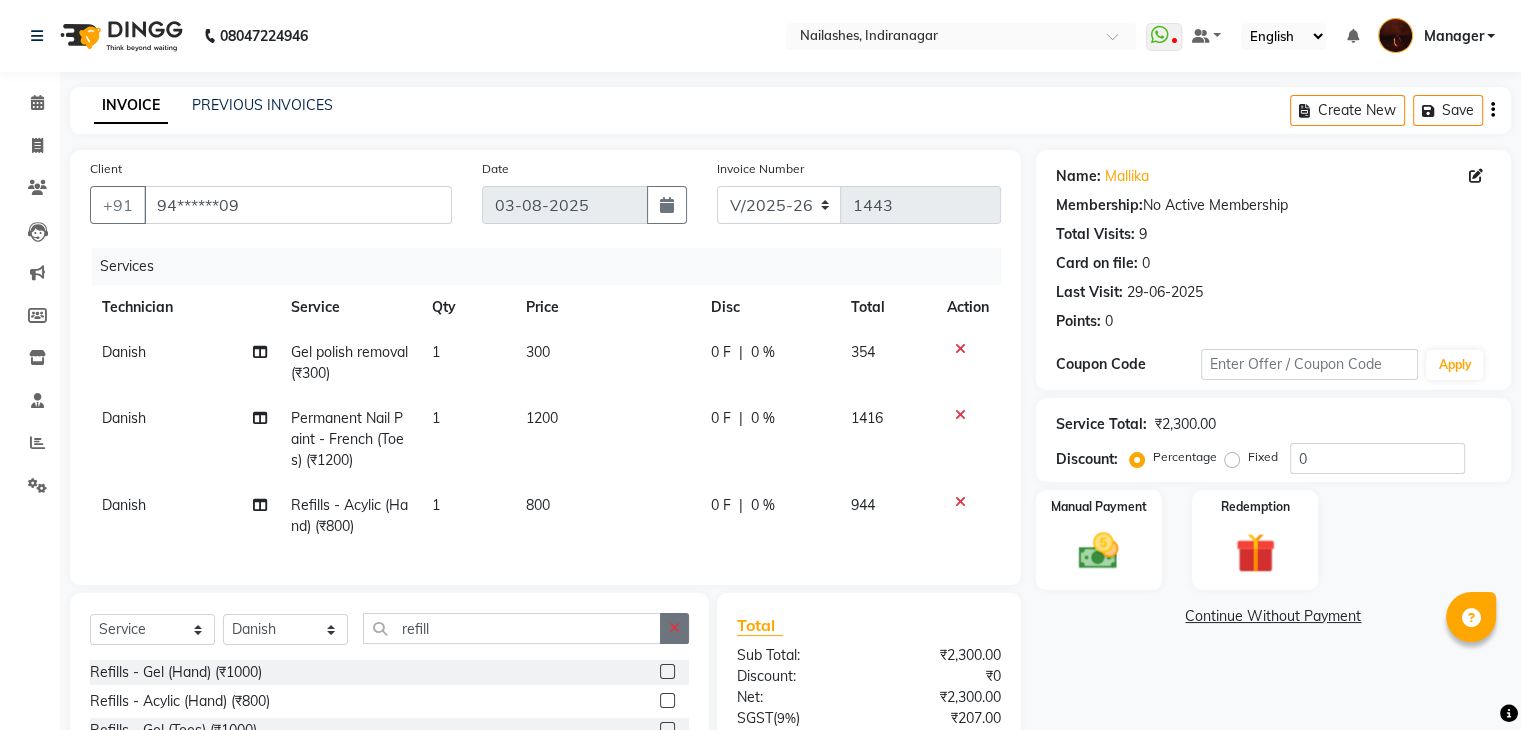 click 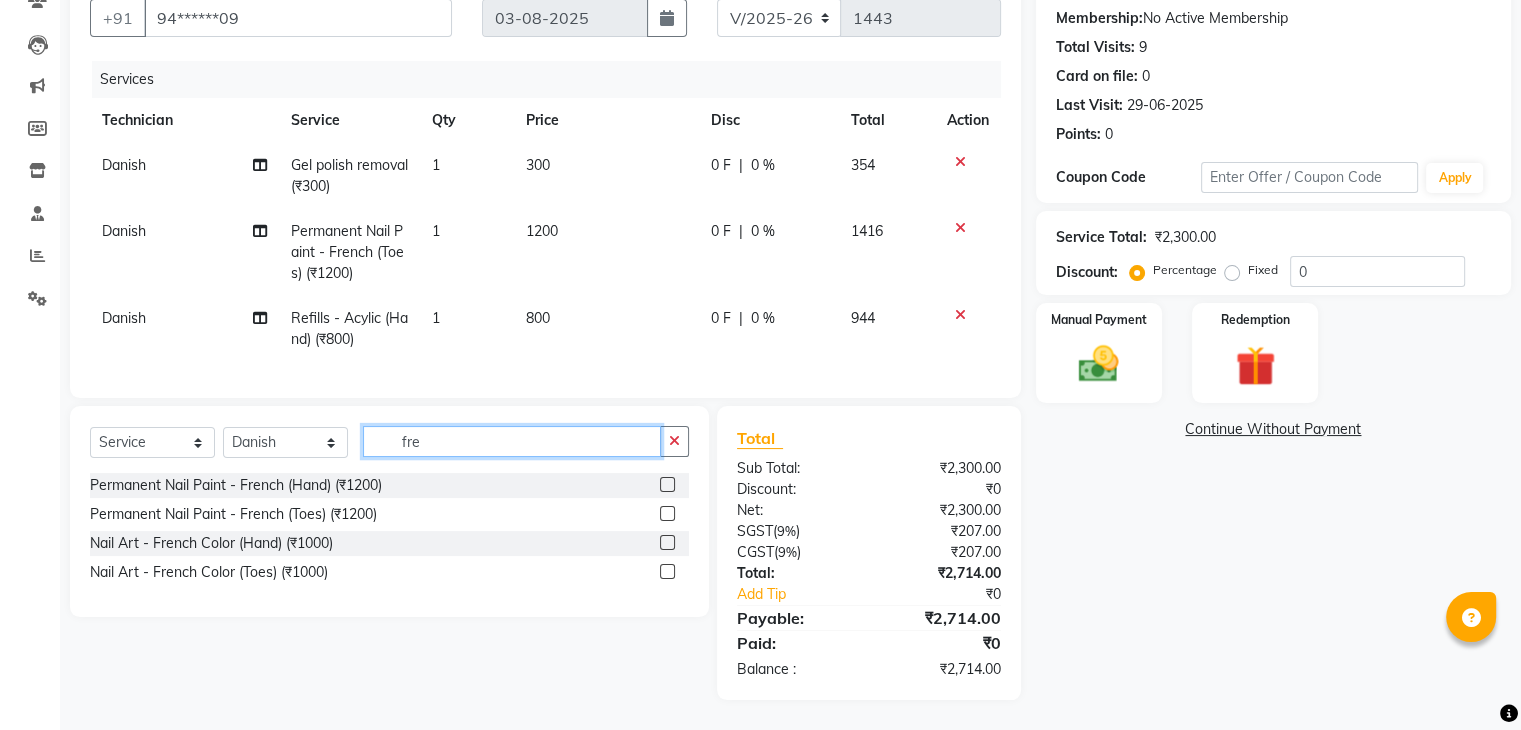 scroll, scrollTop: 203, scrollLeft: 0, axis: vertical 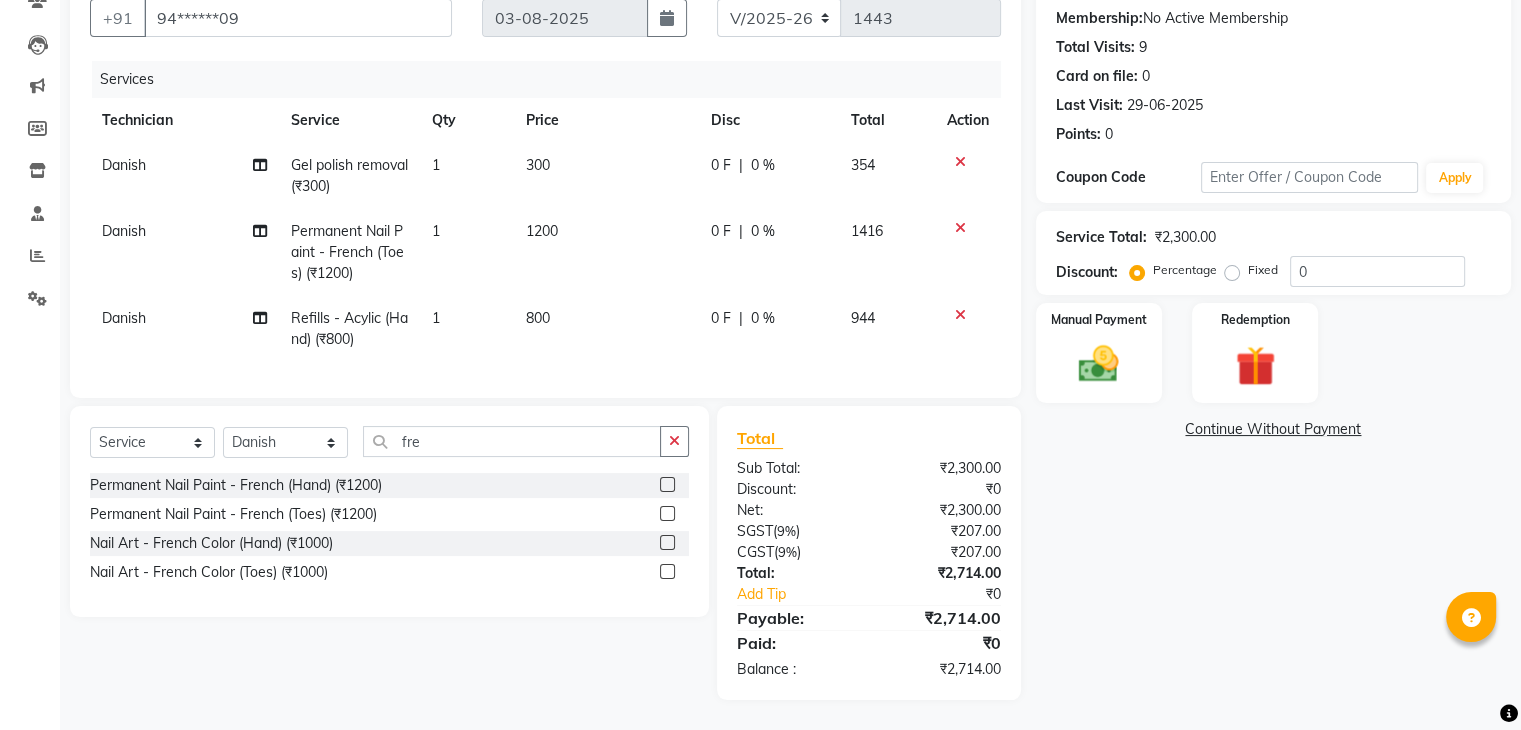 click 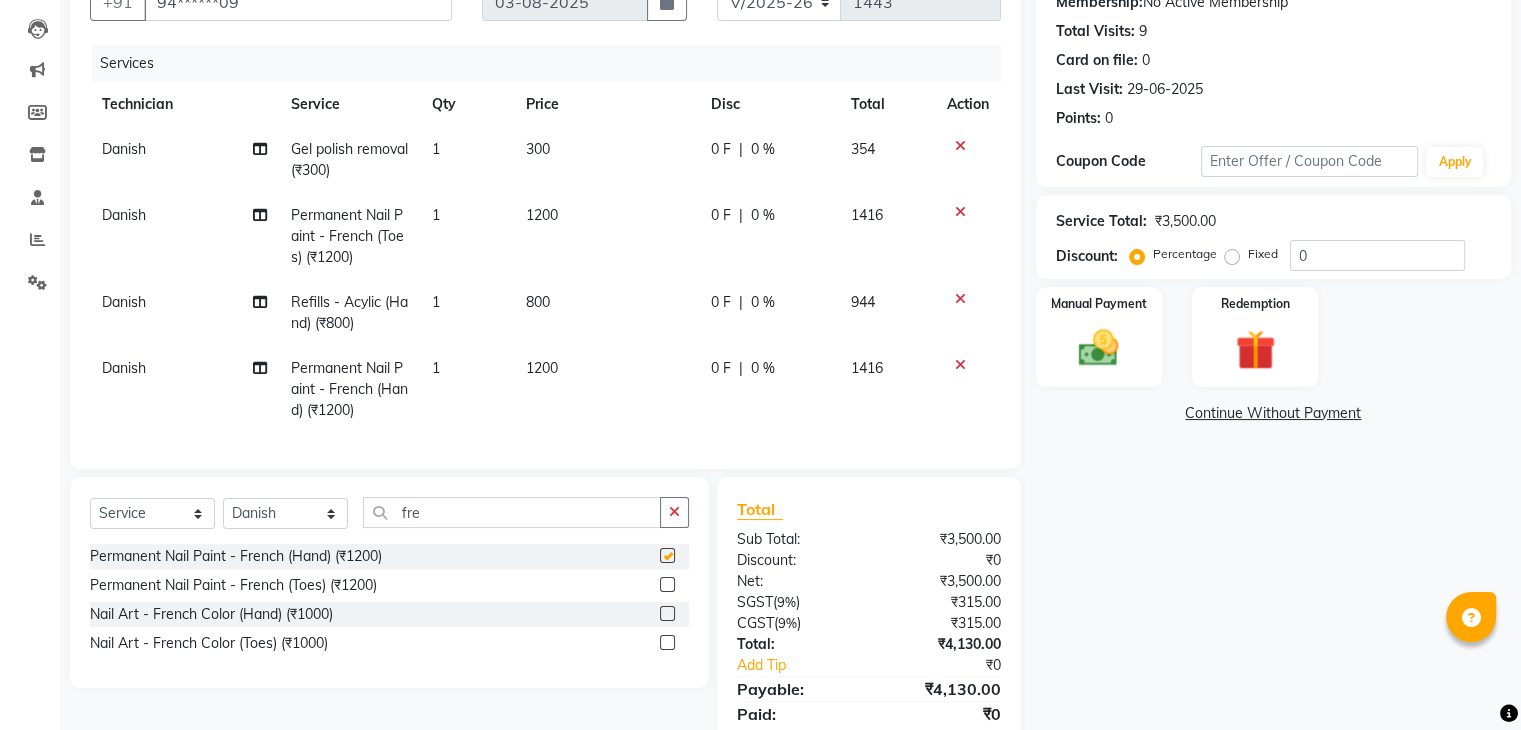 checkbox on "false" 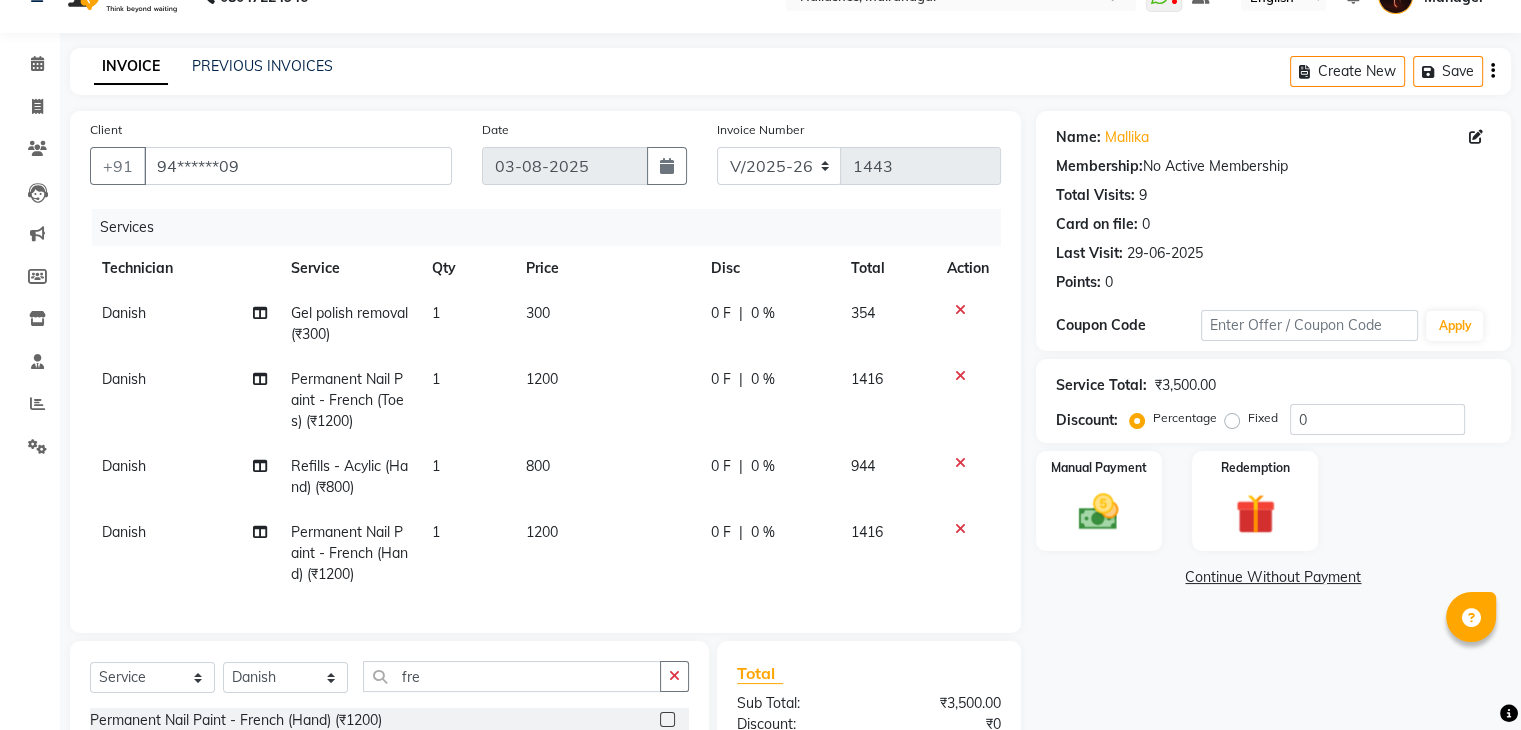 scroll, scrollTop: 290, scrollLeft: 0, axis: vertical 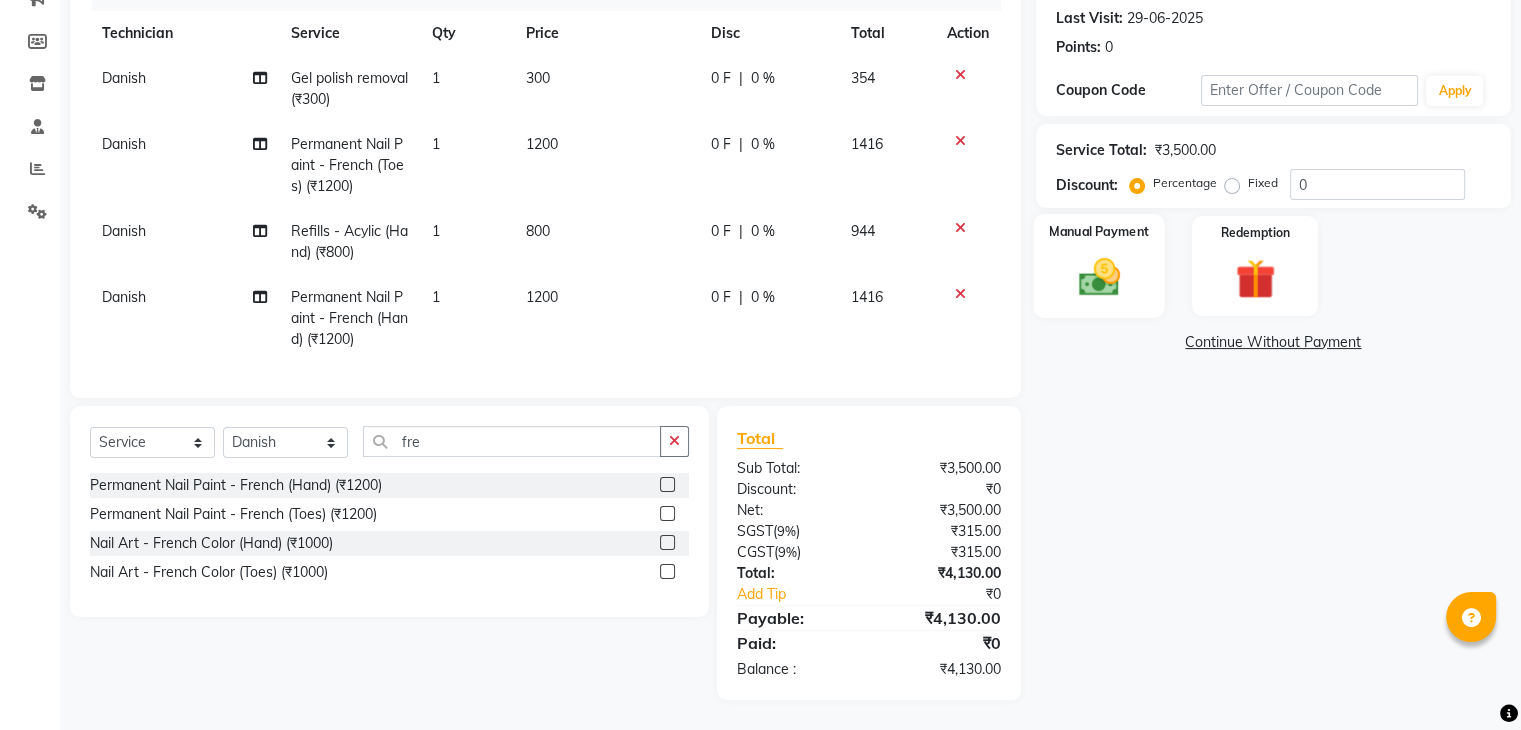 click 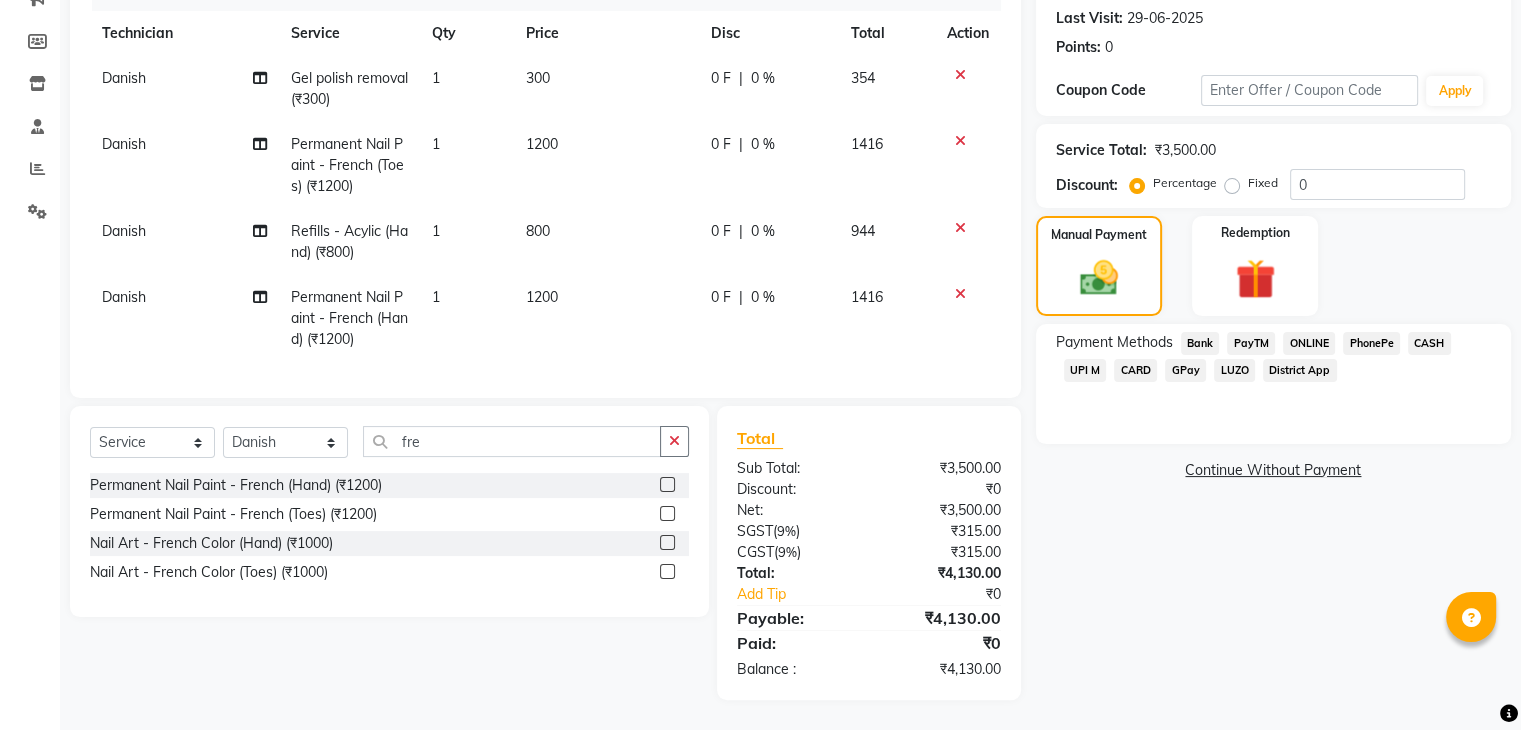click on "ONLINE" 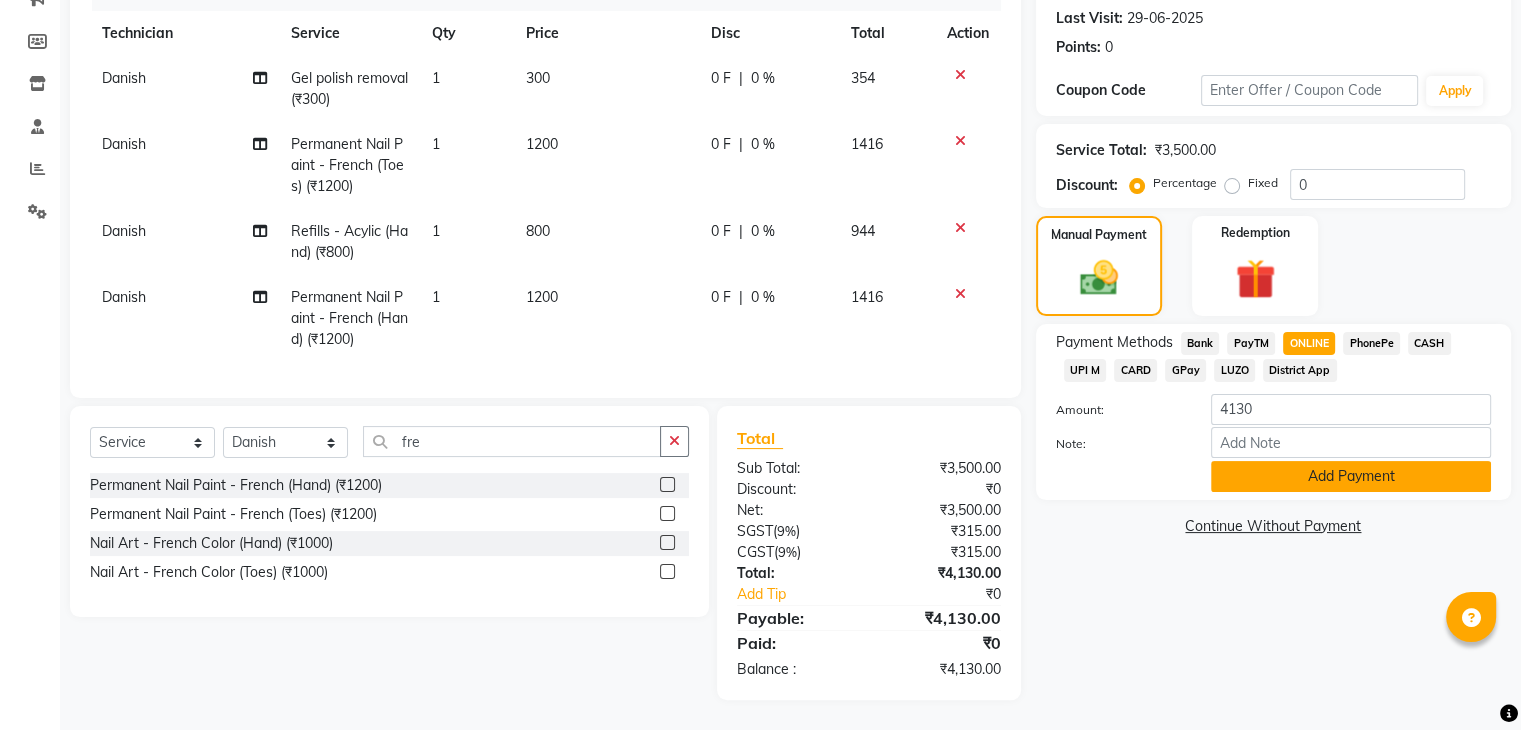 click on "Add Payment" 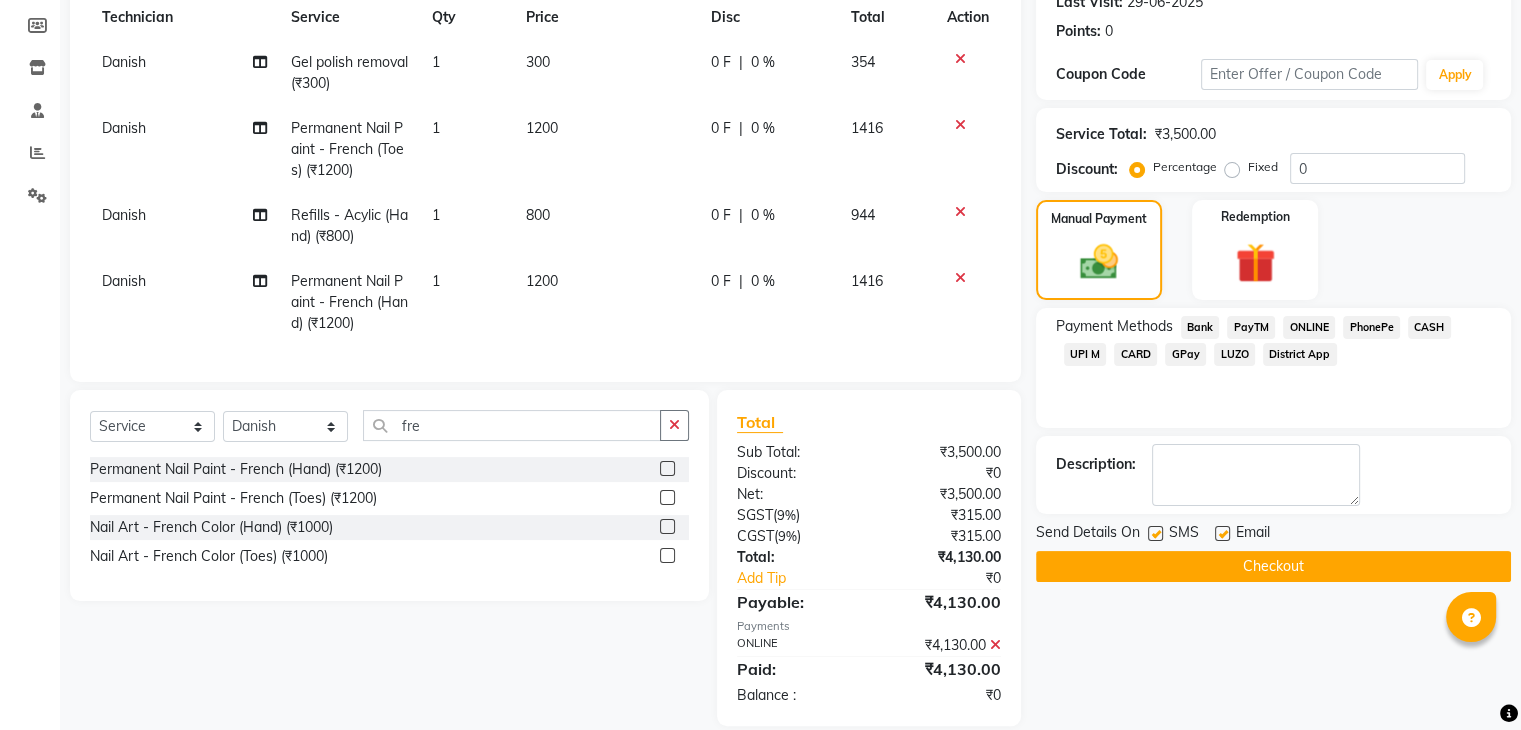 scroll, scrollTop: 332, scrollLeft: 0, axis: vertical 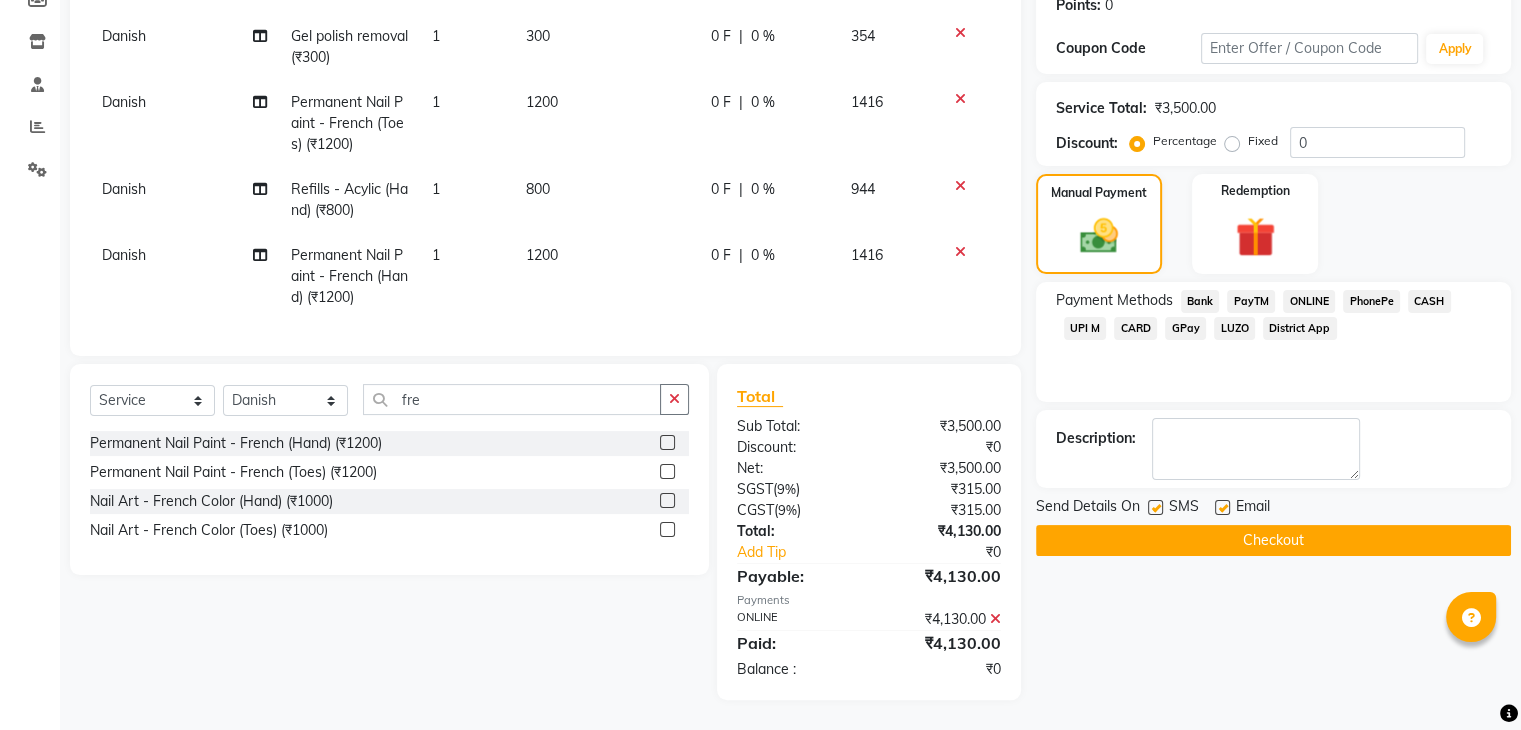 click on "Checkout" 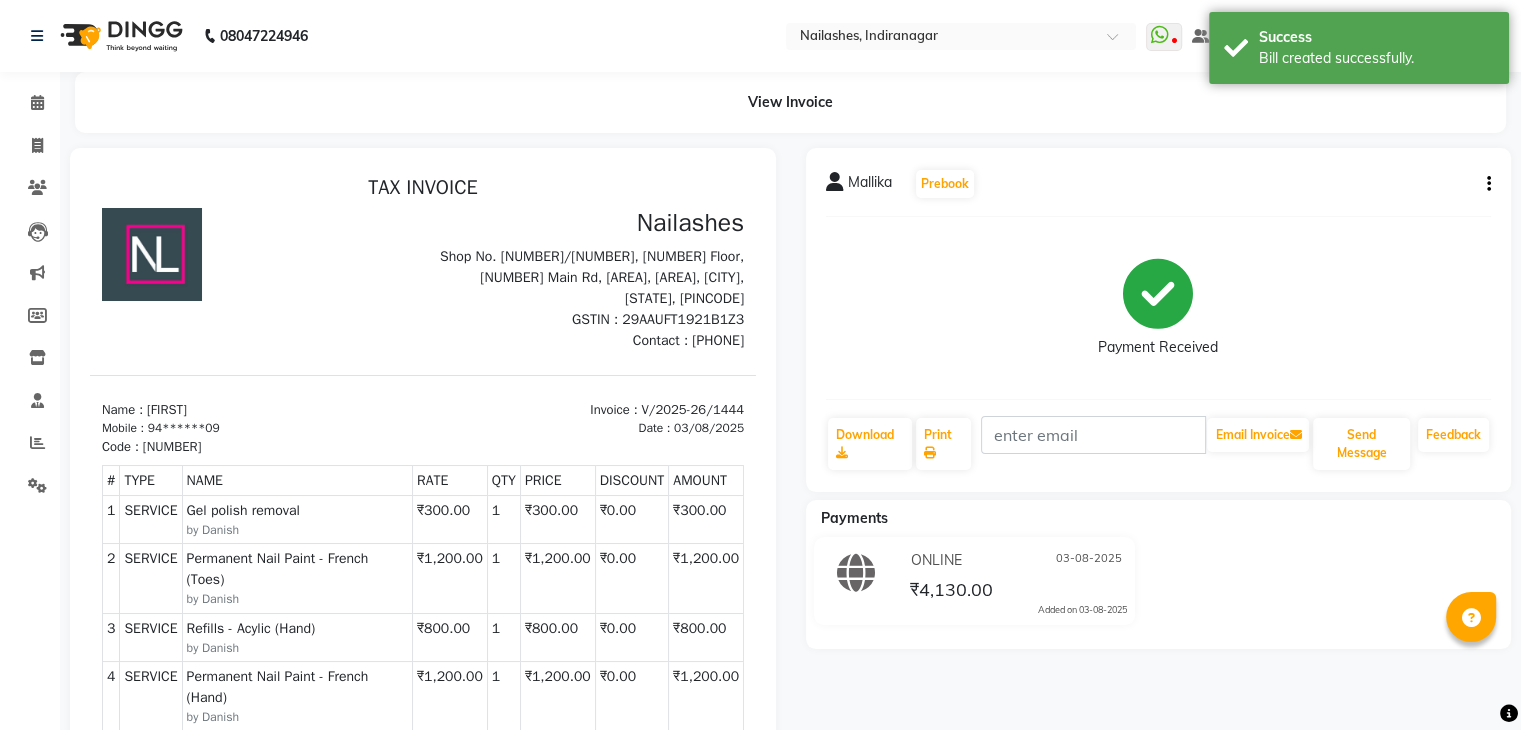 scroll, scrollTop: 0, scrollLeft: 0, axis: both 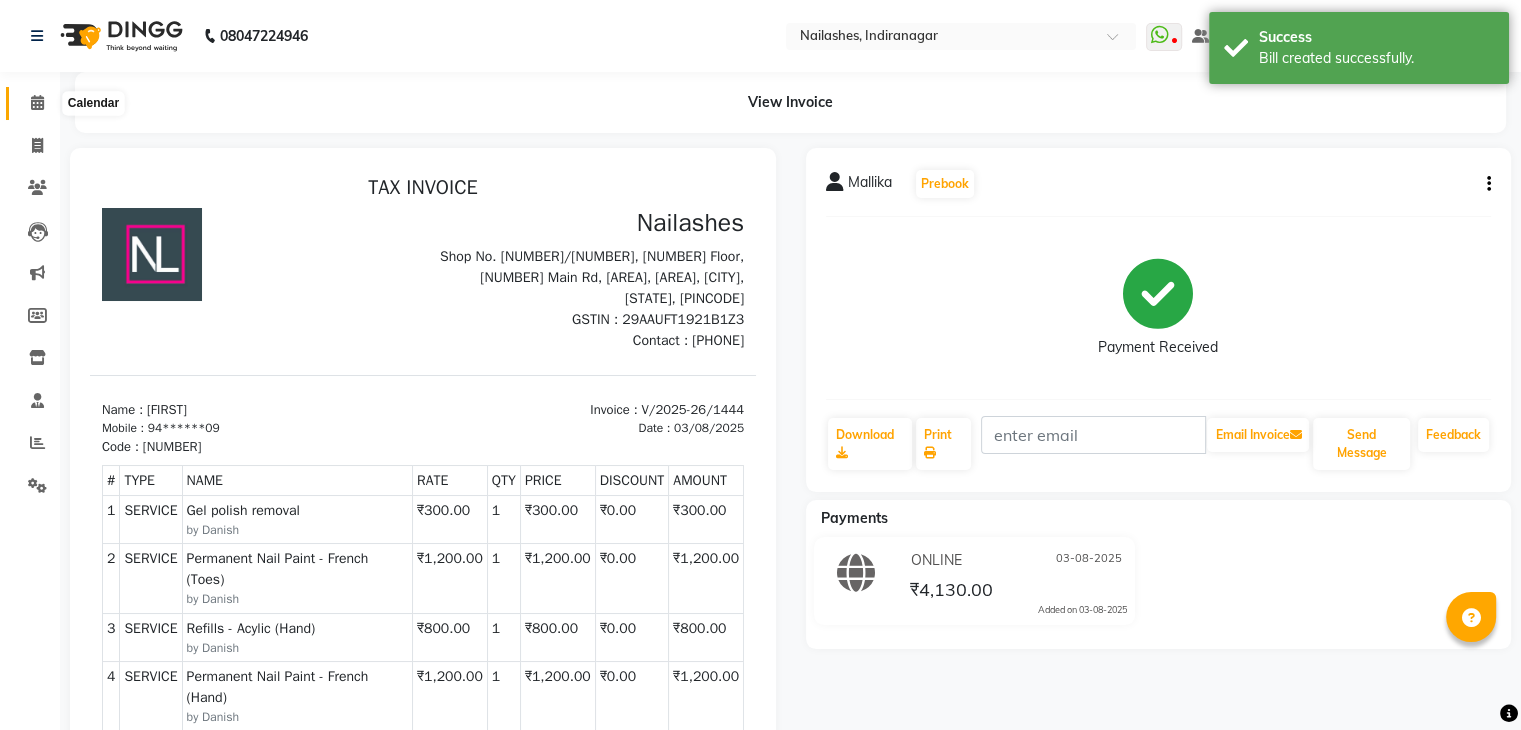 click 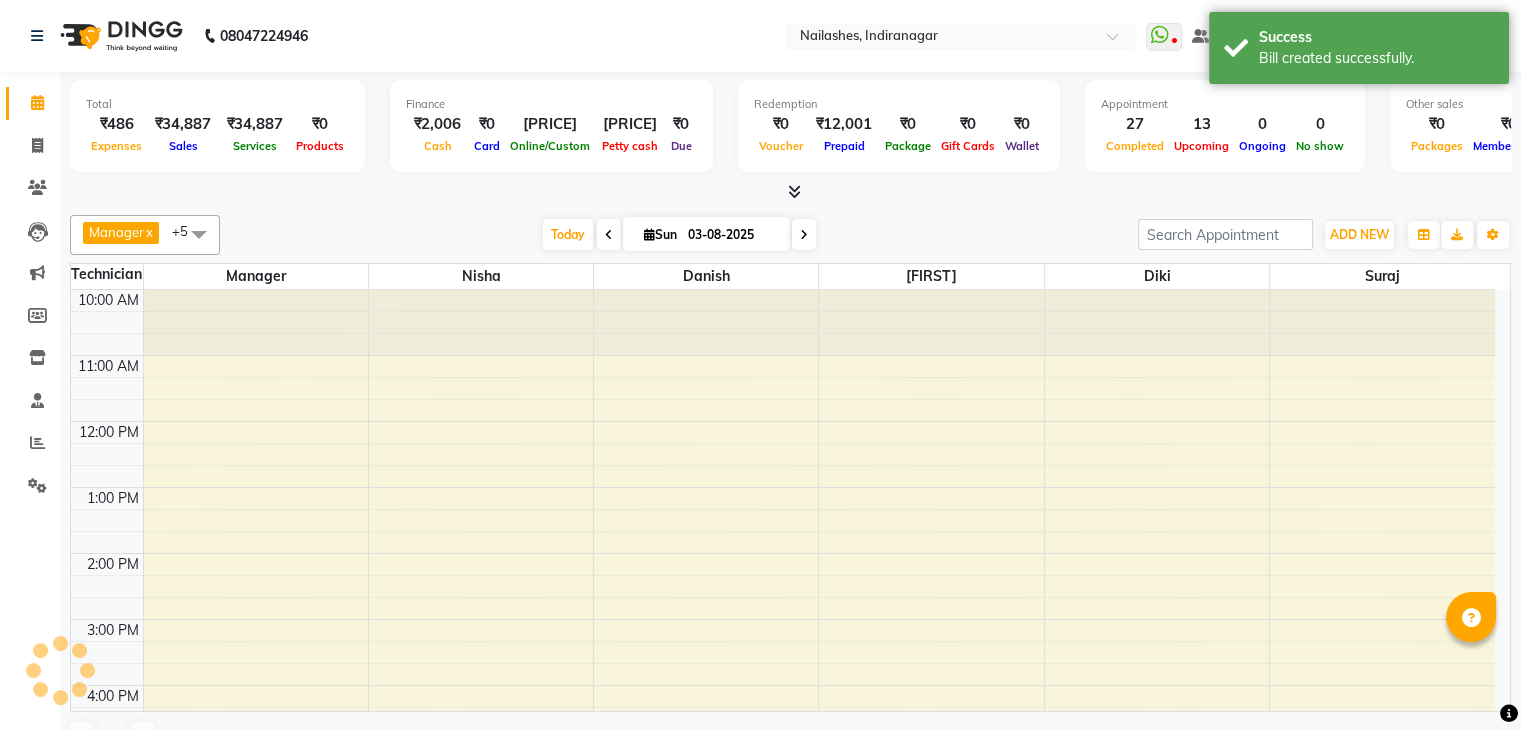 scroll, scrollTop: 0, scrollLeft: 0, axis: both 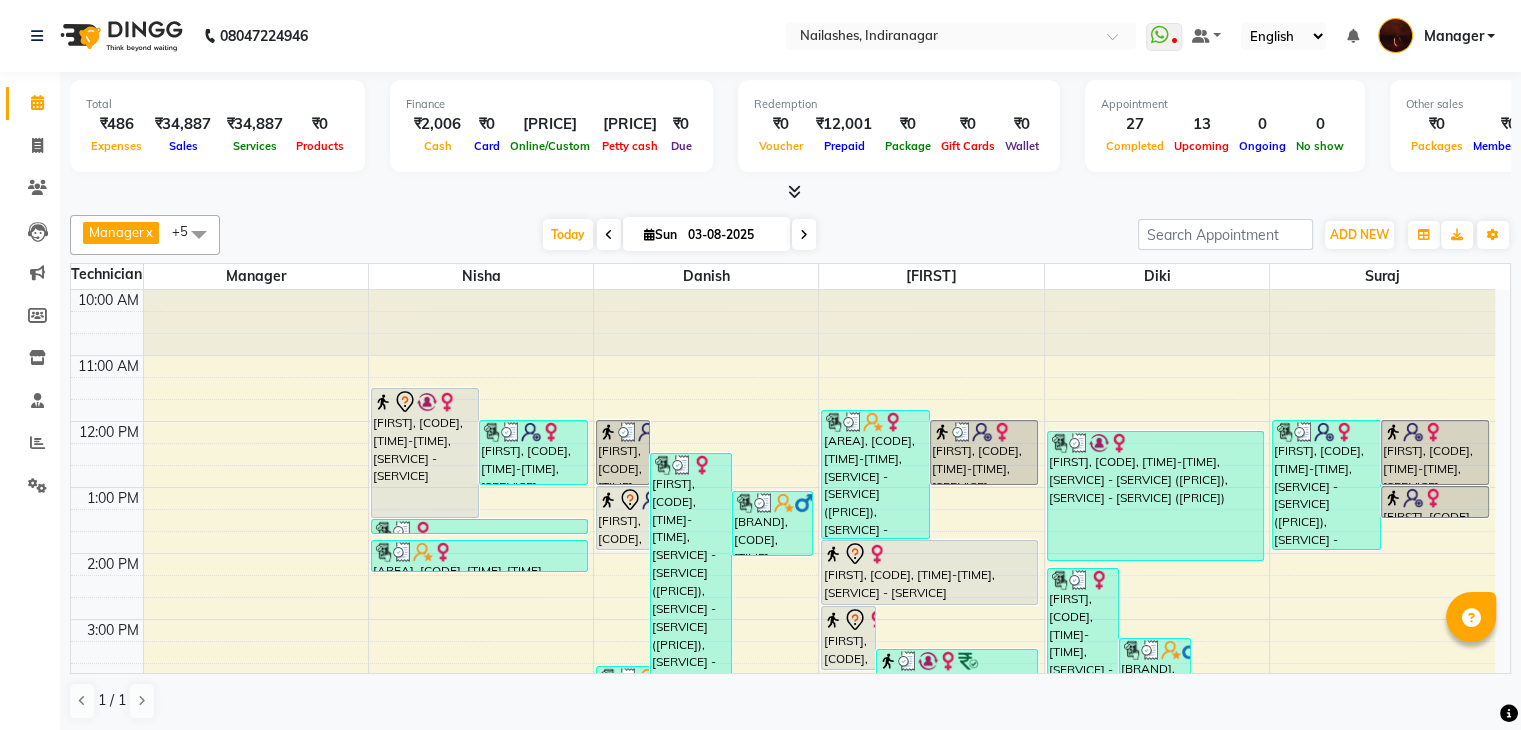 click at bounding box center [794, 191] 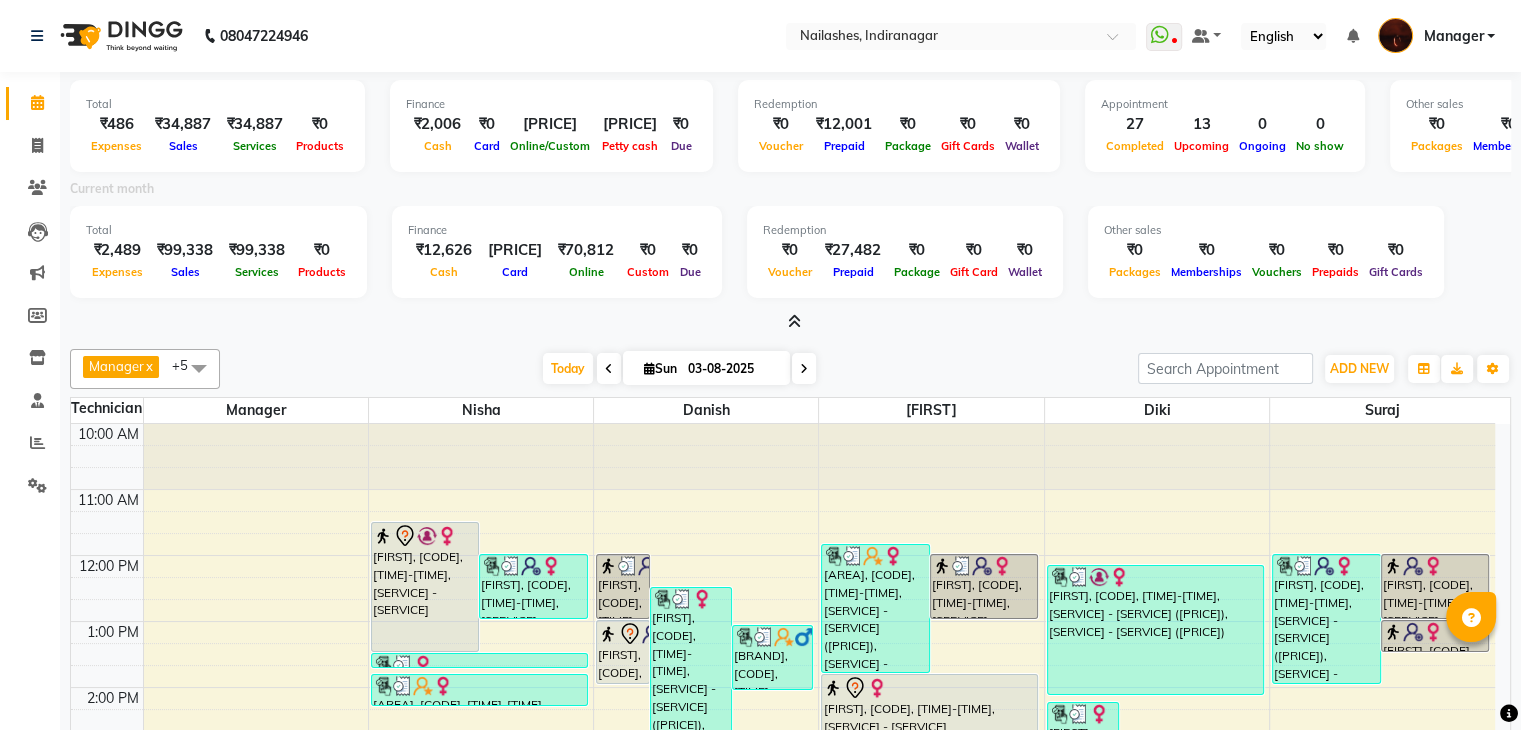 click at bounding box center (794, 321) 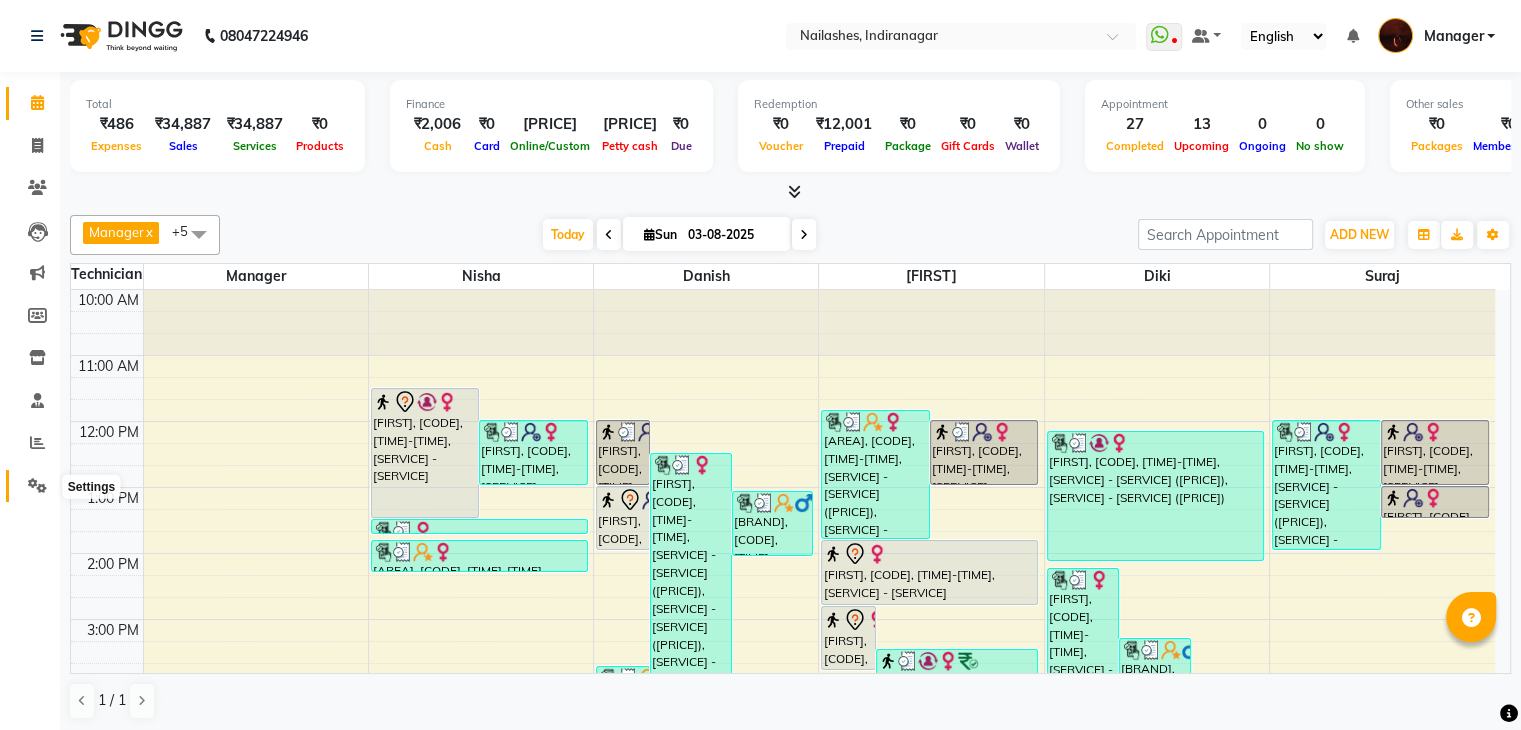 click 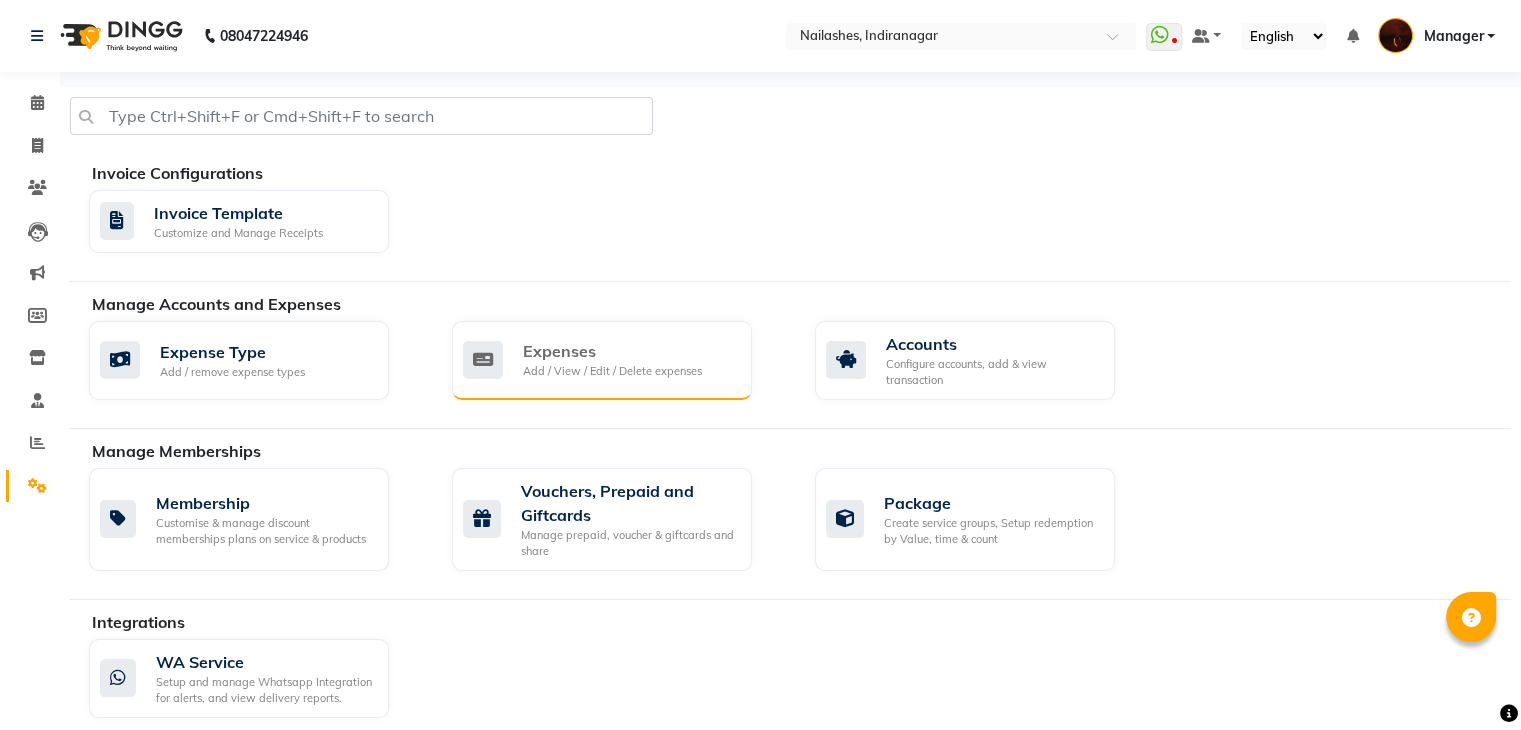 click on "Expenses Add / View / Edit / Delete expenses" 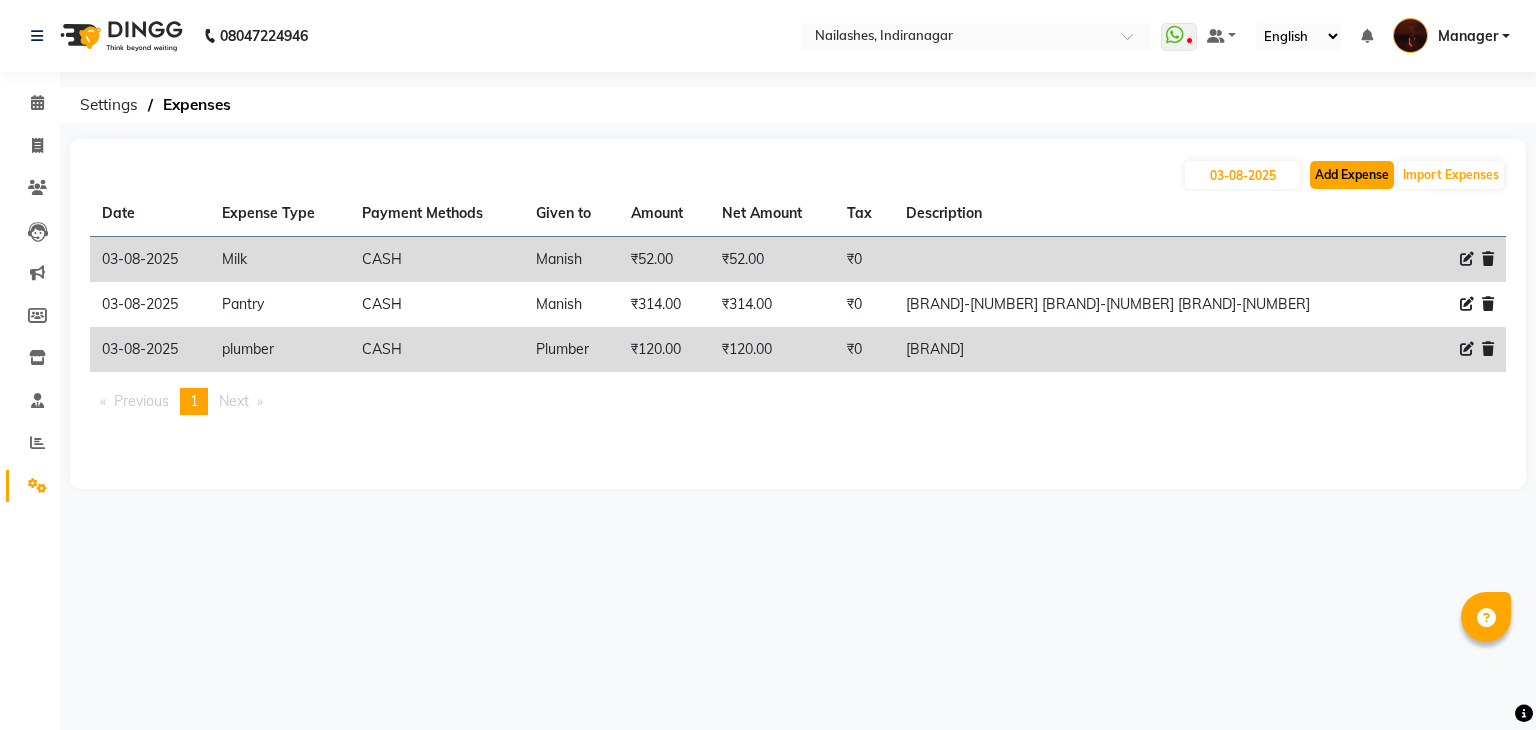 click on "Add Expense" 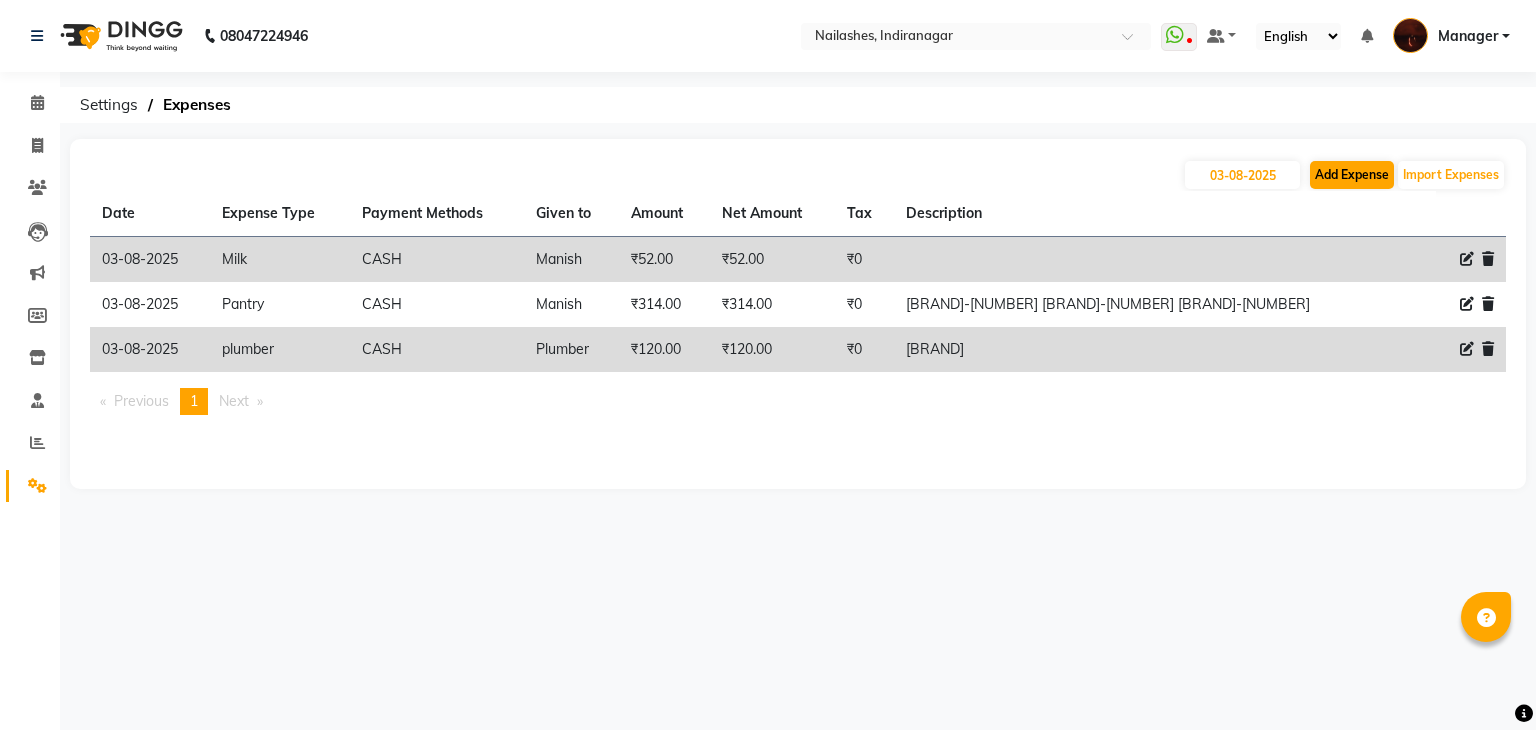 select on "1" 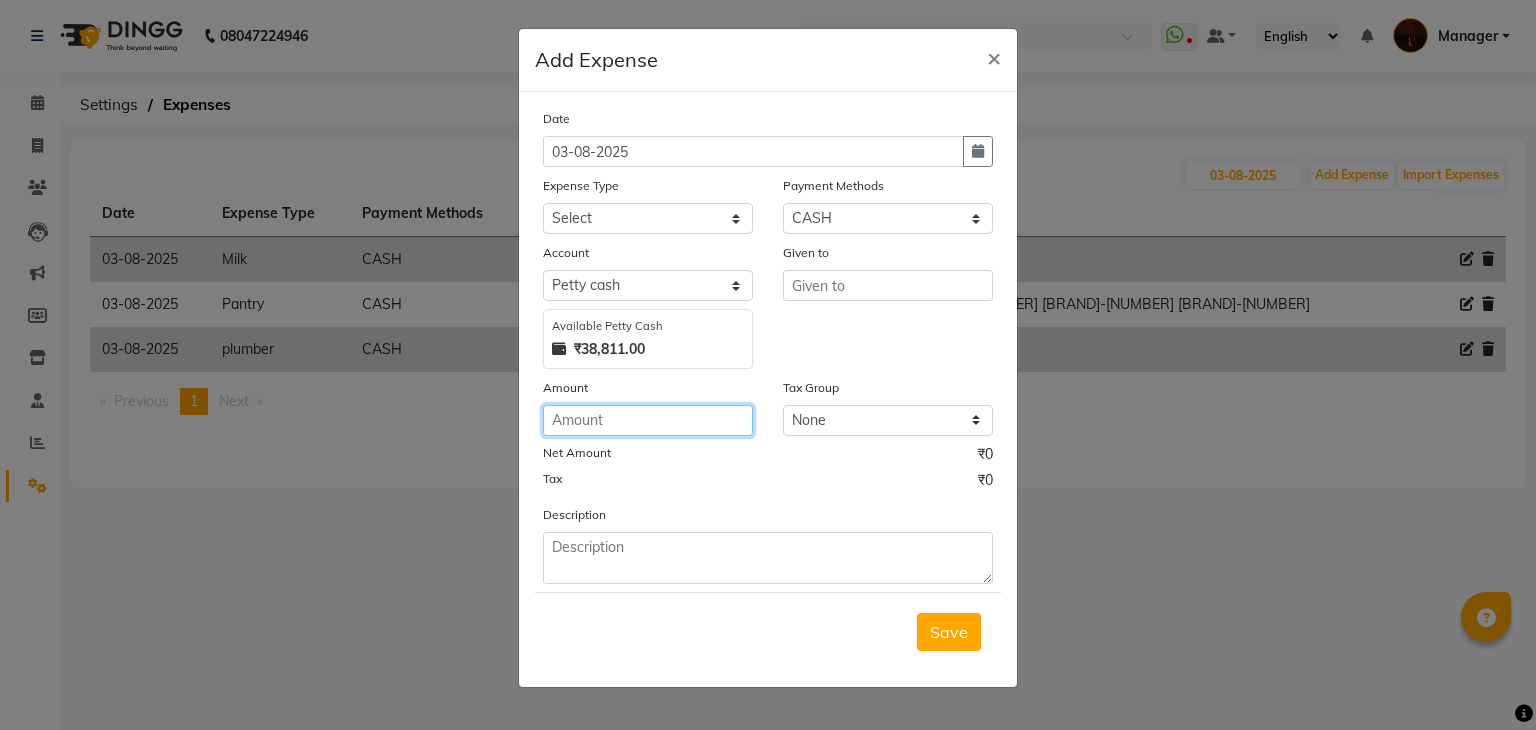 click 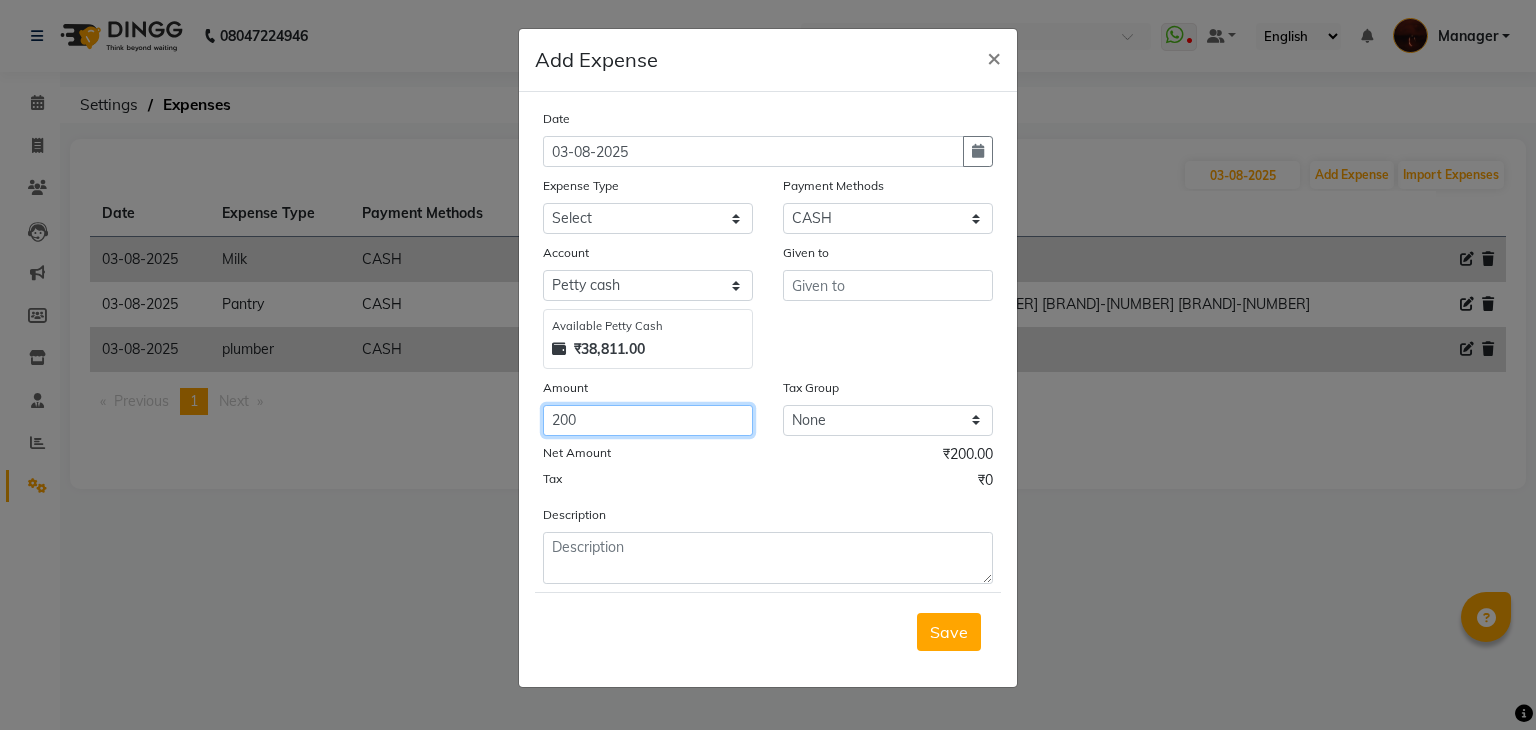 type on "200" 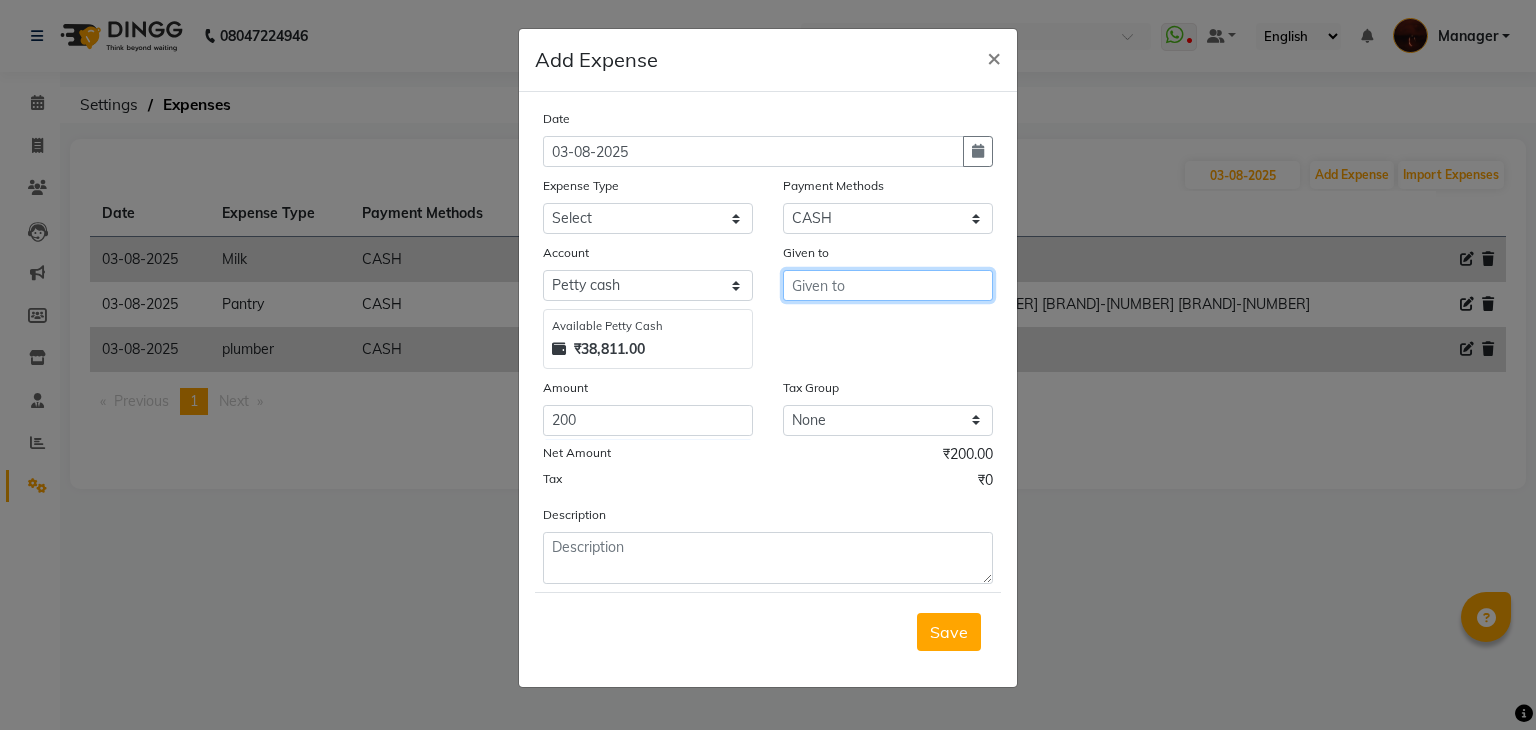click at bounding box center [888, 285] 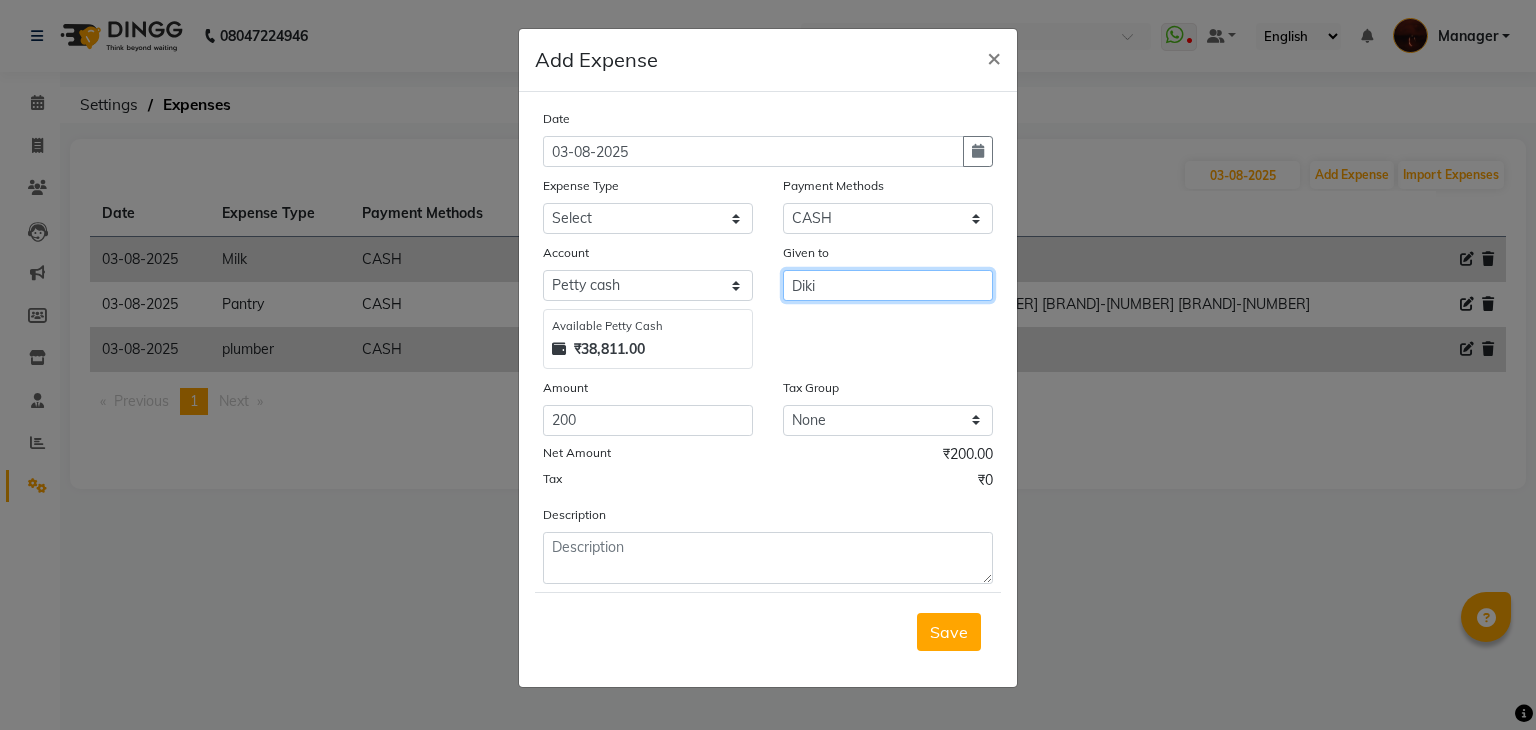 type on "Diki" 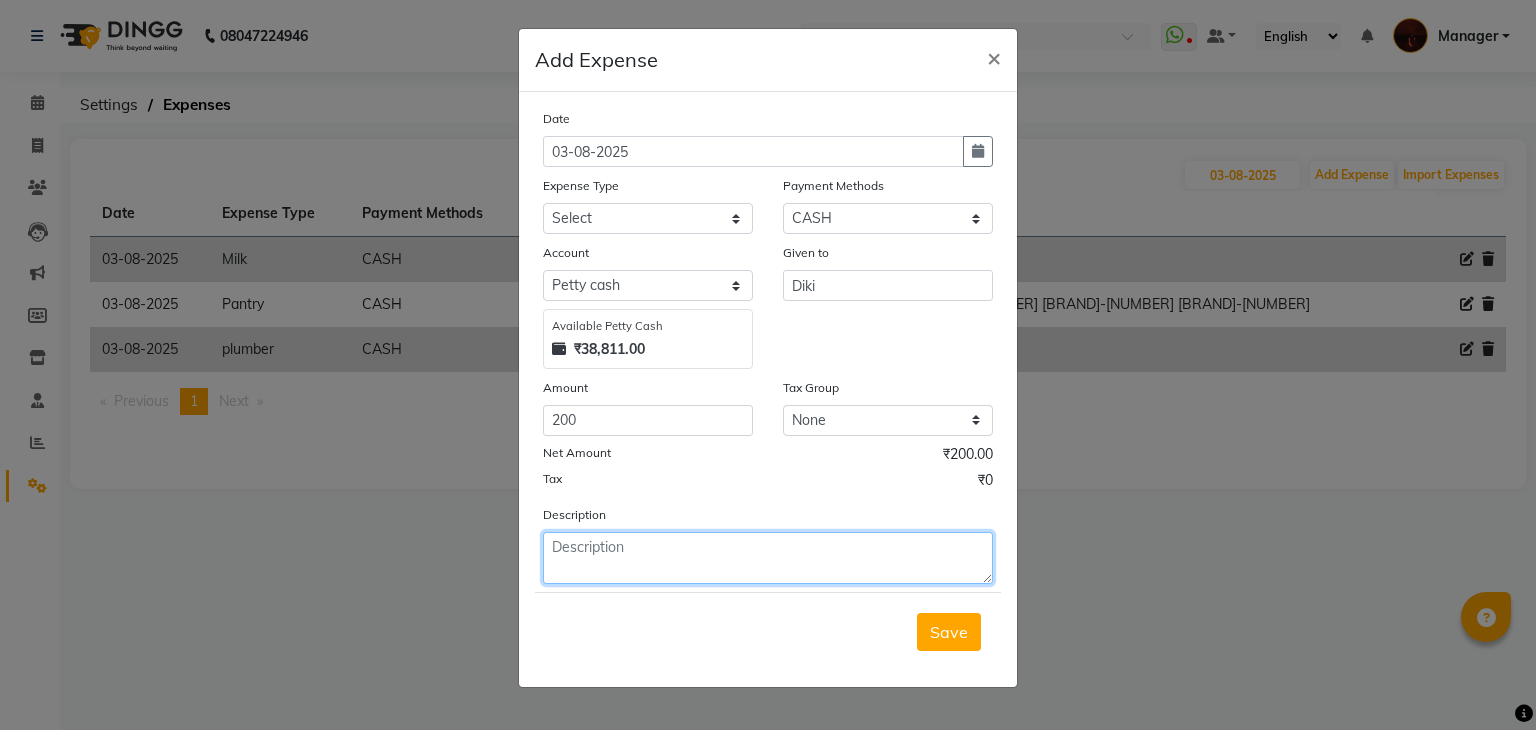 click 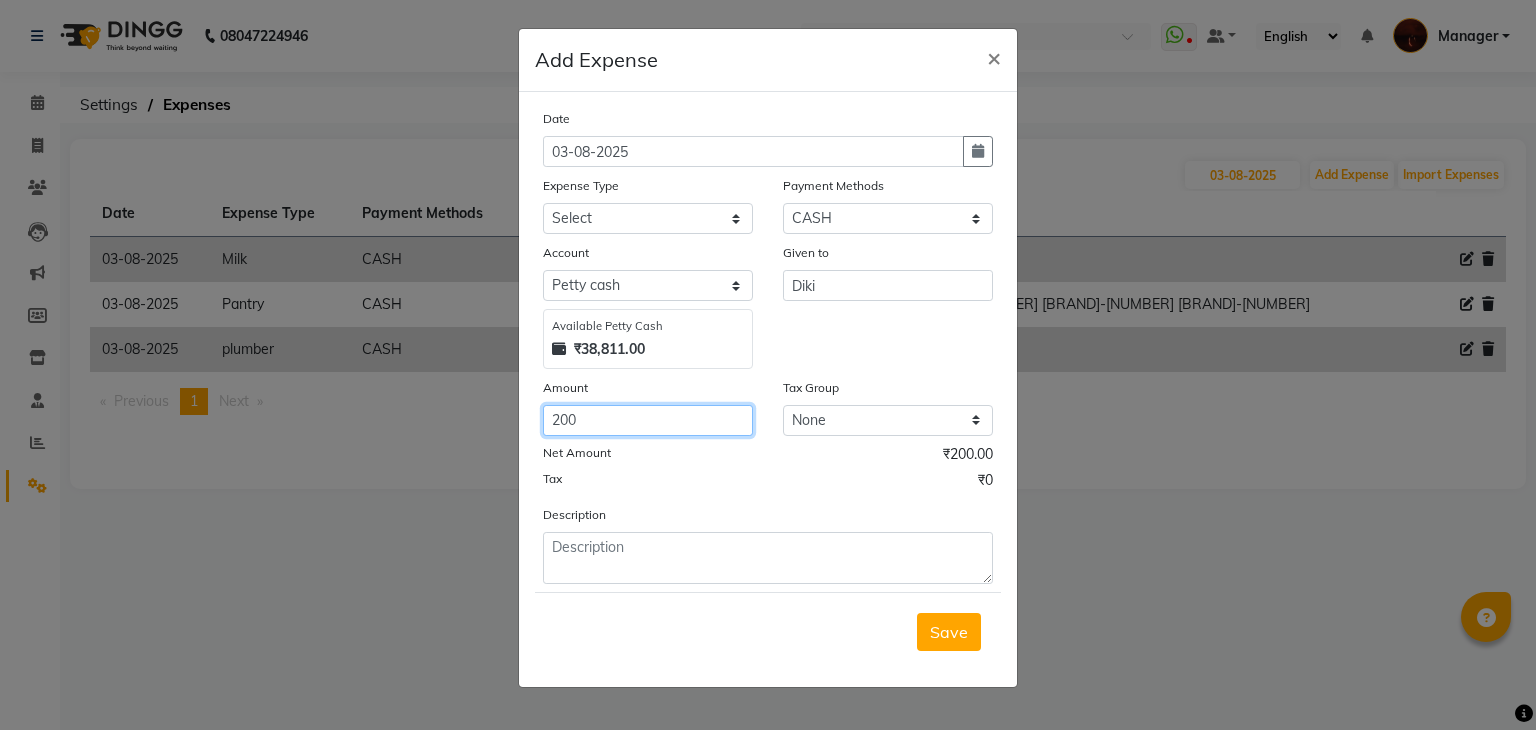 click on "200" 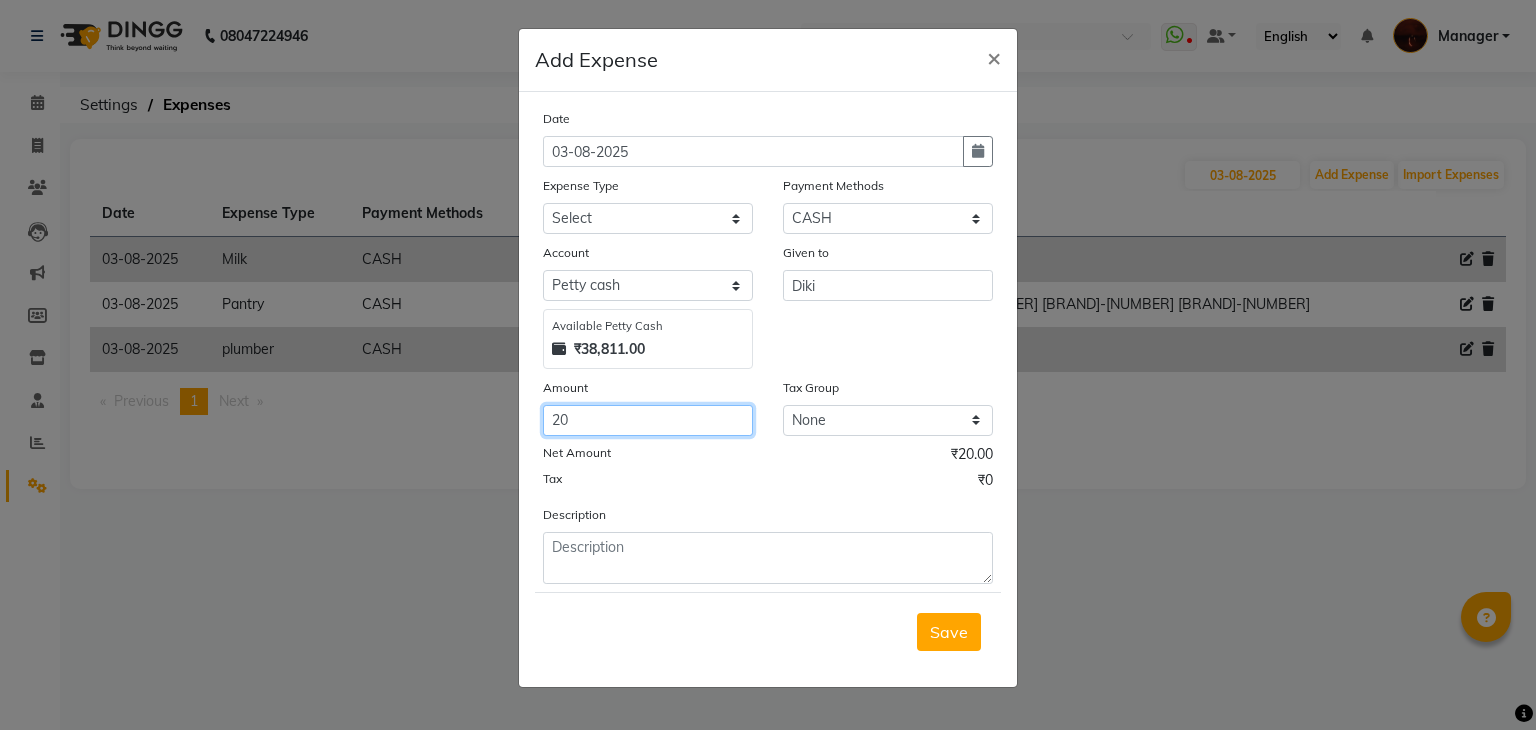 type on "2" 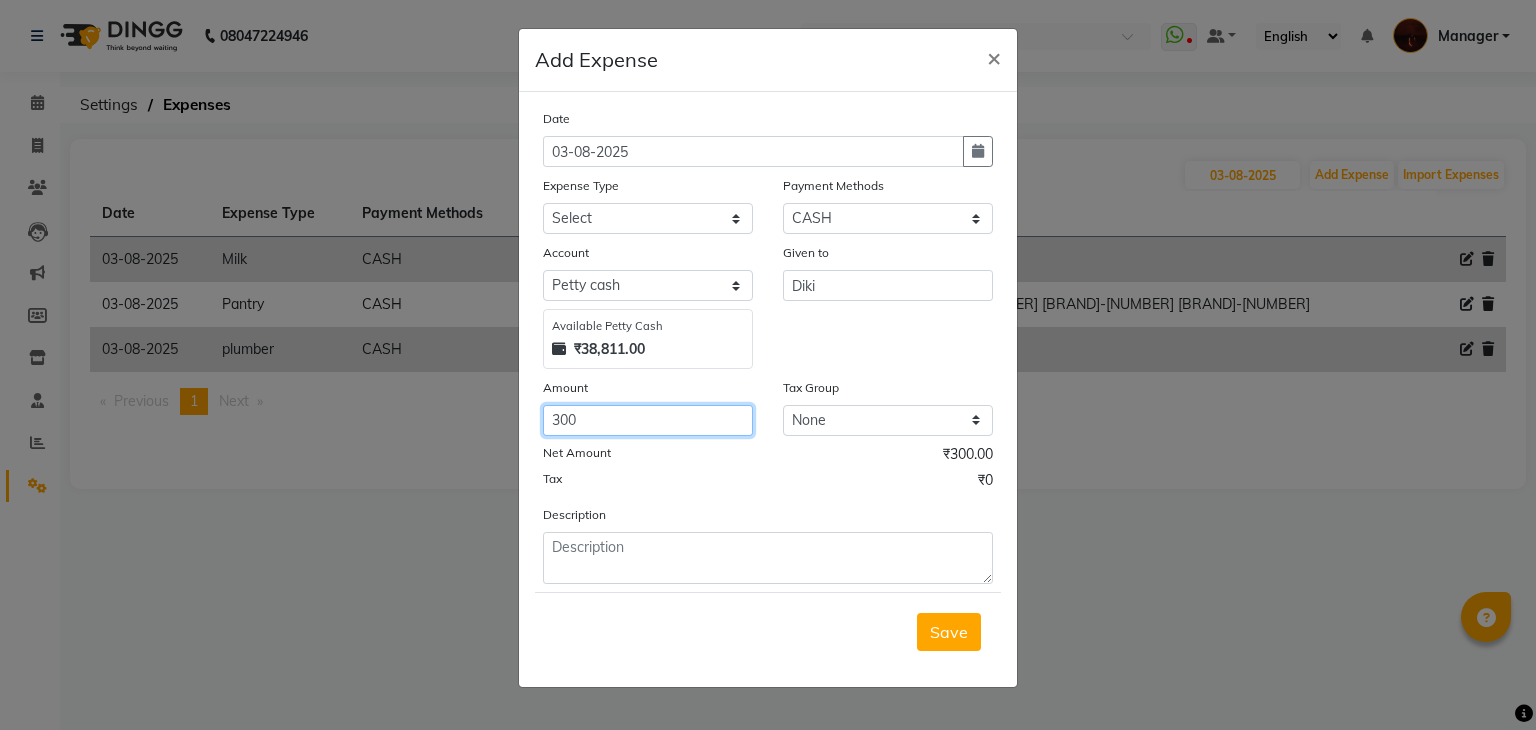 type on "300" 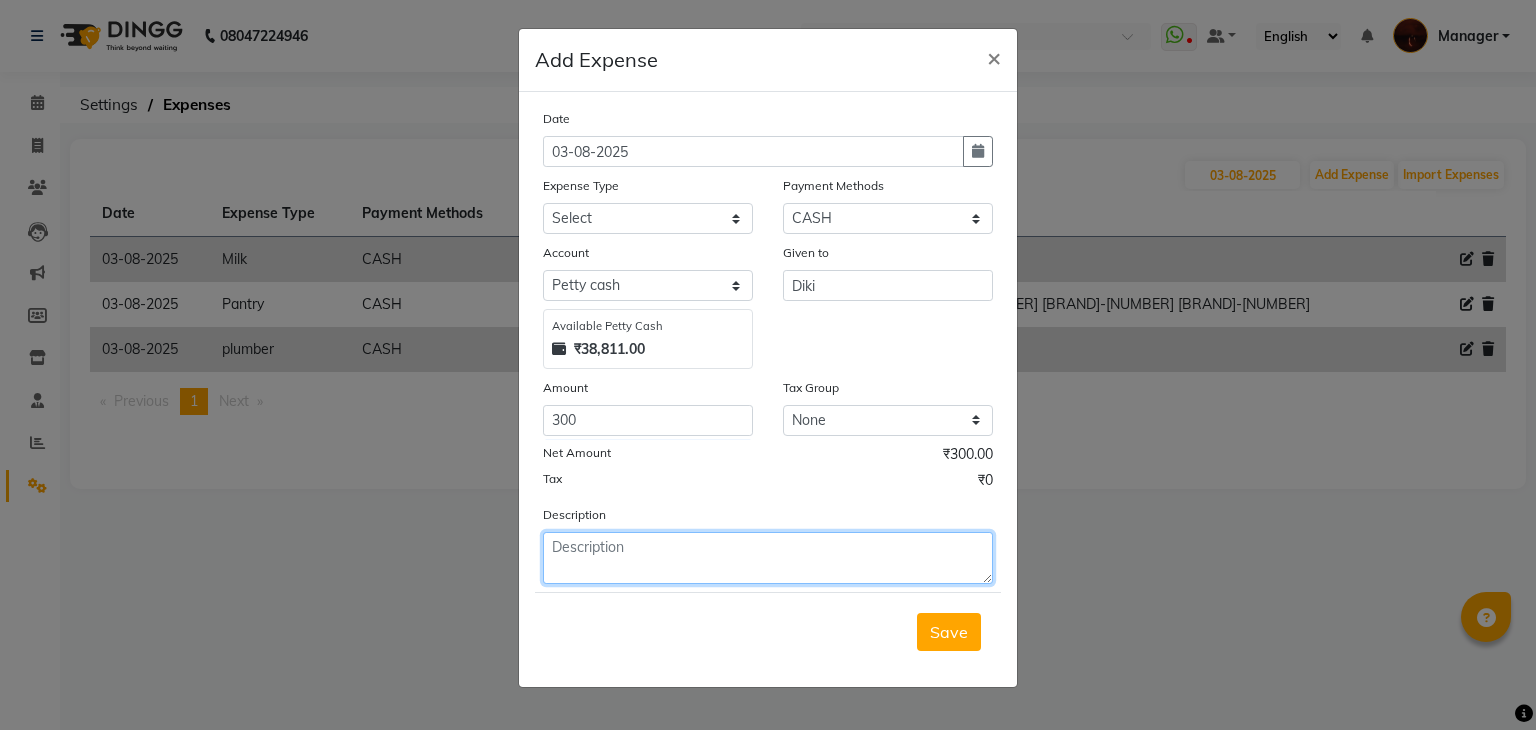 click 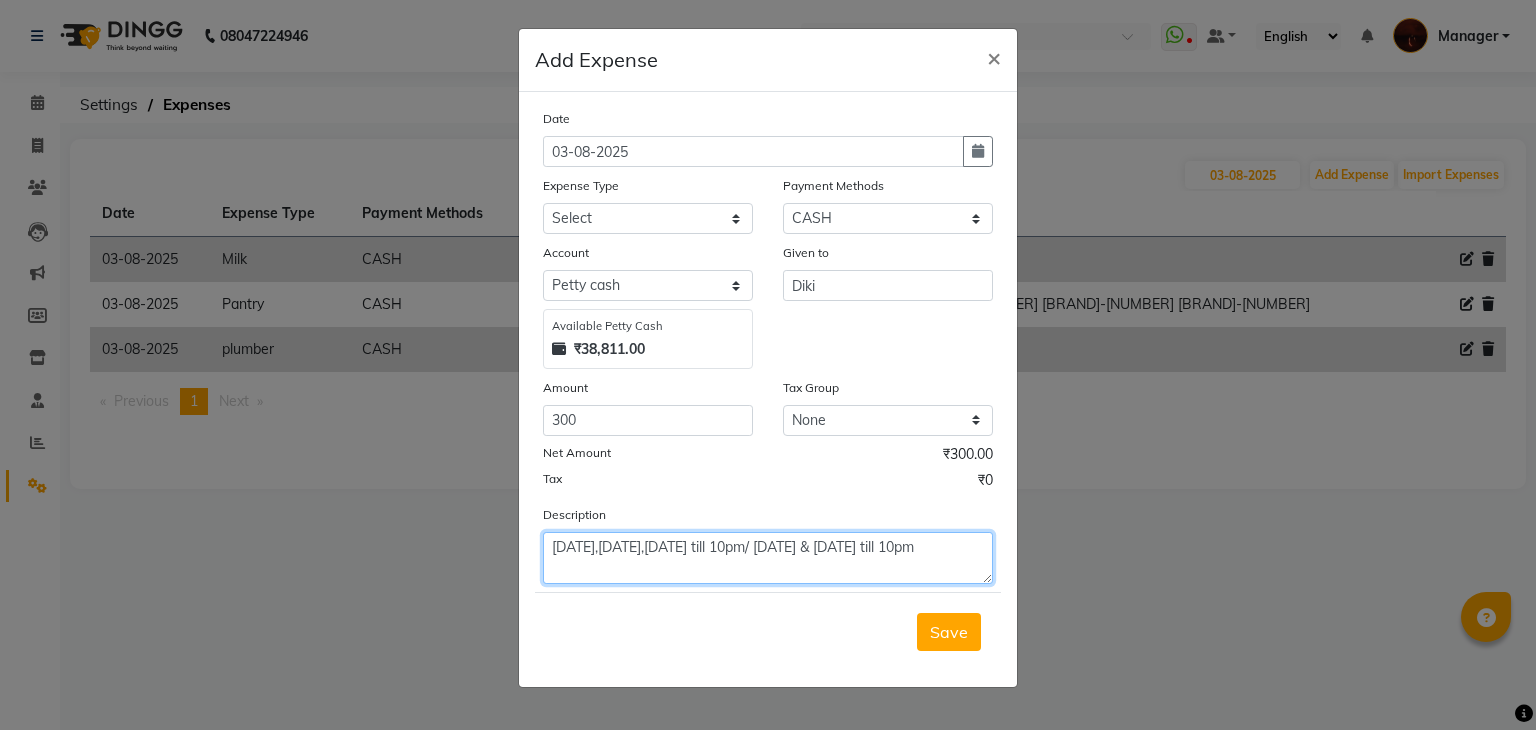 type on "31st july,1st aug,3rd aug till 10pm/ 1st aug & 3rd aug till 10pm" 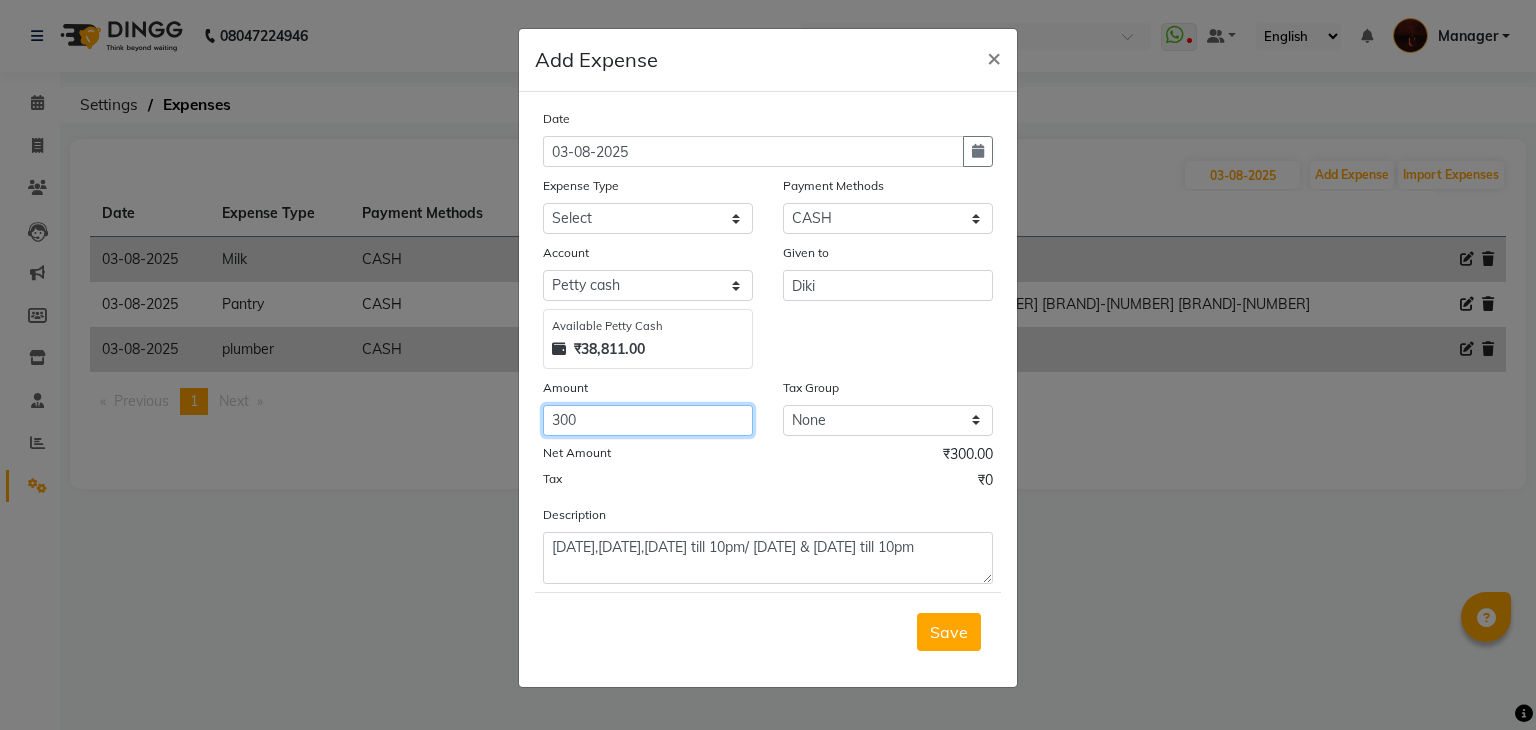 click on "300" 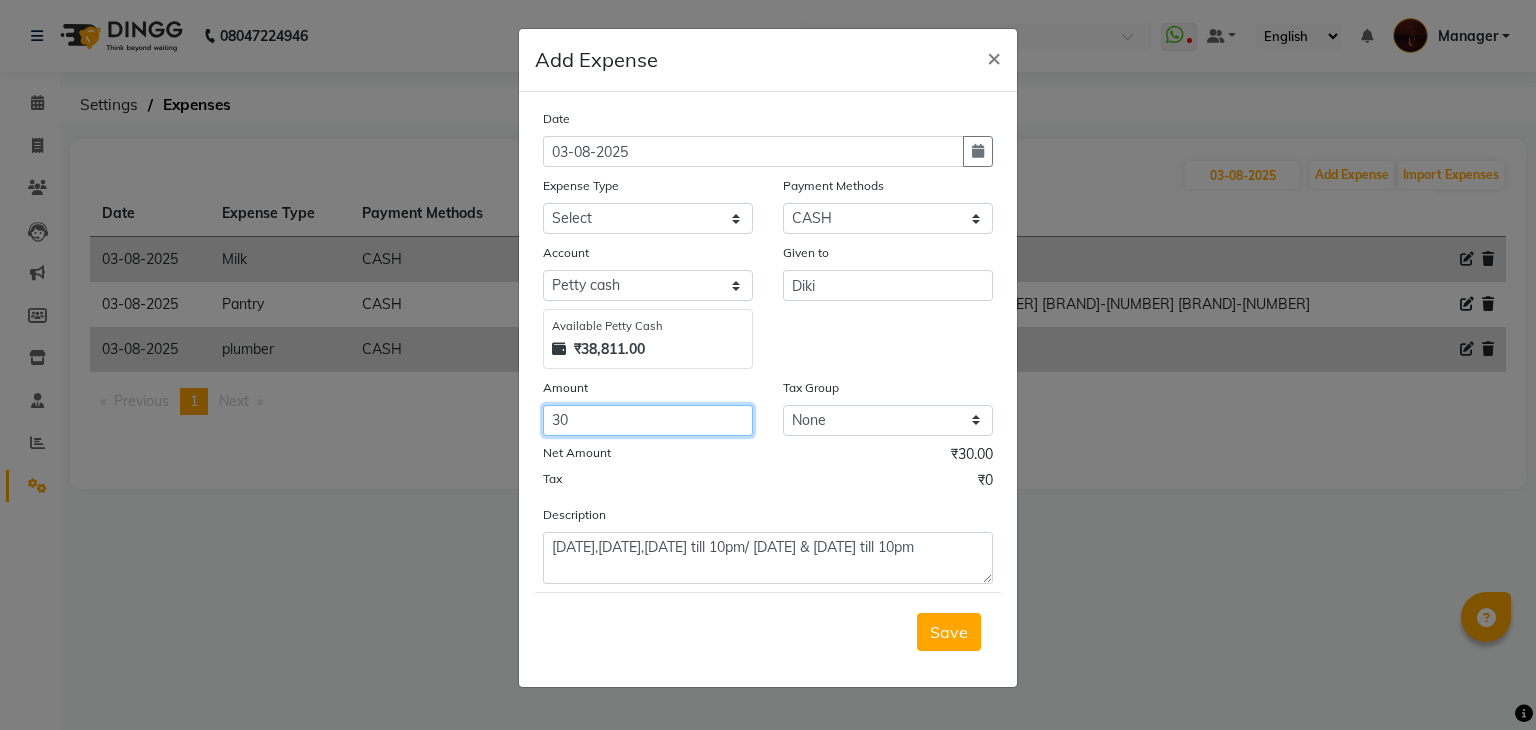 type on "3" 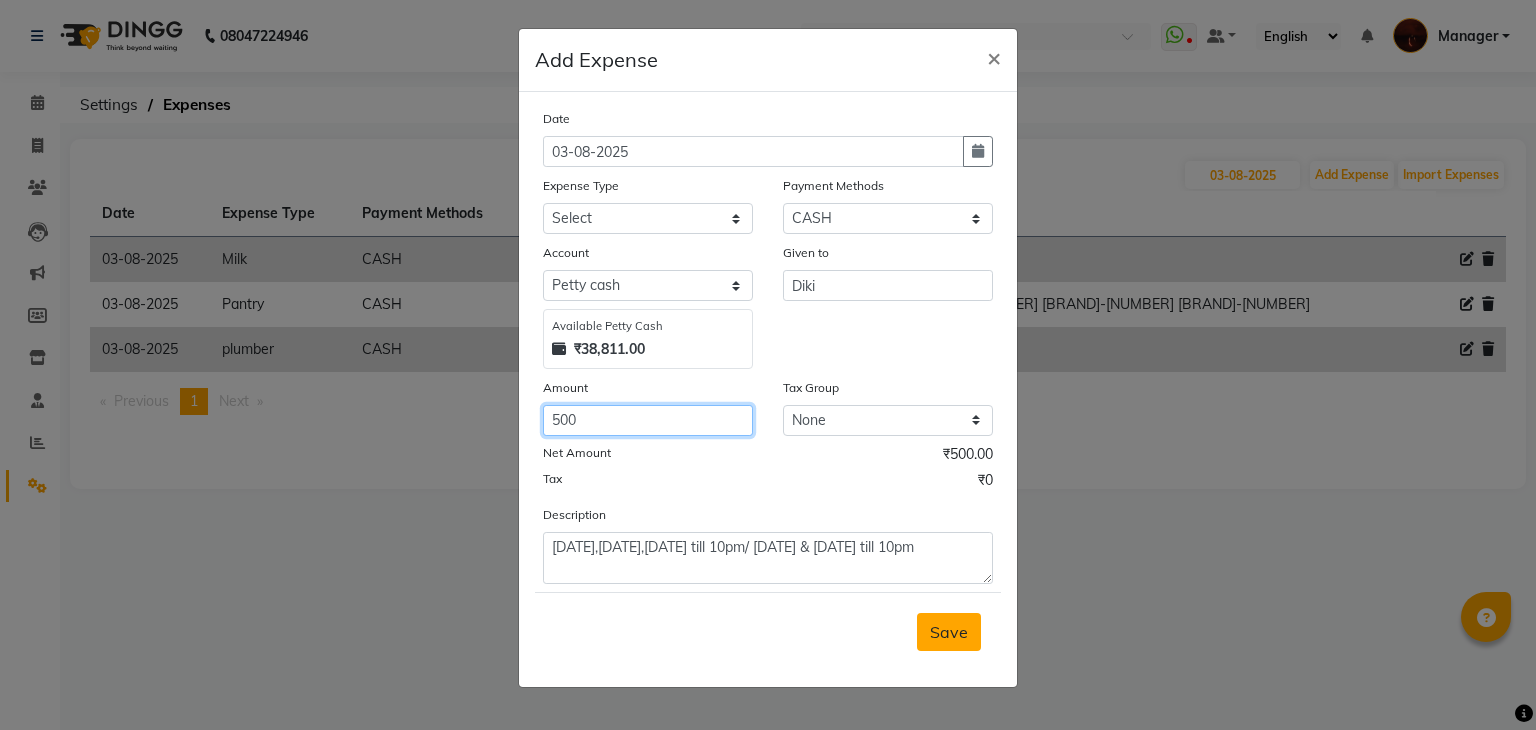 type on "500" 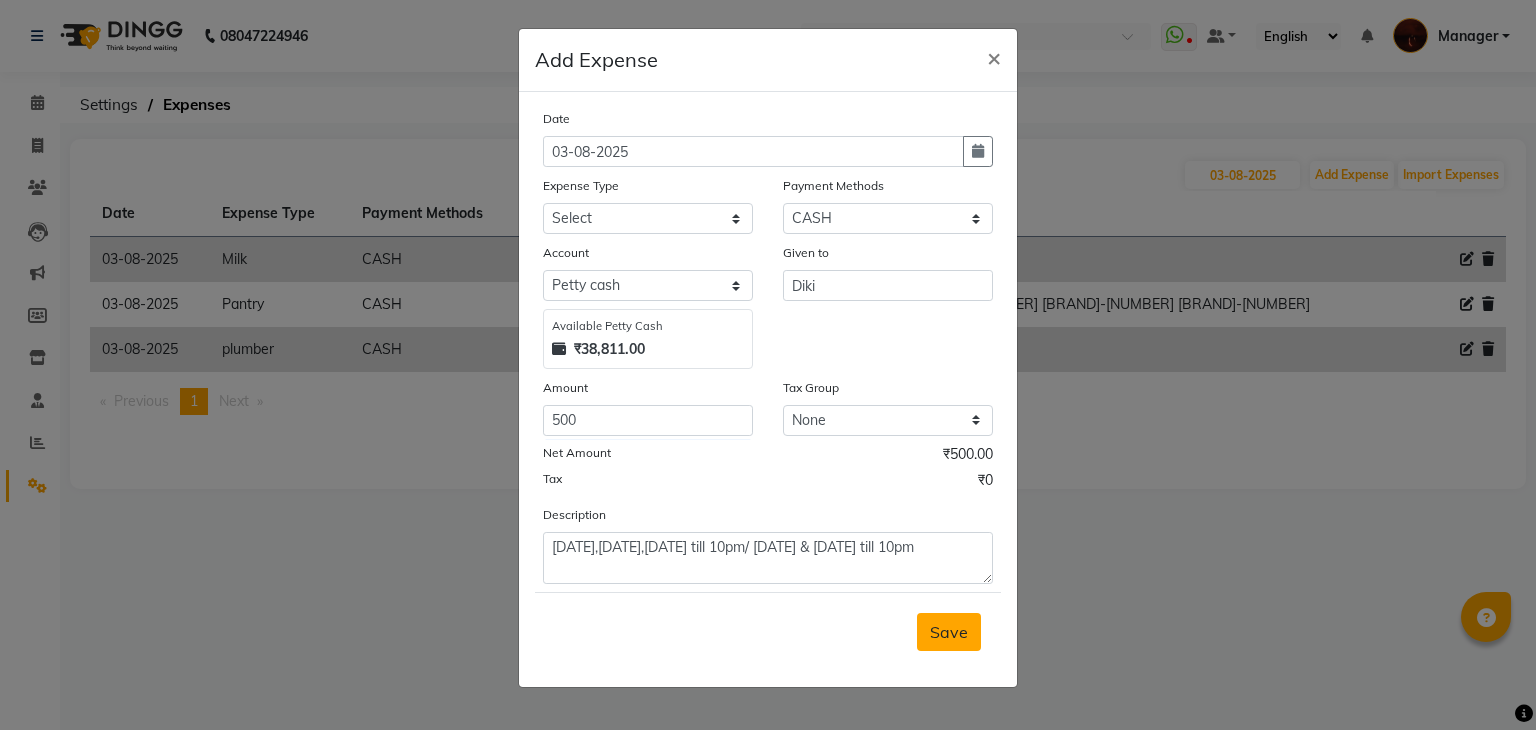 click on "Save" at bounding box center (949, 632) 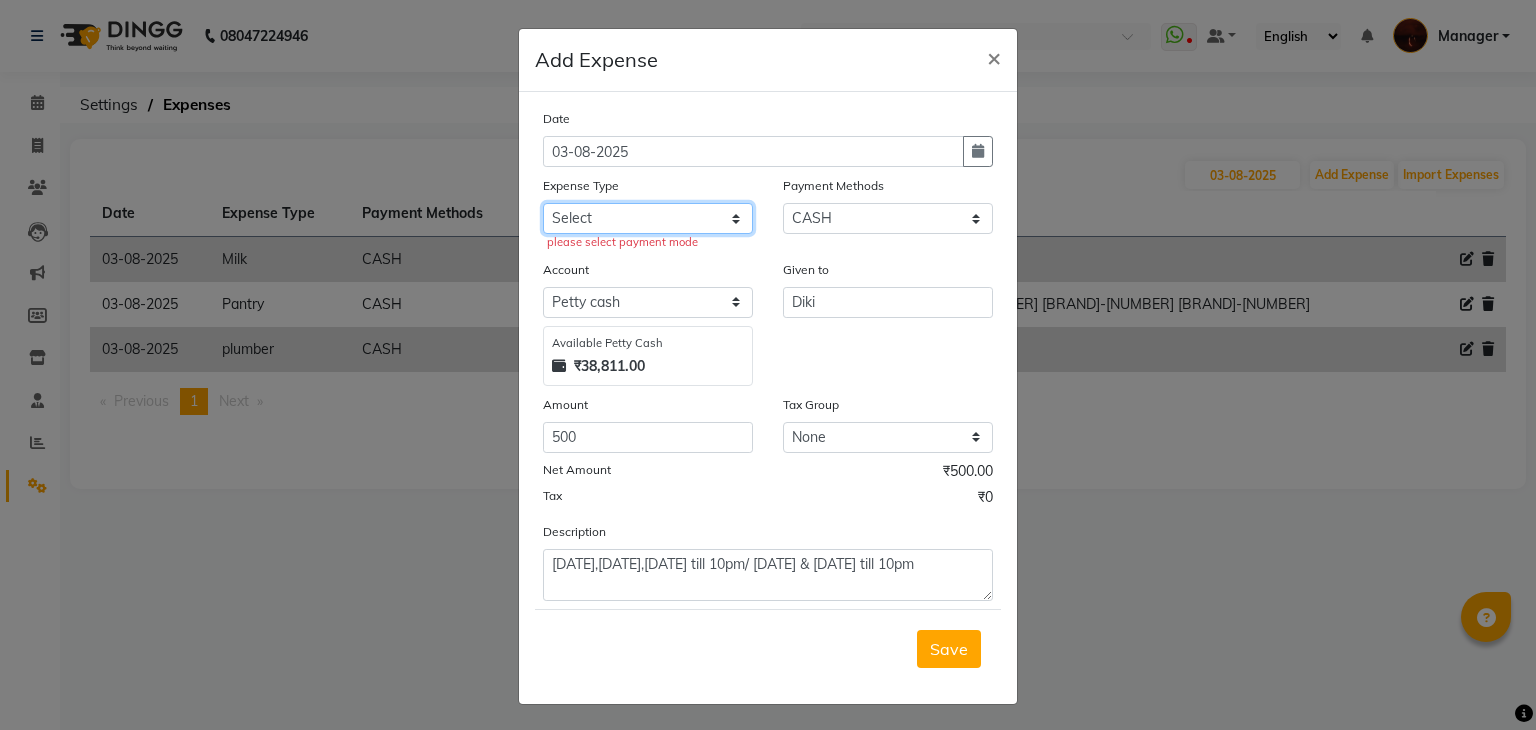 click on "Select acetone Advance Salary bank deposite BBMP Beauty products Bed charges BIRTHDAY CAKE Bonus Carpenter CASH EXPENSE VOUCHER Cash handover chocolate for store cleaning things Client Refreshment coconut water for clients COFFEE coffee cup coffee powder Commission Conveyance Cotton Courier decoration Diesel for generator Donation Drinking Water Electricity Eyelashes return Face mask floor cleaner flowers daily garbage generator diesel green tea GST handover HANDWASH House Keeping Material House keeping Salary Incentive Internet Bill juice LAUNDRY Maintainance Marketing Medical Membership Milk Milk miscelleneous Naturals salon NEWSPAPER O T Other Pantry PETROL Phone Bill Plants plumber pooja items Porter priest Product Purchase product return Product sale puja items RAPIDO Refund Rent Shop Rent Staff Accommodation Royalty Salary Staff cab charges Staff dinner Staff Flight Ticket Staff  Hiring from another Branch Staff Snacks Stationary STORE OPENING CHARGE sugar sweets TEAM DINNER TIPS Tissue Transgender" 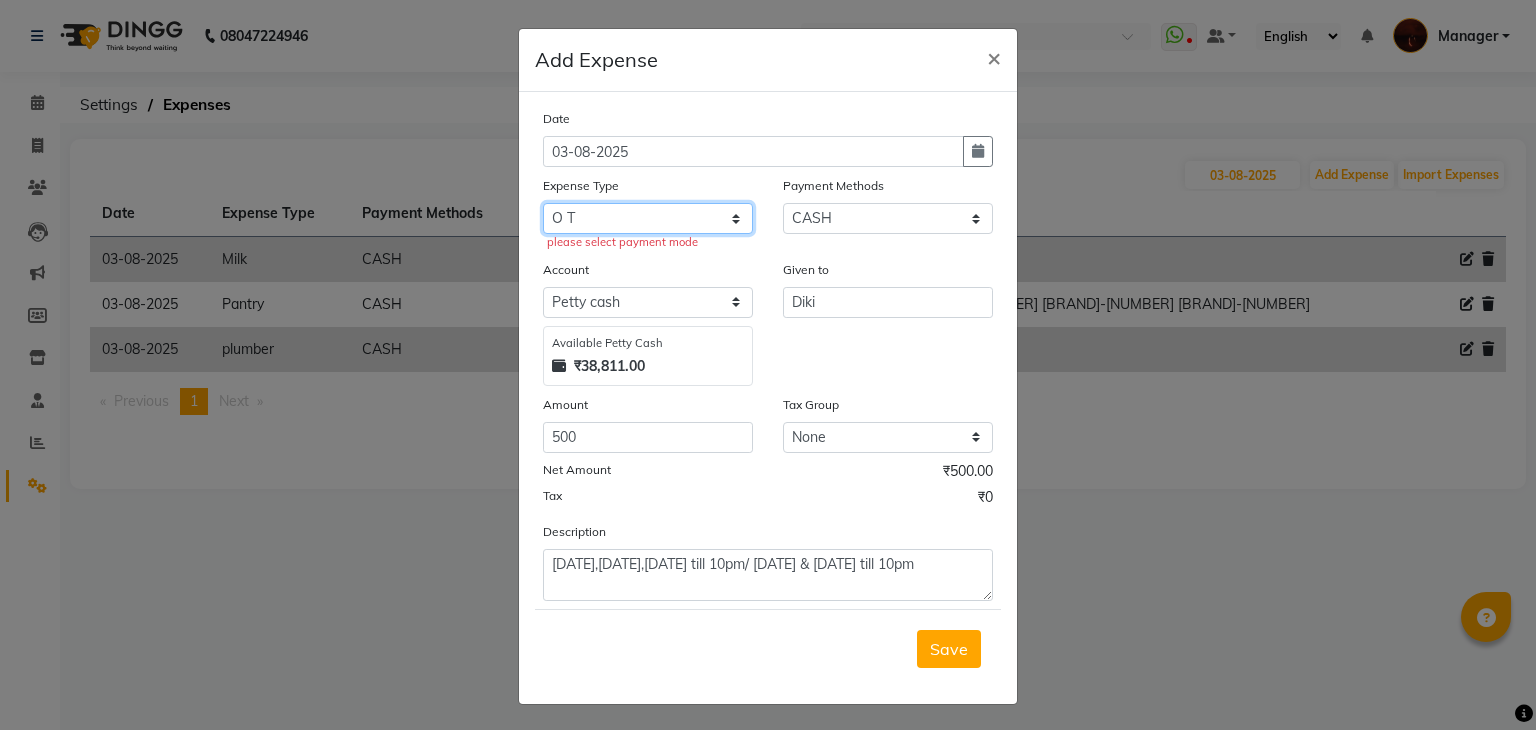 click on "Select acetone Advance Salary bank deposite BBMP Beauty products Bed charges BIRTHDAY CAKE Bonus Carpenter CASH EXPENSE VOUCHER Cash handover chocolate for store cleaning things Client Refreshment coconut water for clients COFFEE coffee cup coffee powder Commission Conveyance Cotton Courier decoration Diesel for generator Donation Drinking Water Electricity Eyelashes return Face mask floor cleaner flowers daily garbage generator diesel green tea GST handover HANDWASH House Keeping Material House keeping Salary Incentive Internet Bill juice LAUNDRY Maintainance Marketing Medical Membership Milk Milk miscelleneous Naturals salon NEWSPAPER O T Other Pantry PETROL Phone Bill Plants plumber pooja items Porter priest Product Purchase product return Product sale puja items RAPIDO Refund Rent Shop Rent Staff Accommodation Royalty Salary Staff cab charges Staff dinner Staff Flight Ticket Staff  Hiring from another Branch Staff Snacks Stationary STORE OPENING CHARGE sugar sweets TEAM DINNER TIPS Tissue Transgender" 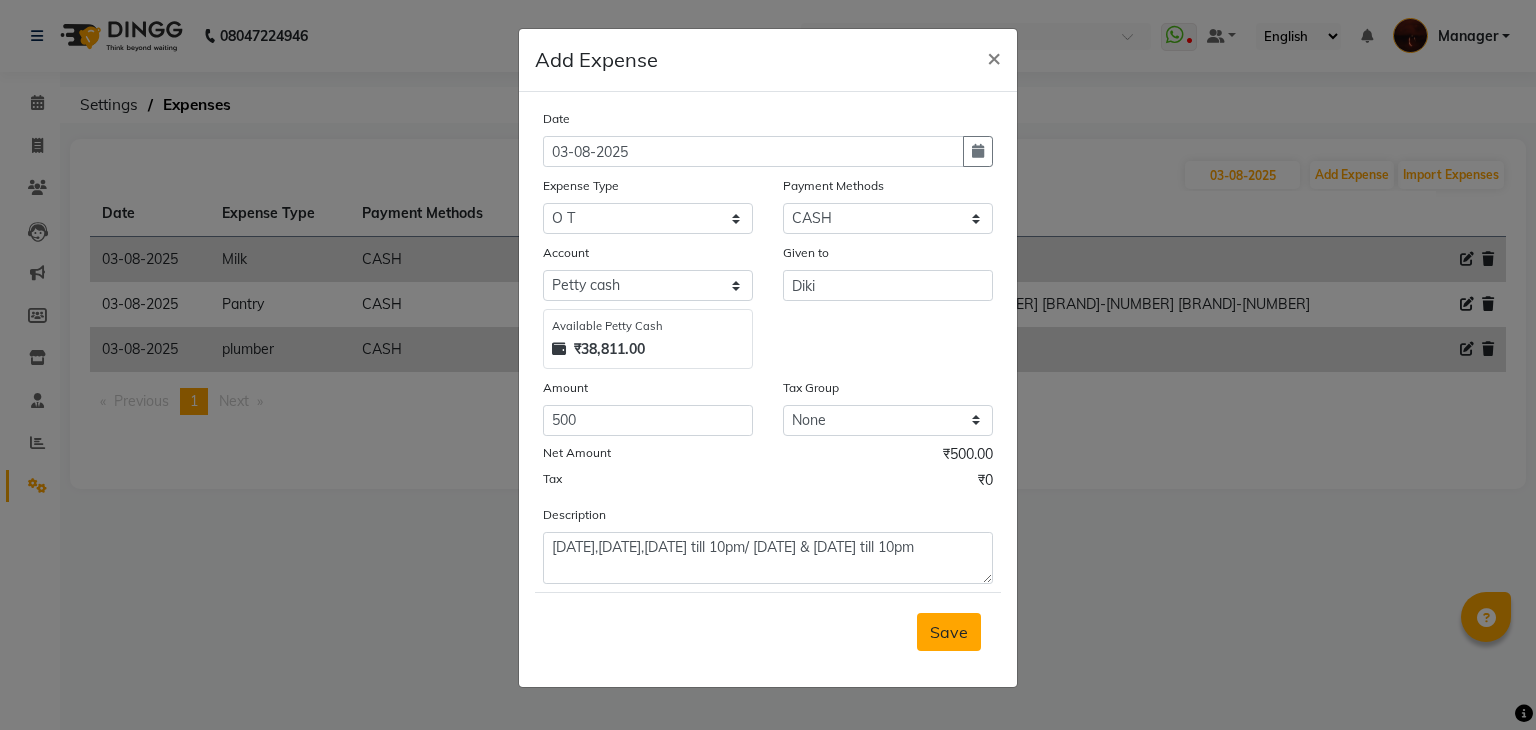 click on "Save" at bounding box center [949, 632] 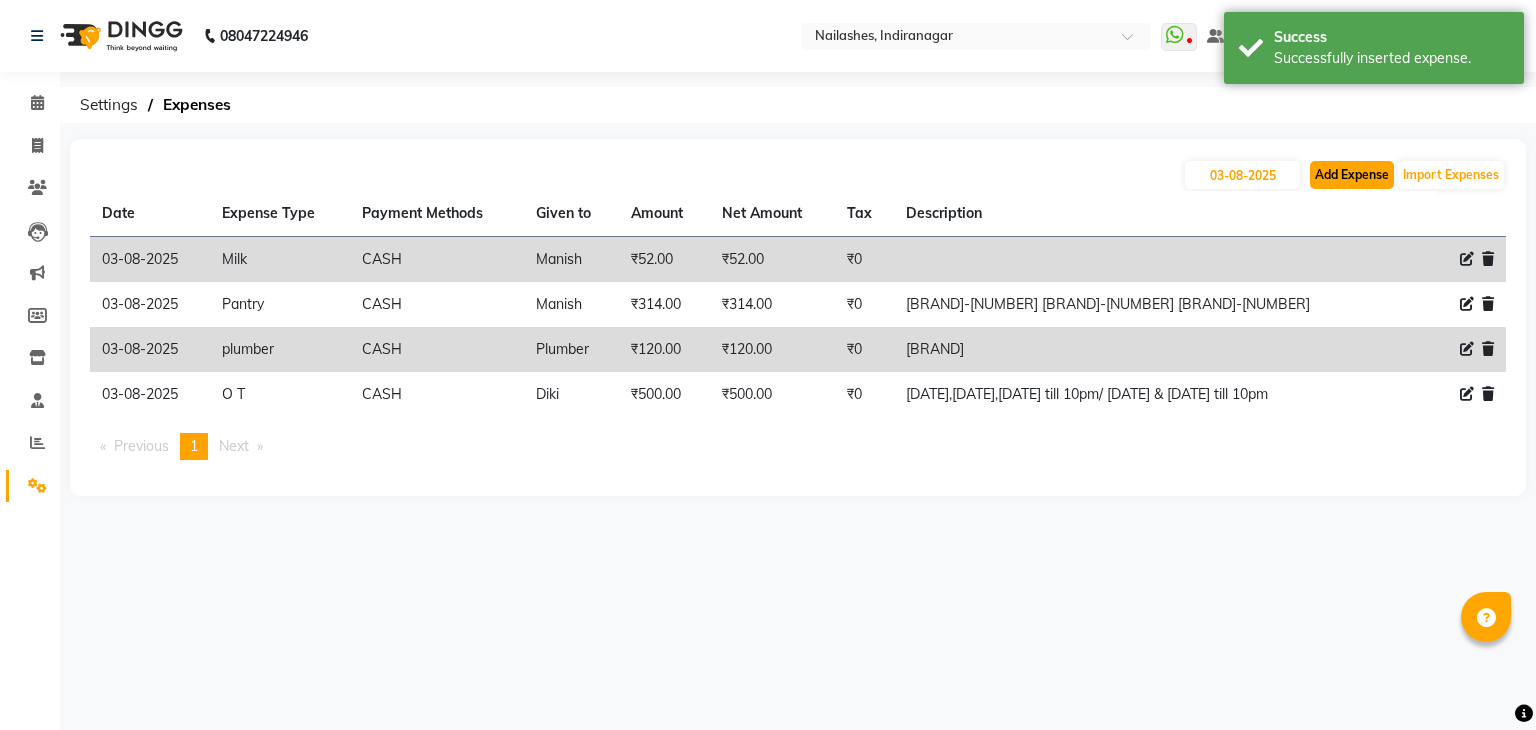 click on "Add Expense" 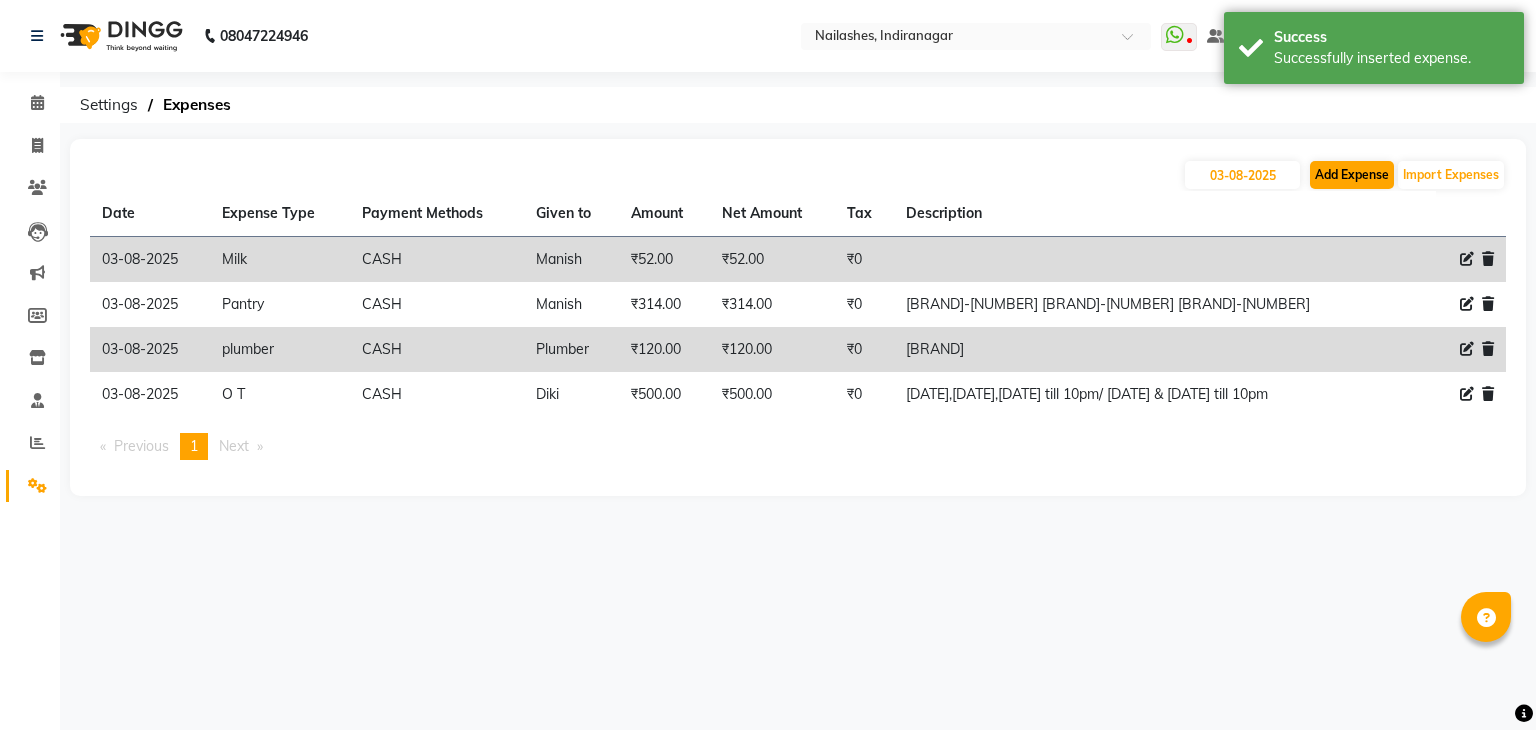 select on "1" 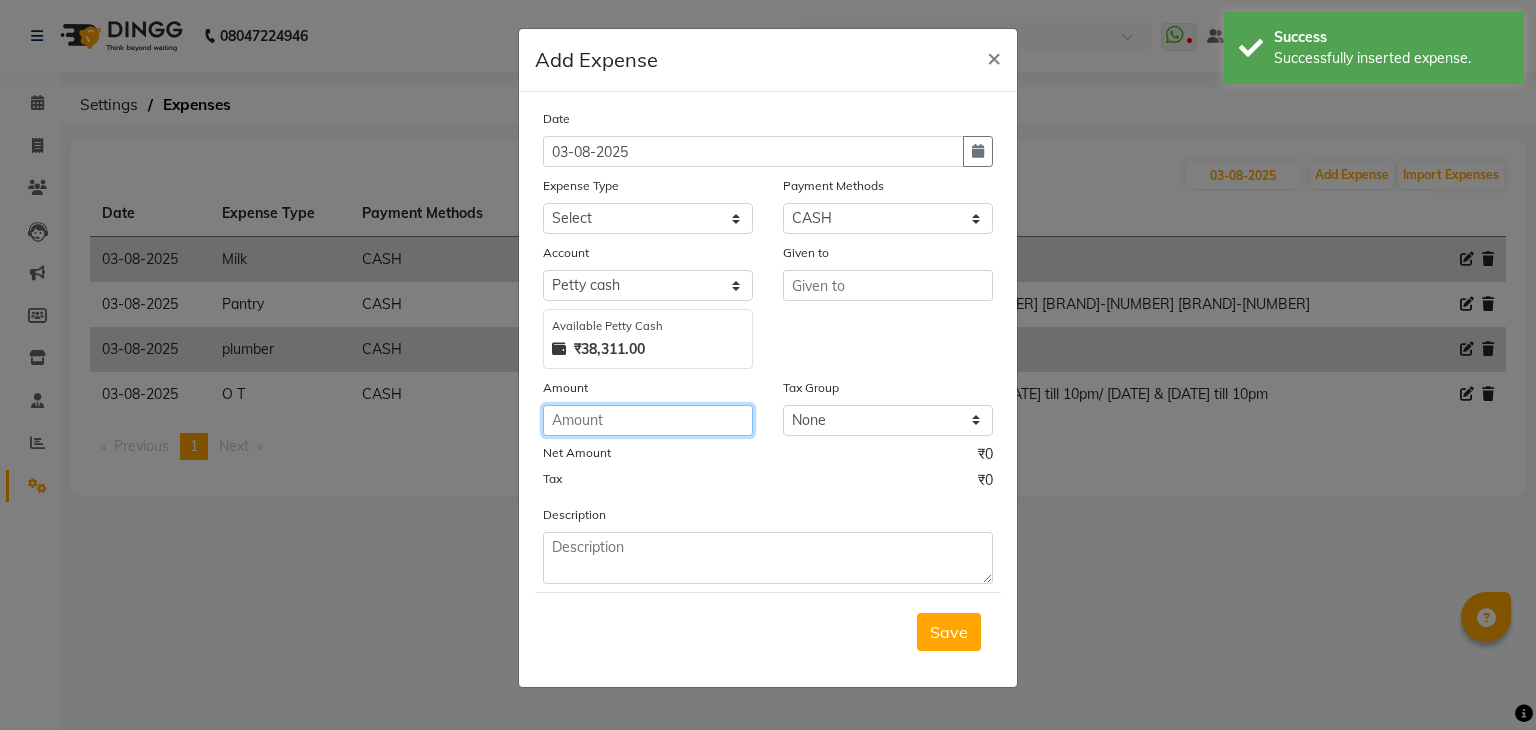 click 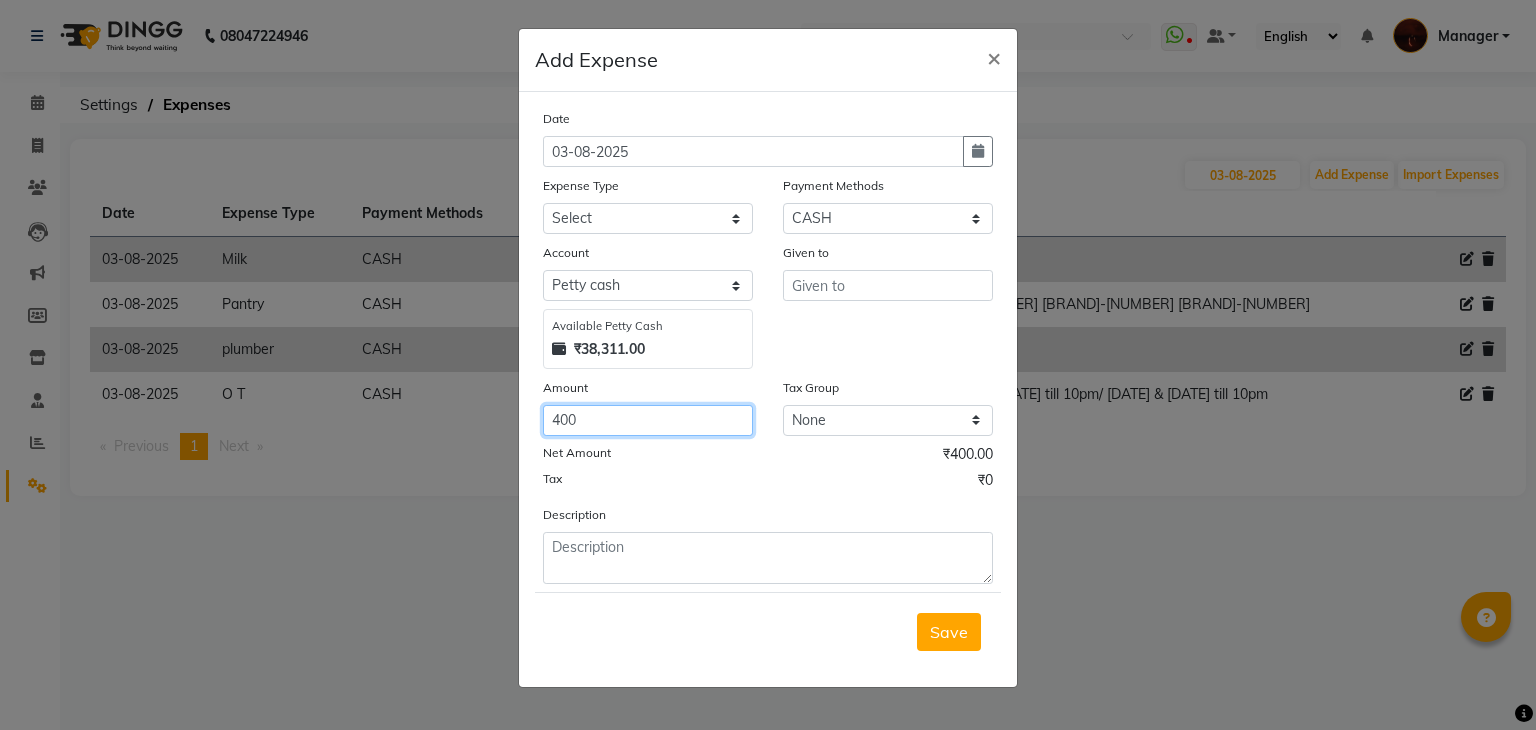 type on "400" 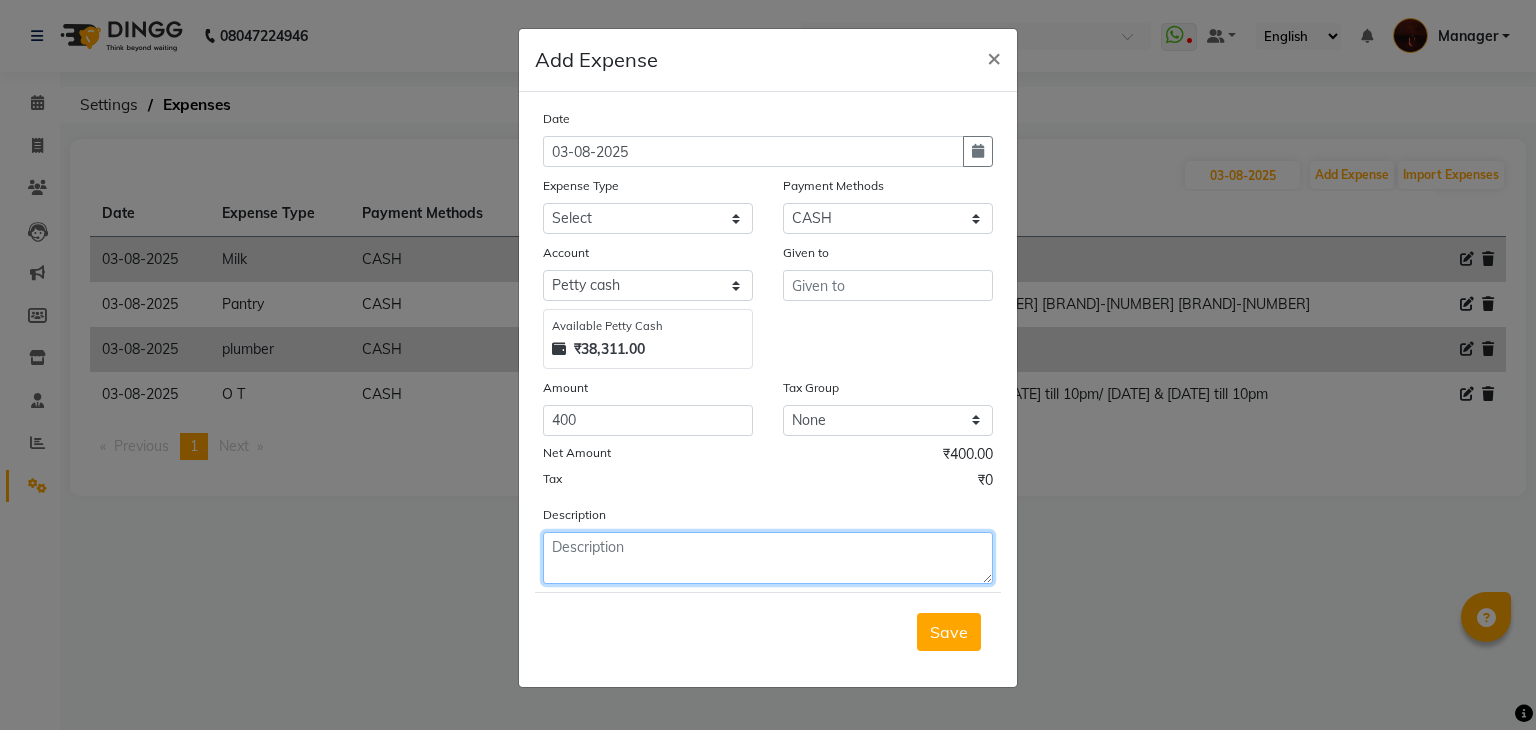 click 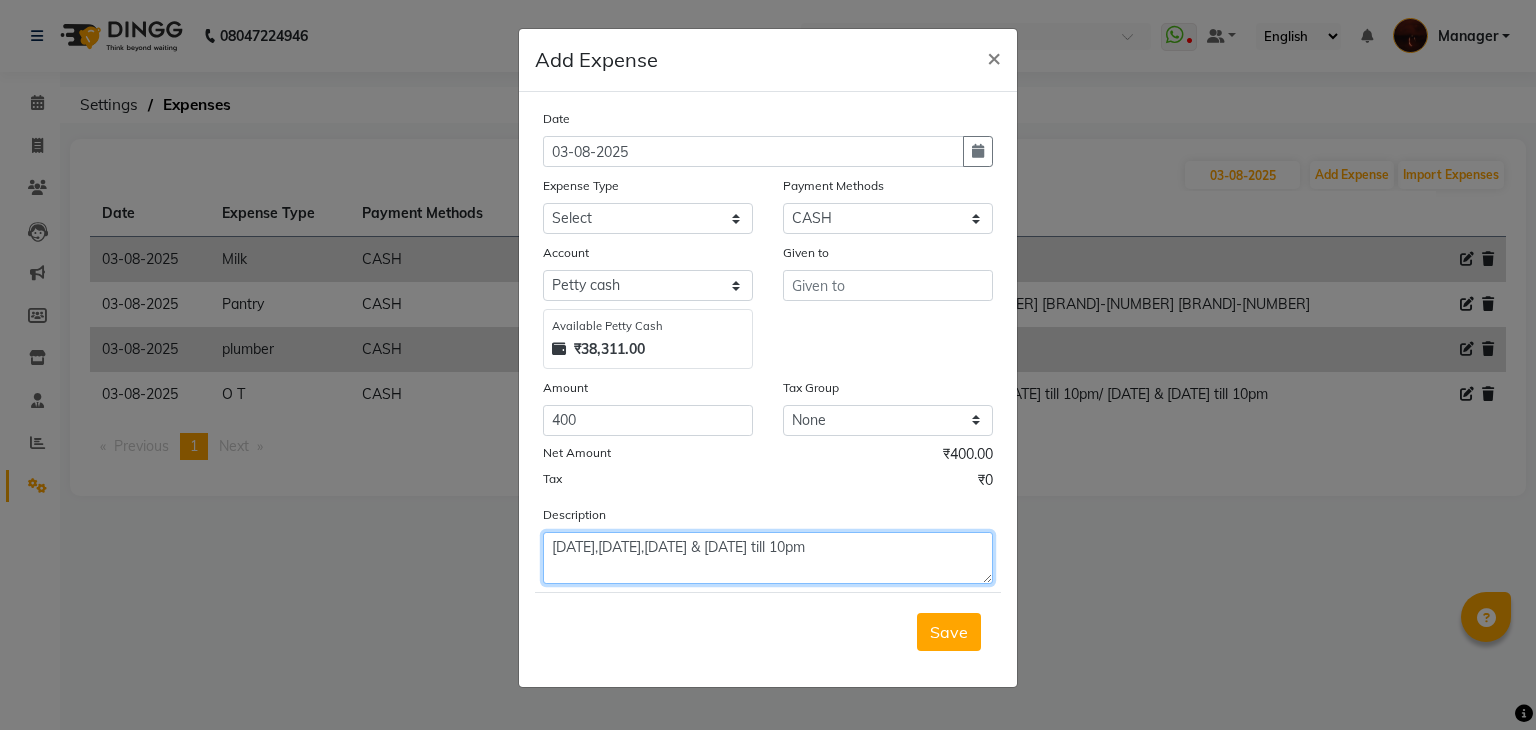 type on "27th july,31st july,1st aug & 3rd aug till 10pm" 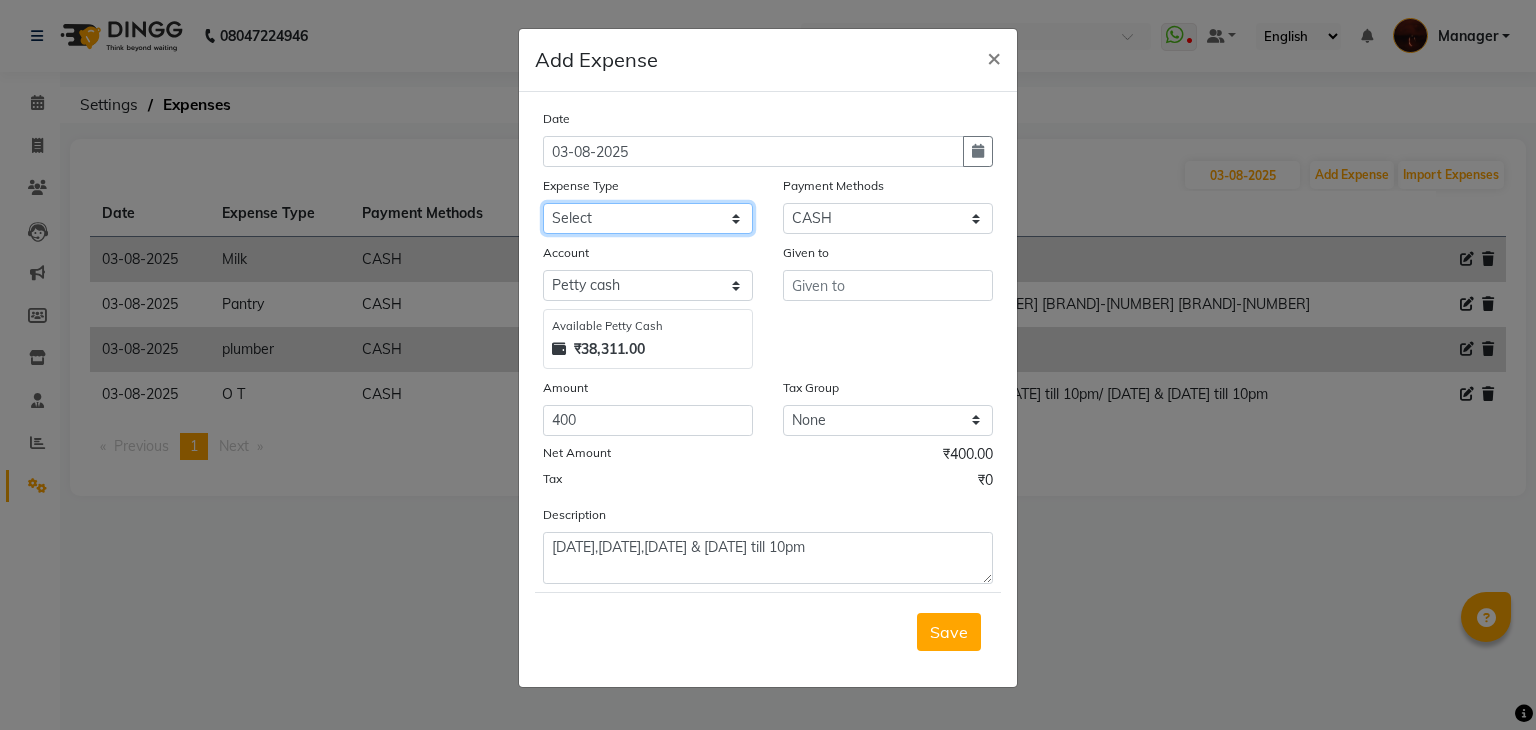 click on "Select acetone Advance Salary bank deposite BBMP Beauty products Bed charges BIRTHDAY CAKE Bonus Carpenter CASH EXPENSE VOUCHER Cash handover chocolate for store cleaning things Client Refreshment coconut water for clients COFFEE coffee cup coffee powder Commission Conveyance Cotton Courier decoration Diesel for generator Donation Drinking Water Electricity Eyelashes return Face mask floor cleaner flowers daily garbage generator diesel green tea GST handover HANDWASH House Keeping Material House keeping Salary Incentive Internet Bill juice LAUNDRY Maintainance Marketing Medical Membership Milk Milk miscelleneous Naturals salon NEWSPAPER O T Other Pantry PETROL Phone Bill Plants plumber pooja items Porter priest Product Purchase product return Product sale puja items RAPIDO Refund Rent Shop Rent Staff Accommodation Royalty Salary Staff cab charges Staff dinner Staff Flight Ticket Staff  Hiring from another Branch Staff Snacks Stationary STORE OPENING CHARGE sugar sweets TEAM DINNER TIPS Tissue Transgender" 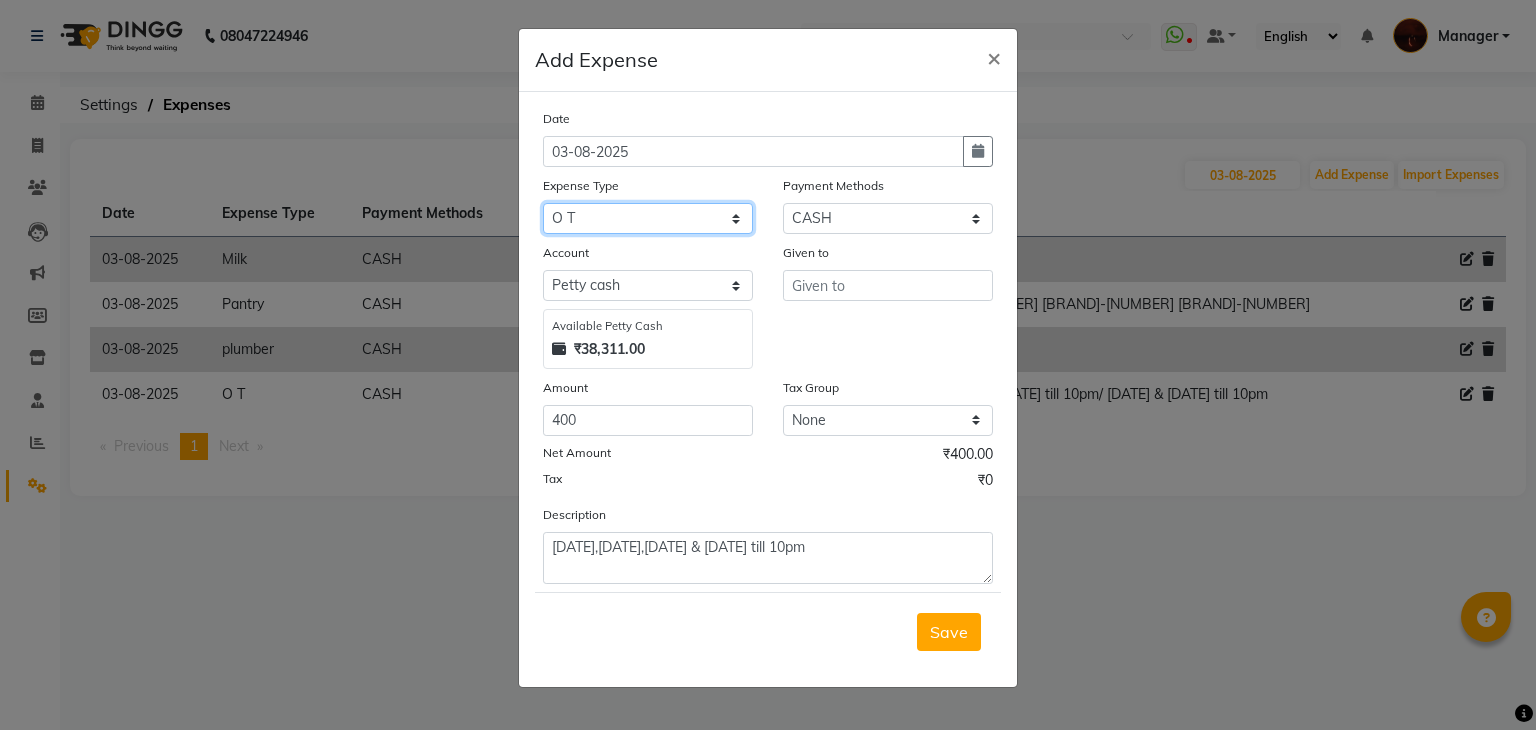 click on "Select acetone Advance Salary bank deposite BBMP Beauty products Bed charges BIRTHDAY CAKE Bonus Carpenter CASH EXPENSE VOUCHER Cash handover chocolate for store cleaning things Client Refreshment coconut water for clients COFFEE coffee cup coffee powder Commission Conveyance Cotton Courier decoration Diesel for generator Donation Drinking Water Electricity Eyelashes return Face mask floor cleaner flowers daily garbage generator diesel green tea GST handover HANDWASH House Keeping Material House keeping Salary Incentive Internet Bill juice LAUNDRY Maintainance Marketing Medical Membership Milk Milk miscelleneous Naturals salon NEWSPAPER O T Other Pantry PETROL Phone Bill Plants plumber pooja items Porter priest Product Purchase product return Product sale puja items RAPIDO Refund Rent Shop Rent Staff Accommodation Royalty Salary Staff cab charges Staff dinner Staff Flight Ticket Staff  Hiring from another Branch Staff Snacks Stationary STORE OPENING CHARGE sugar sweets TEAM DINNER TIPS Tissue Transgender" 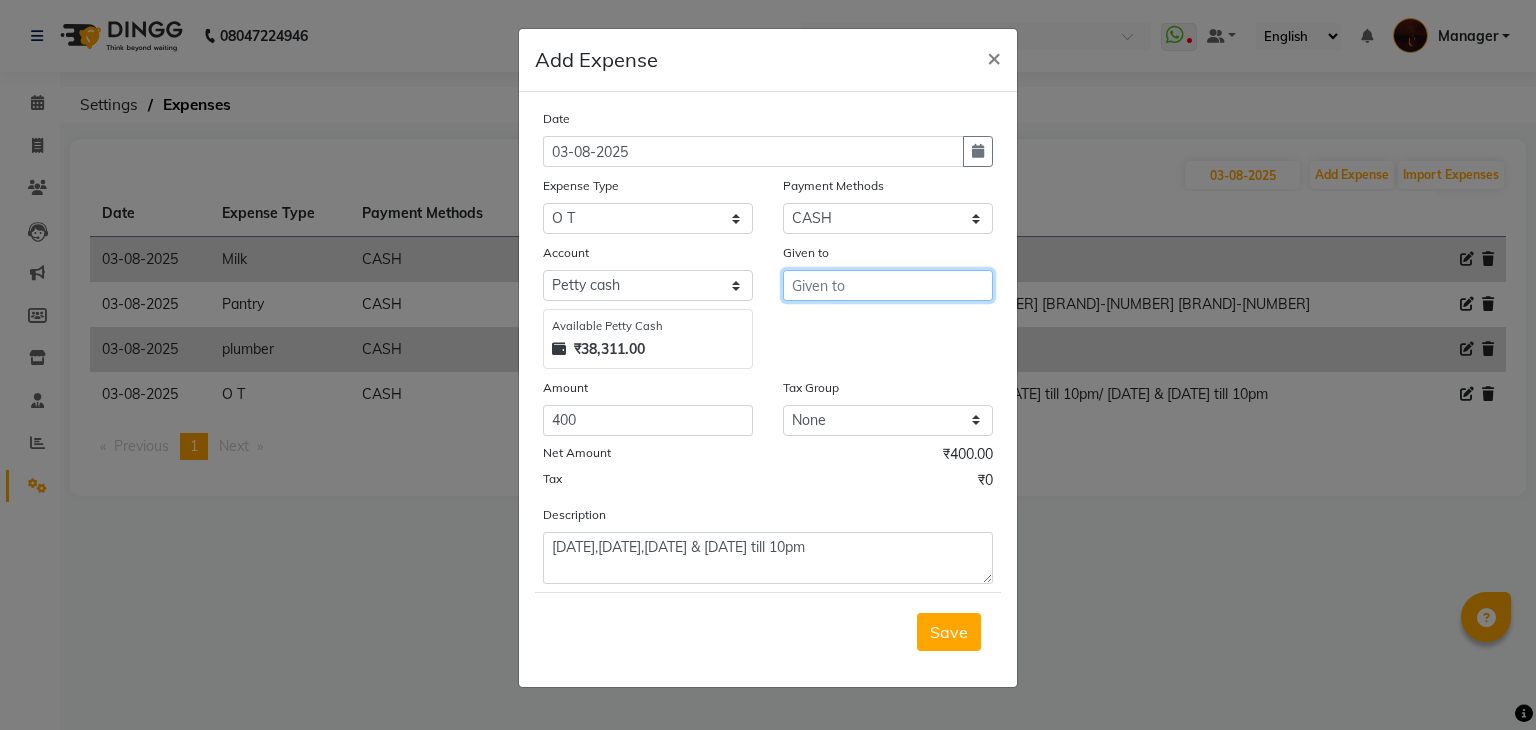 click at bounding box center (888, 285) 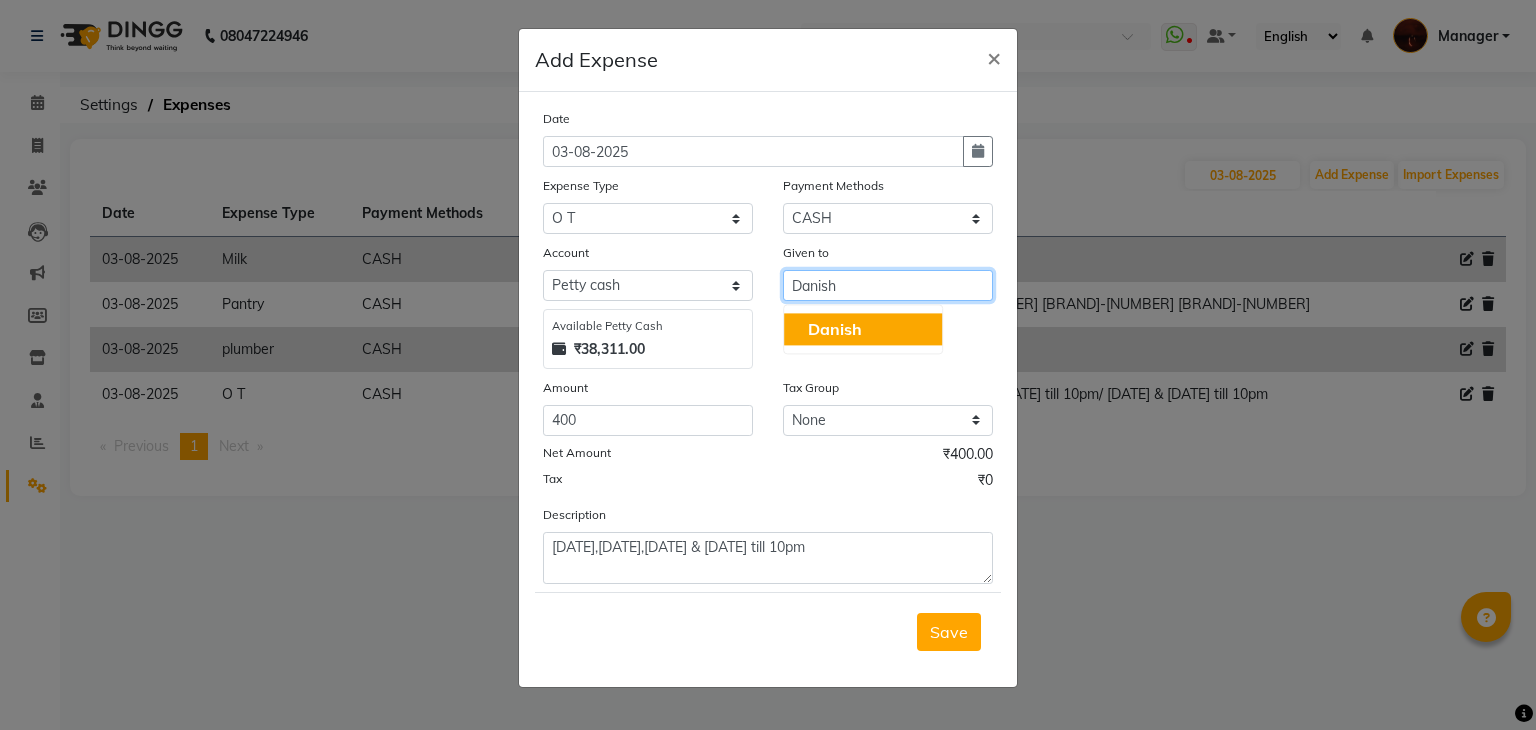 click on "Danish" at bounding box center [888, 285] 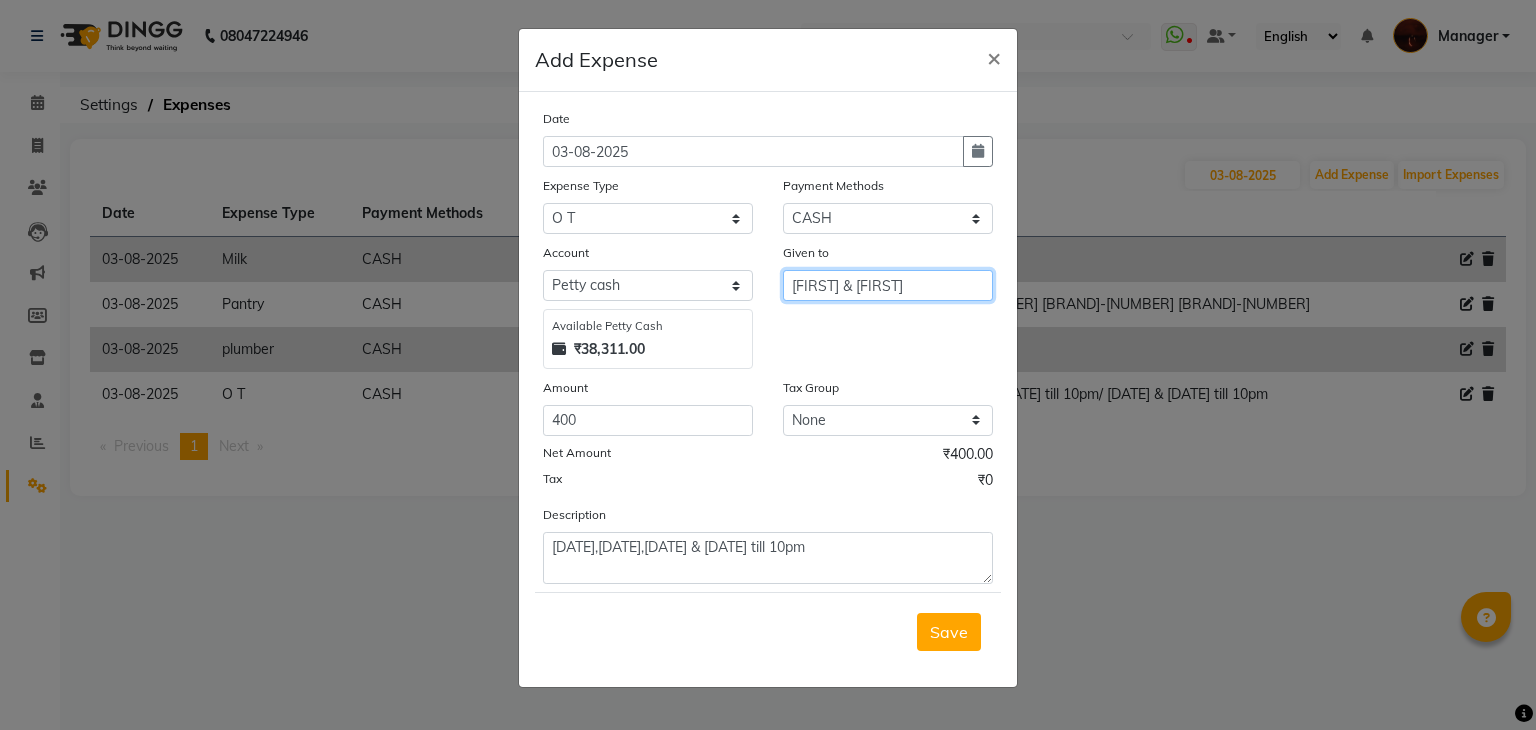 type on "Danish & Suraj" 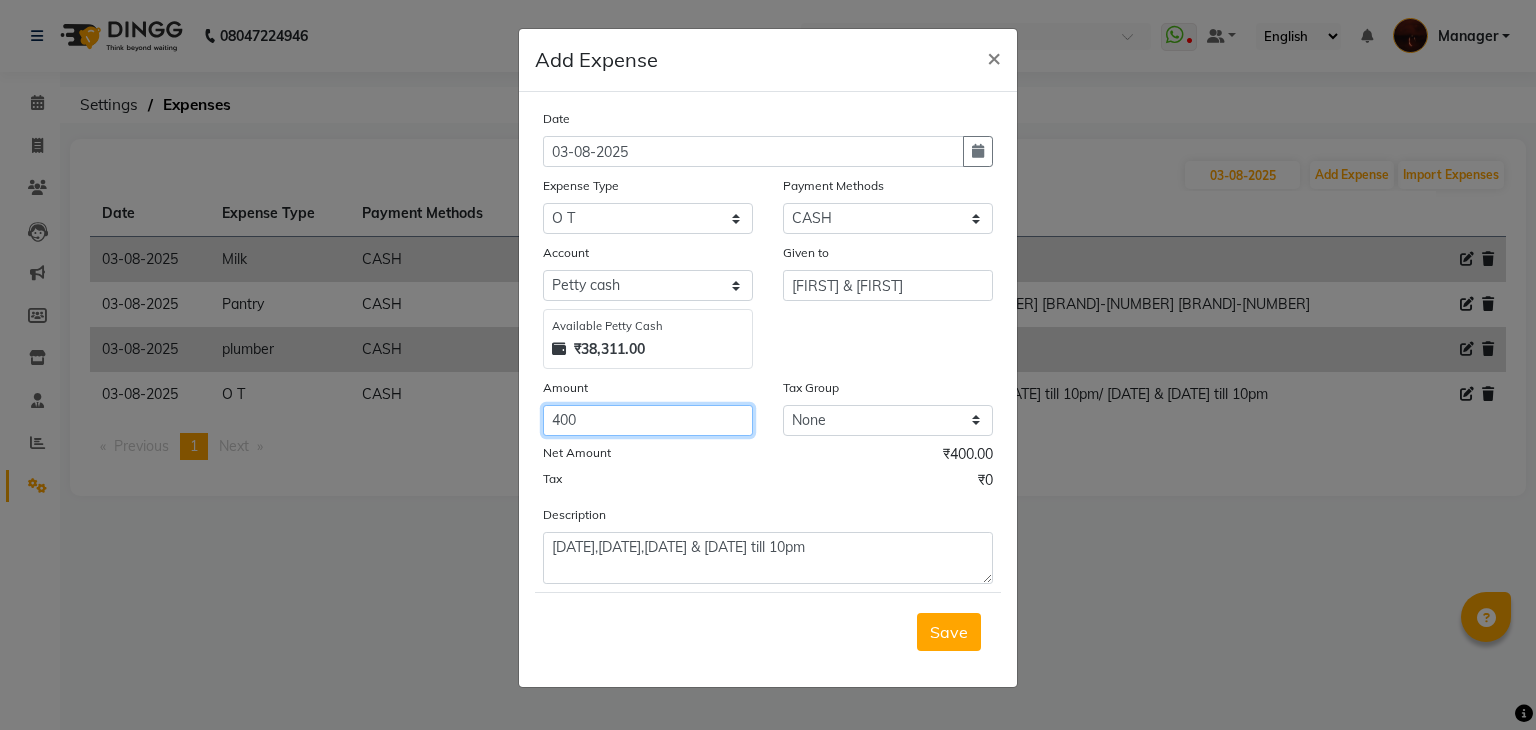 click on "400" 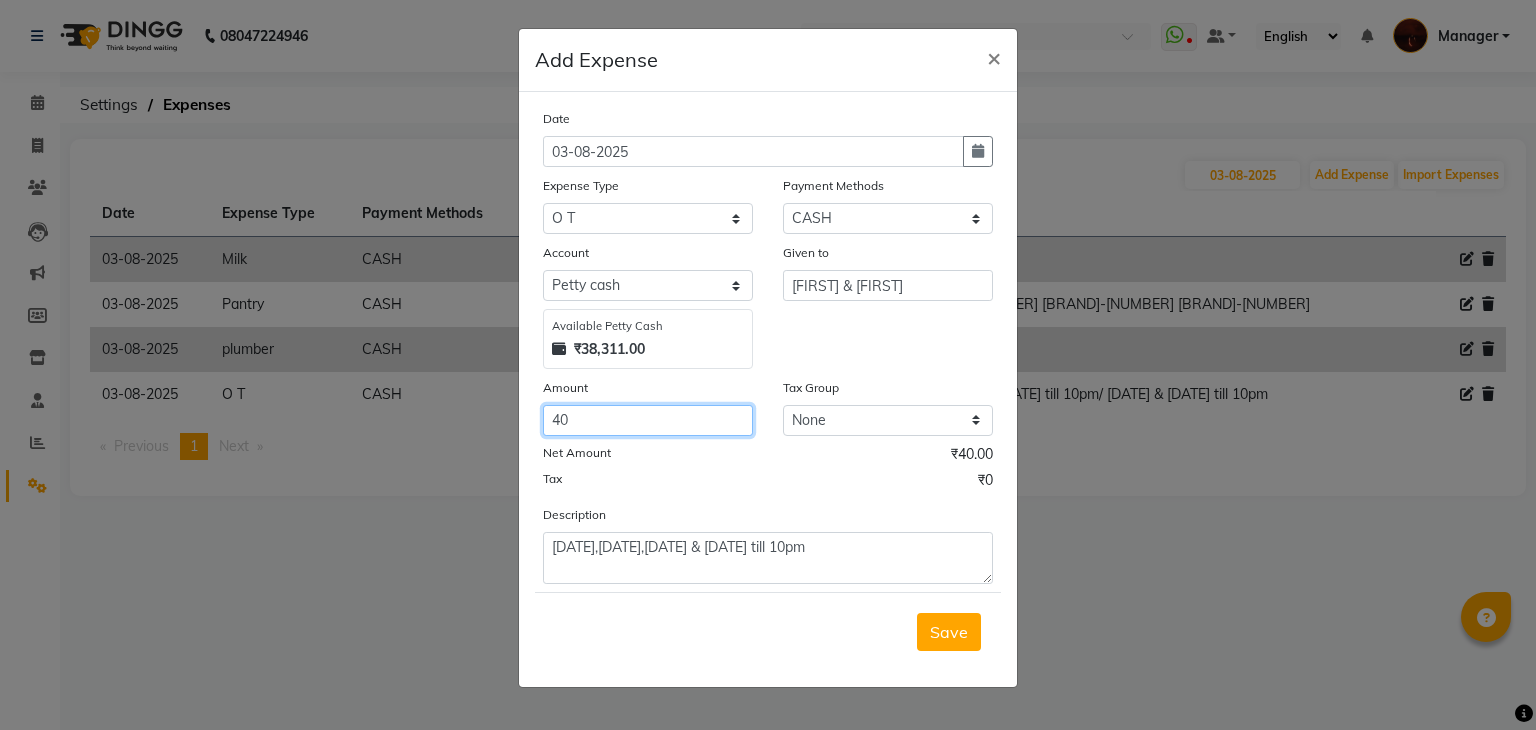 type on "4" 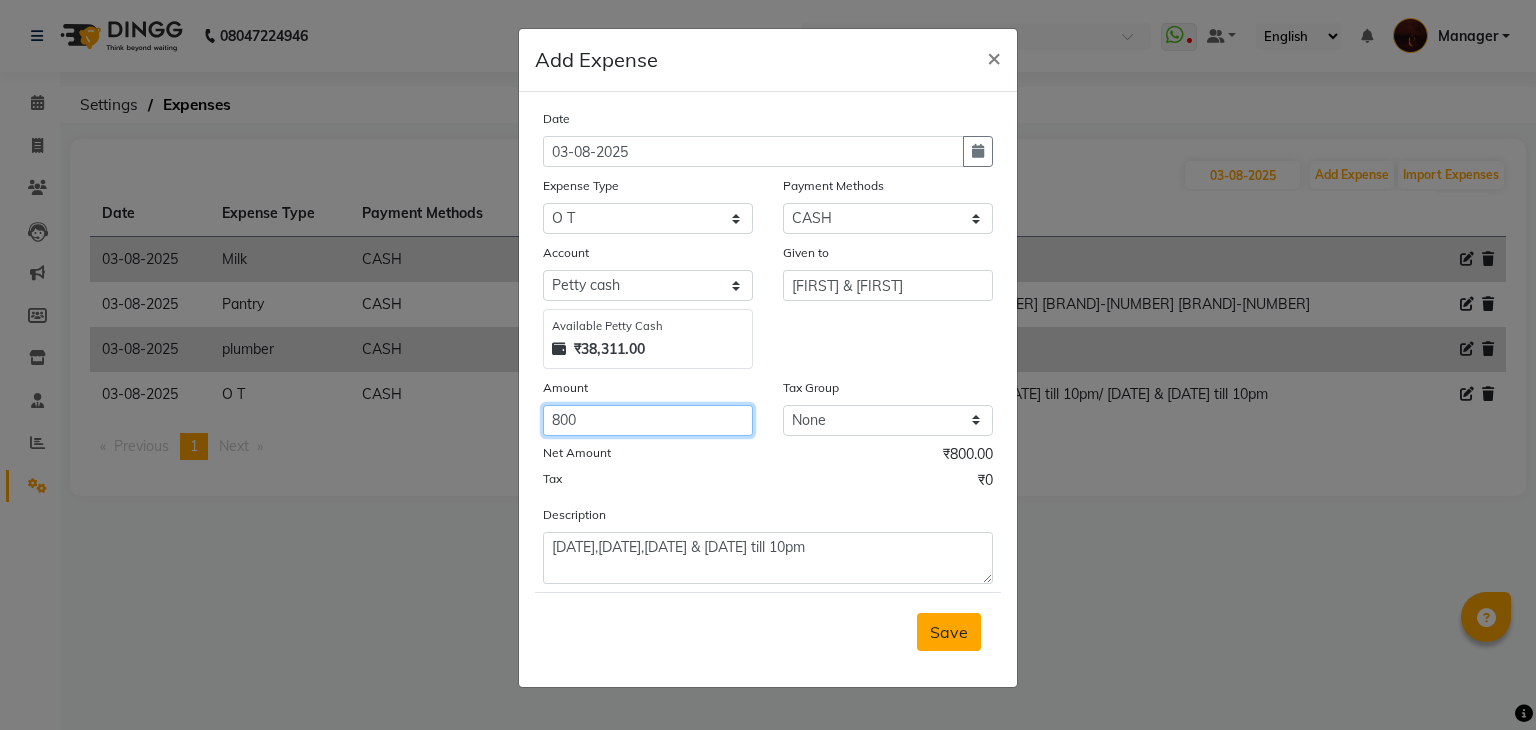 type on "800" 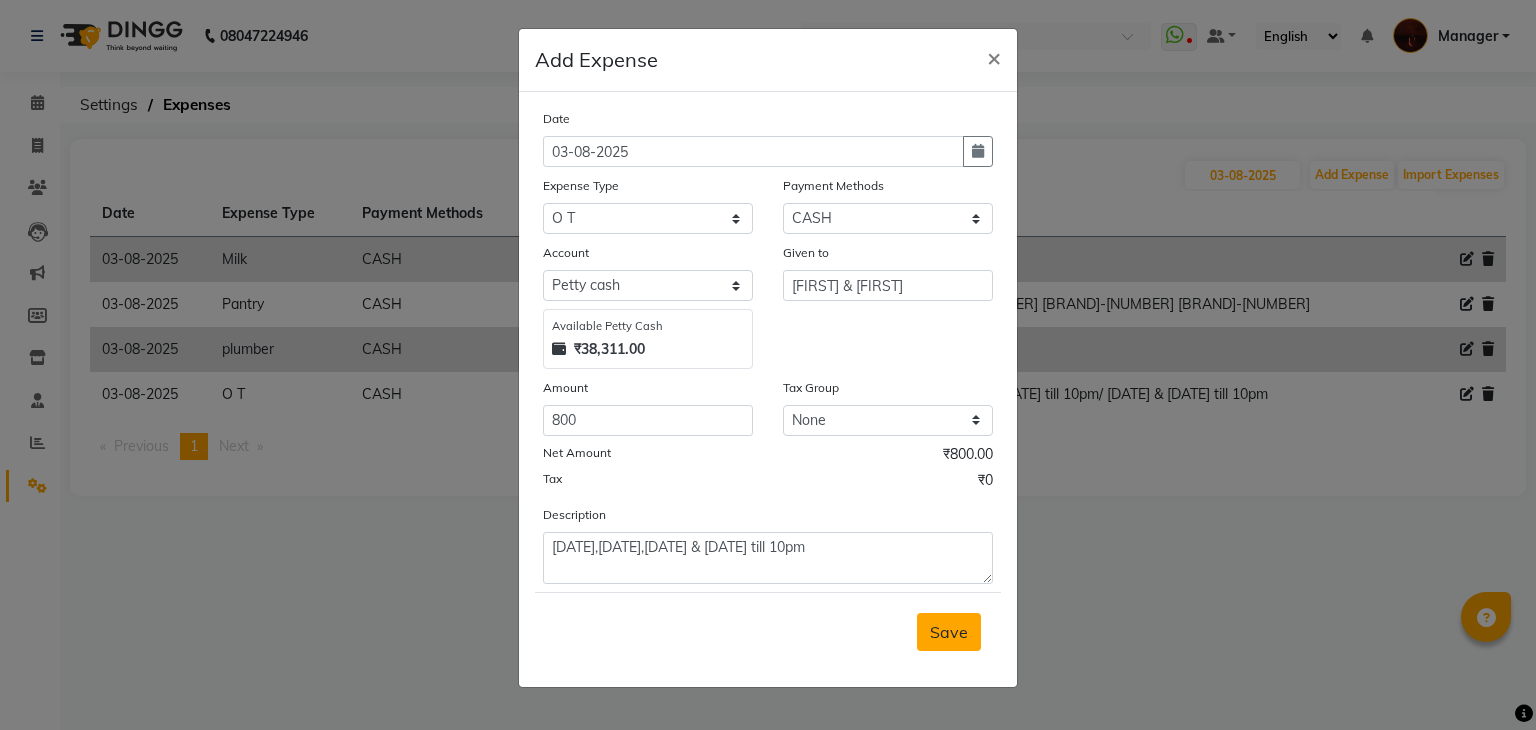 click on "Save" at bounding box center [949, 632] 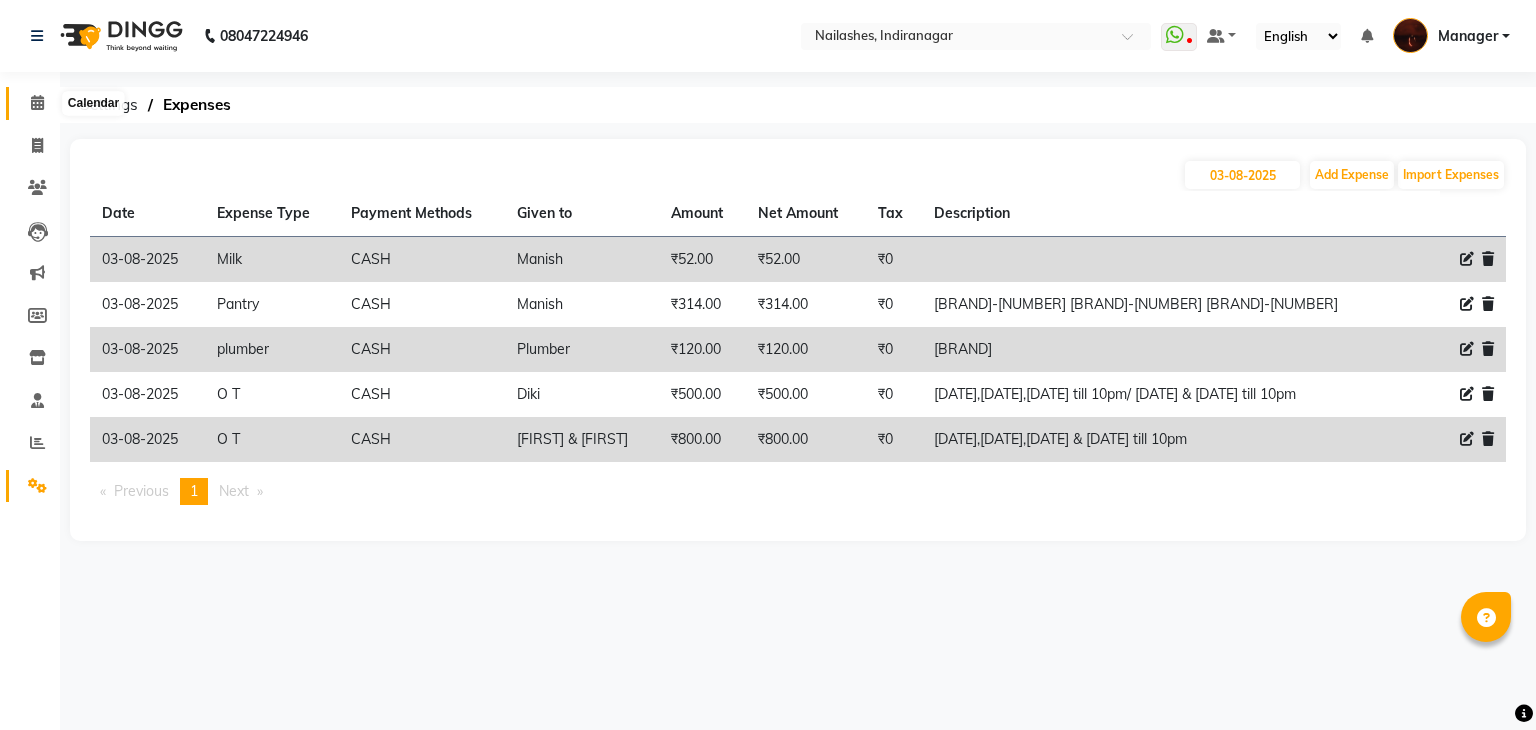 click 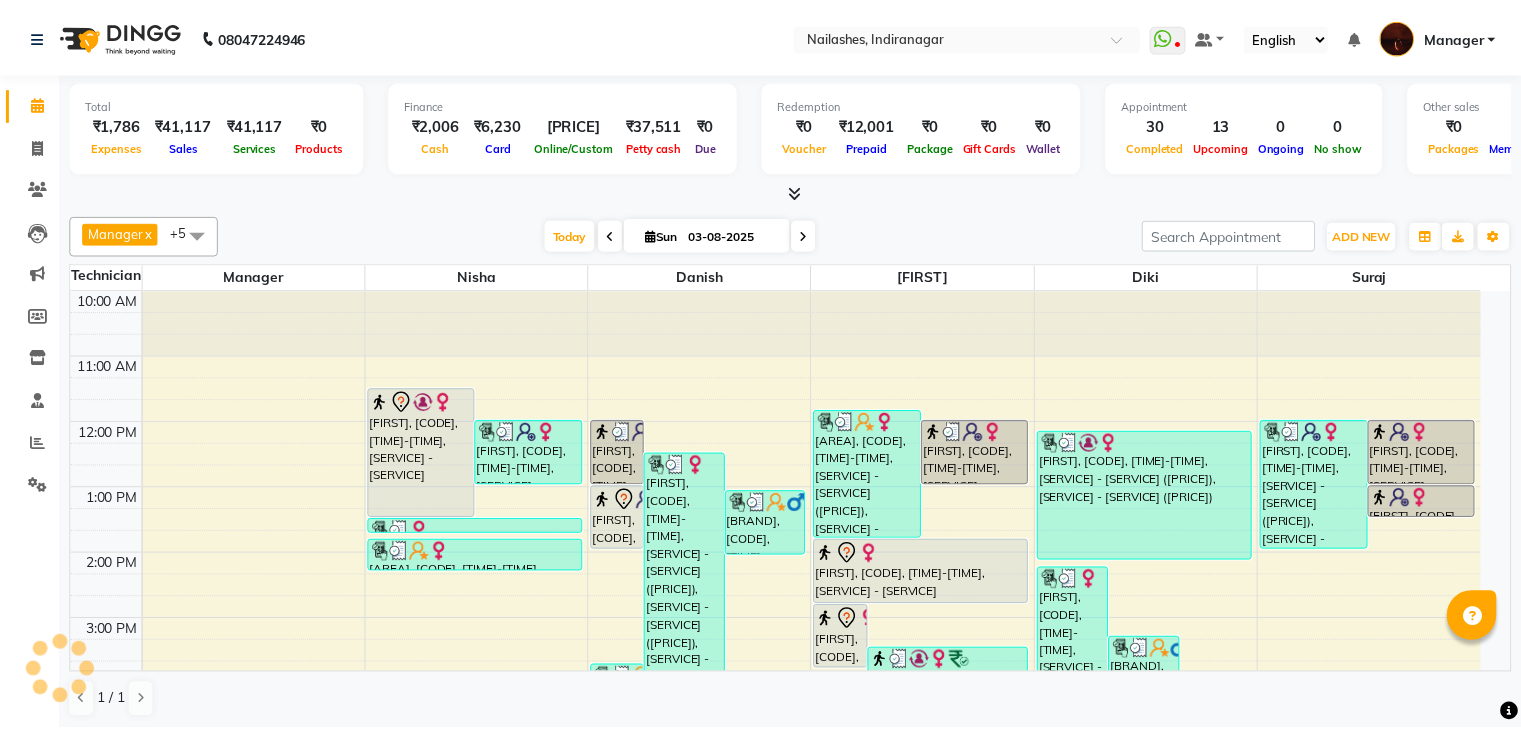 scroll, scrollTop: 0, scrollLeft: 0, axis: both 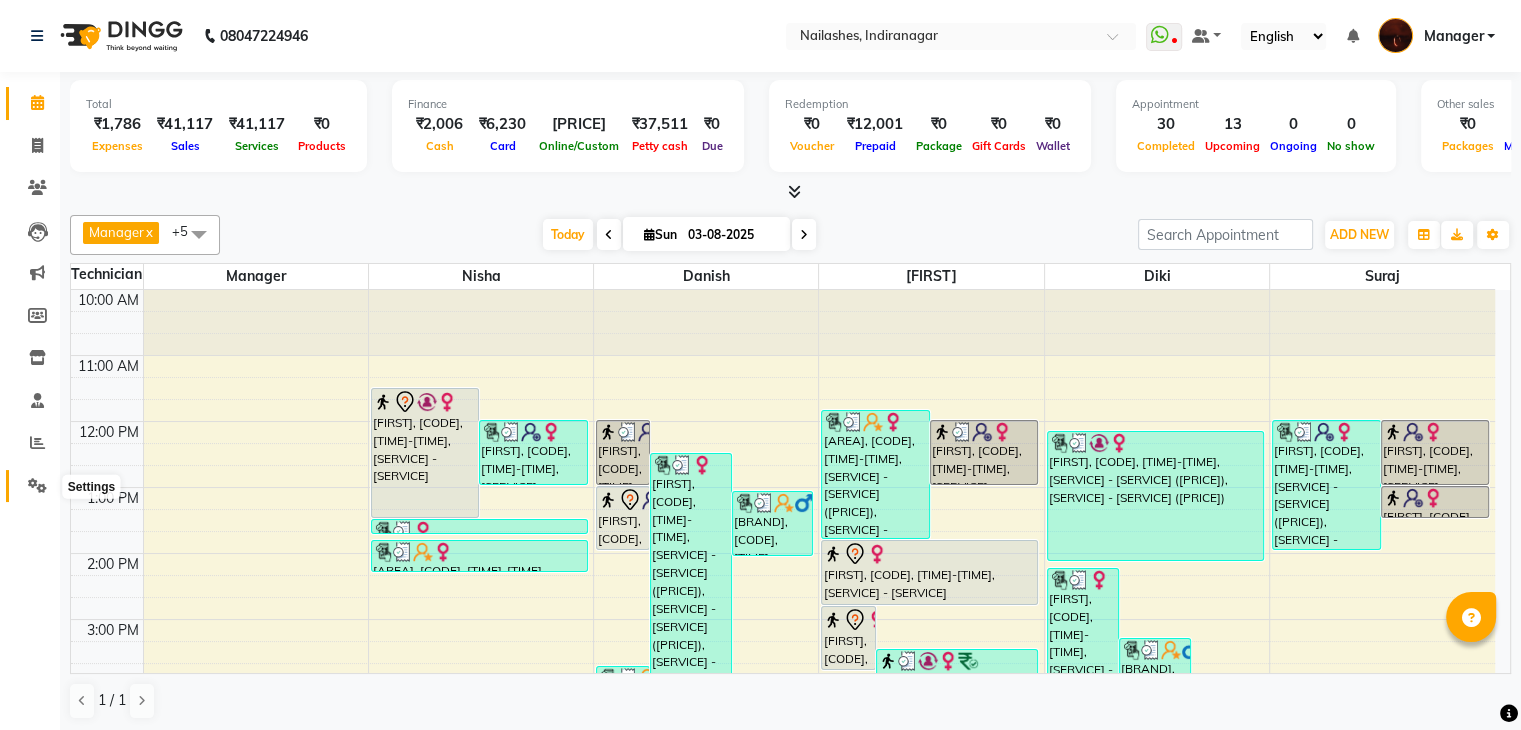 click 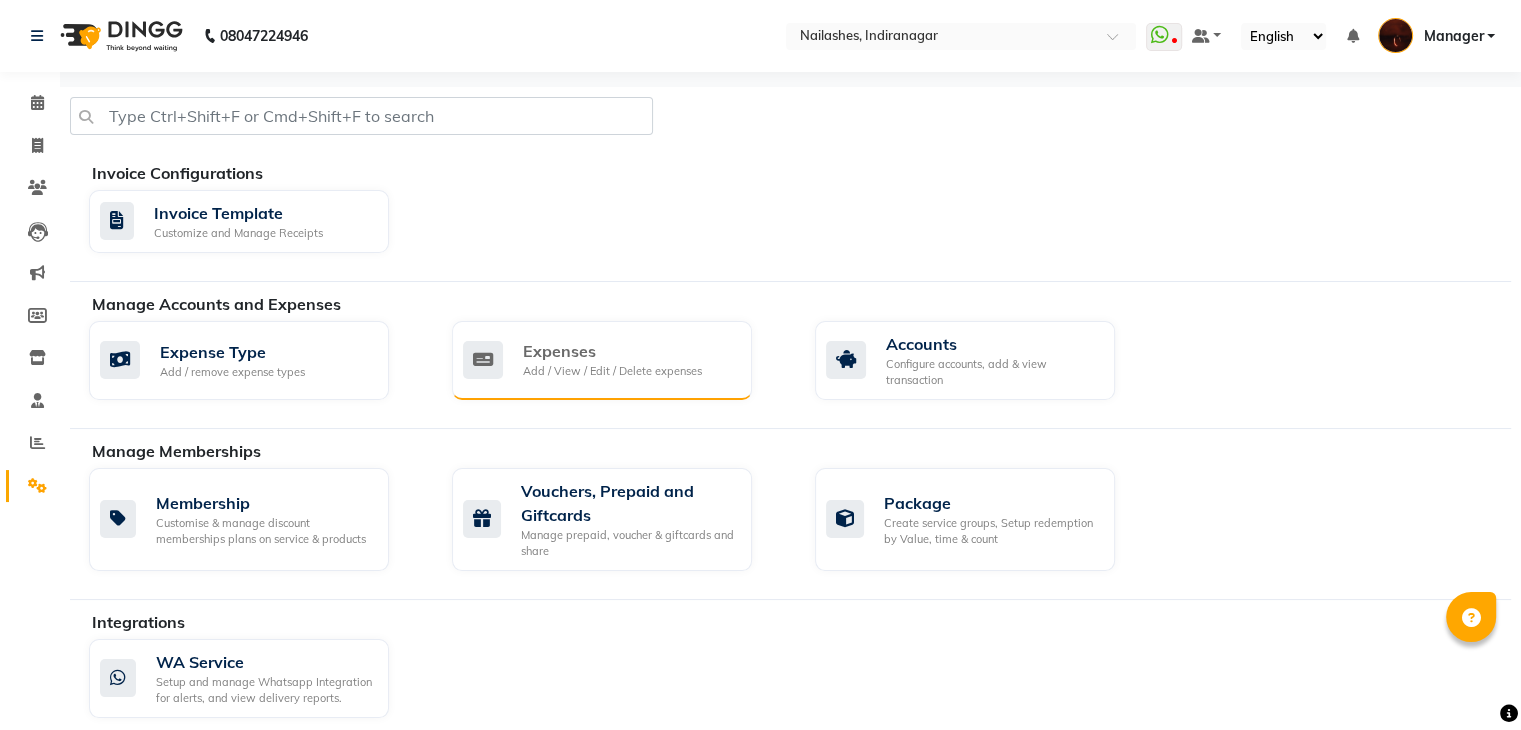 click on "Expenses" 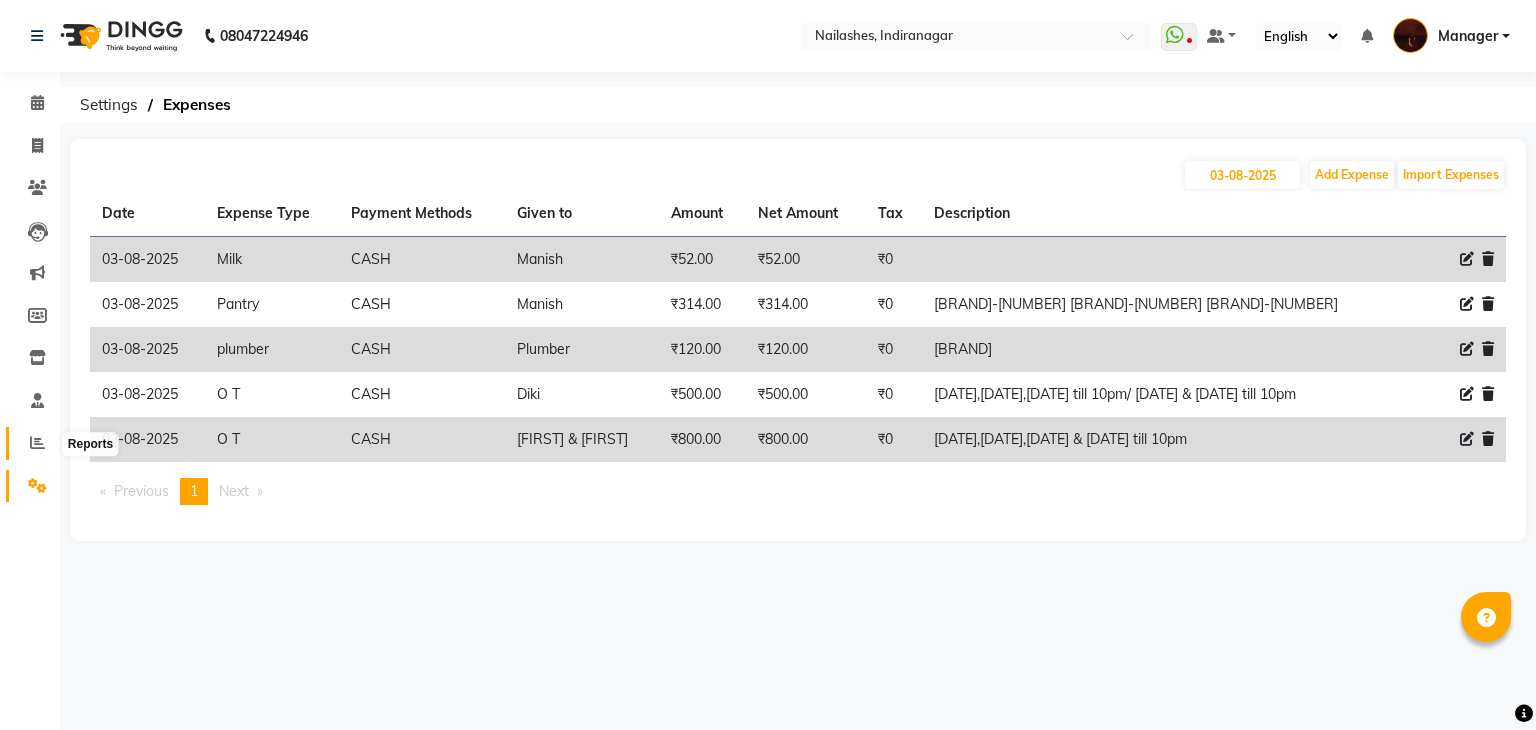 click 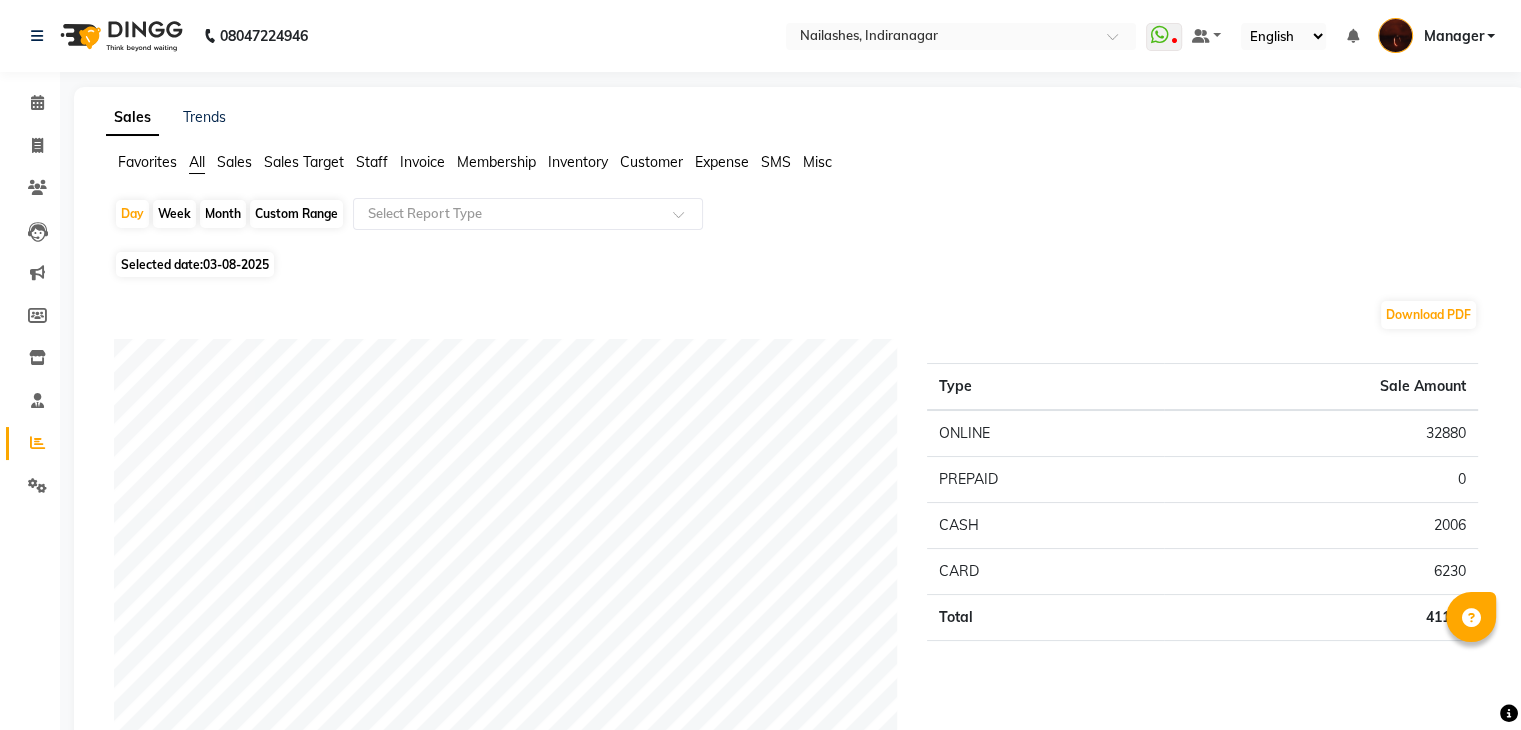 click on "Staff" 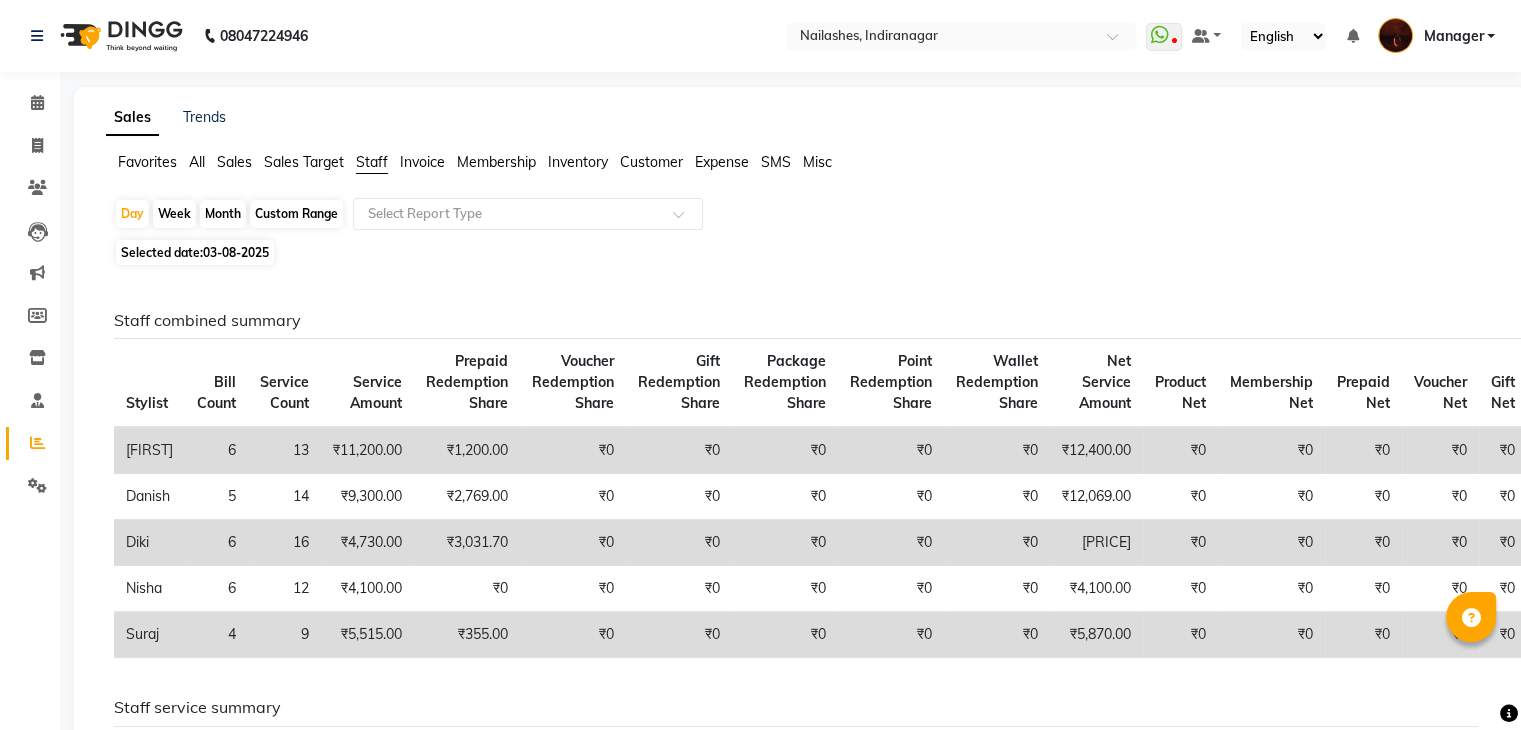 scroll, scrollTop: 136, scrollLeft: 0, axis: vertical 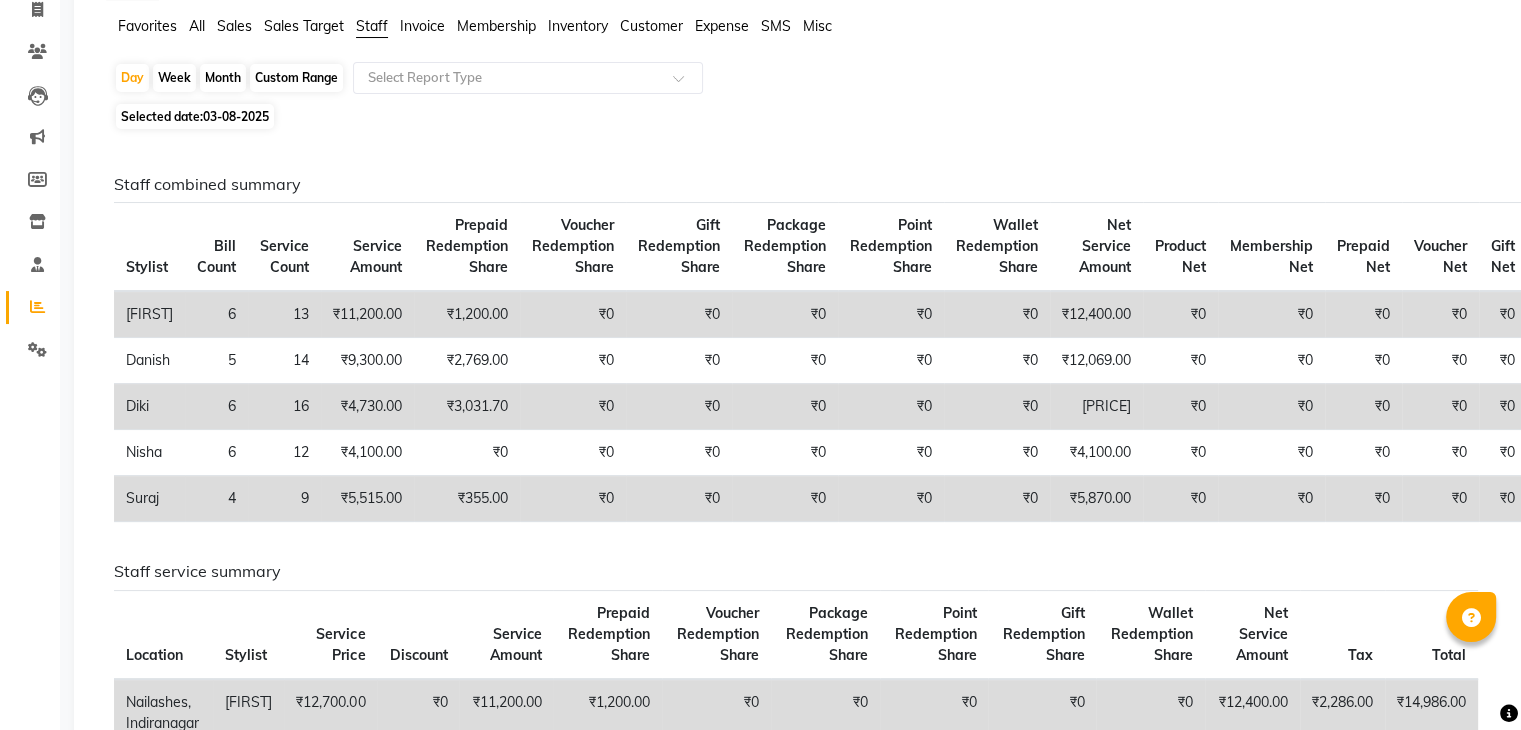 click on "Month" 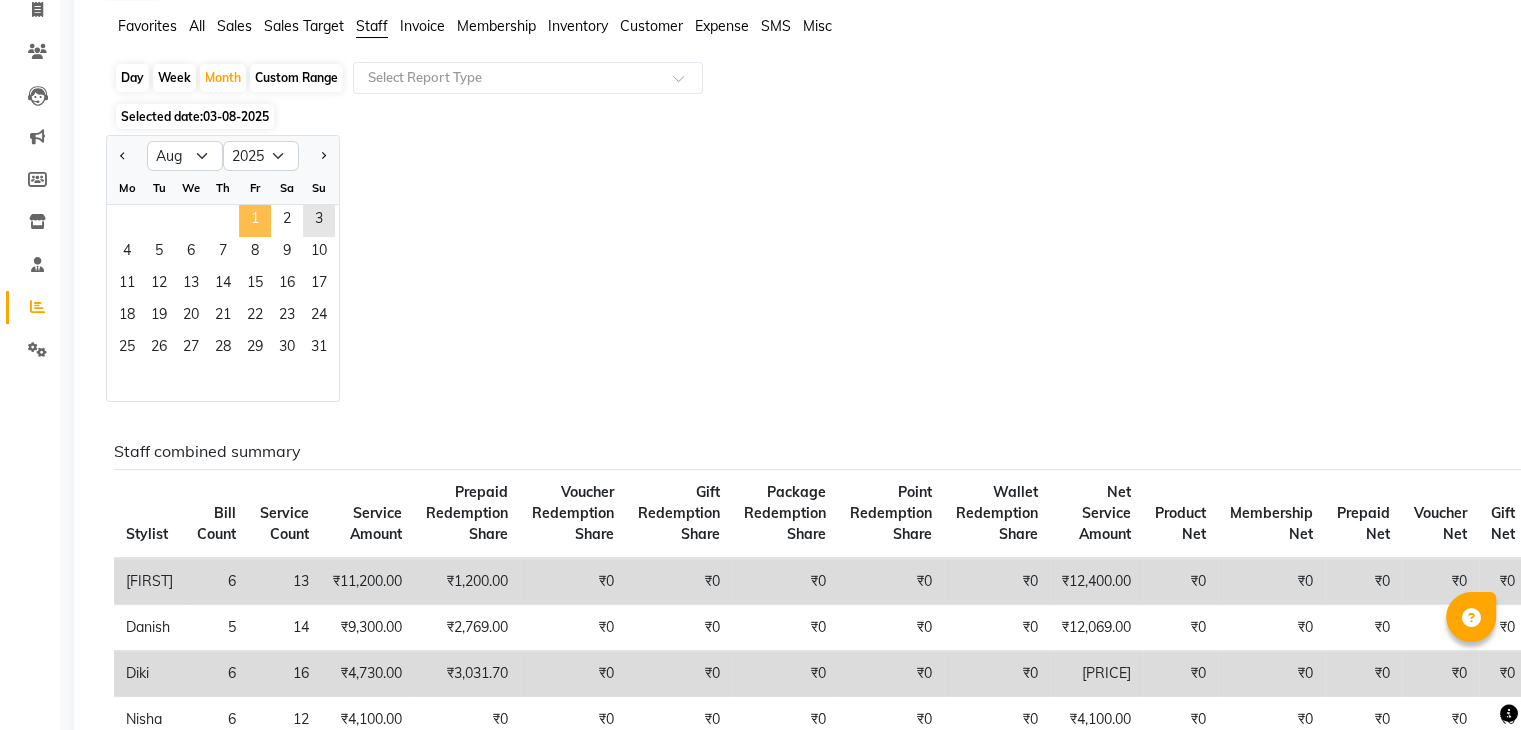 click on "1" 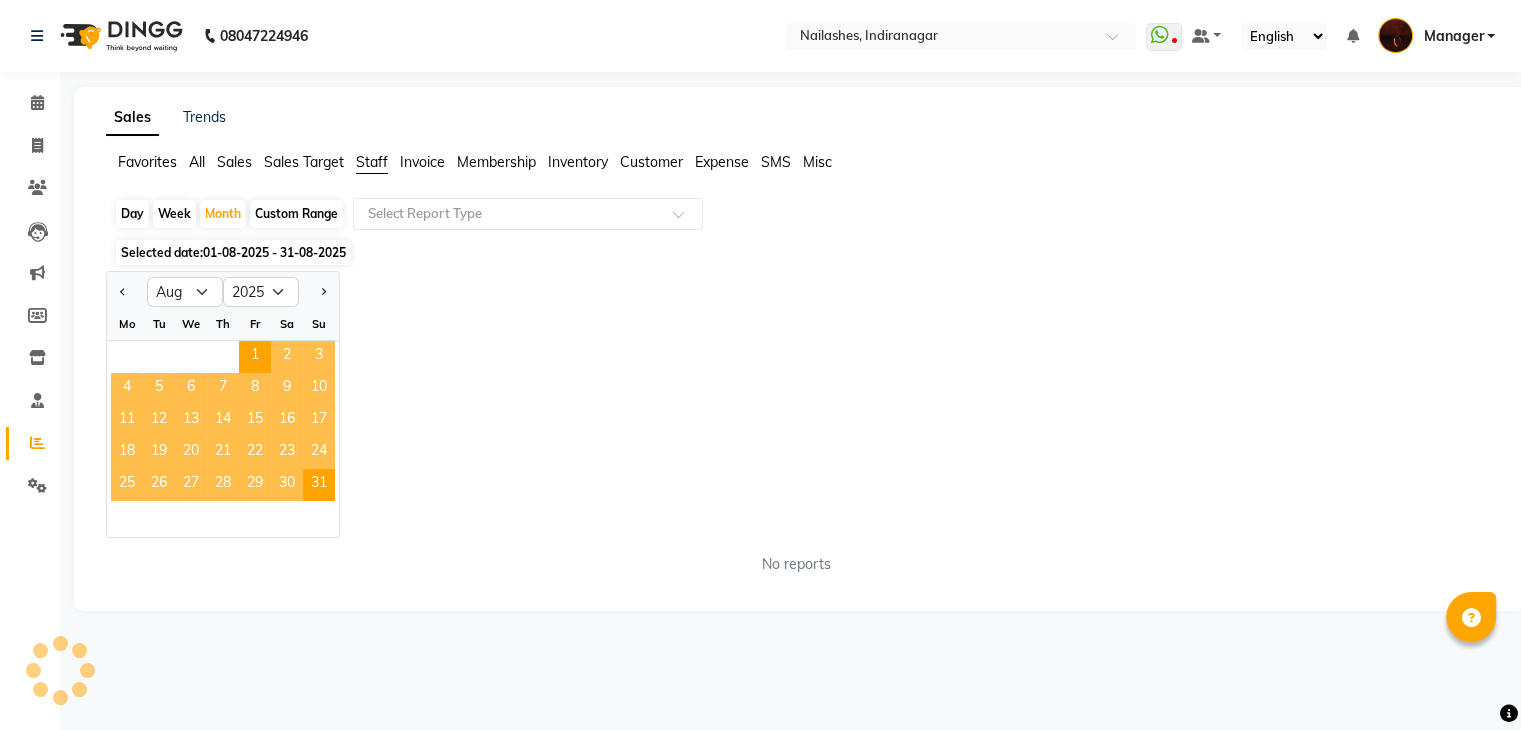 scroll, scrollTop: 0, scrollLeft: 0, axis: both 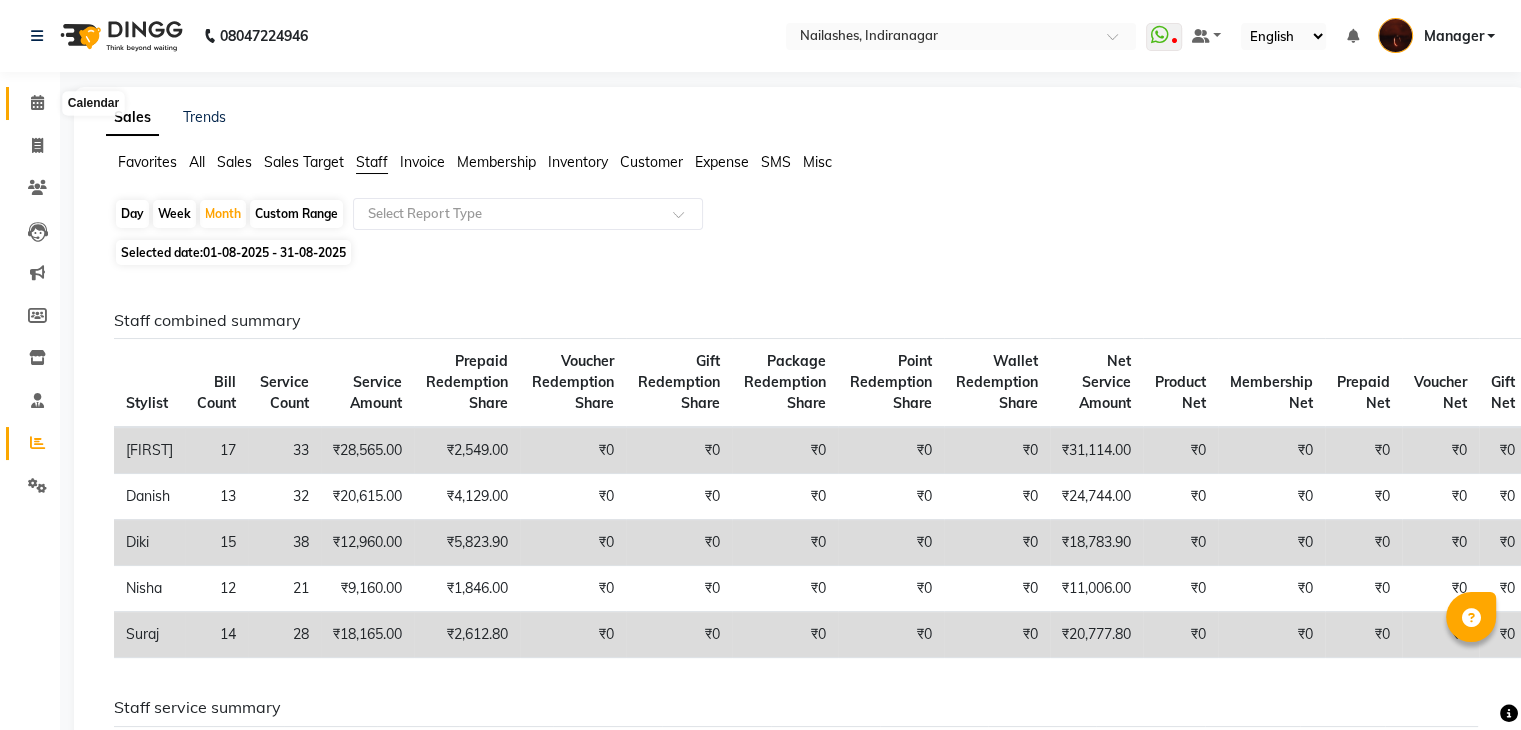 click 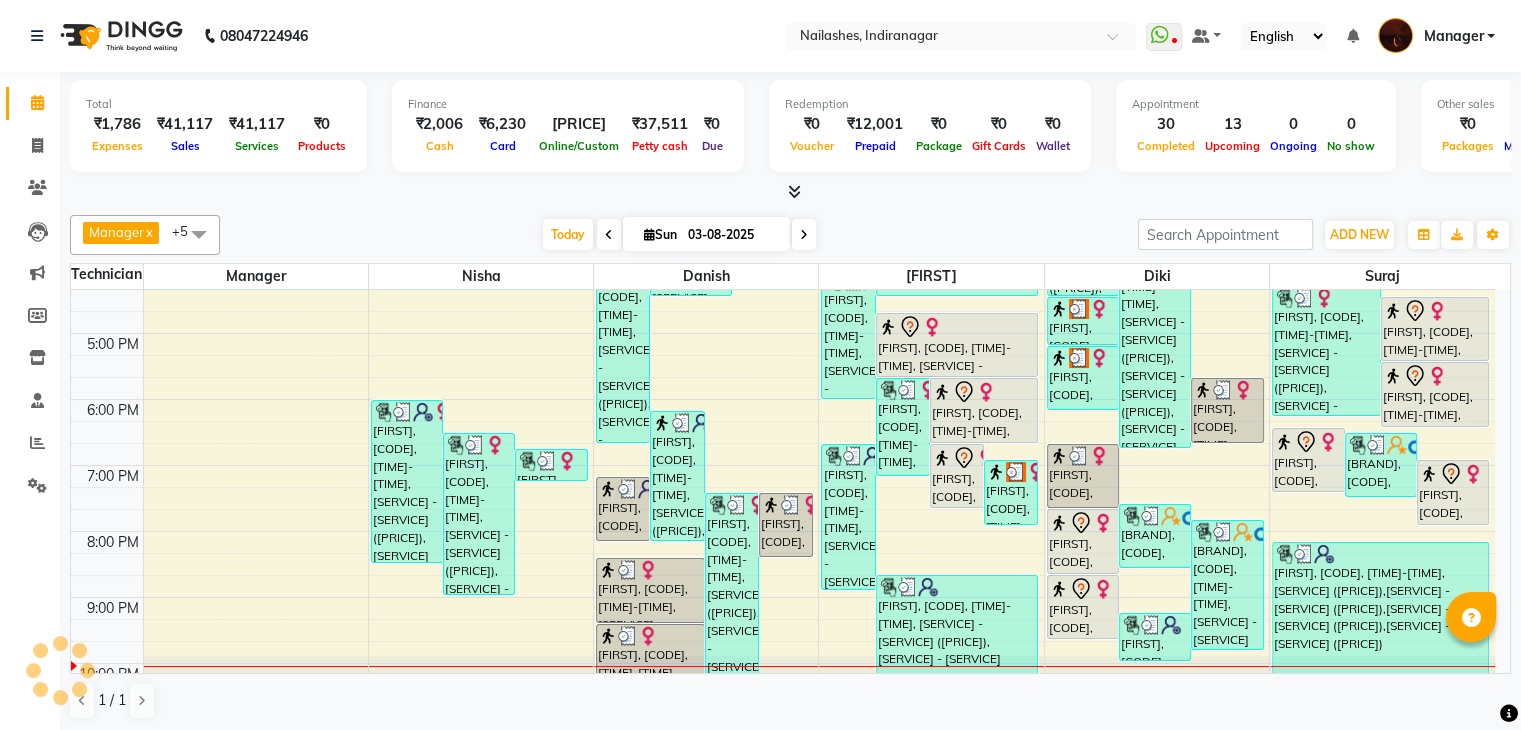 scroll, scrollTop: 0, scrollLeft: 0, axis: both 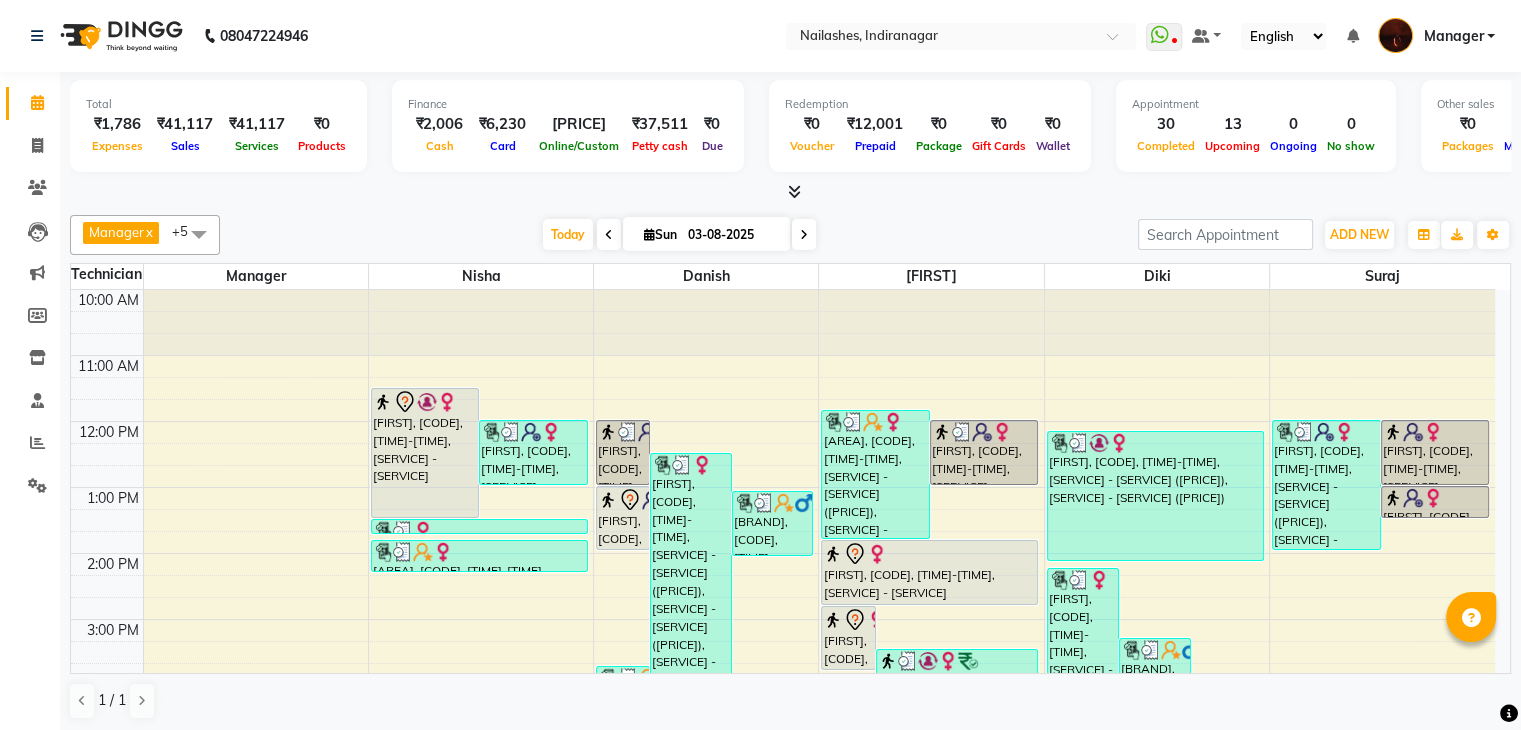 click at bounding box center (794, 191) 